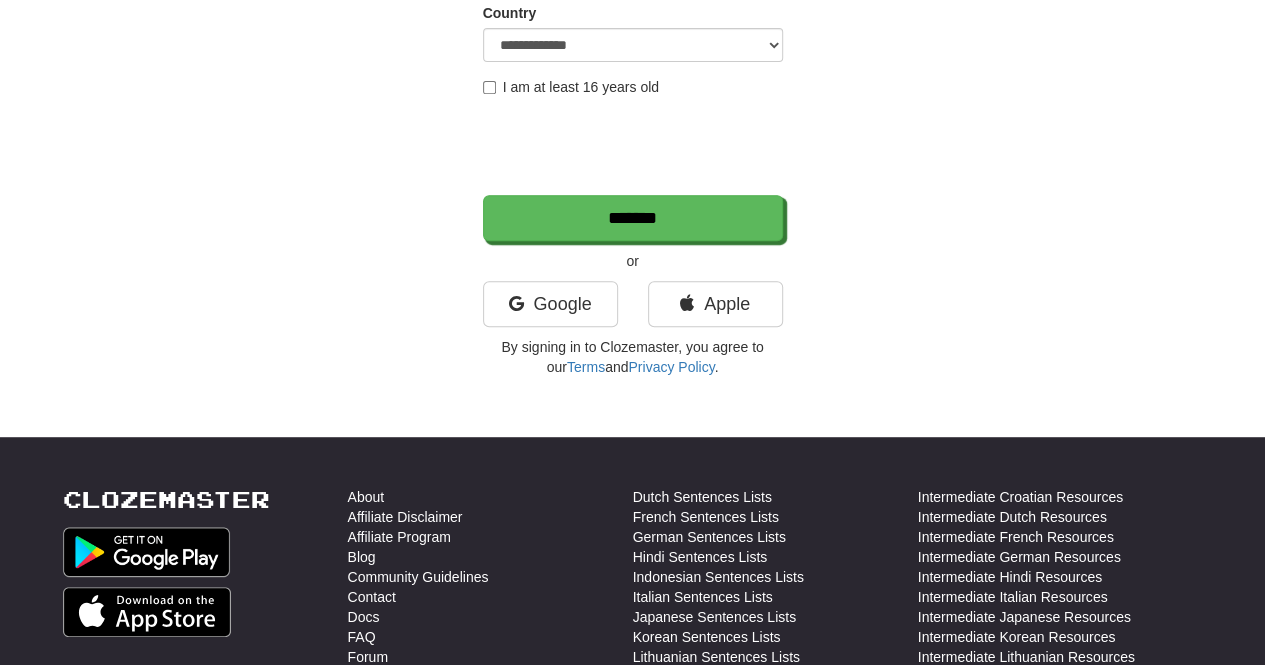 scroll, scrollTop: 0, scrollLeft: 0, axis: both 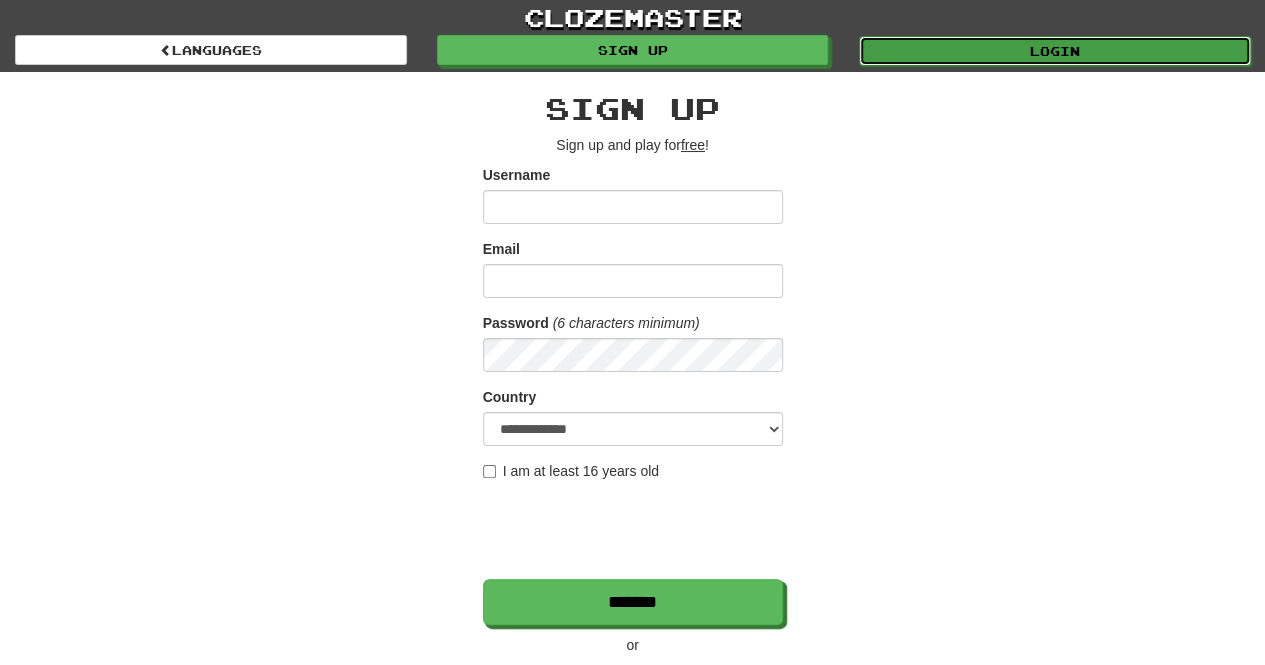 click on "Login" at bounding box center [1055, 51] 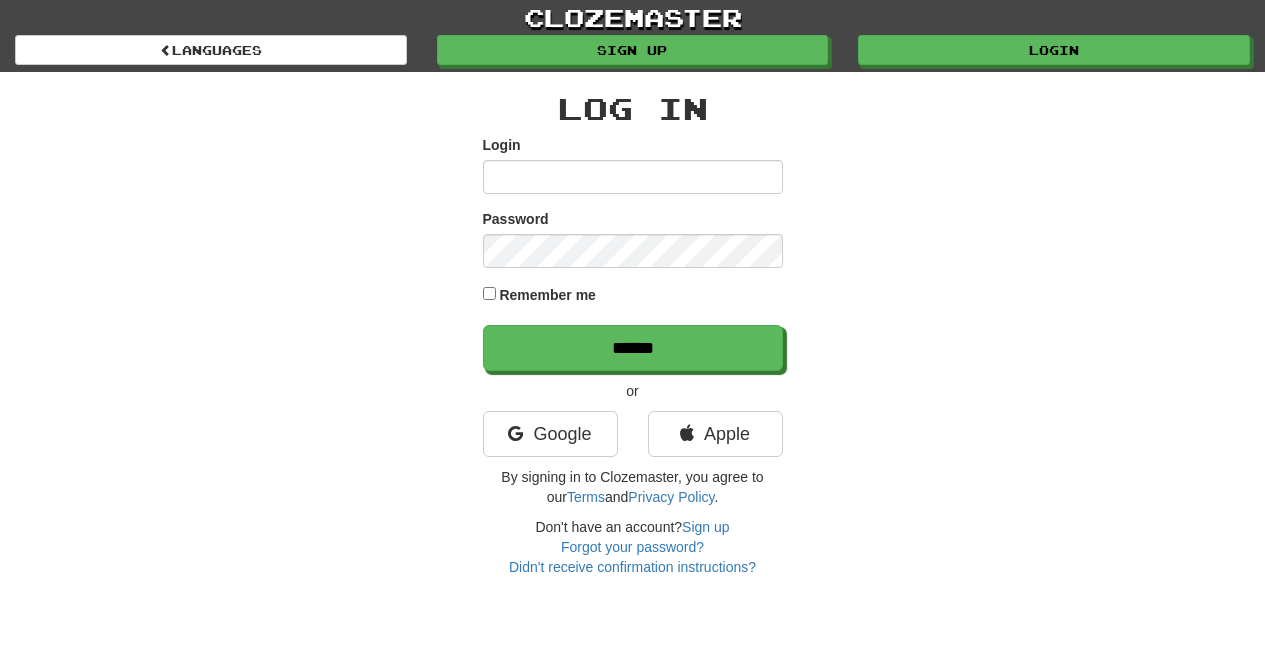 scroll, scrollTop: 0, scrollLeft: 0, axis: both 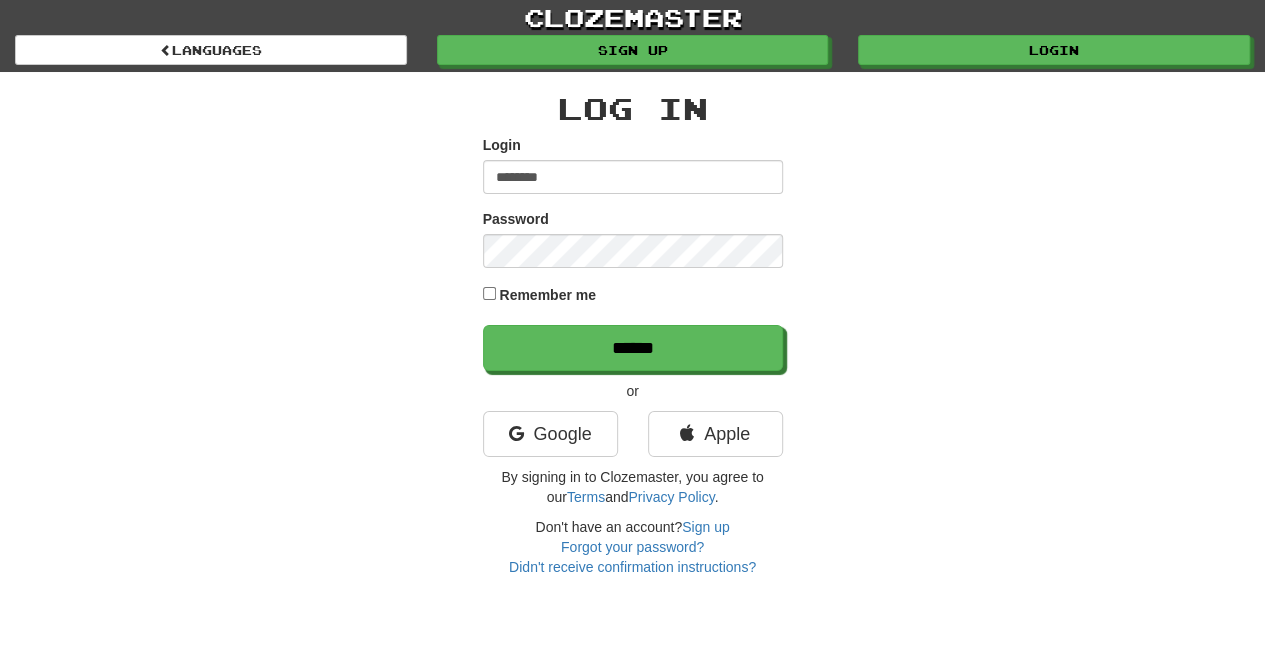type on "********" 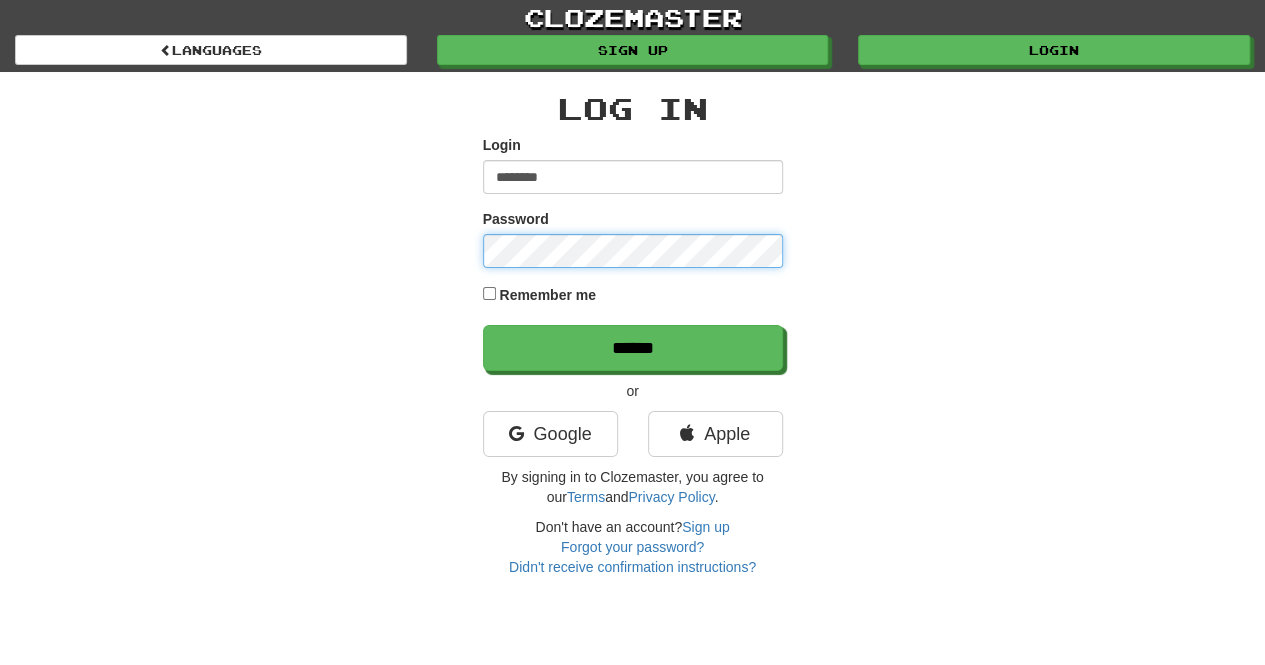 click on "******" at bounding box center [633, 348] 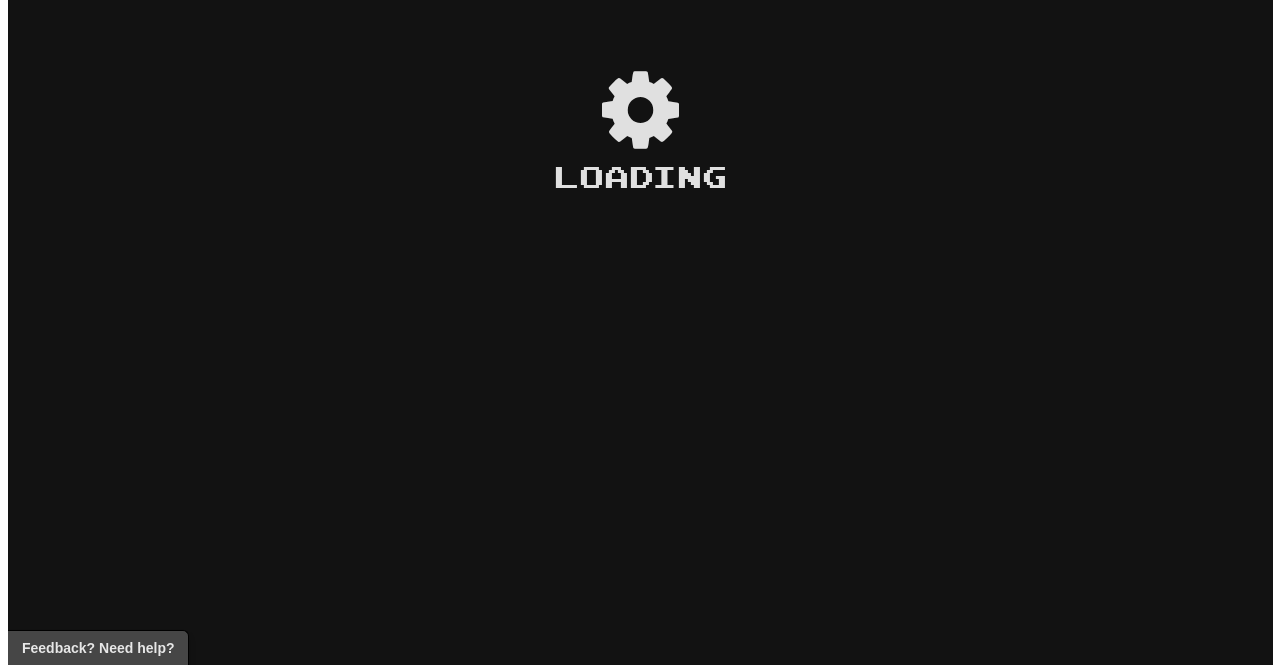 scroll, scrollTop: 0, scrollLeft: 0, axis: both 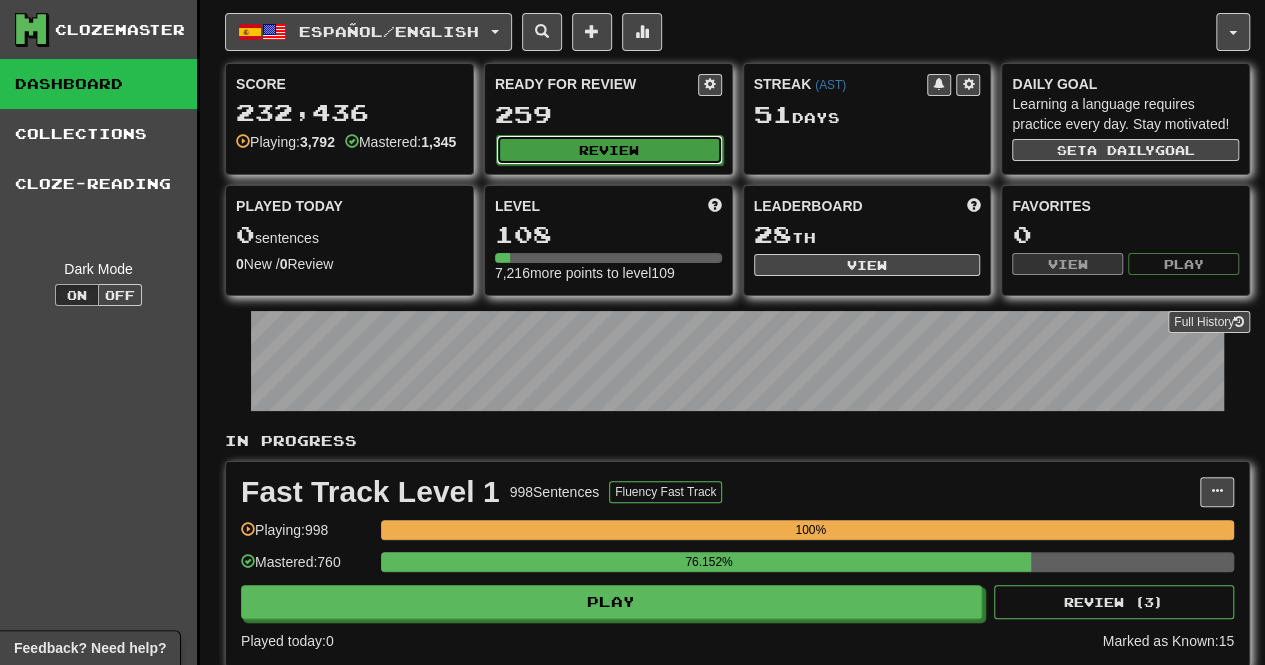 click on "Review" at bounding box center (609, 150) 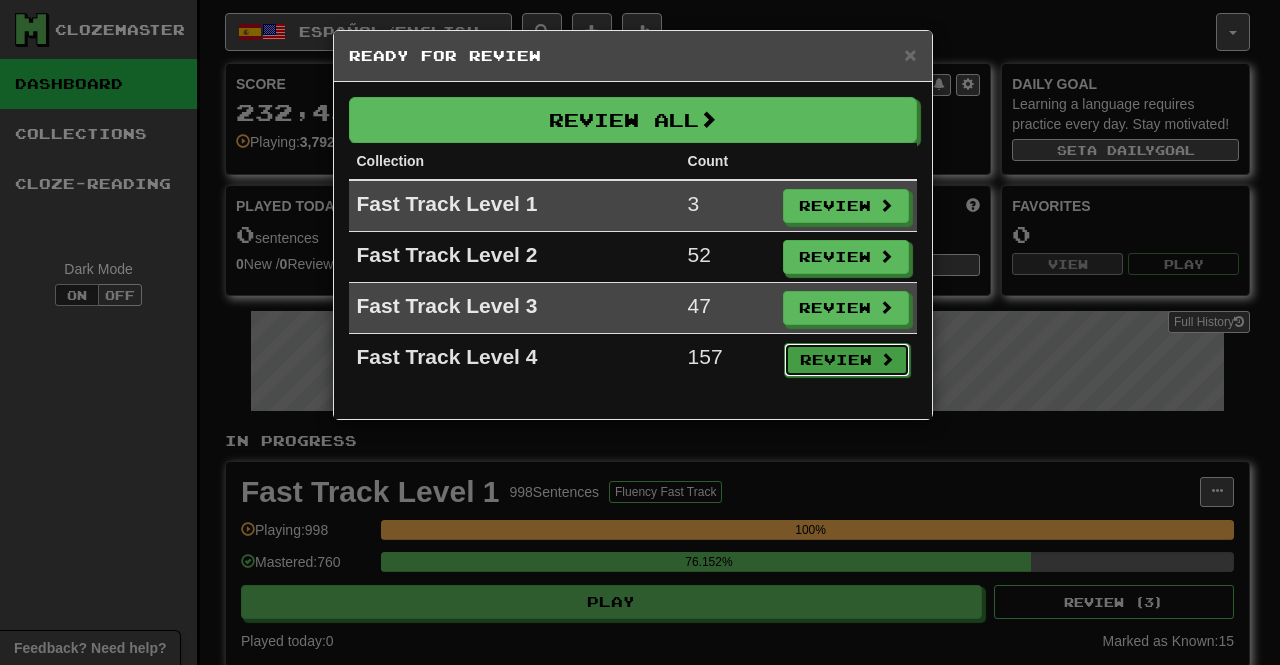 click on "Review" at bounding box center (847, 360) 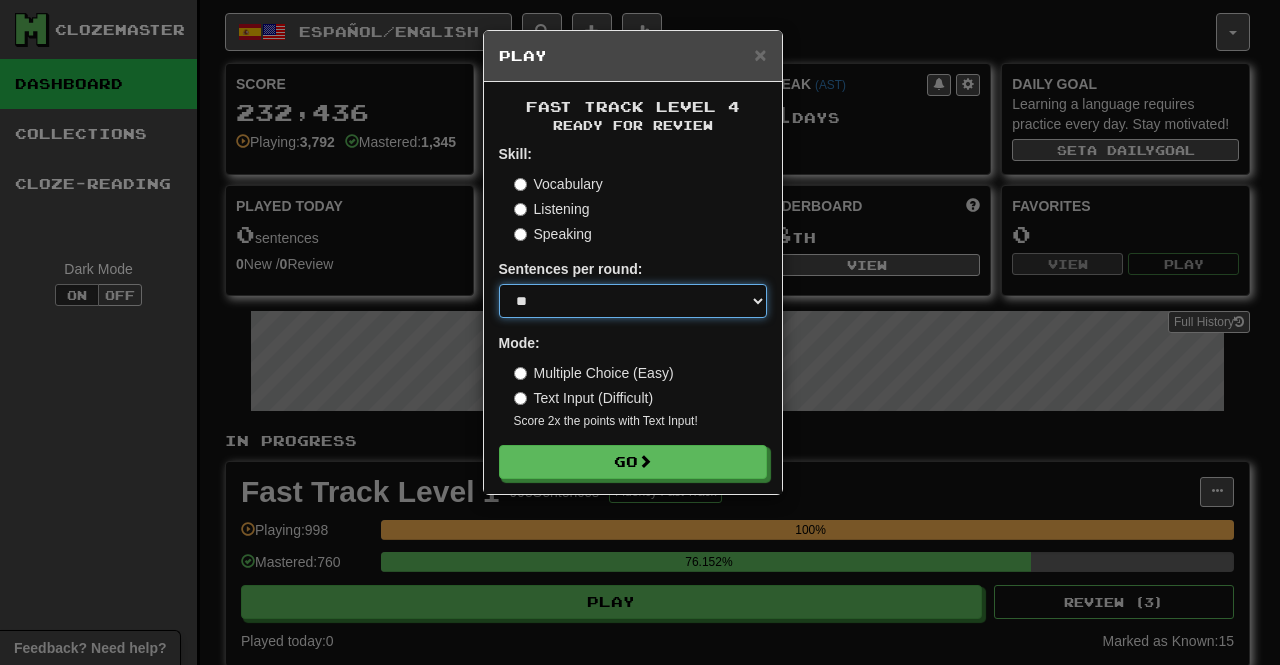 click on "* ** ** ** ** ** *** ********" at bounding box center [633, 301] 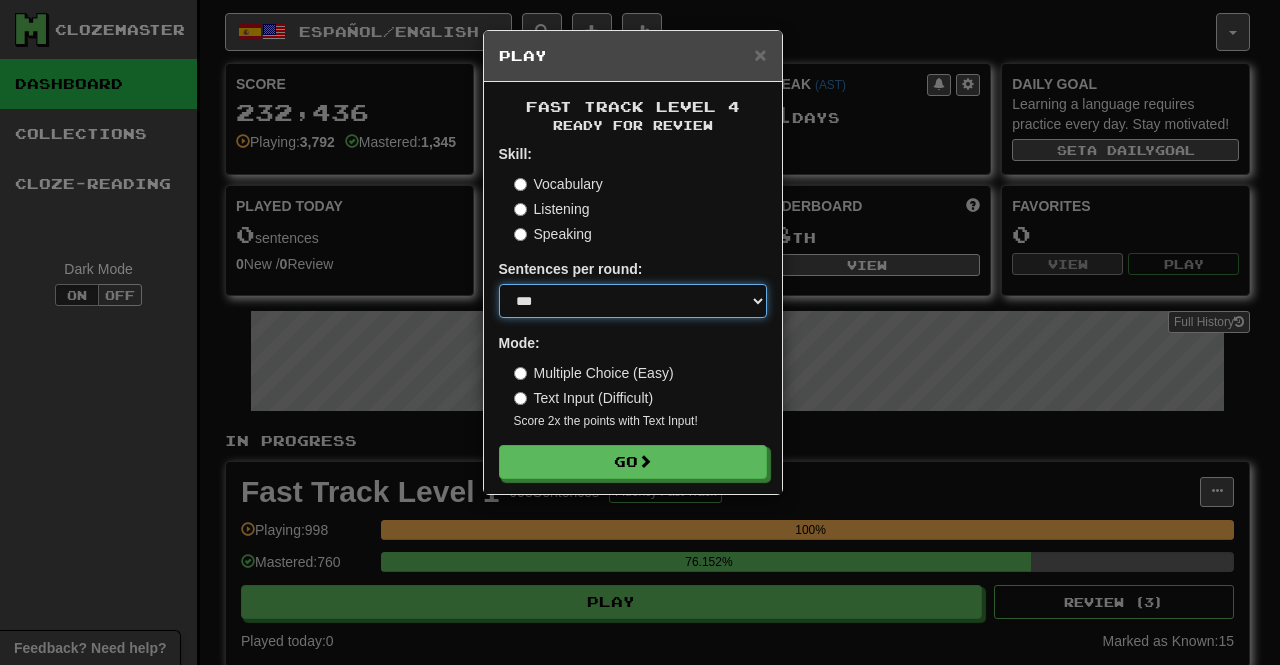 click on "* ** ** ** ** ** *** ********" at bounding box center (633, 301) 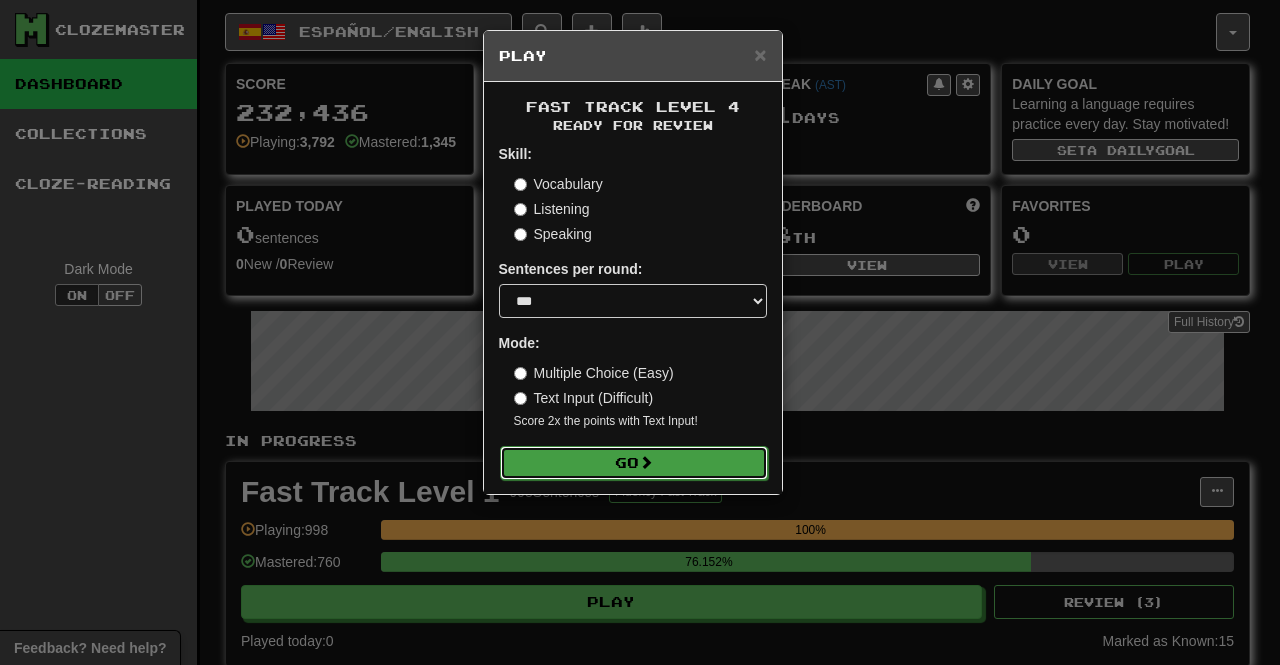 click on "Go" at bounding box center (634, 463) 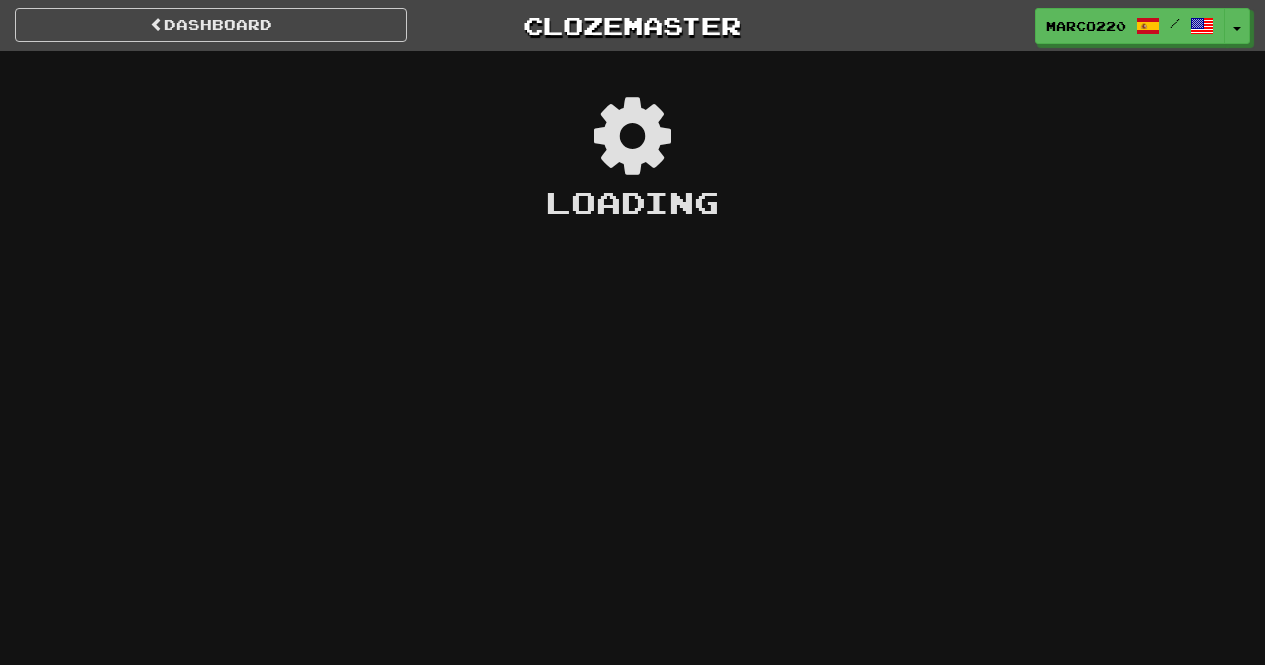 scroll, scrollTop: 0, scrollLeft: 0, axis: both 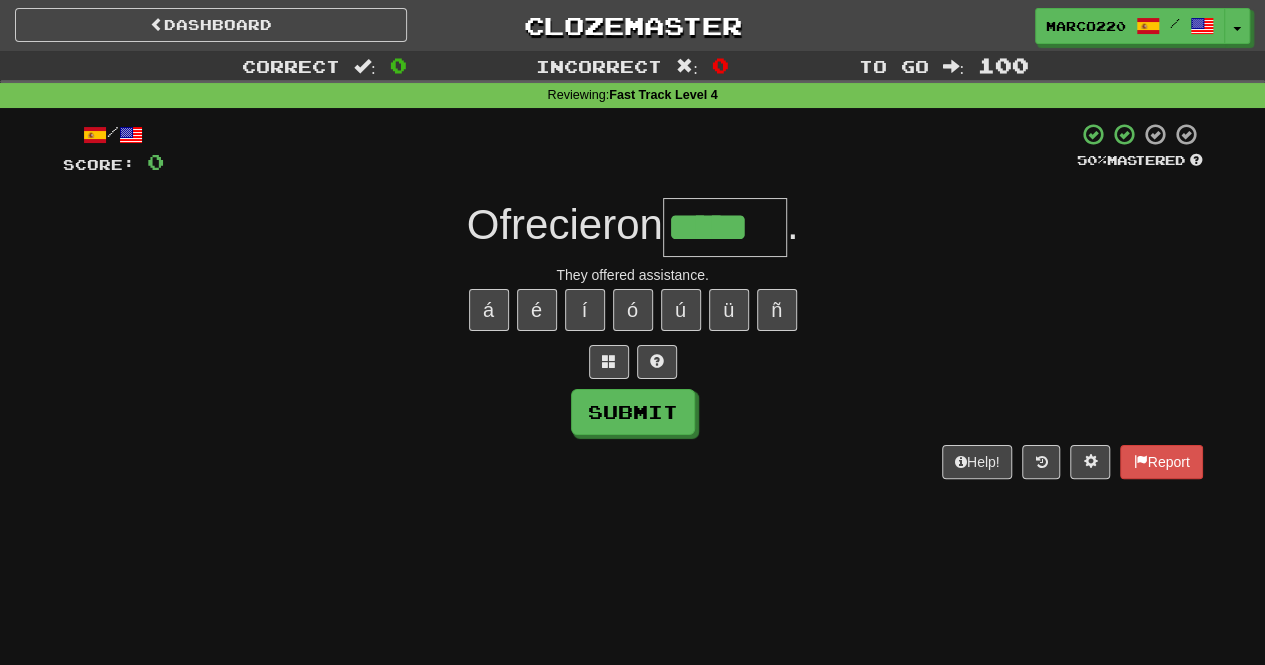type on "*****" 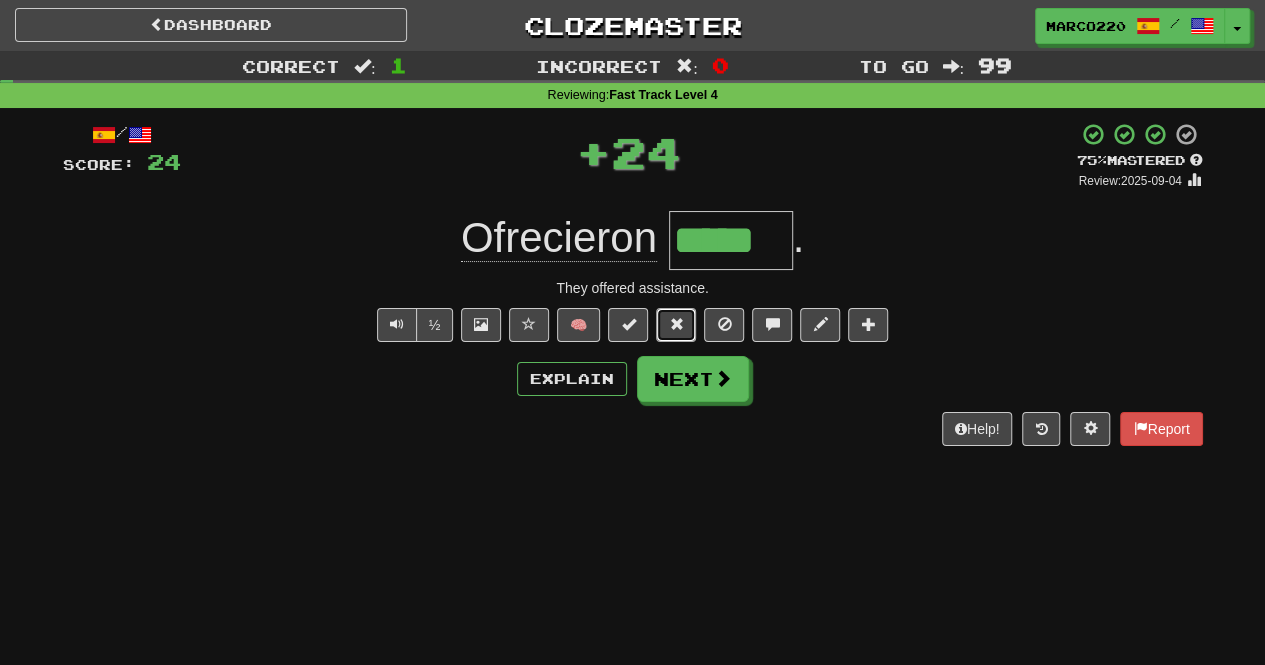 click at bounding box center [676, 324] 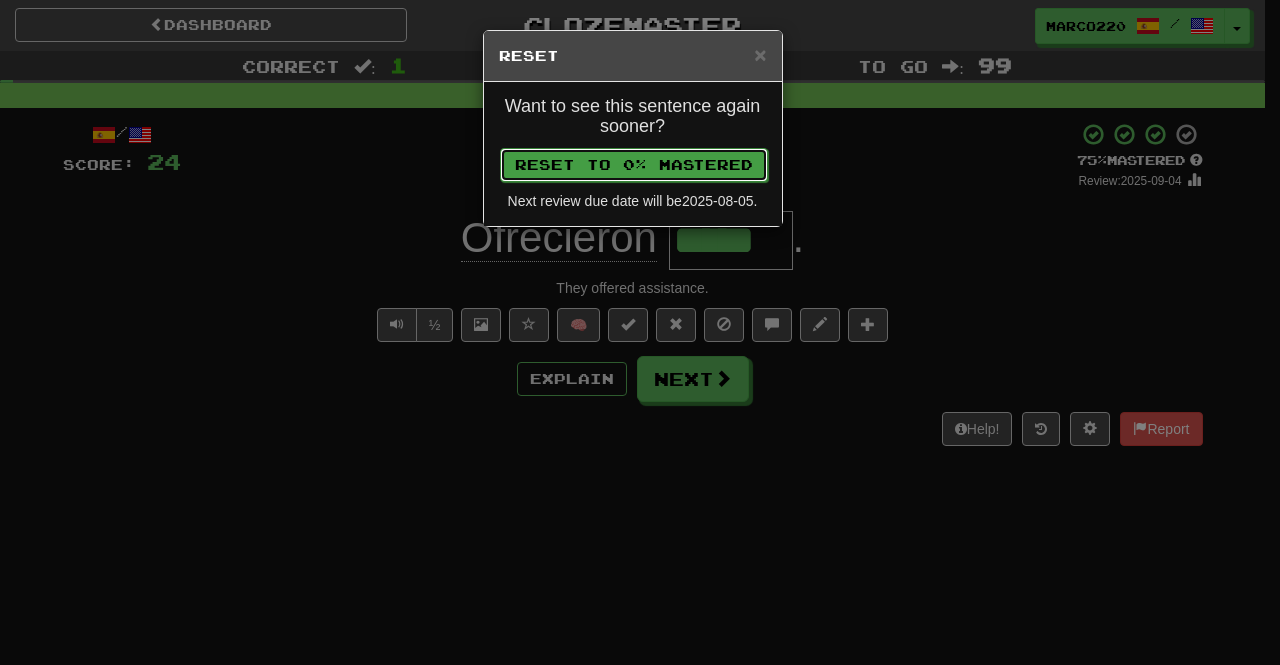 click on "Reset to 0% Mastered" at bounding box center [634, 165] 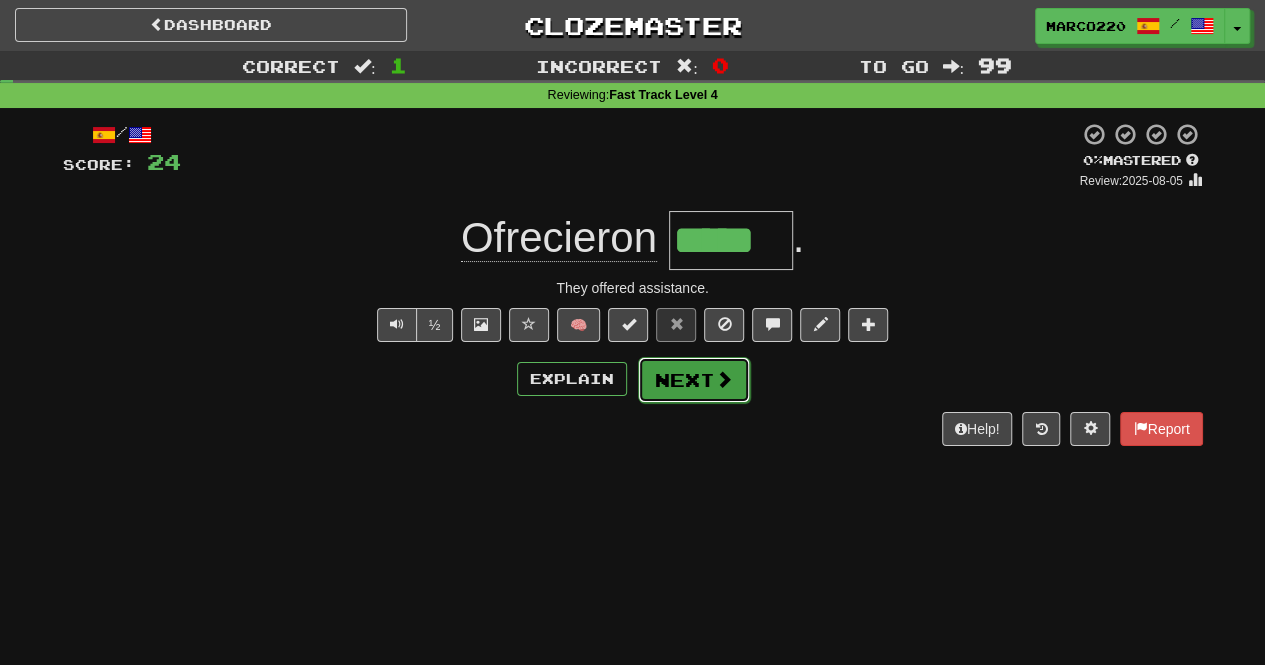 click on "Next" at bounding box center (694, 380) 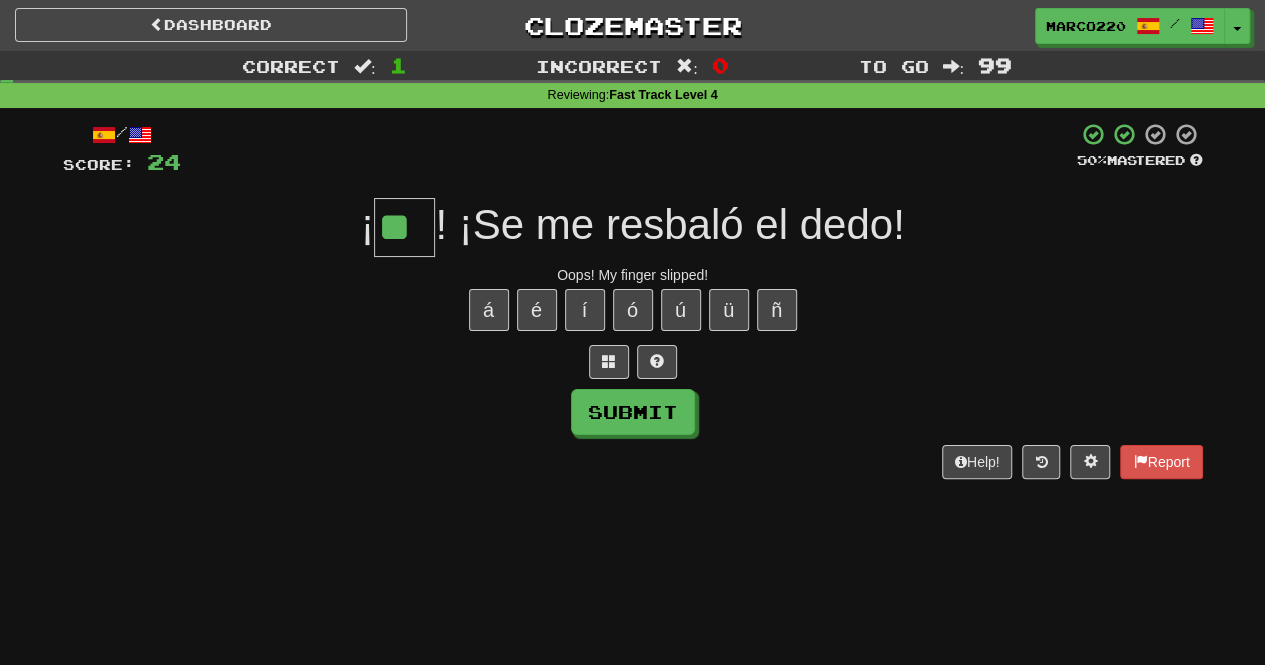 type on "**" 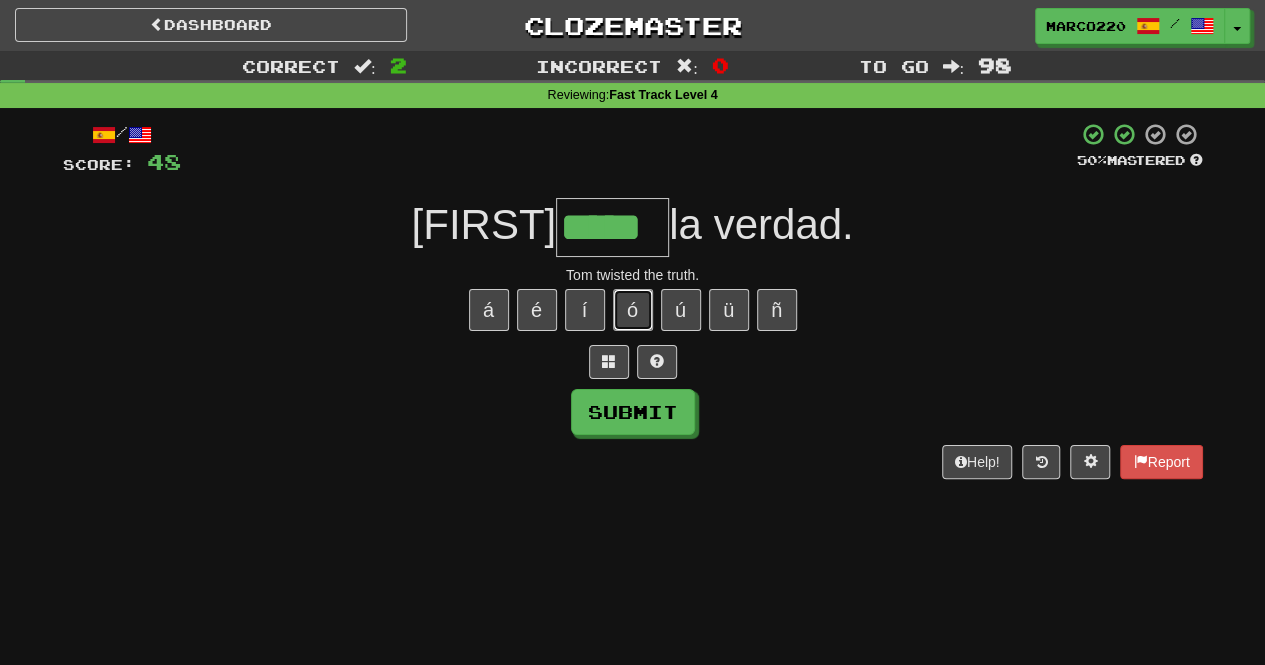 click on "ó" at bounding box center (633, 310) 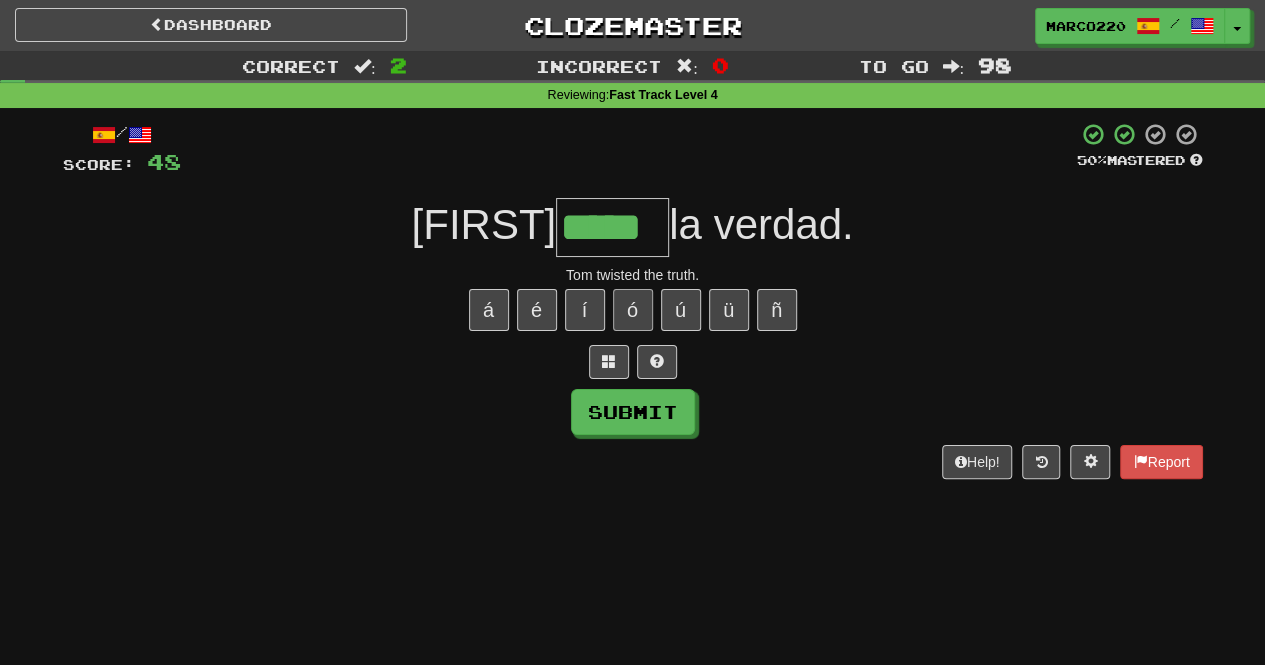 type on "******" 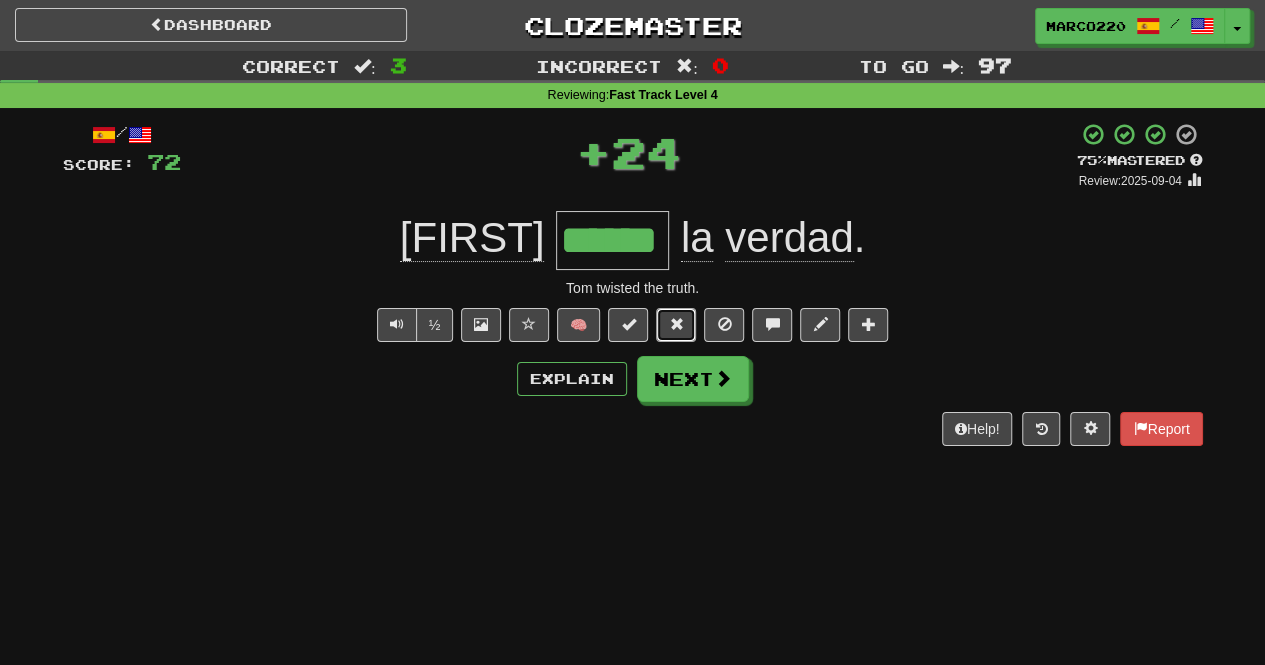 click at bounding box center [676, 325] 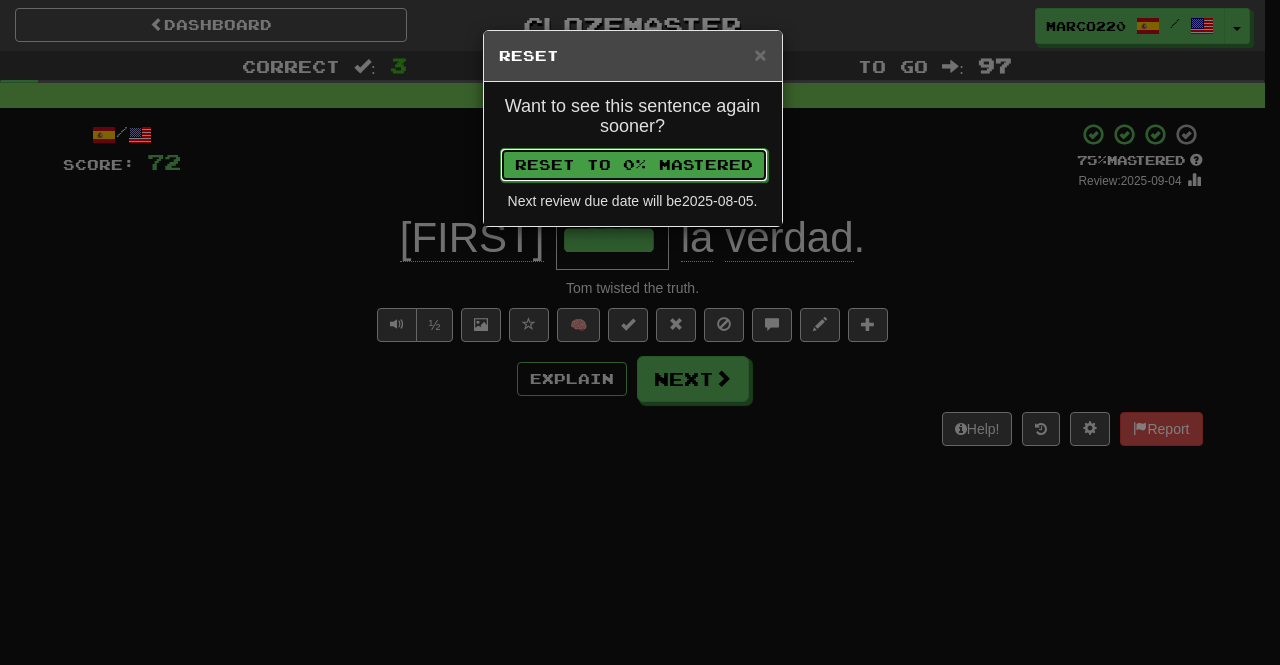 click on "Reset to 0% Mastered" at bounding box center (634, 165) 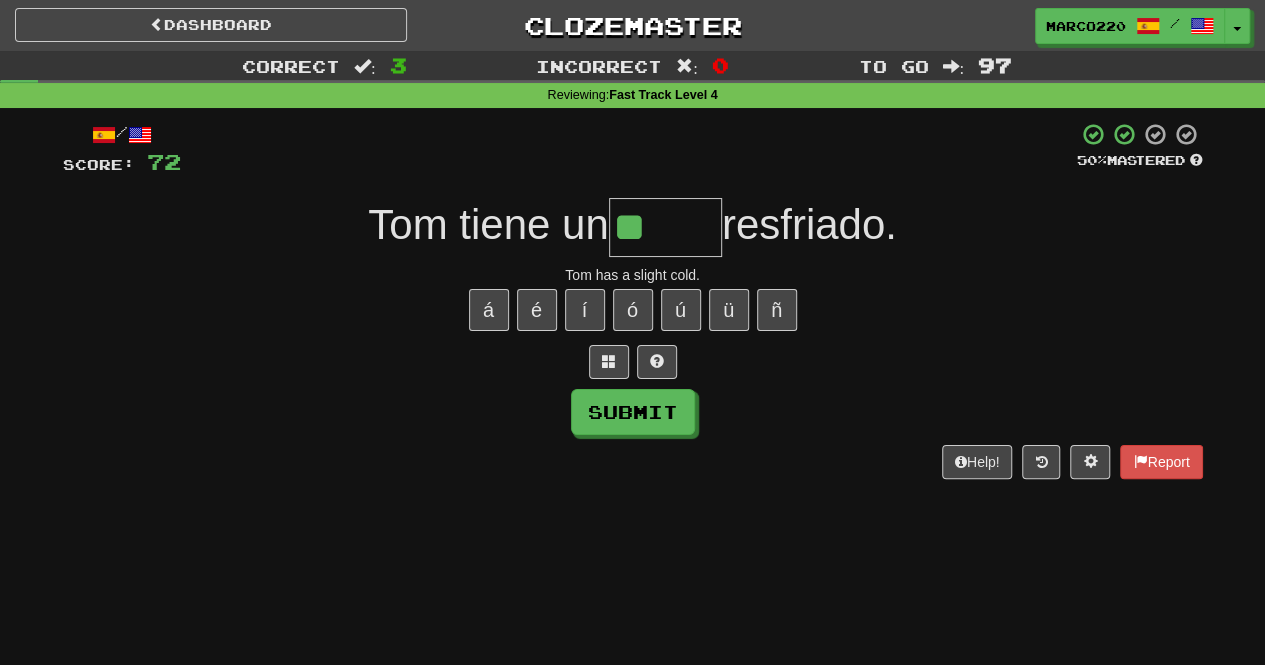 type on "*" 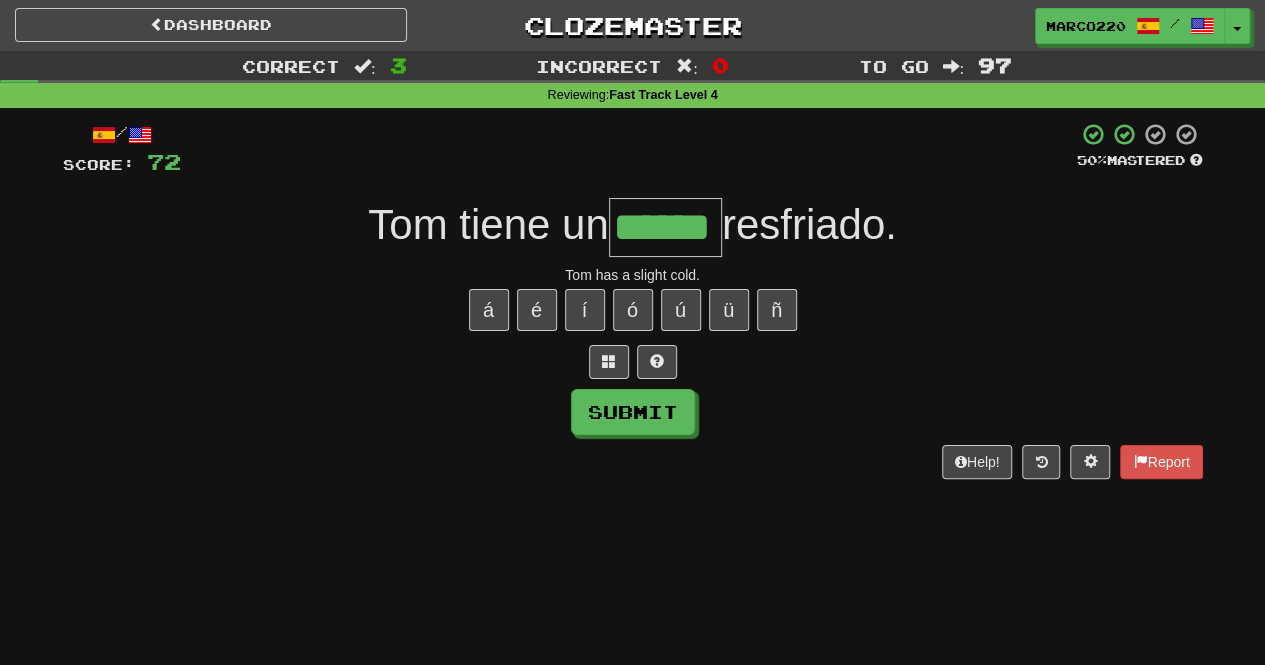 type on "******" 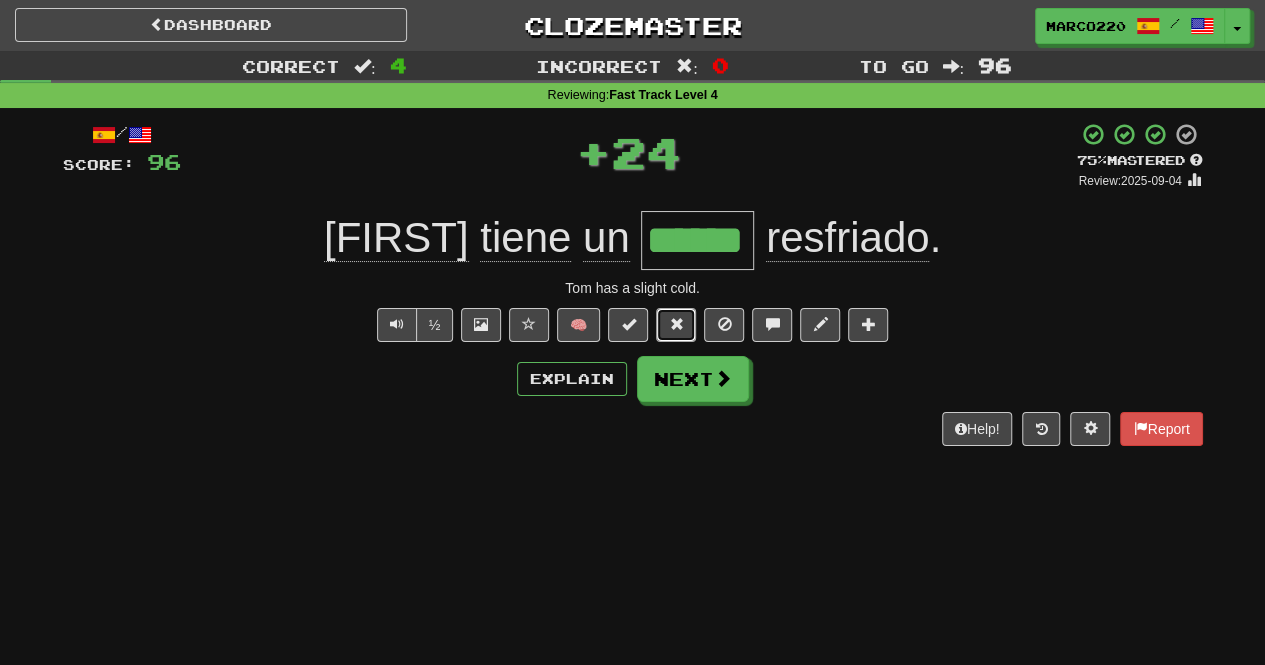 click at bounding box center [676, 324] 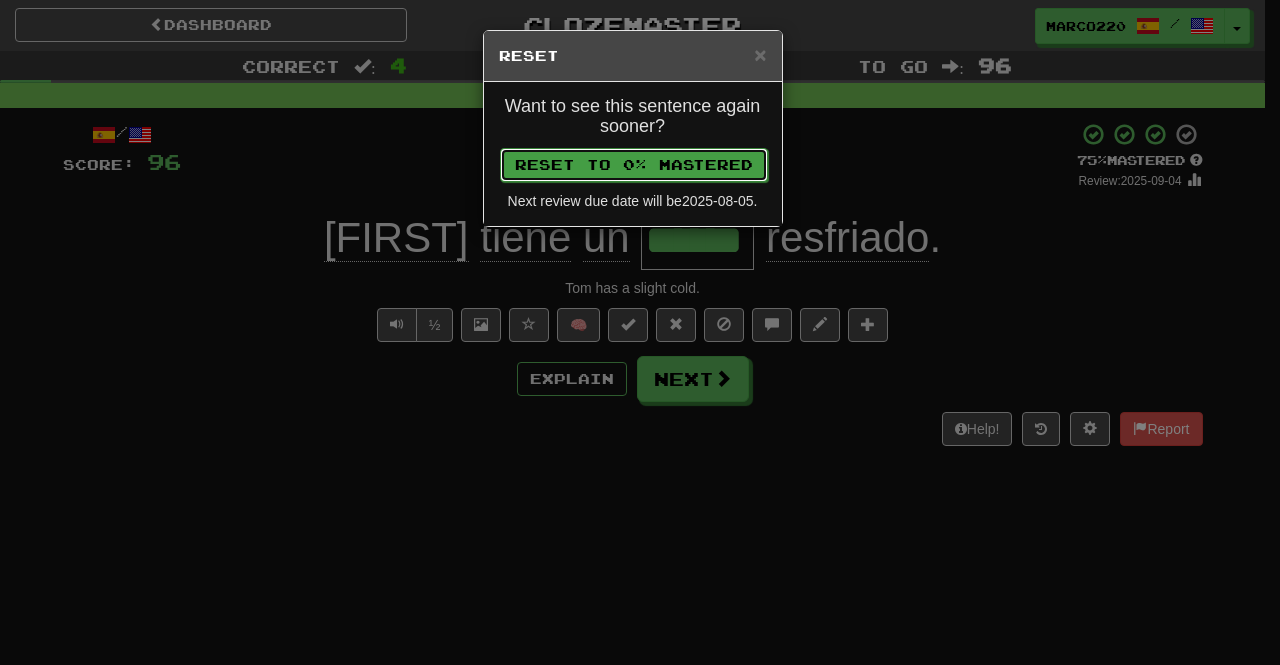 click on "Reset to 0% Mastered" at bounding box center [634, 165] 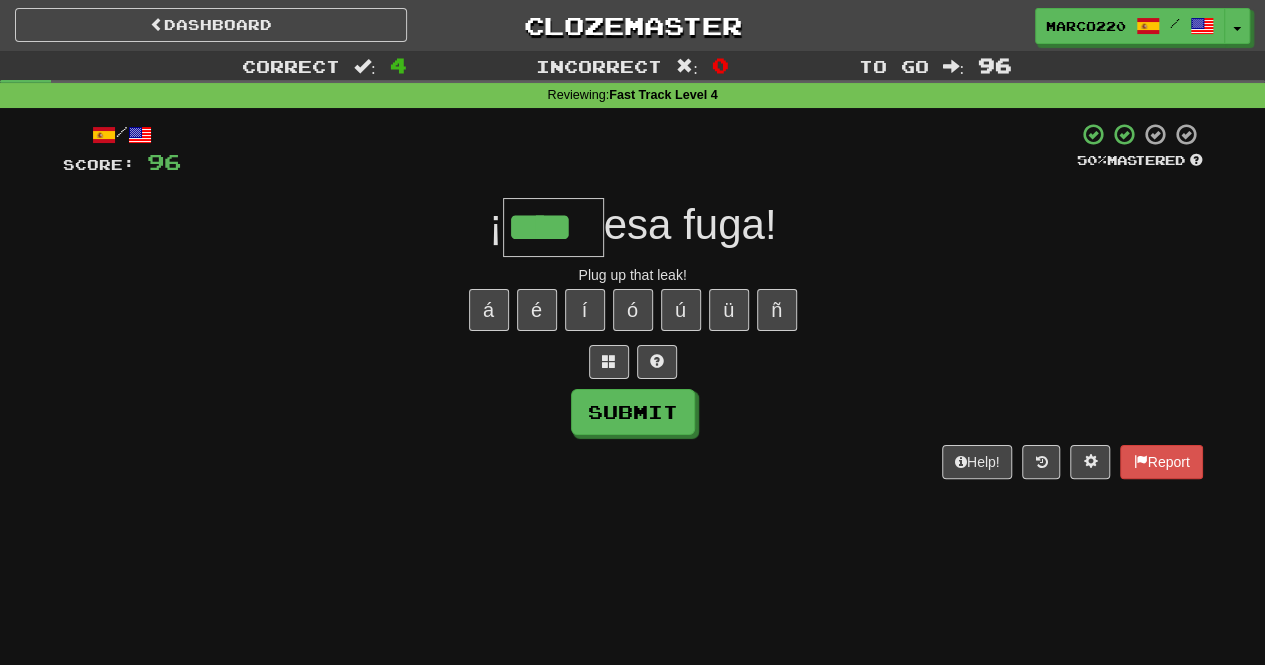 type on "****" 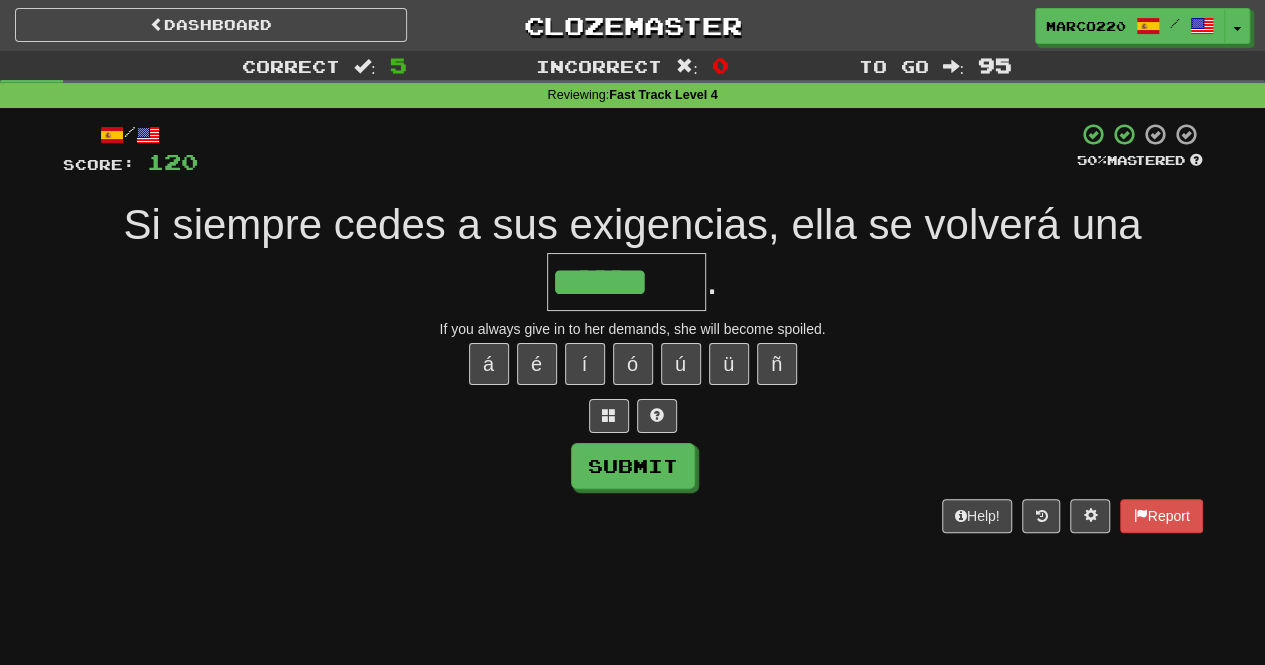 type on "******" 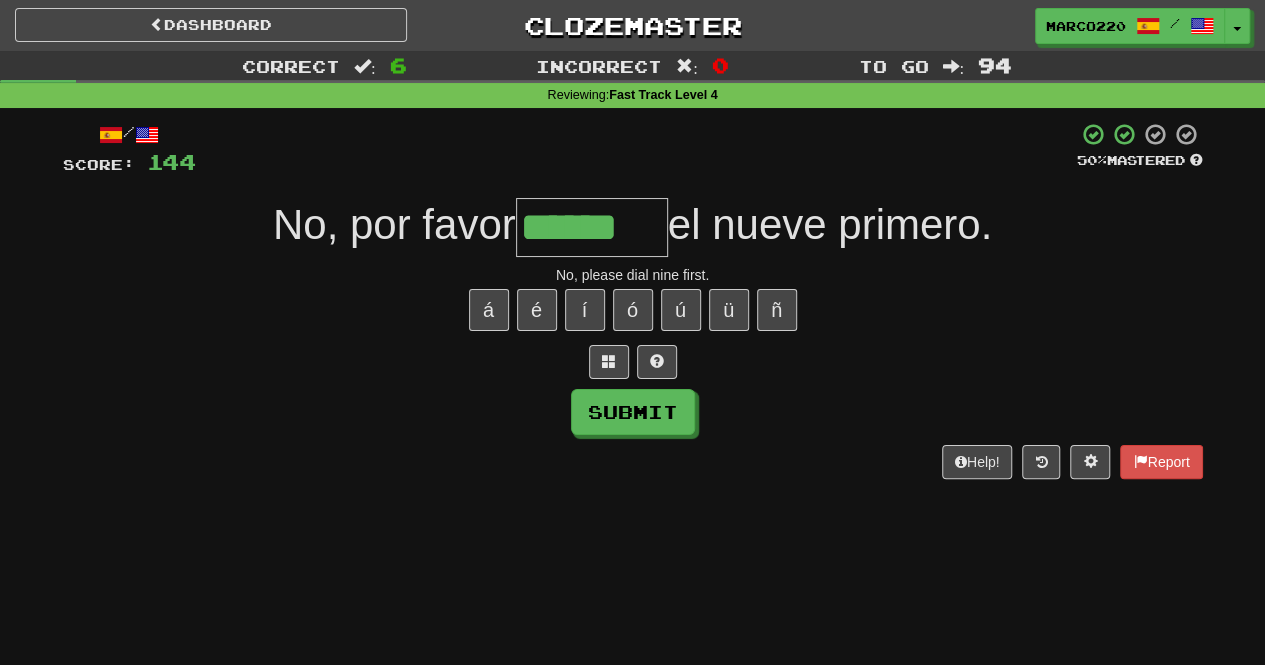 type on "******" 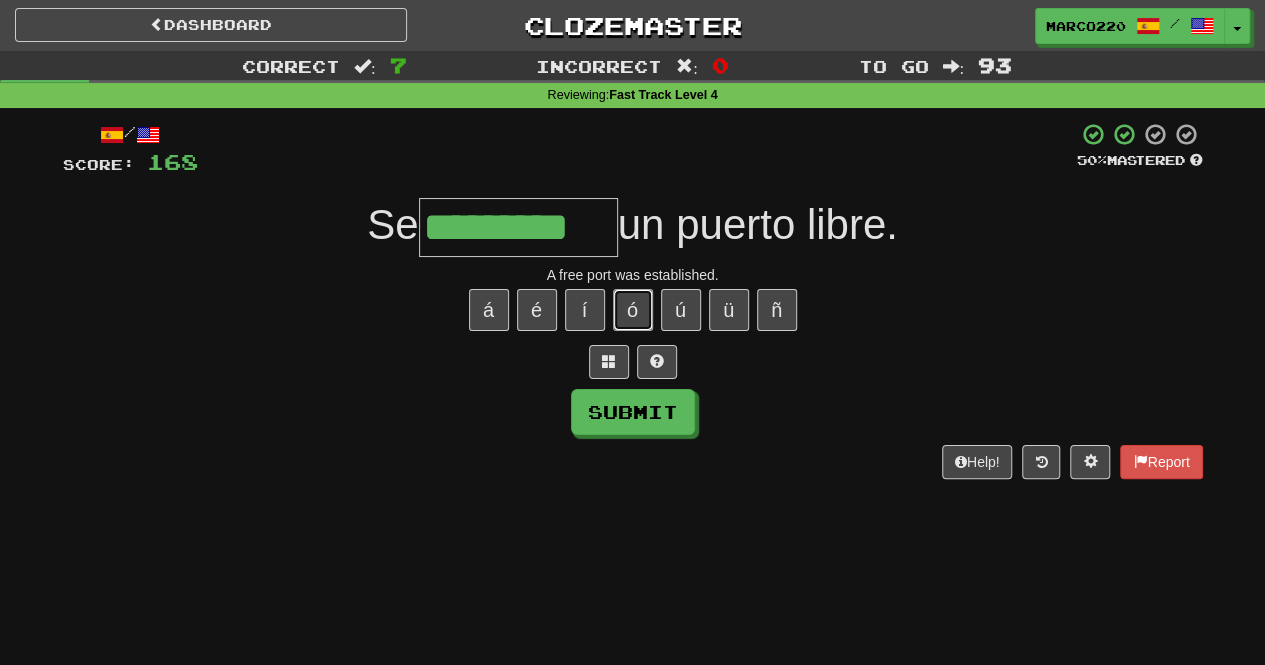 click on "ó" at bounding box center (633, 310) 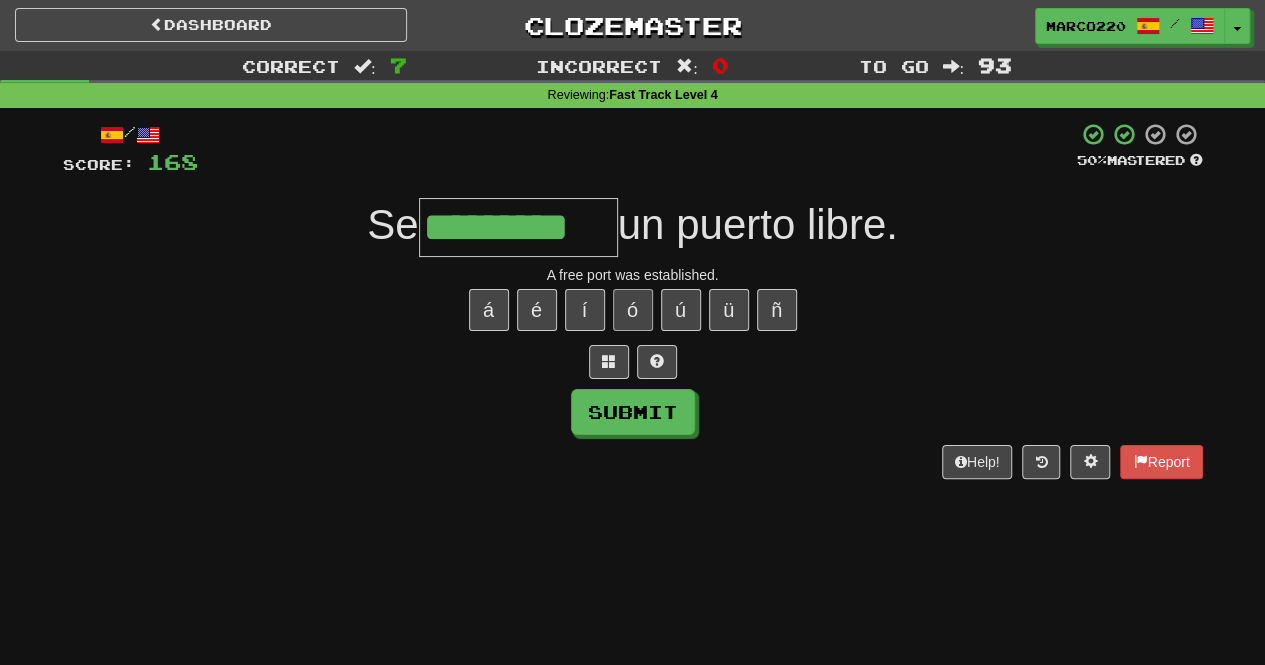 type on "**********" 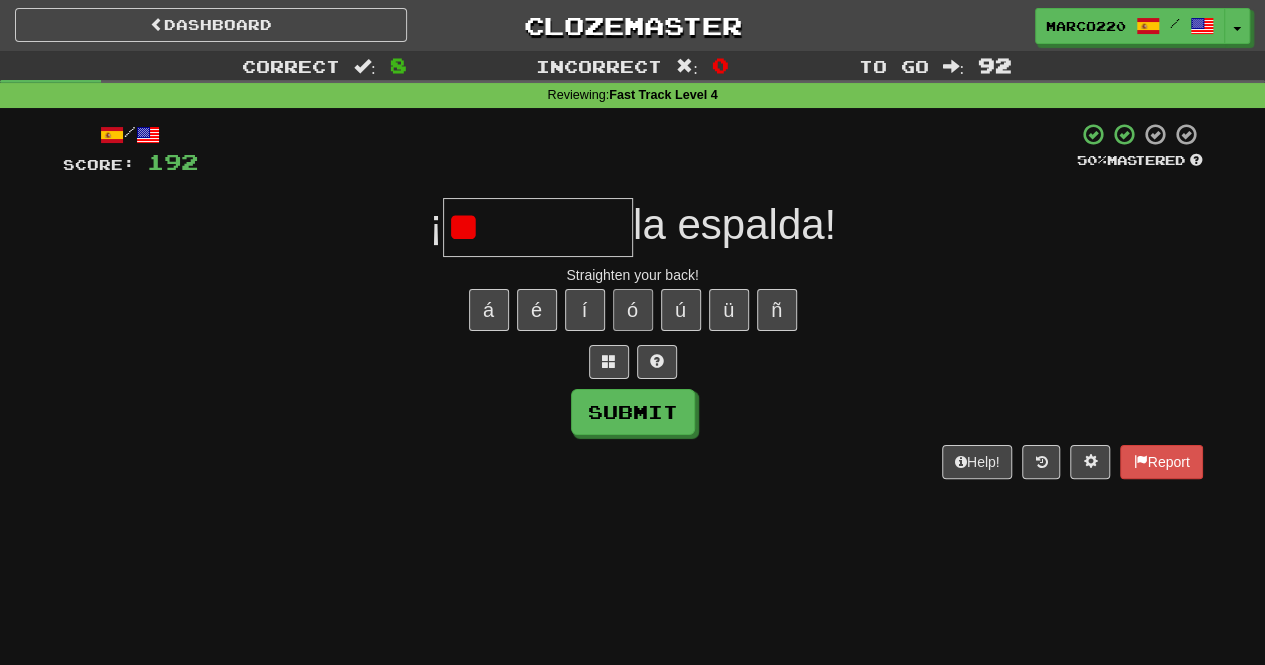 type on "*" 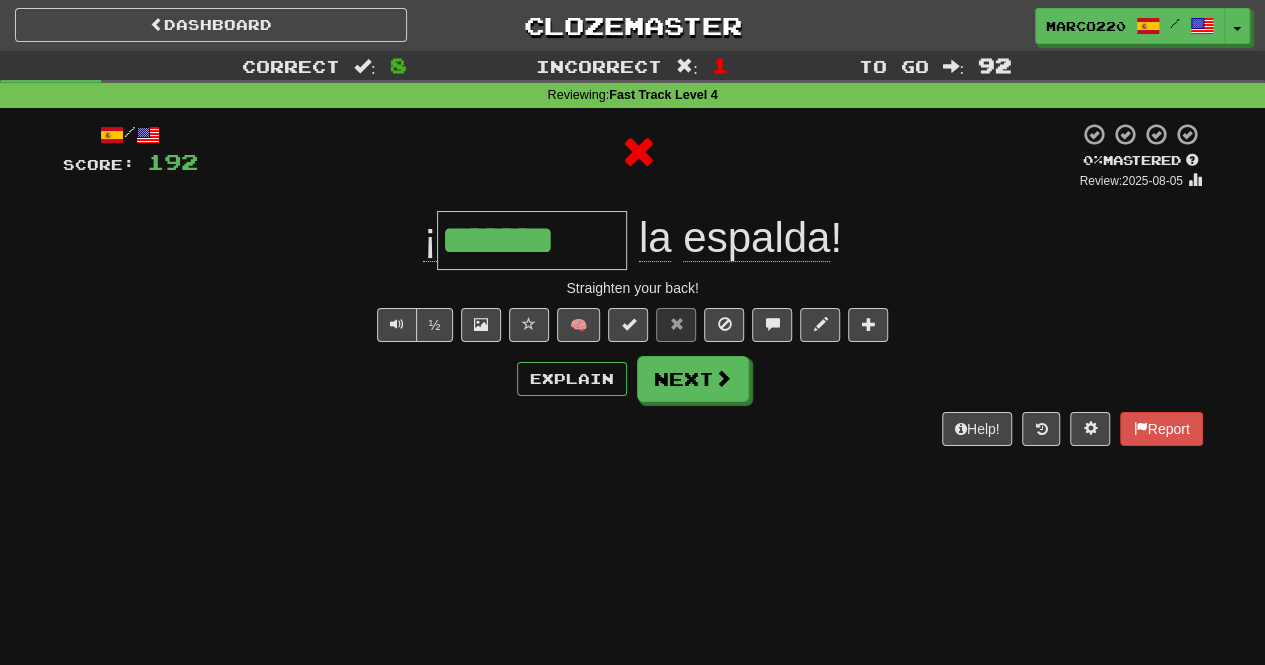 type on "********" 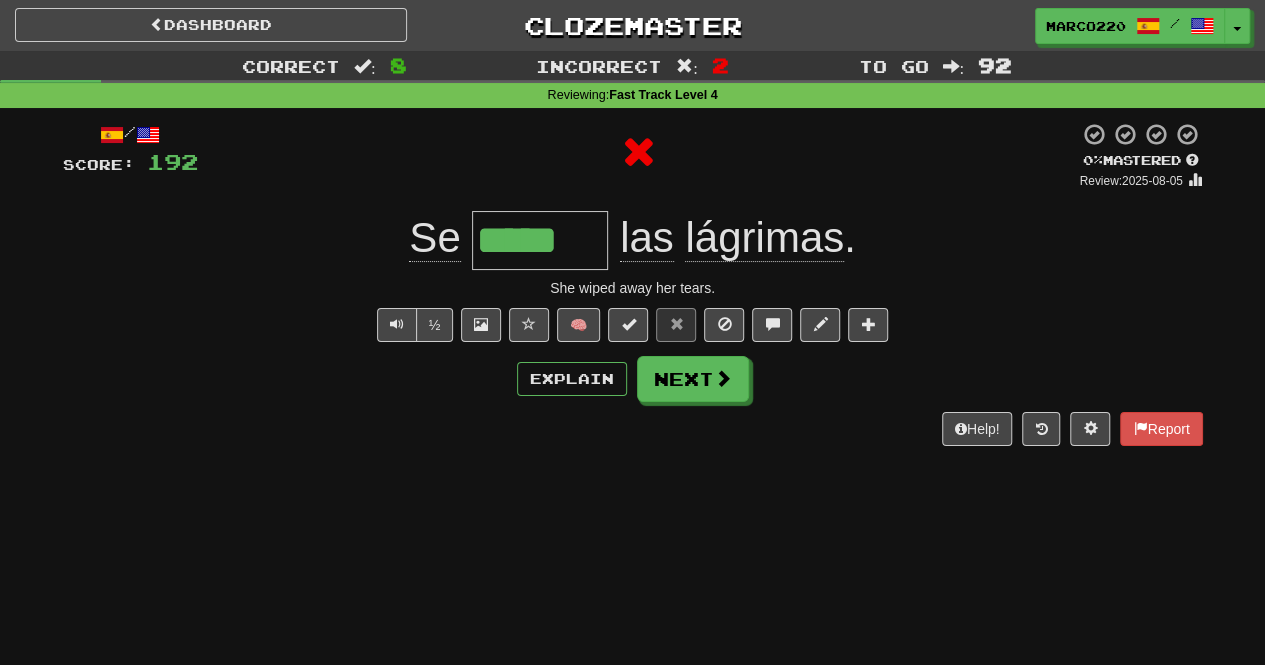 type on "******" 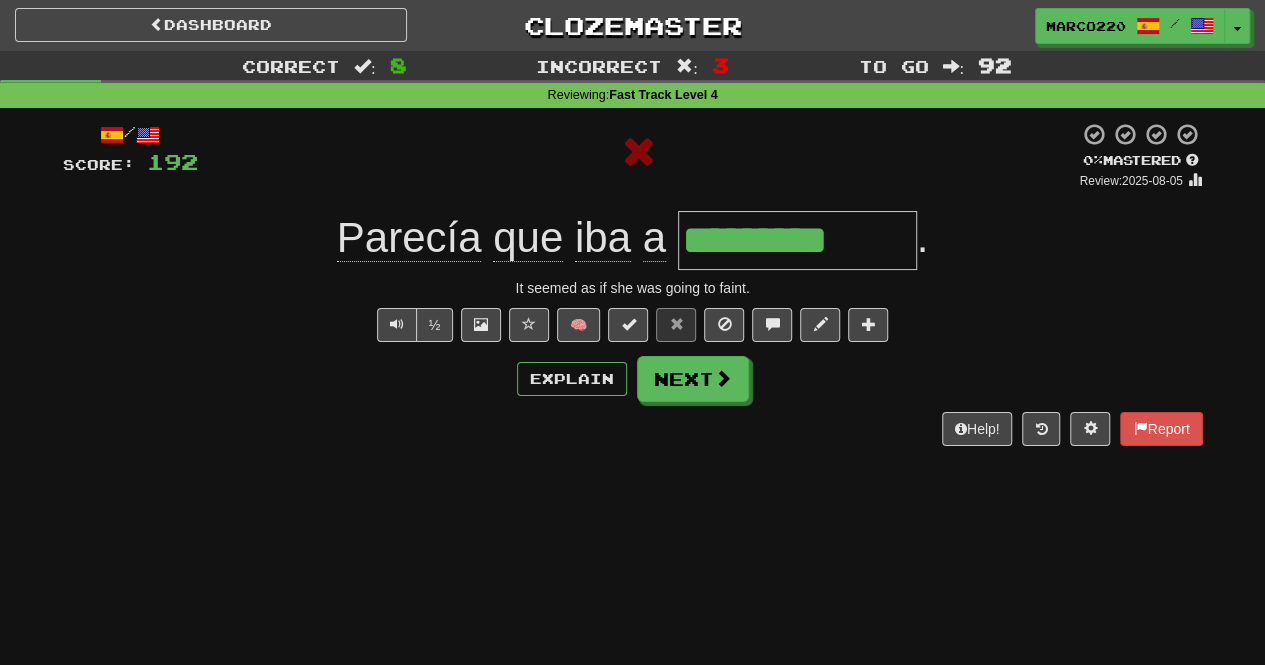 type on "**********" 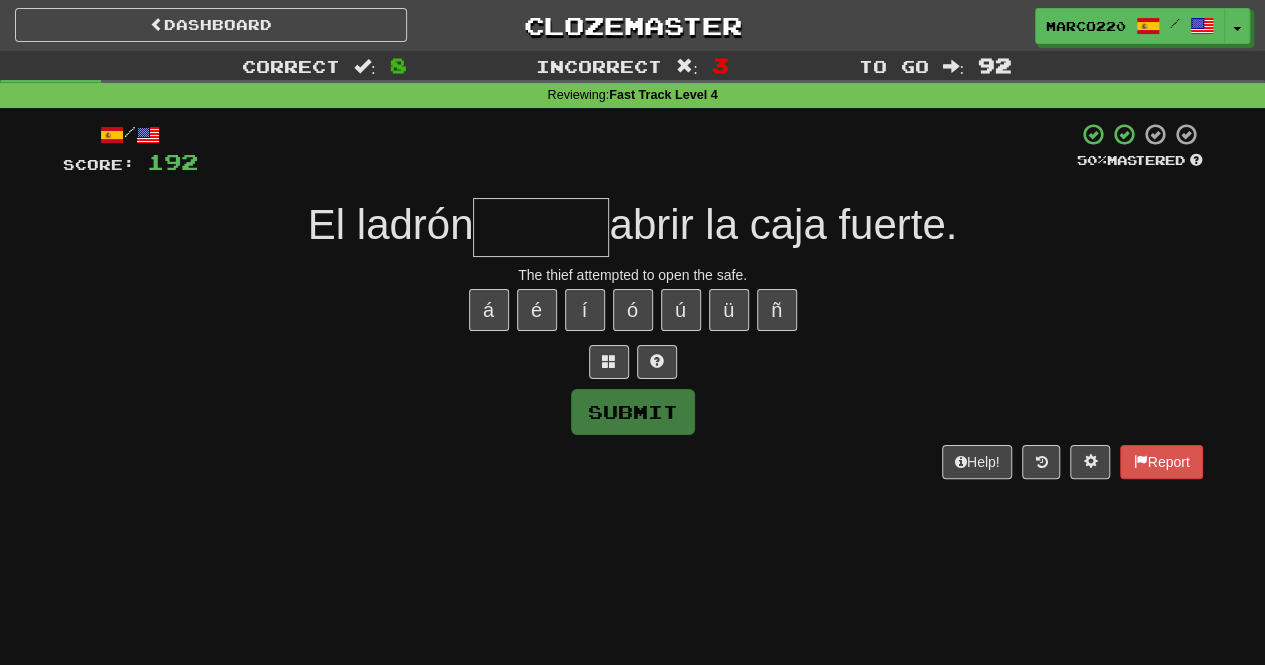type on "*" 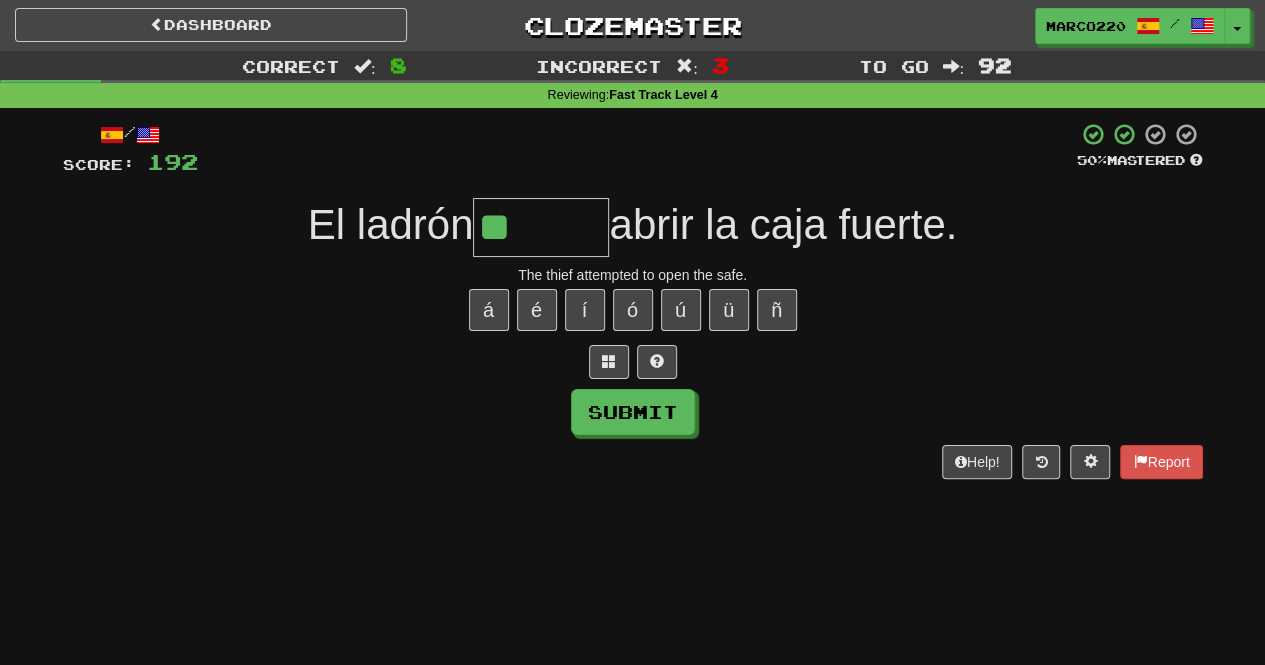 type on "*" 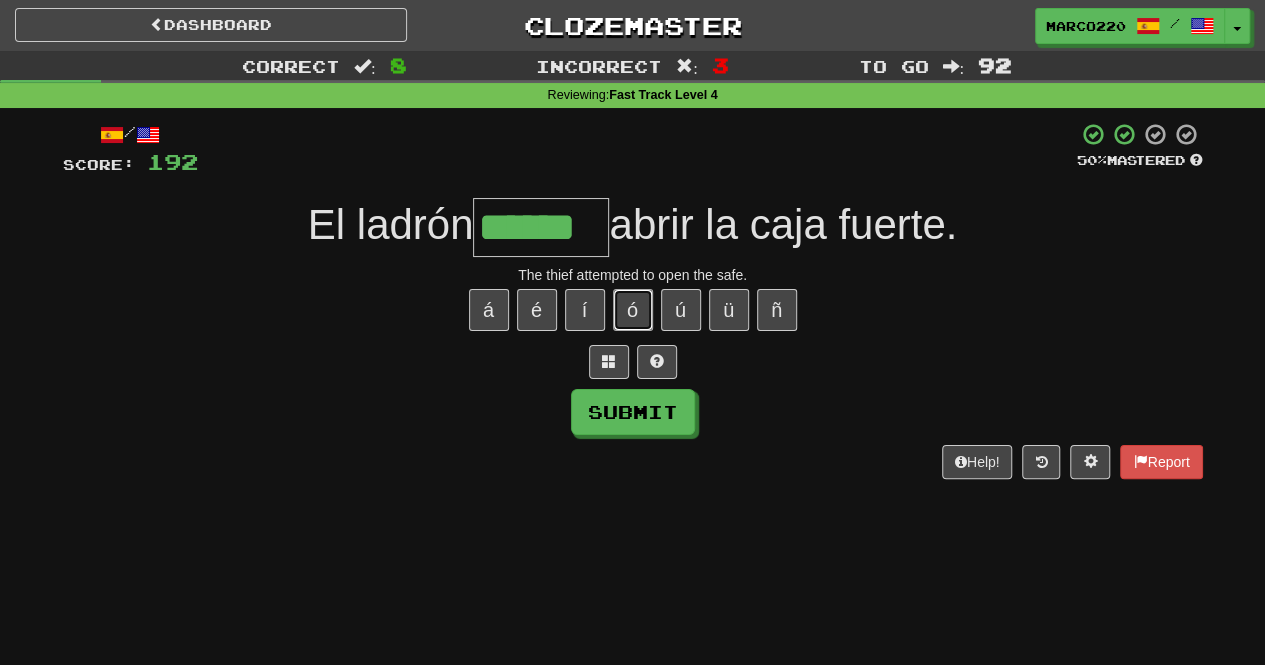 click on "ó" at bounding box center [633, 310] 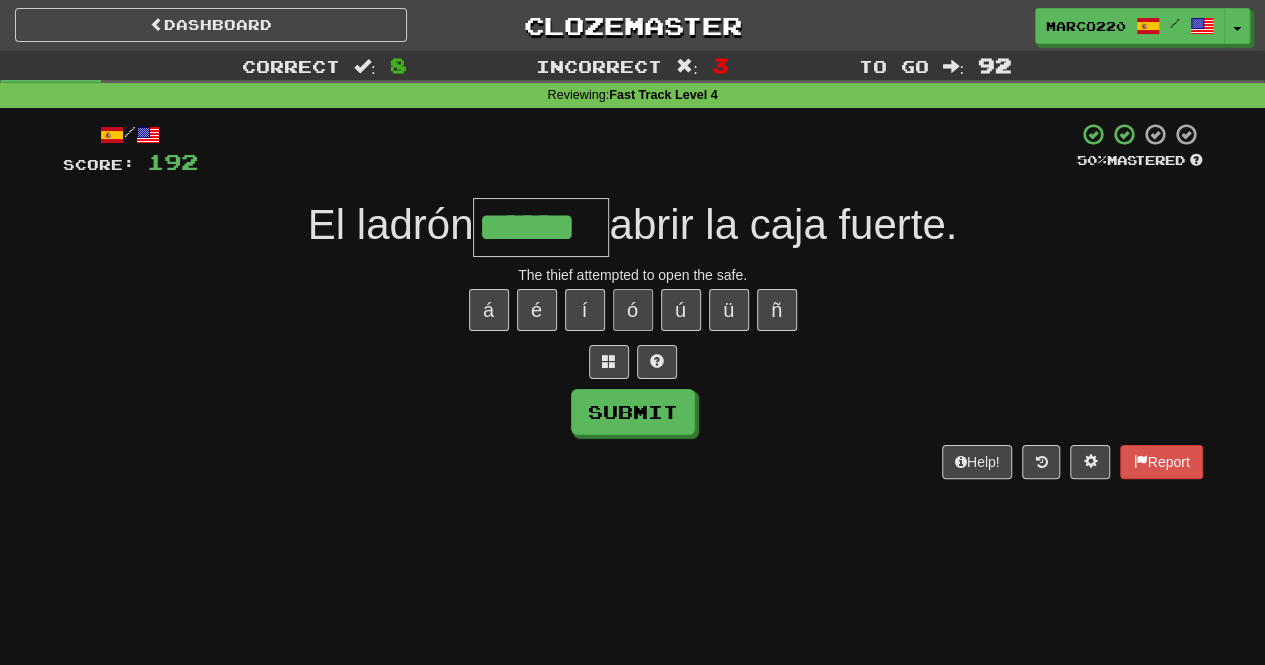 type on "*******" 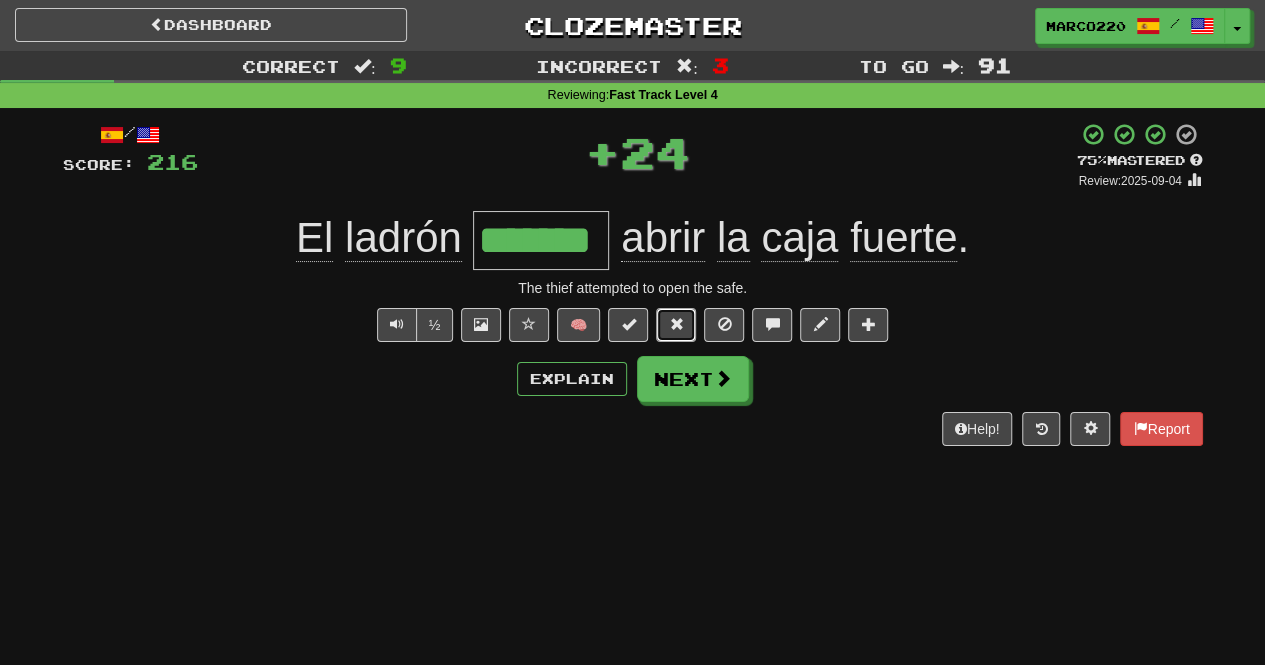 click at bounding box center (676, 324) 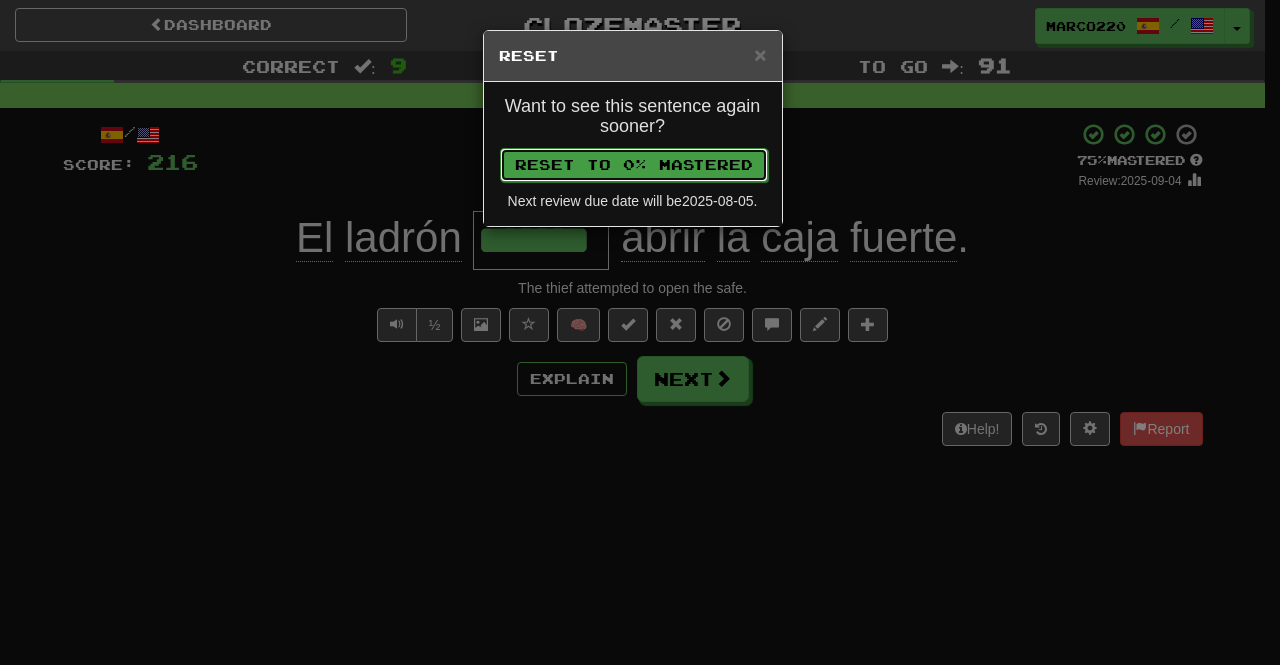 click on "Reset to 0% Mastered" at bounding box center [634, 165] 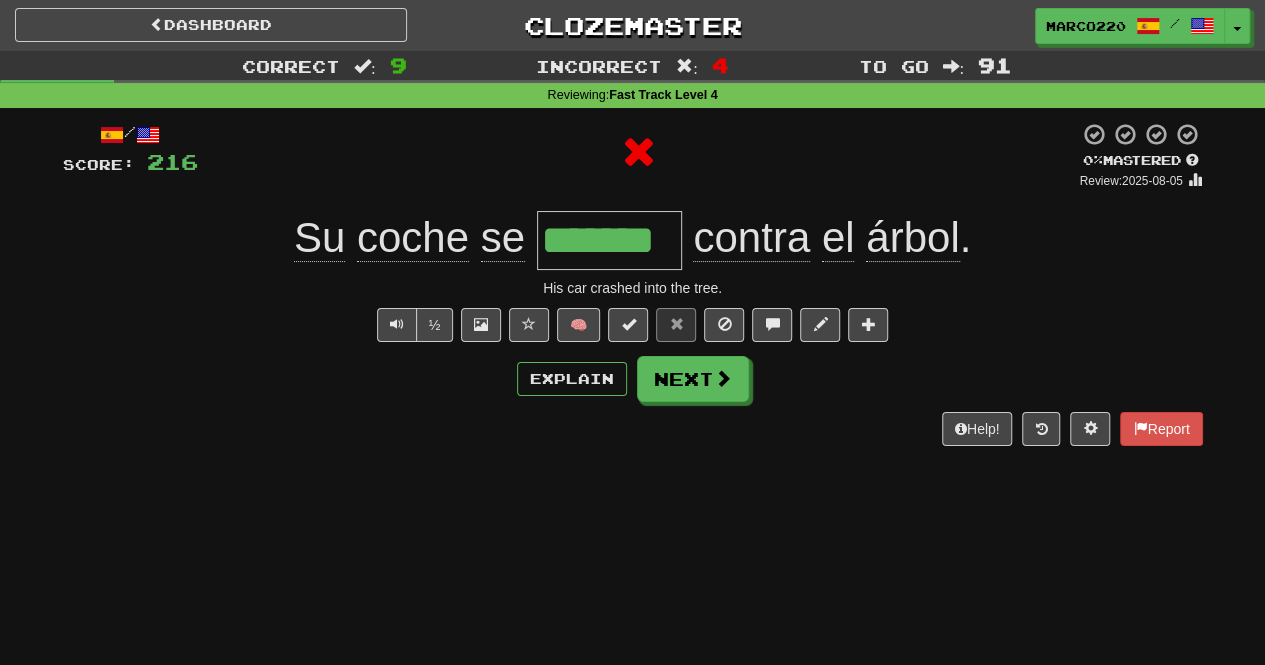 type on "********" 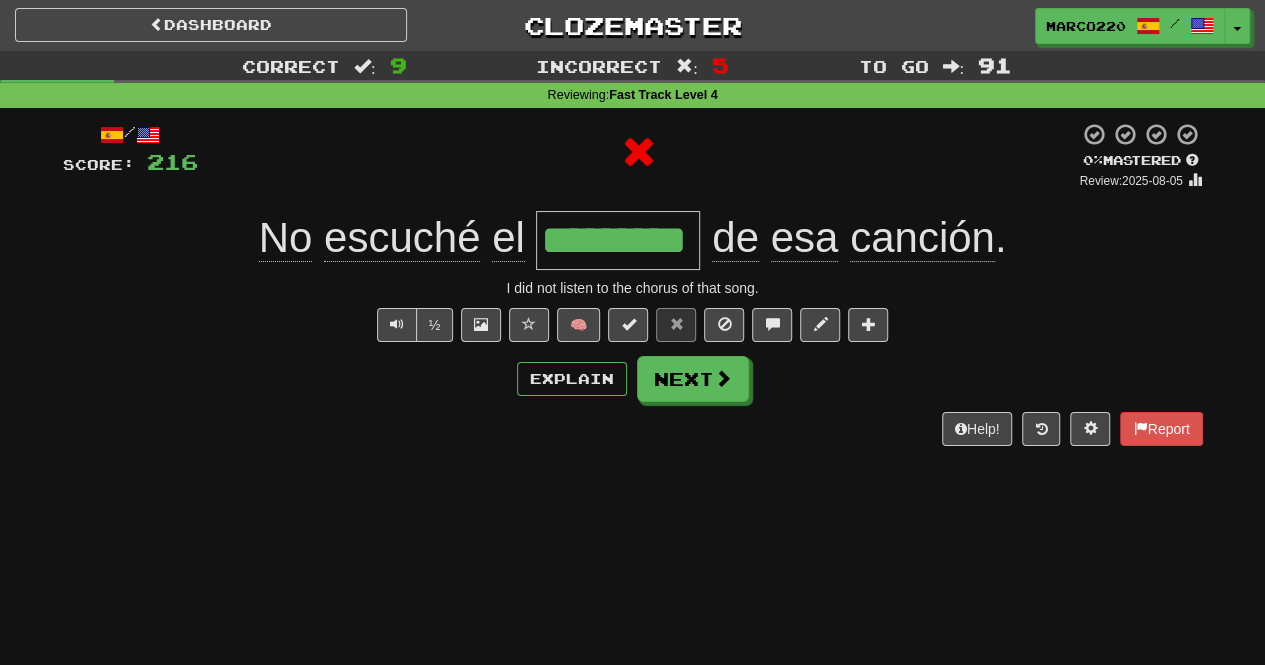 type on "**********" 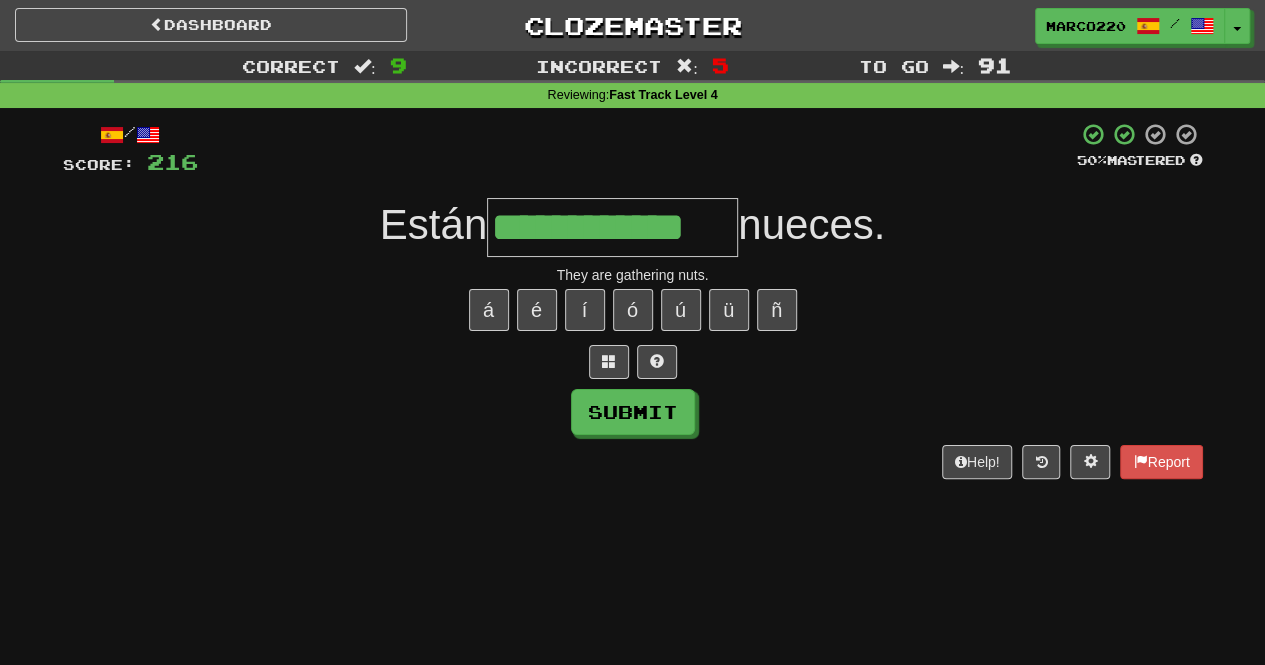 type on "**********" 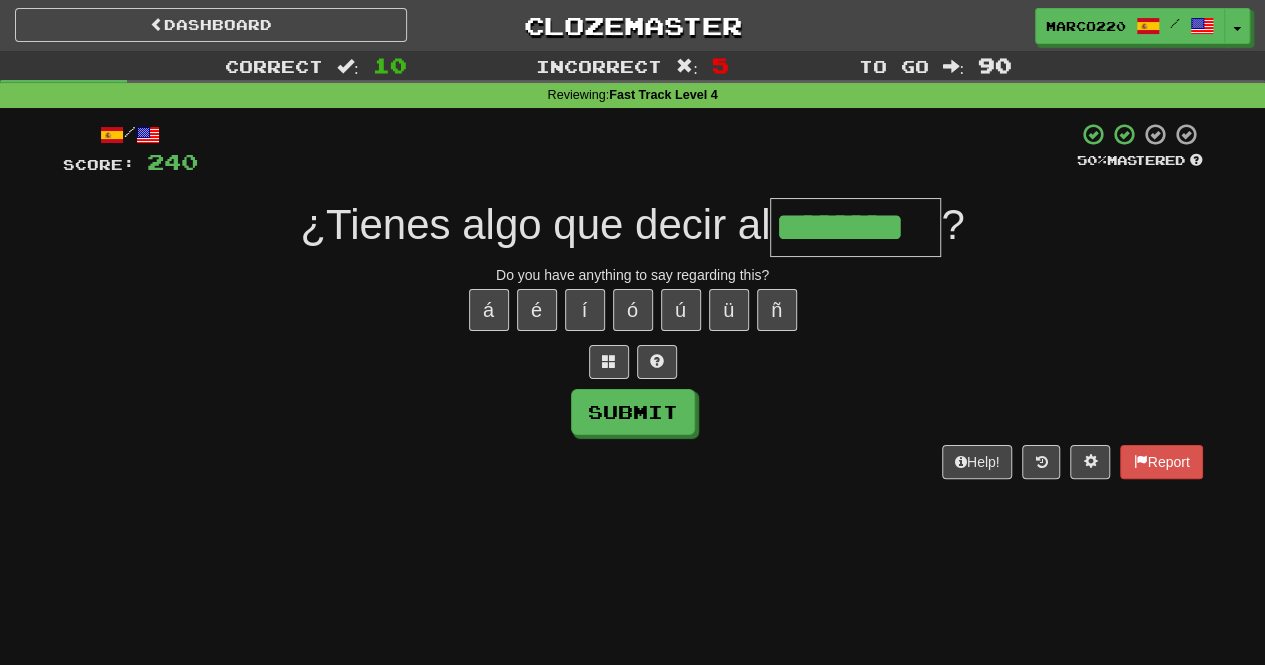 type on "********" 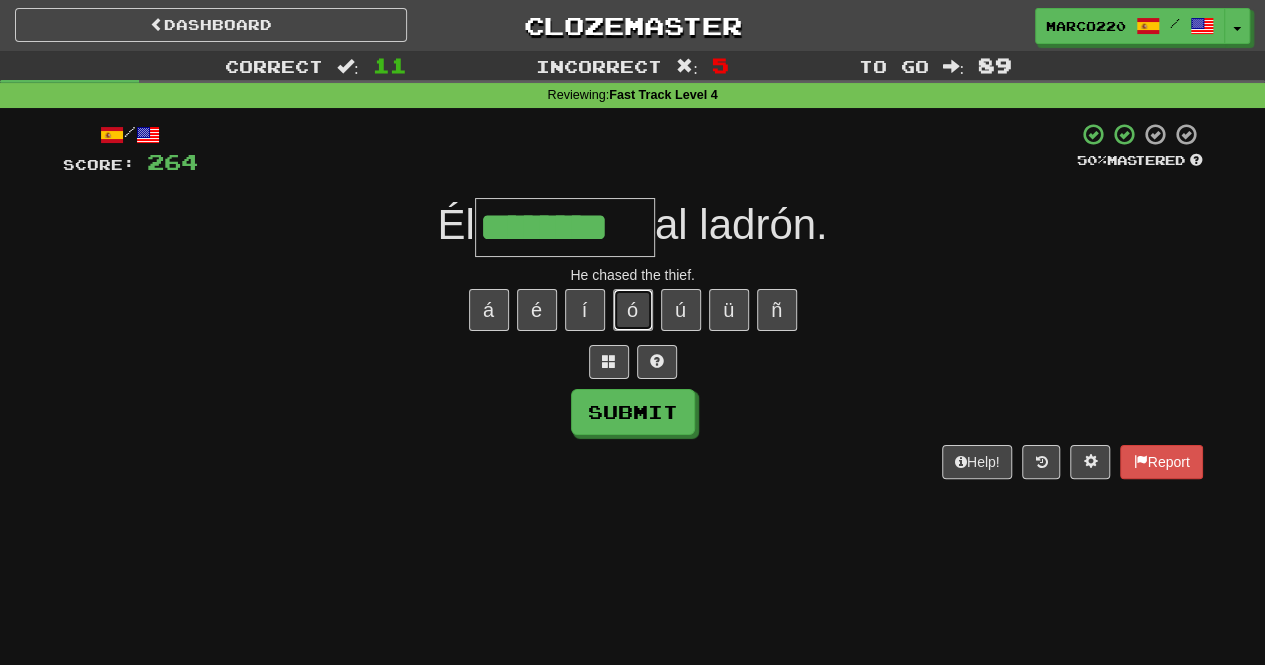 click on "ó" at bounding box center (633, 310) 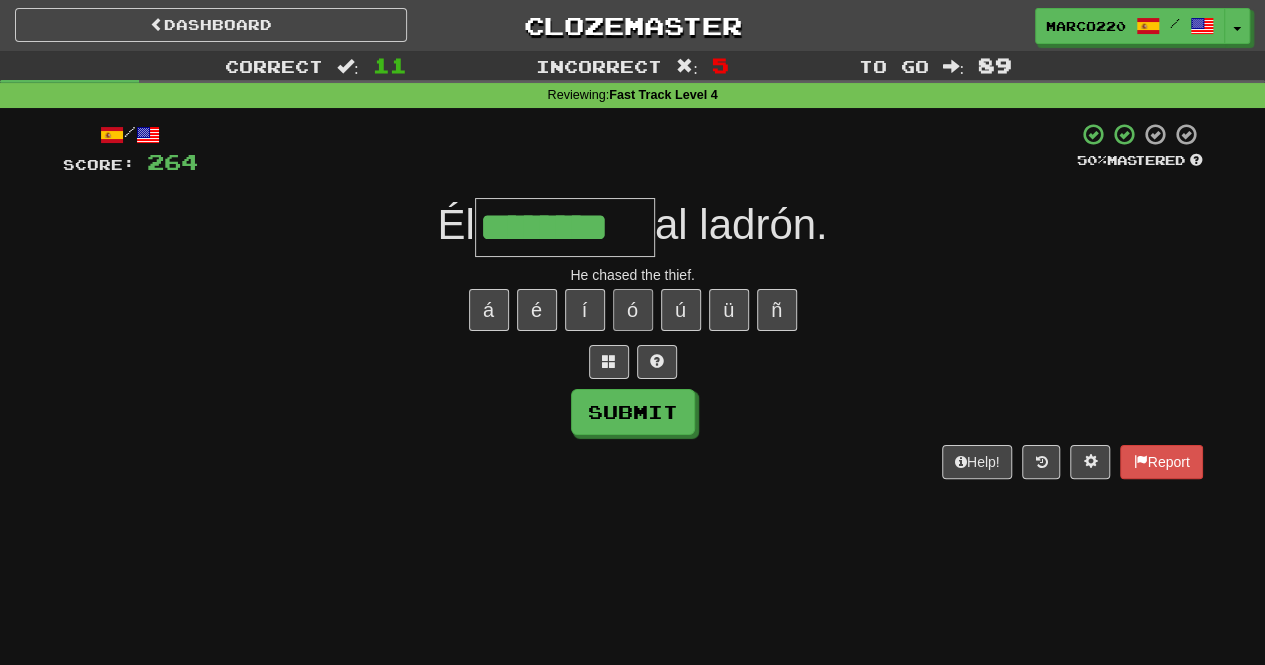 type on "*********" 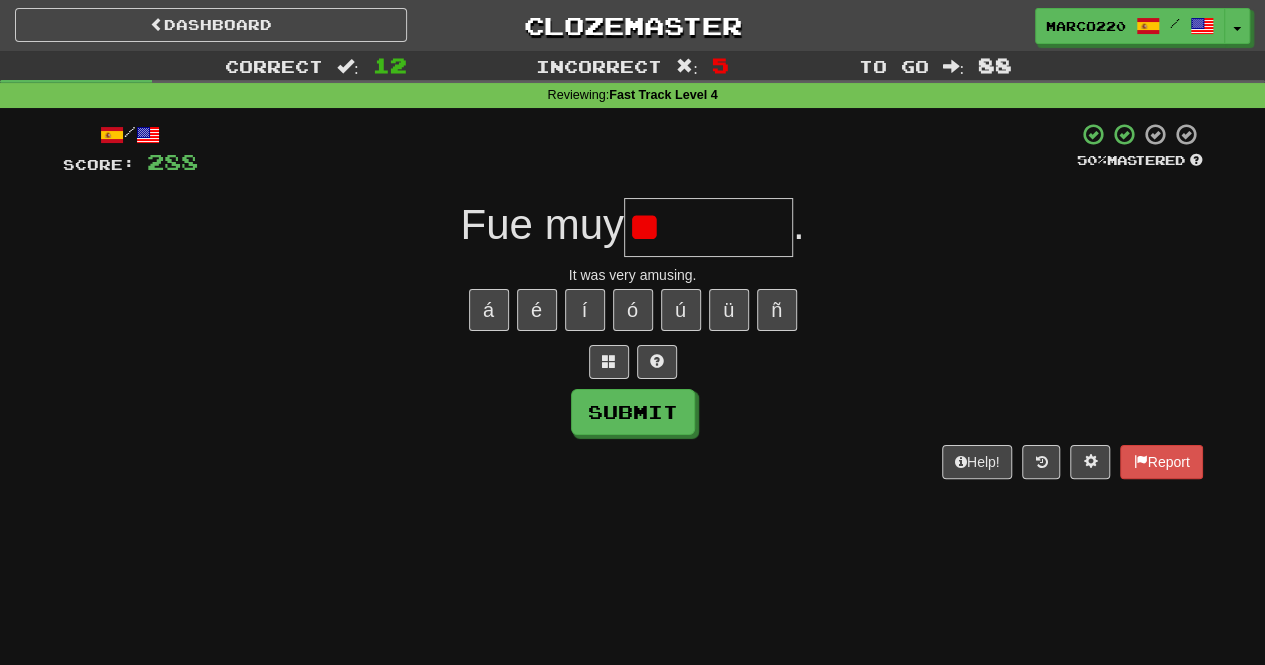 type on "*" 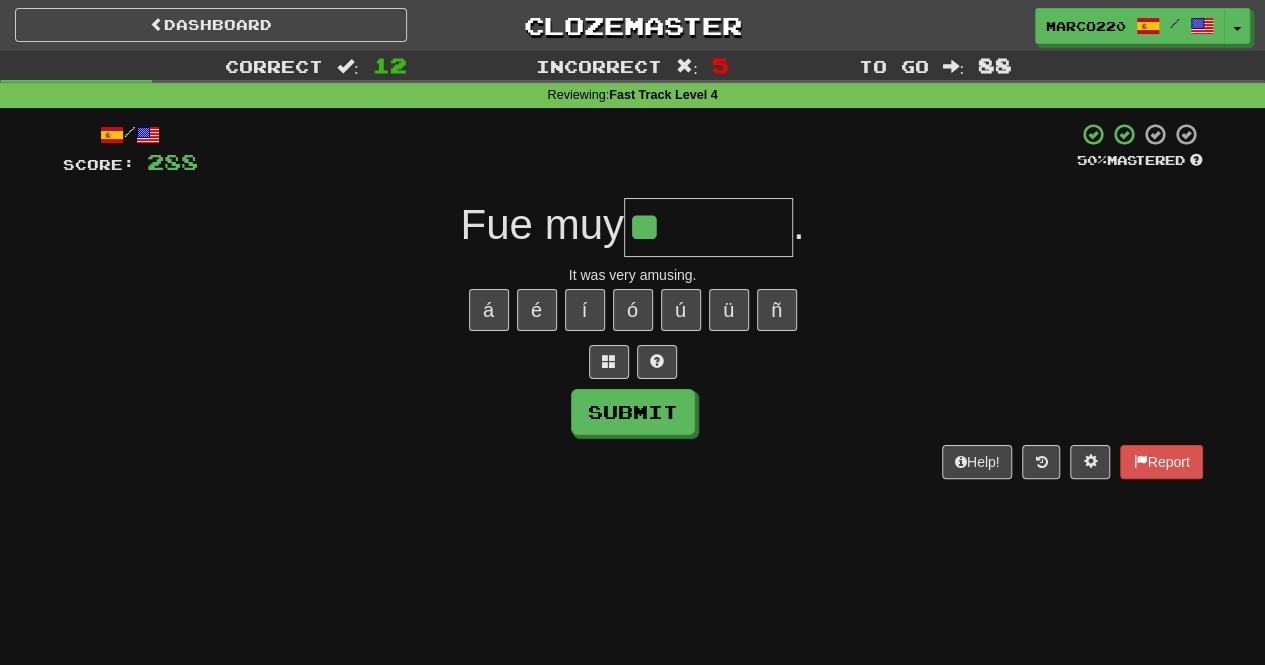 type on "*" 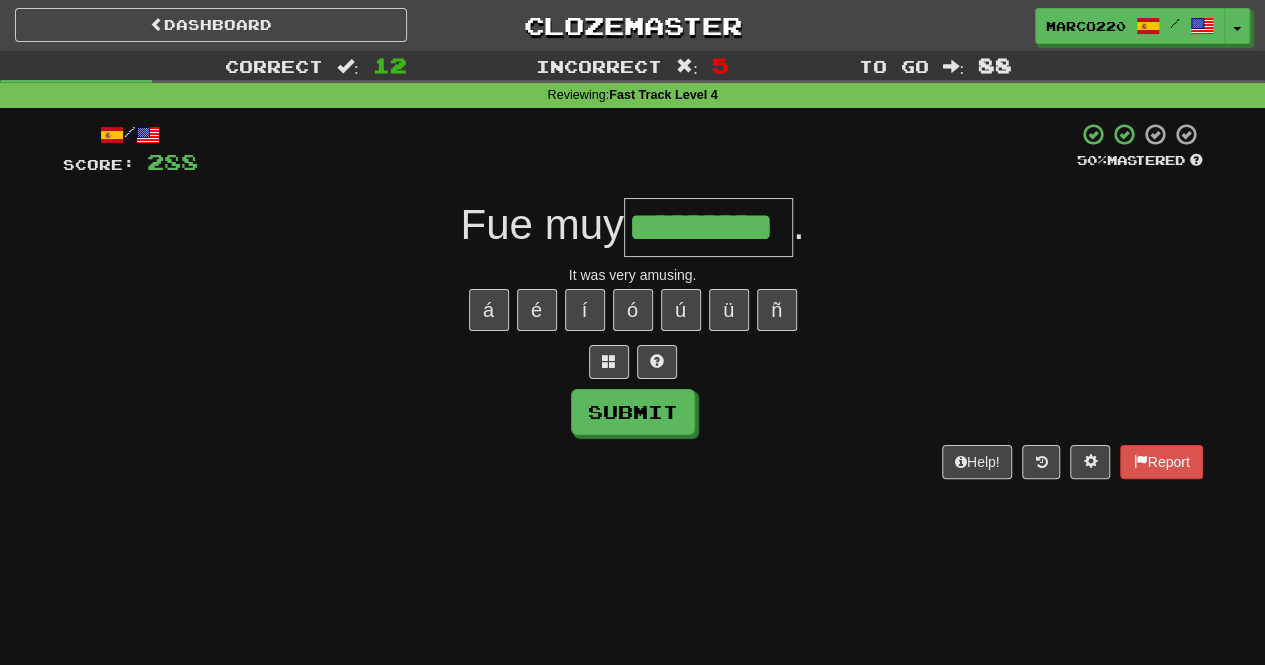 type on "*********" 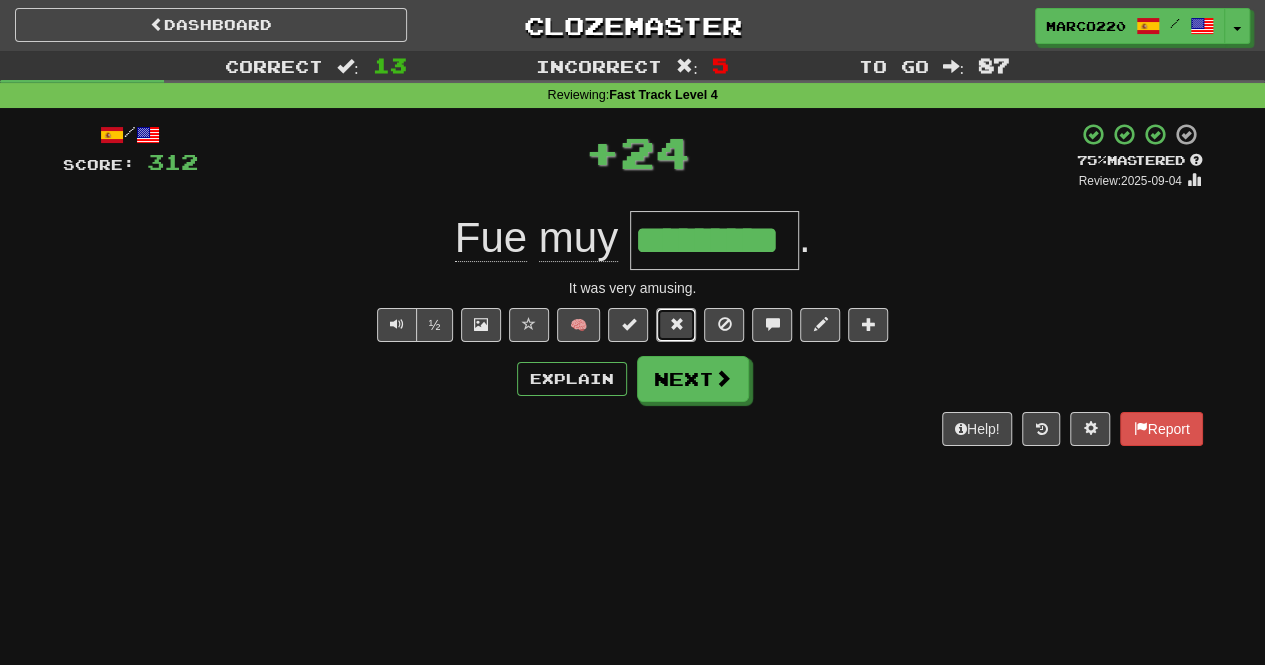 click at bounding box center (676, 325) 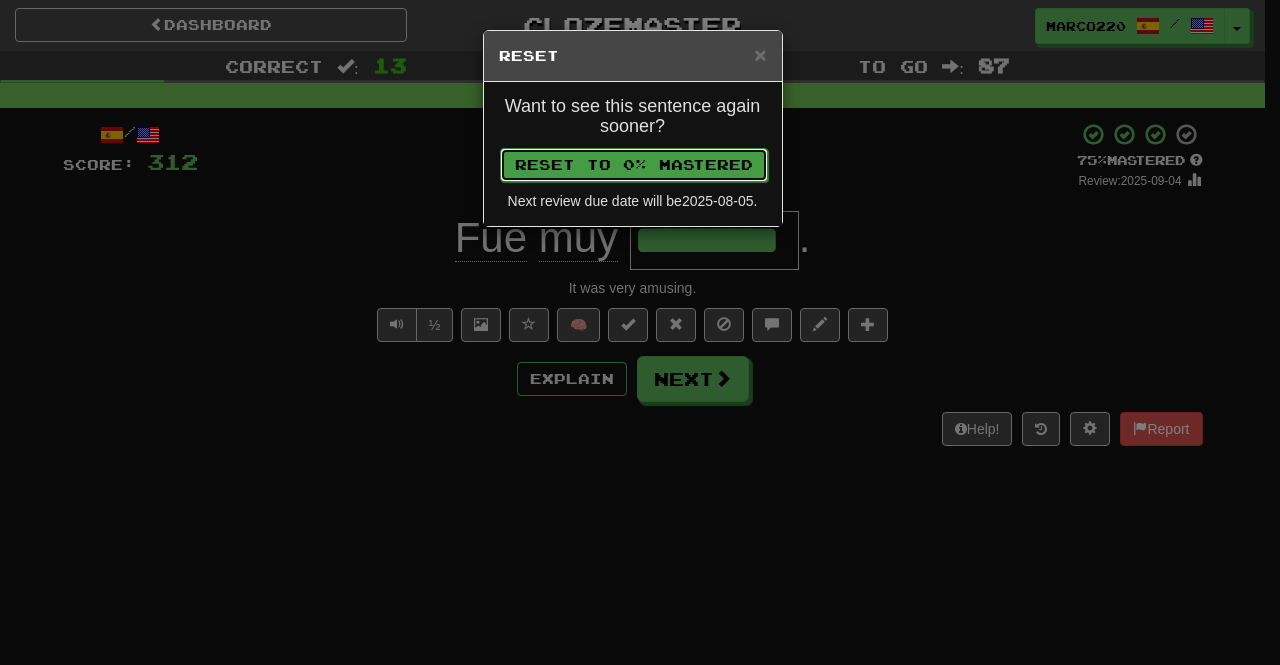click on "Reset to 0% Mastered" at bounding box center (634, 165) 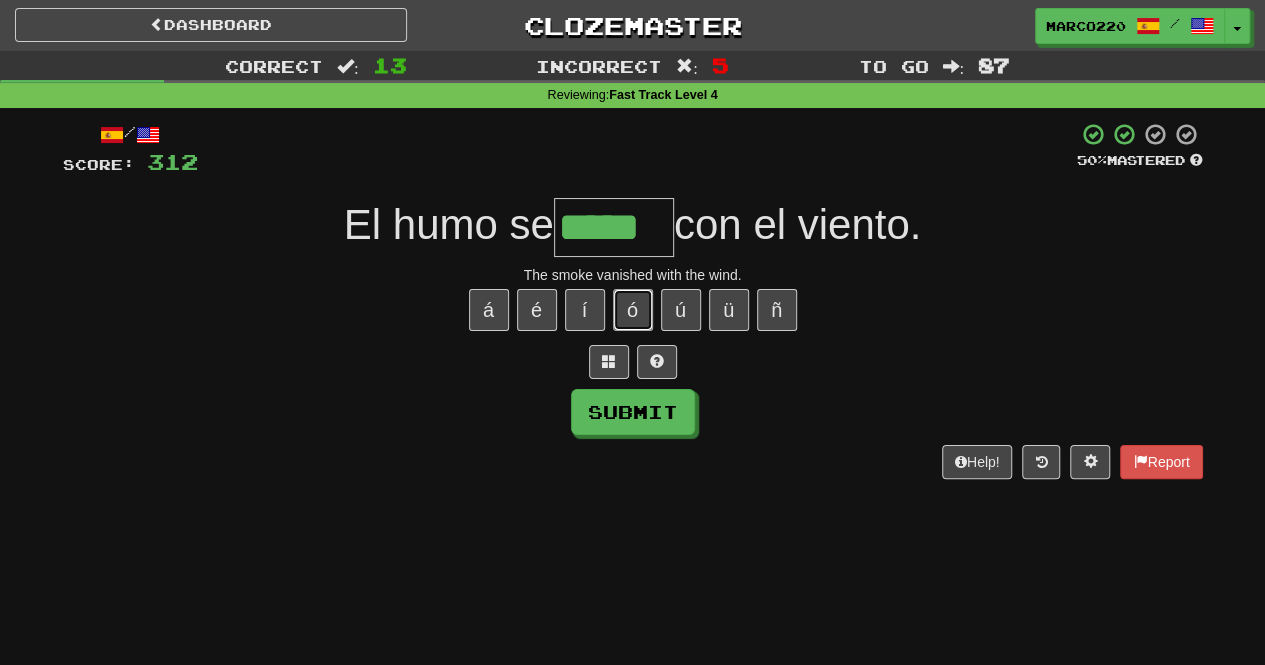 click on "ó" at bounding box center [633, 310] 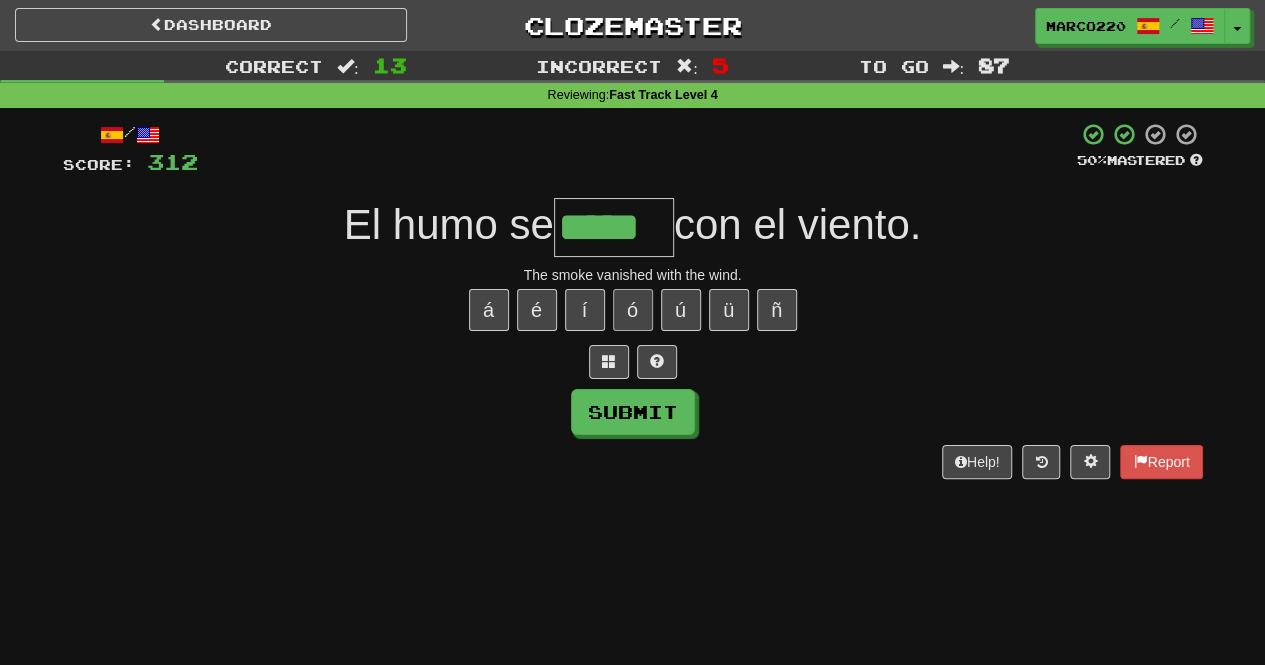 type on "******" 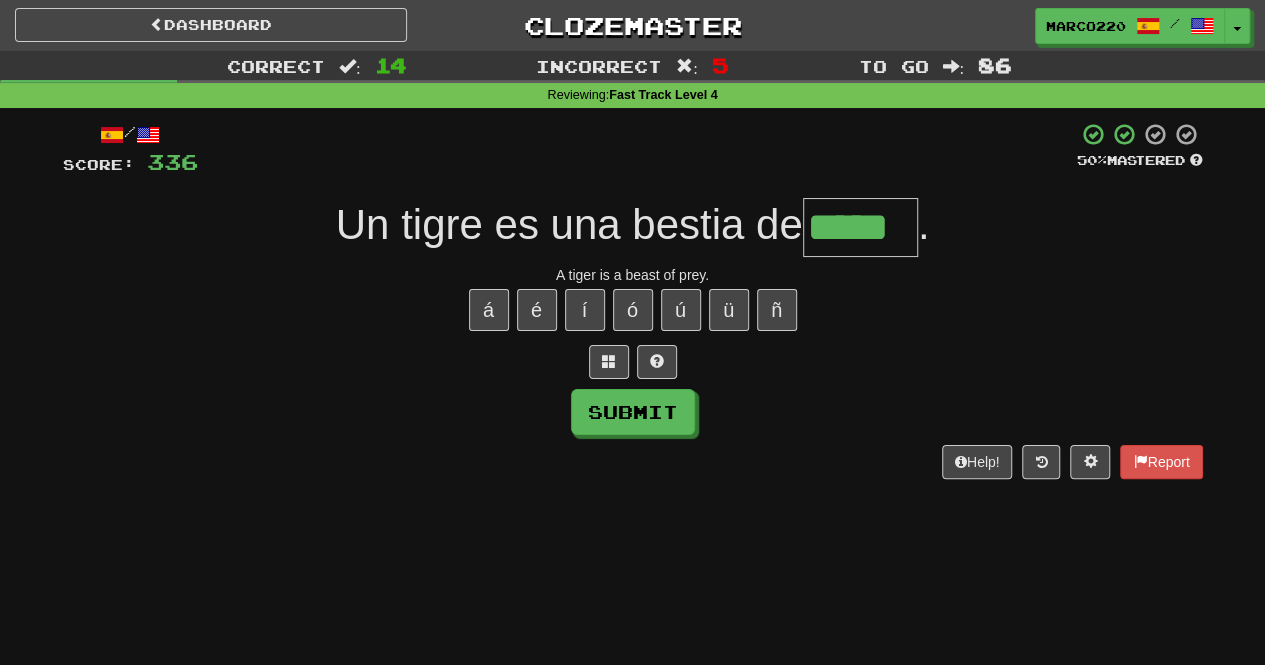 type on "*****" 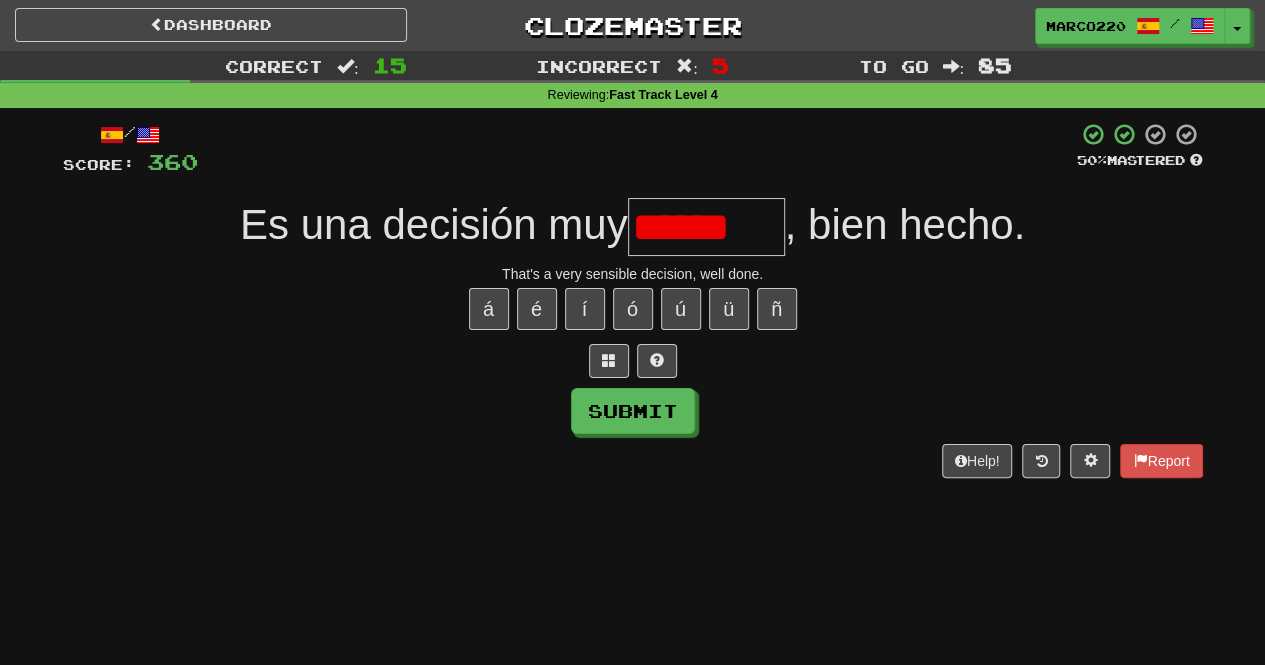 scroll, scrollTop: 0, scrollLeft: 0, axis: both 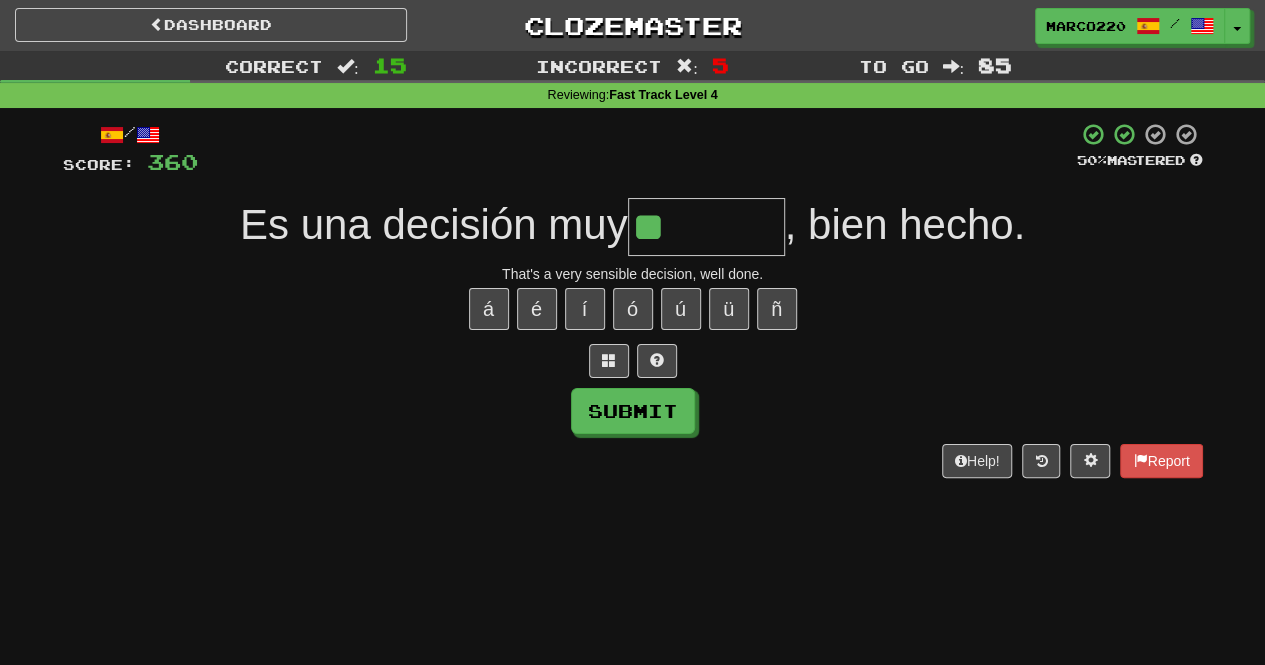 type on "*" 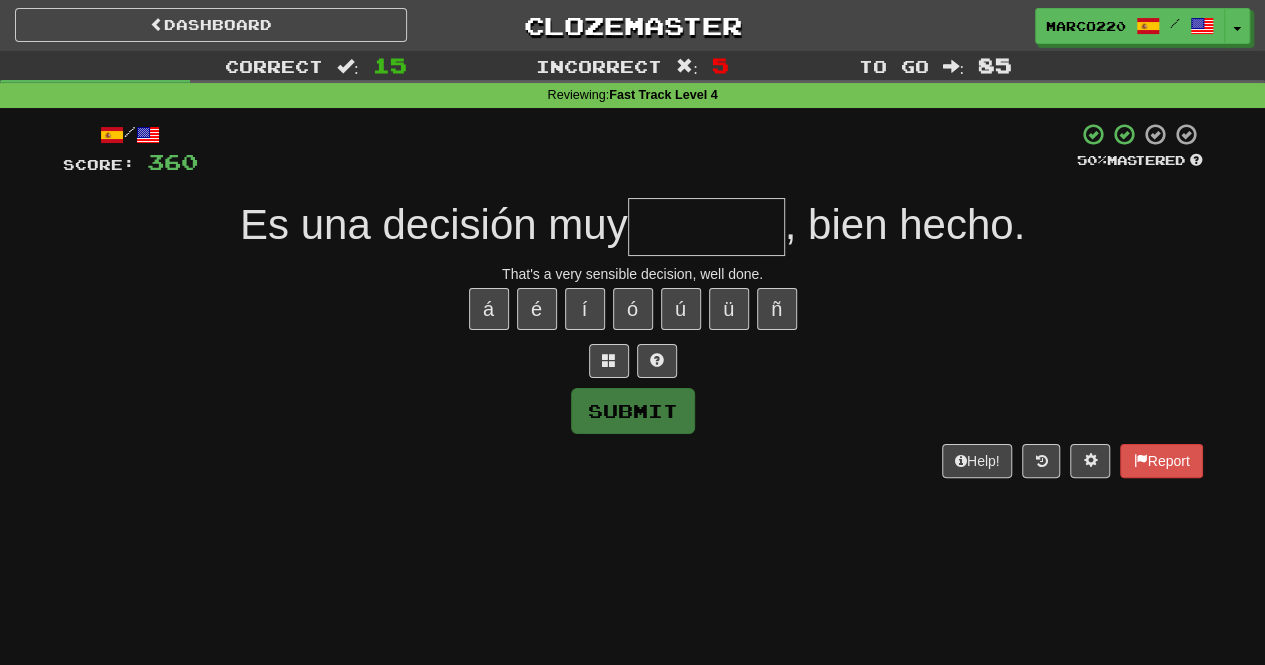 type on "*******" 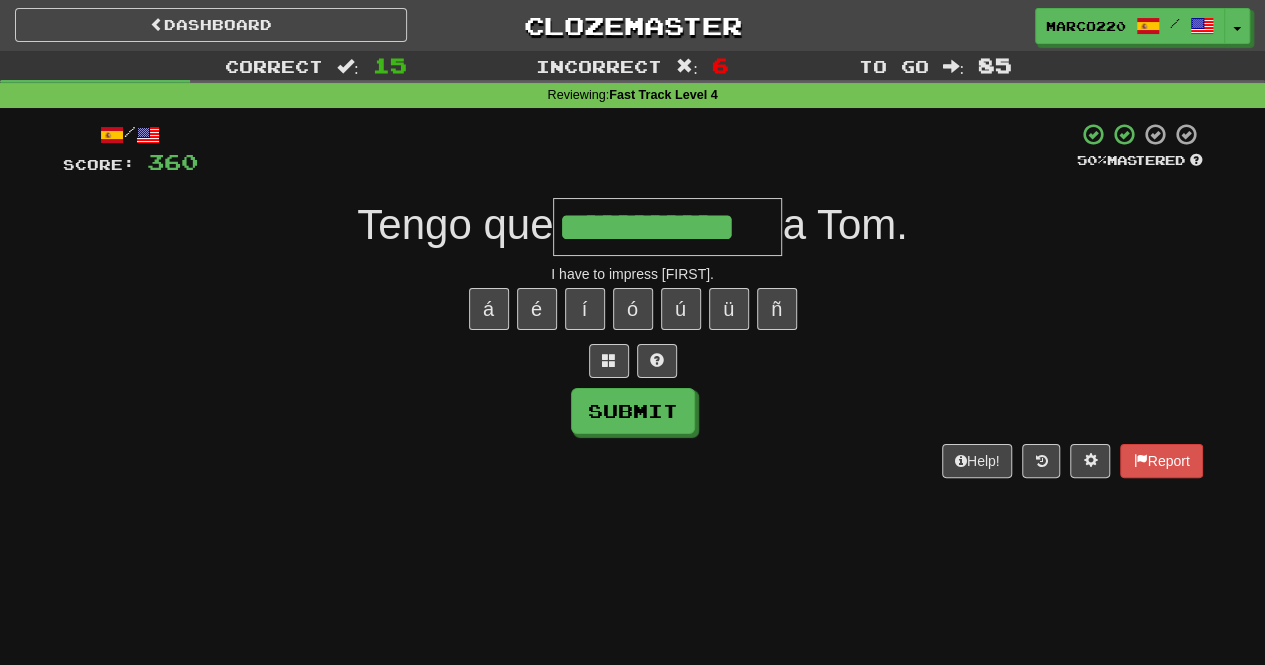 type on "**********" 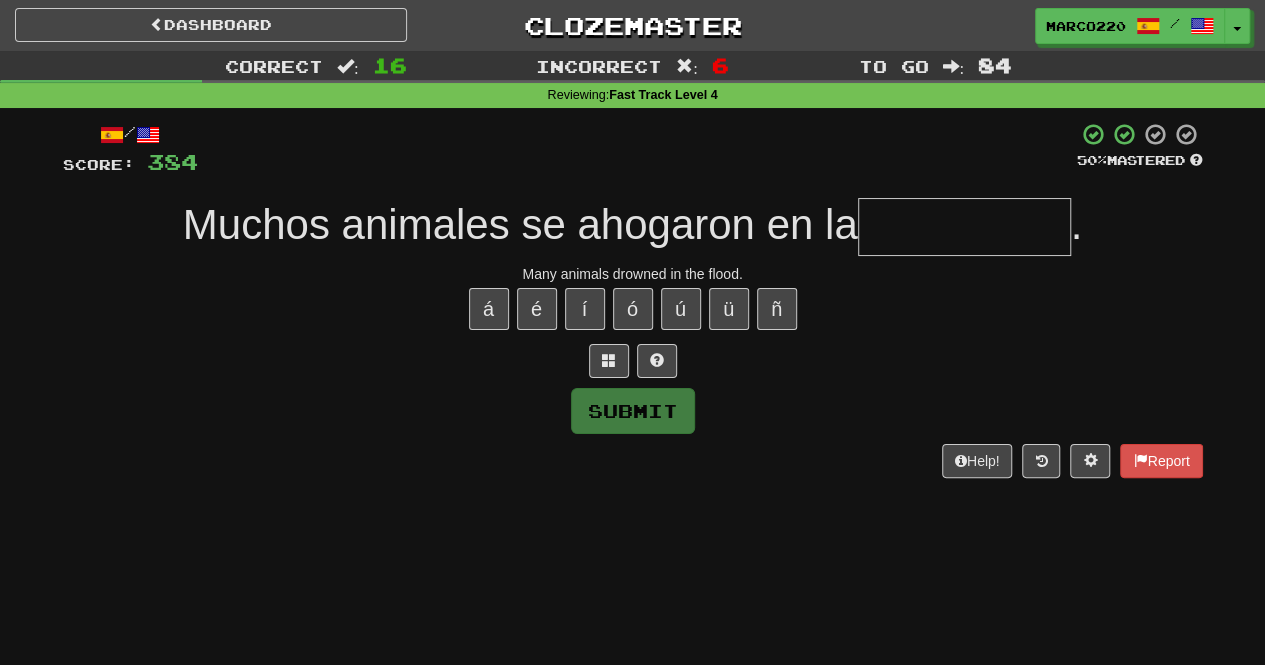 type on "*" 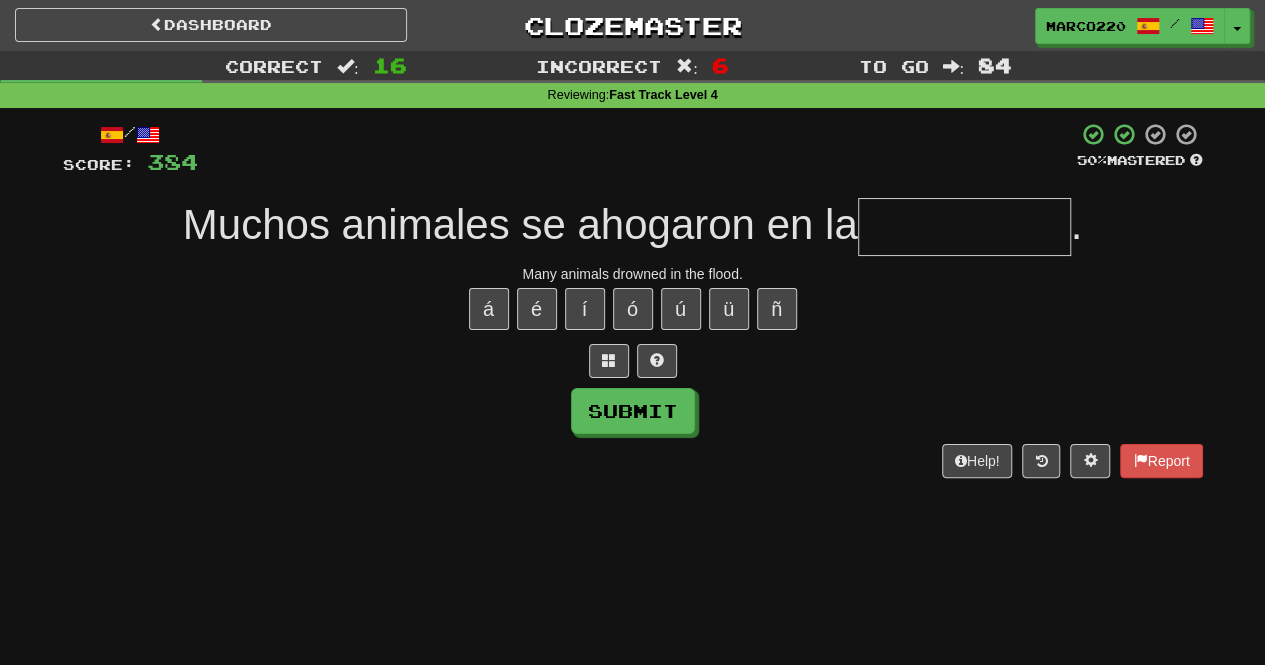 type on "*" 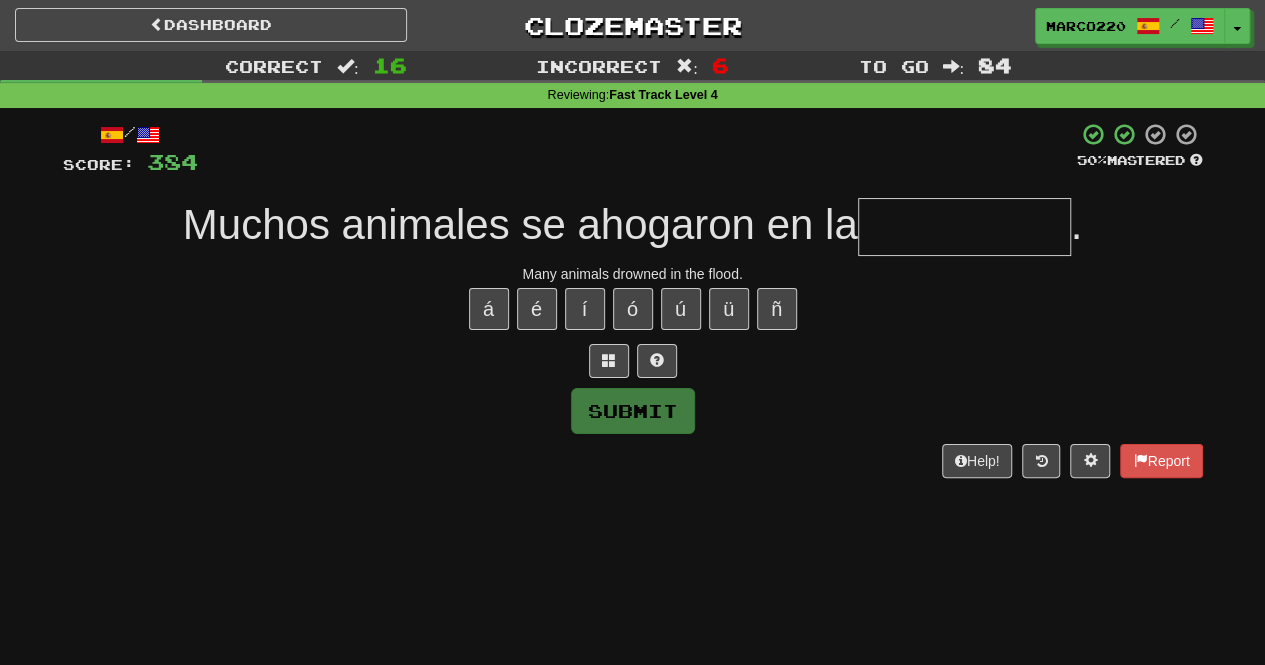 type on "*" 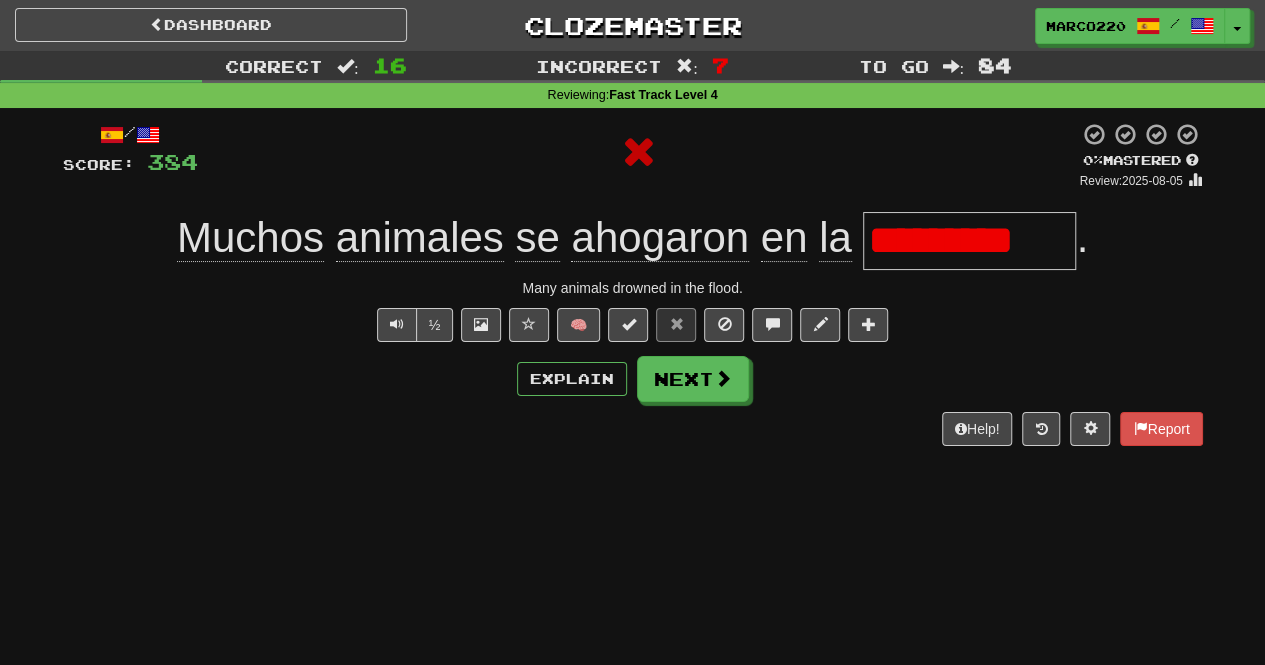 type on "**********" 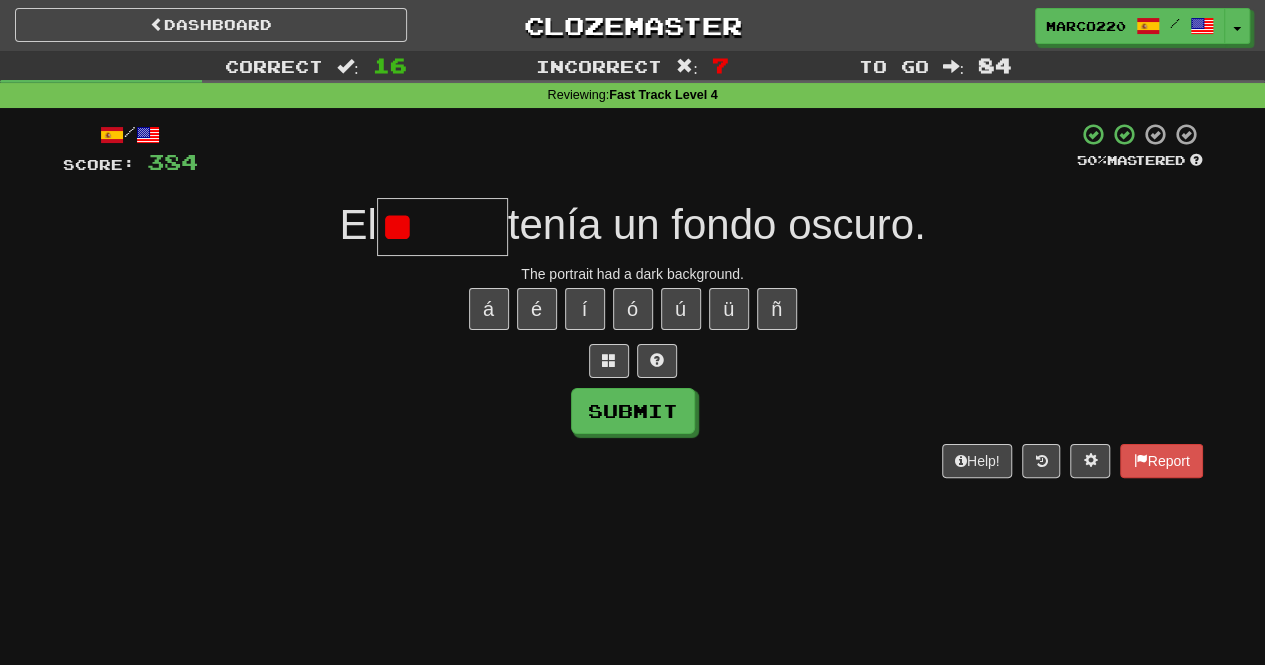type on "*" 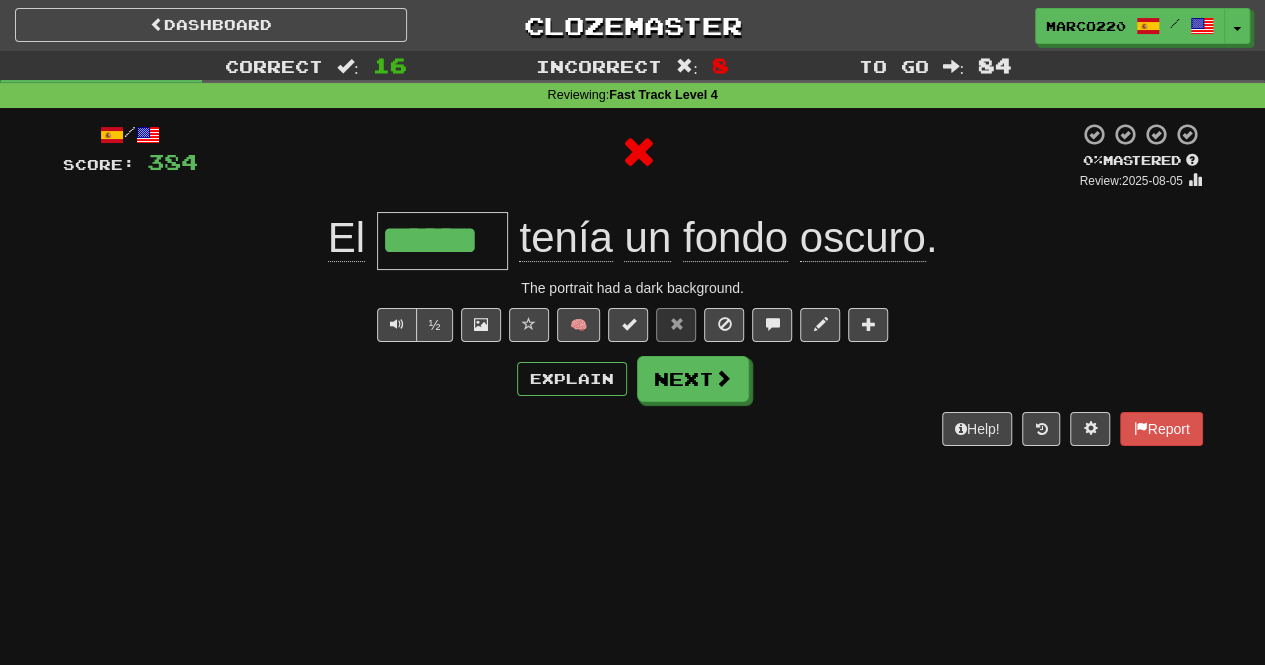 type on "*******" 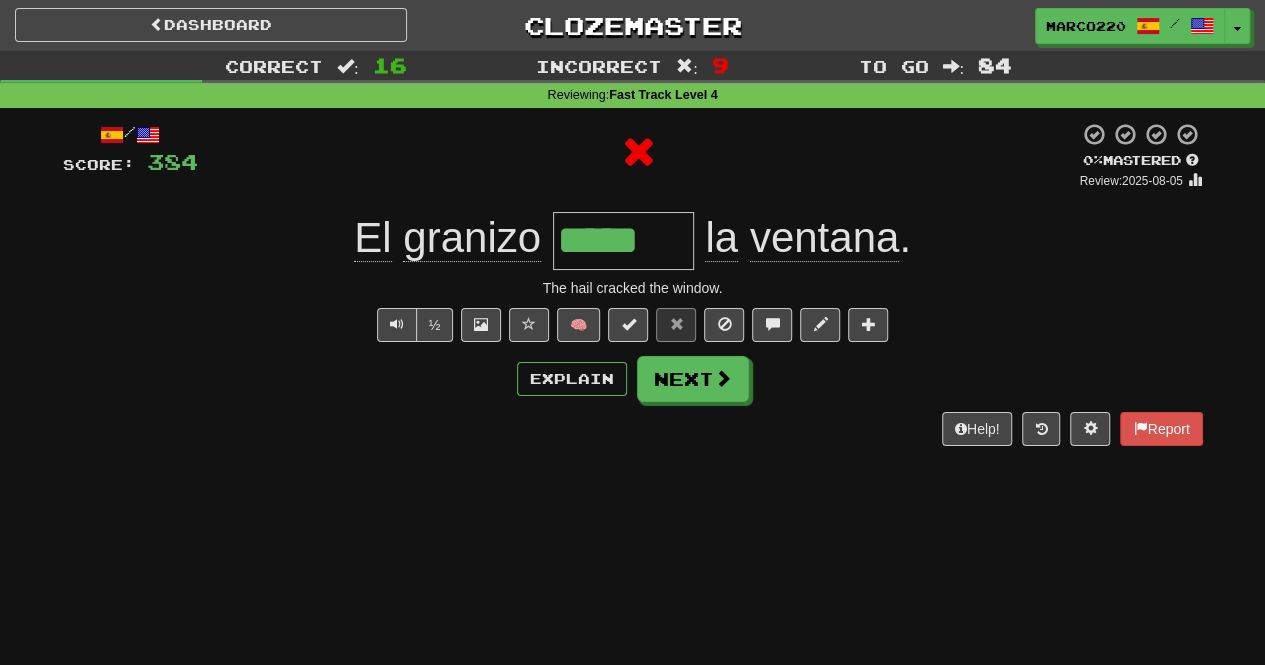type on "******" 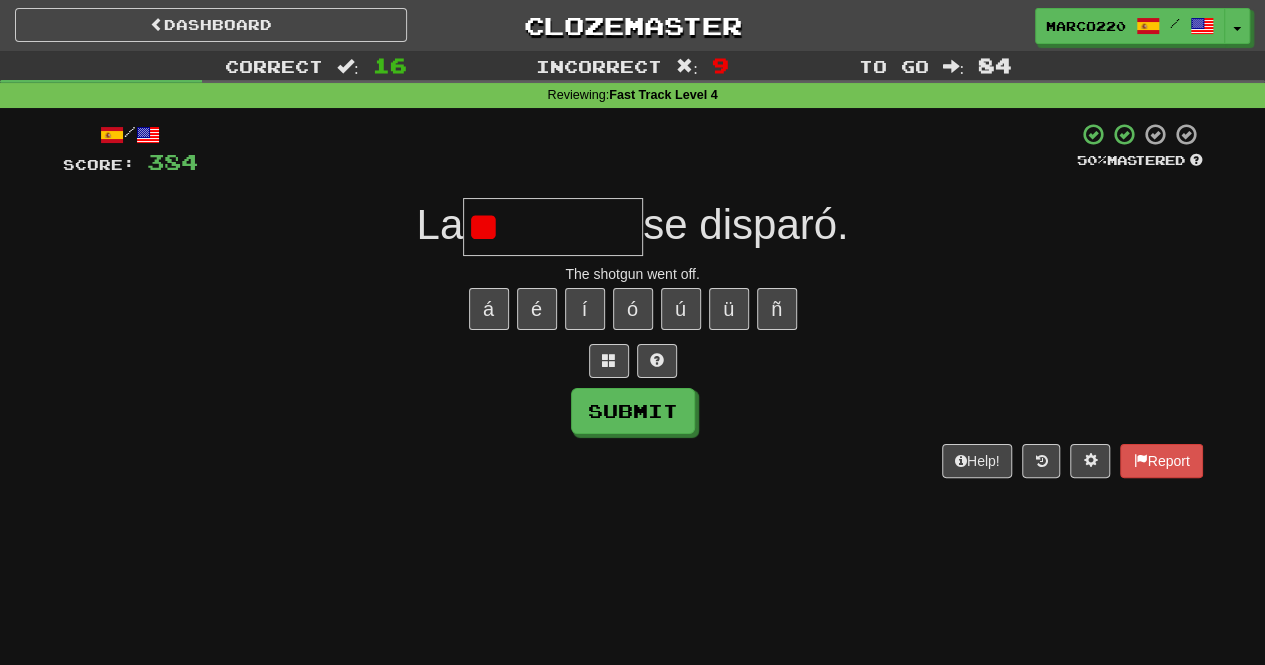 type on "*" 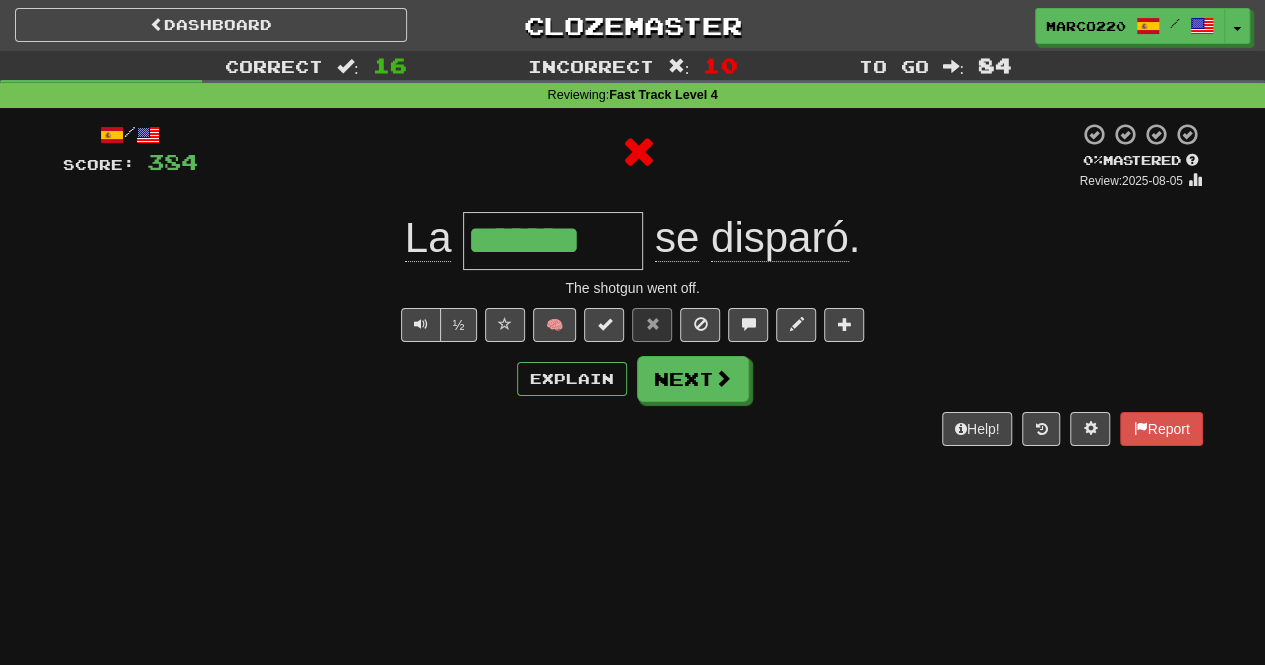 type on "********" 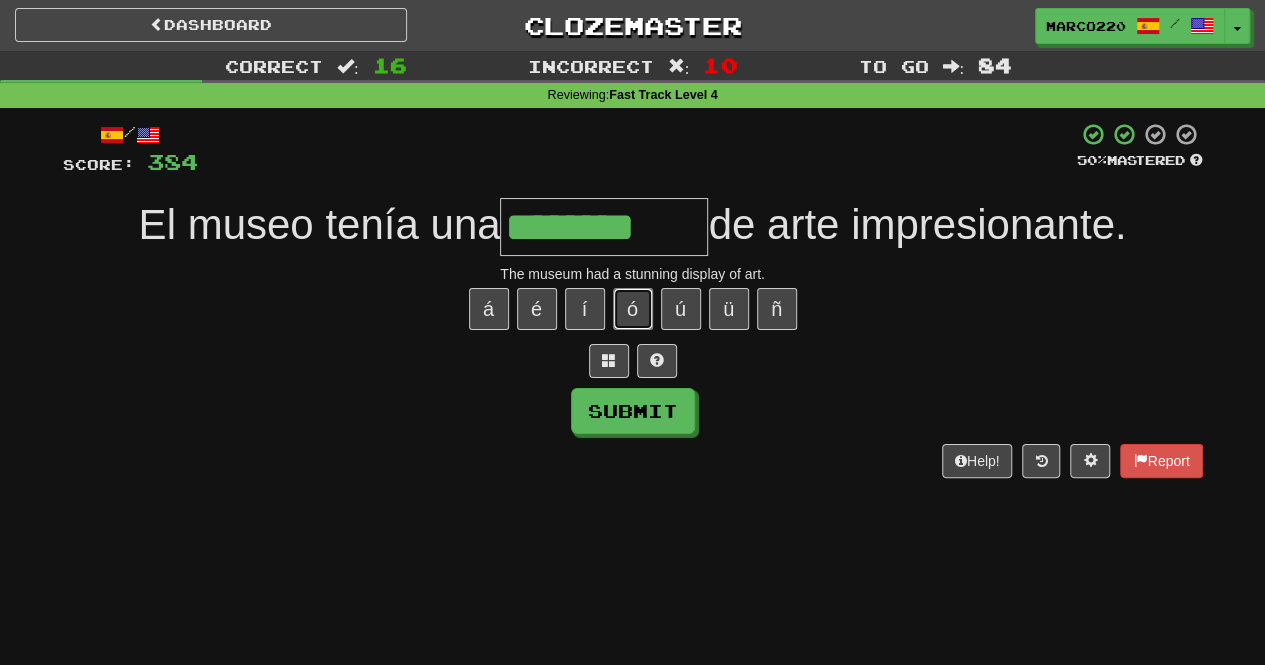 click on "ó" at bounding box center [633, 309] 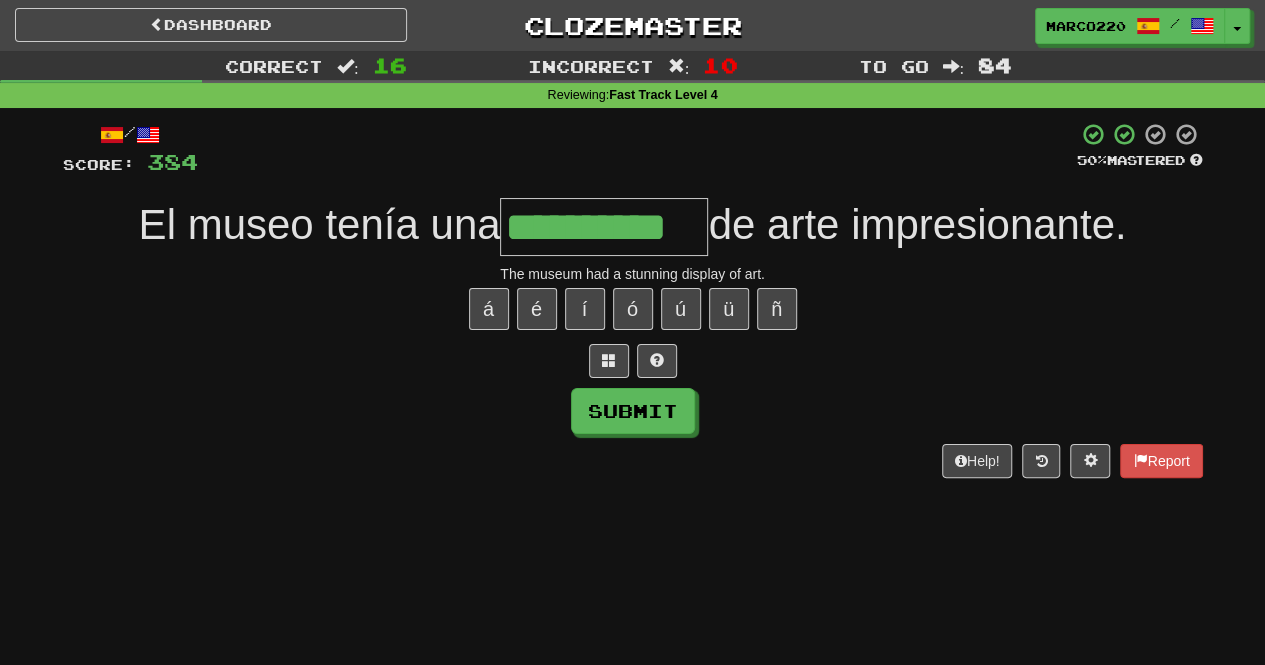type on "**********" 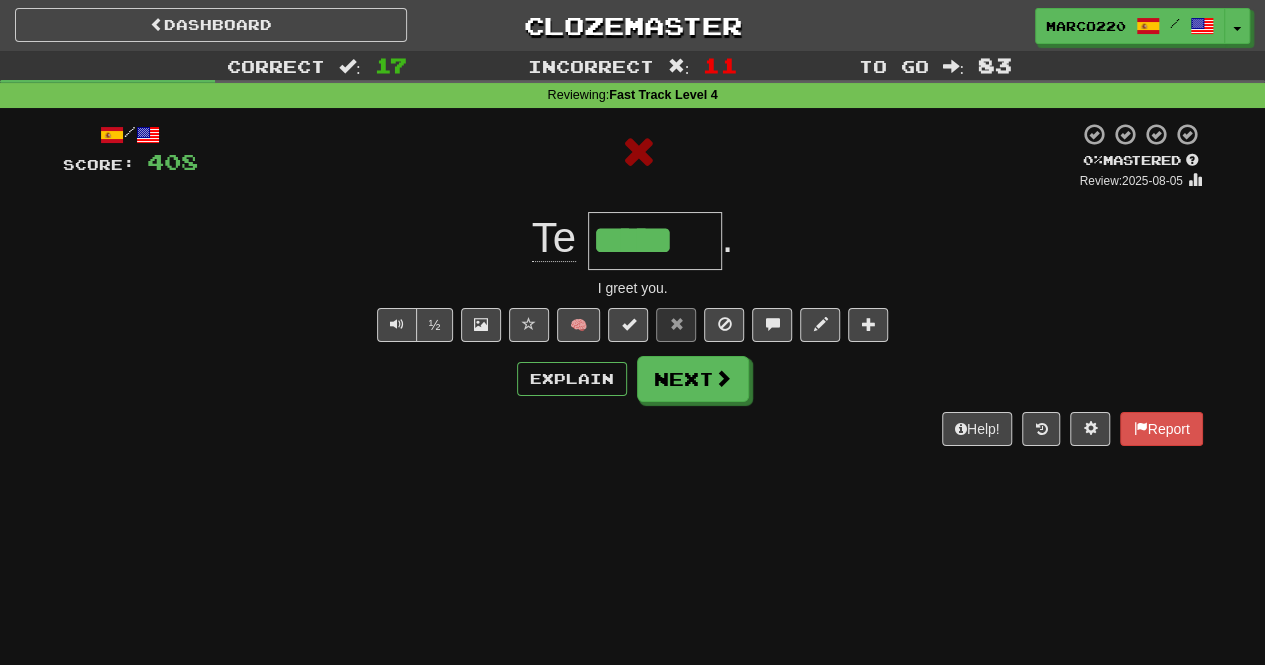 type on "******" 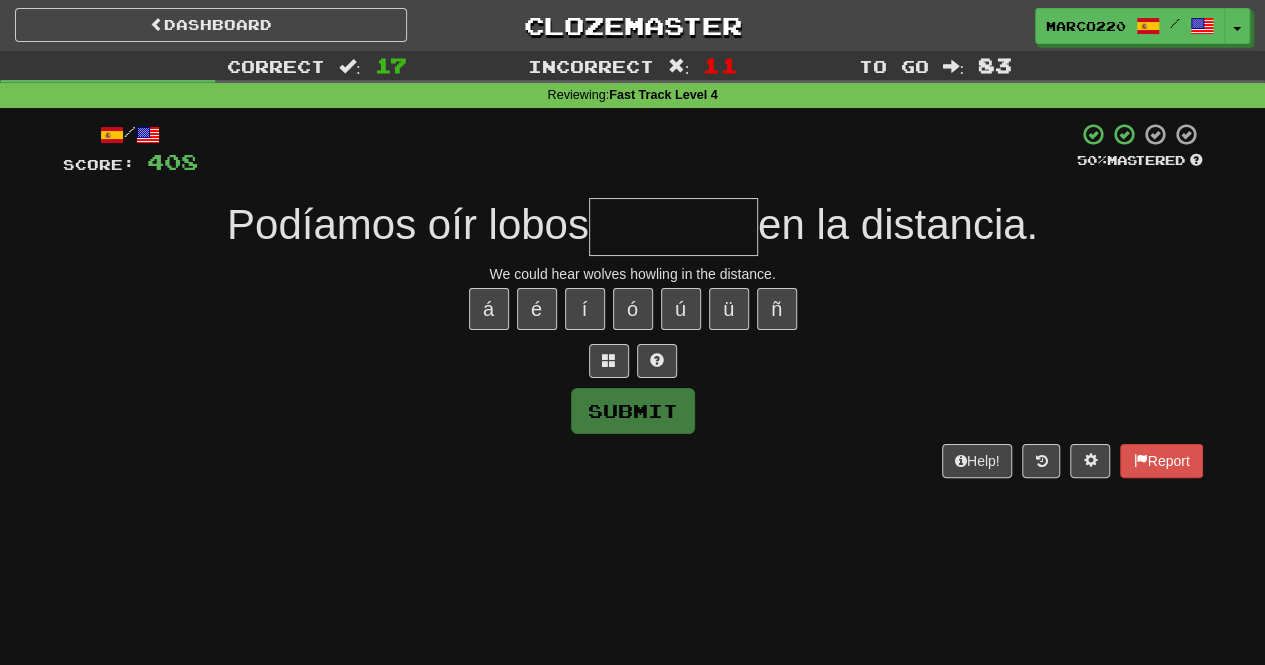 type on "*" 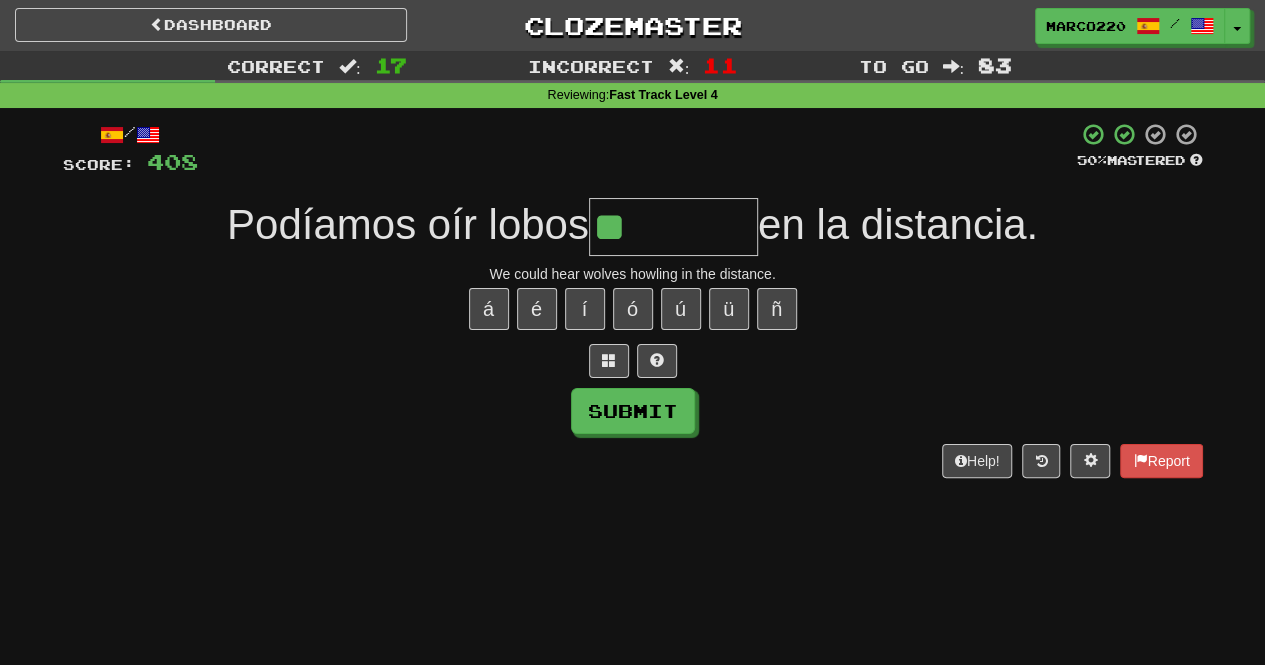 type on "*" 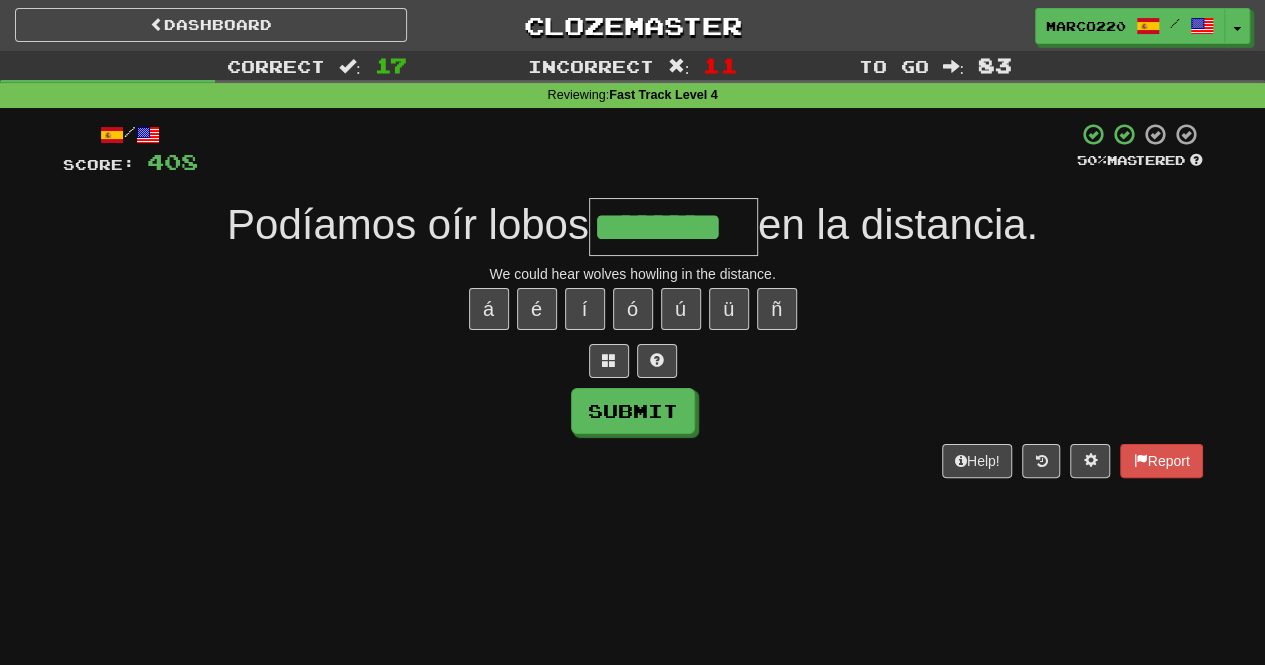 type on "********" 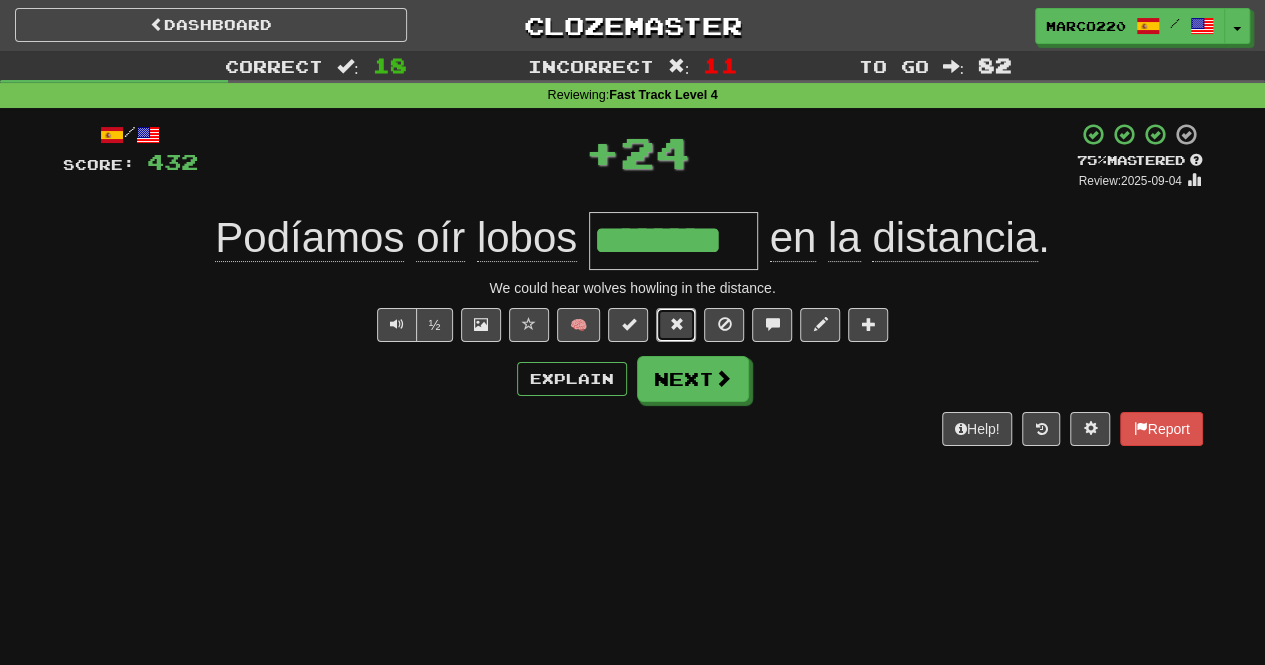 click at bounding box center [676, 324] 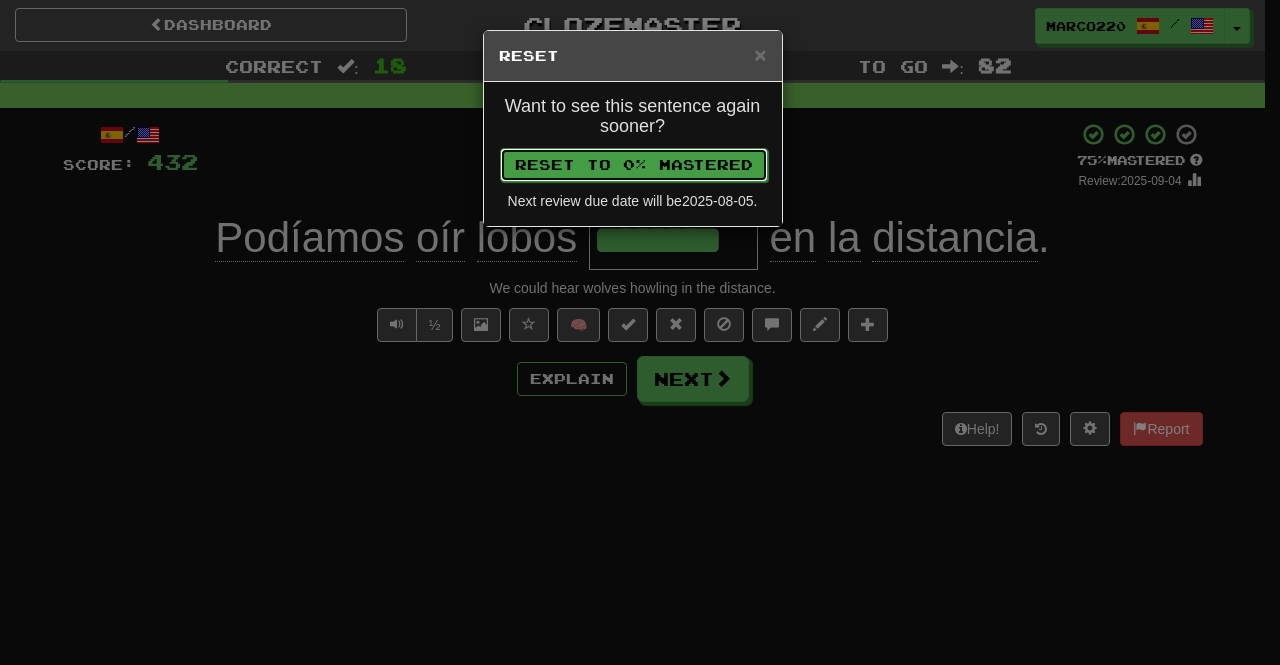click on "Reset to 0% Mastered" at bounding box center [634, 165] 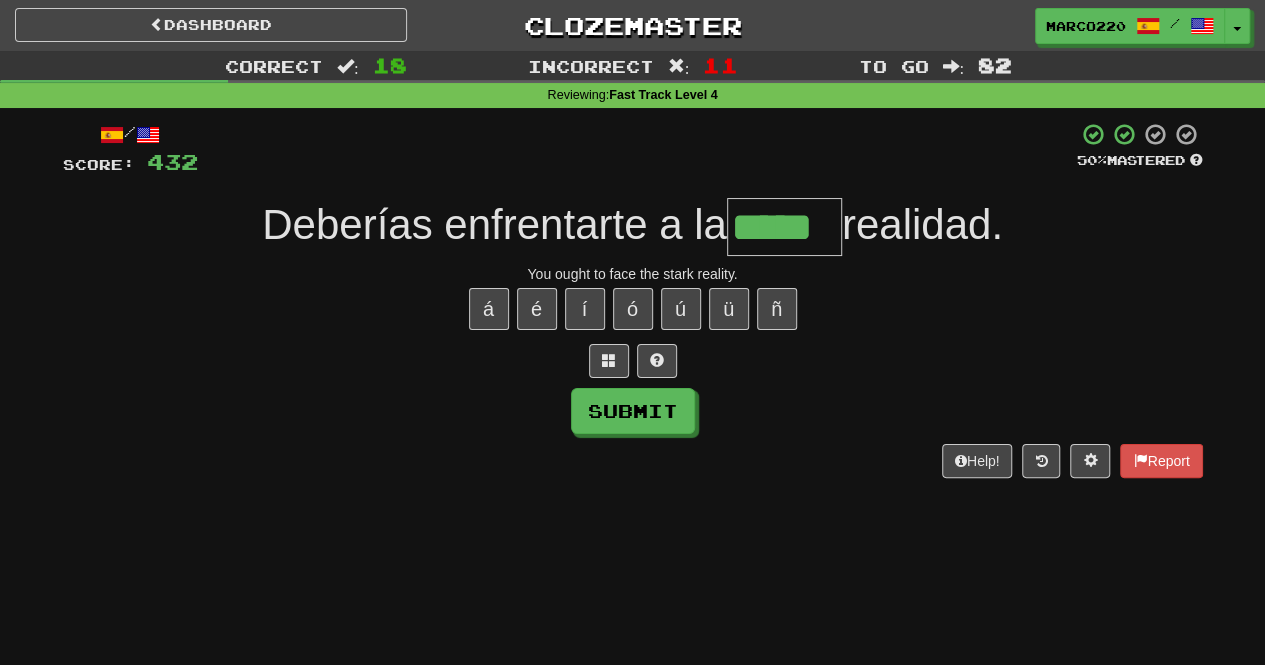 type on "*****" 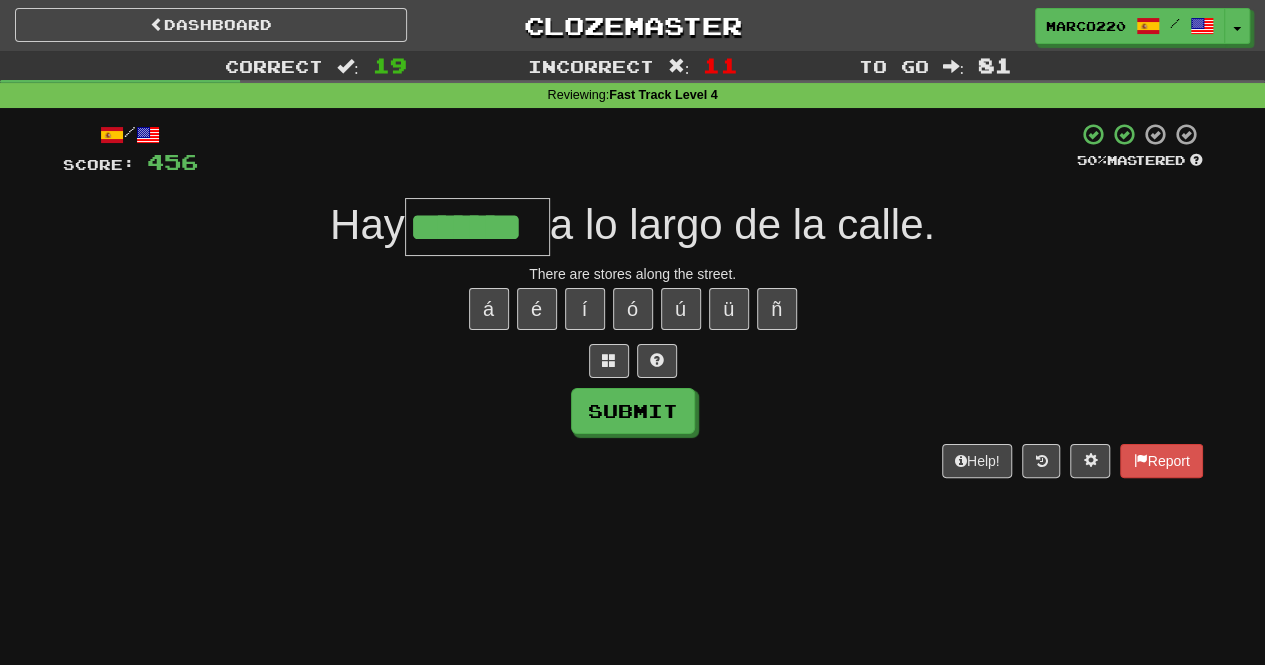 type on "*******" 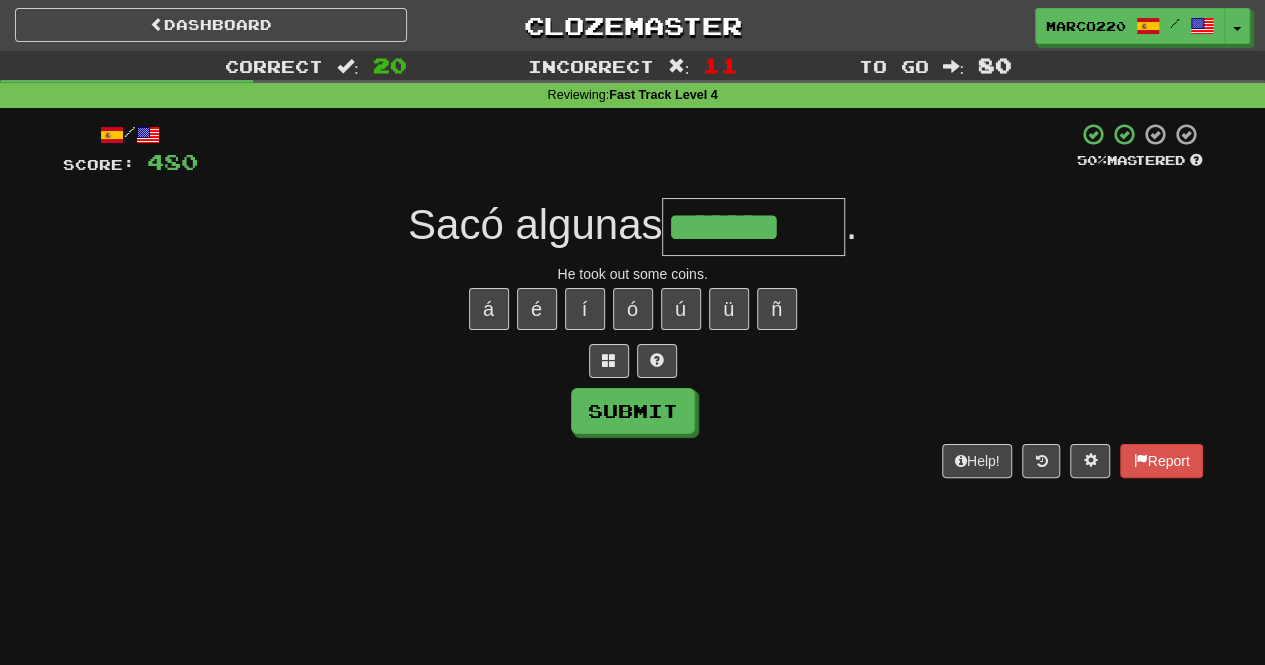 type on "*******" 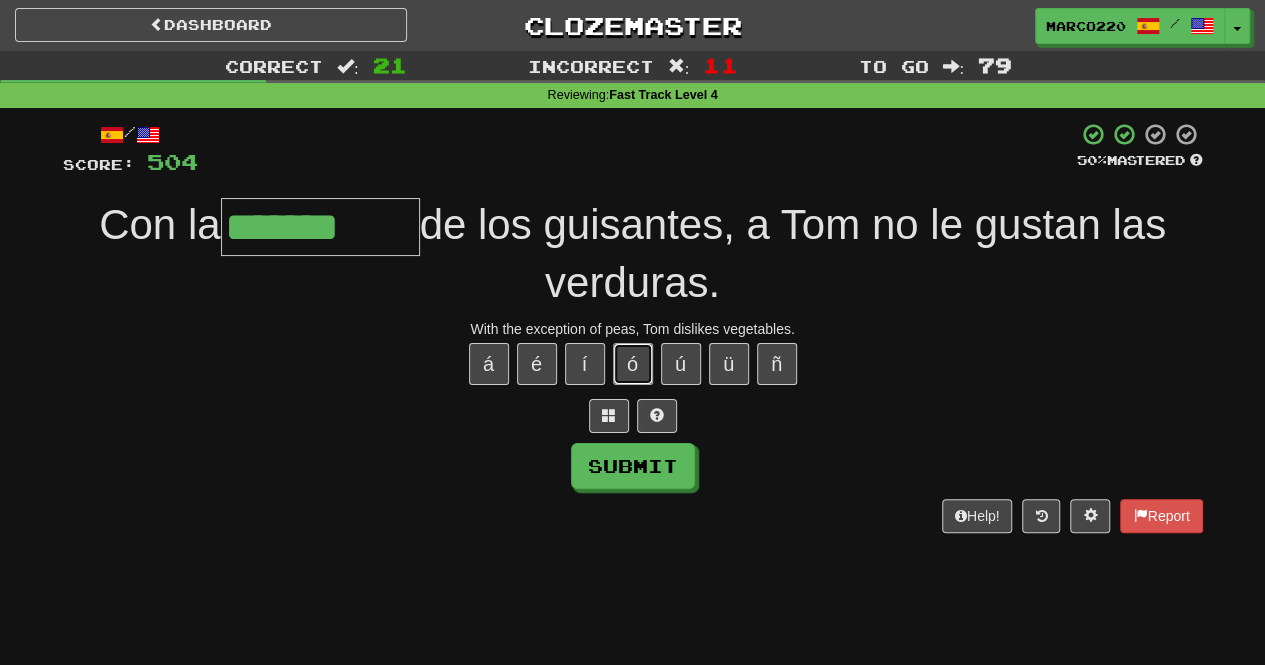 click on "ó" at bounding box center [633, 364] 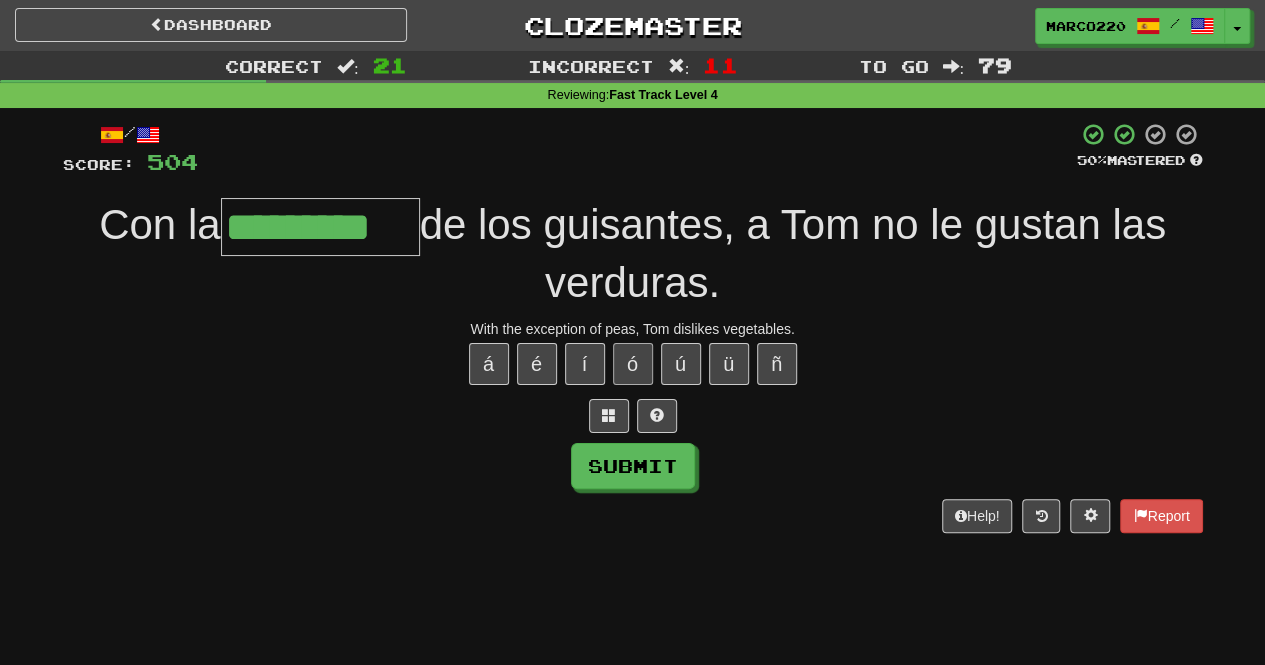 type on "*********" 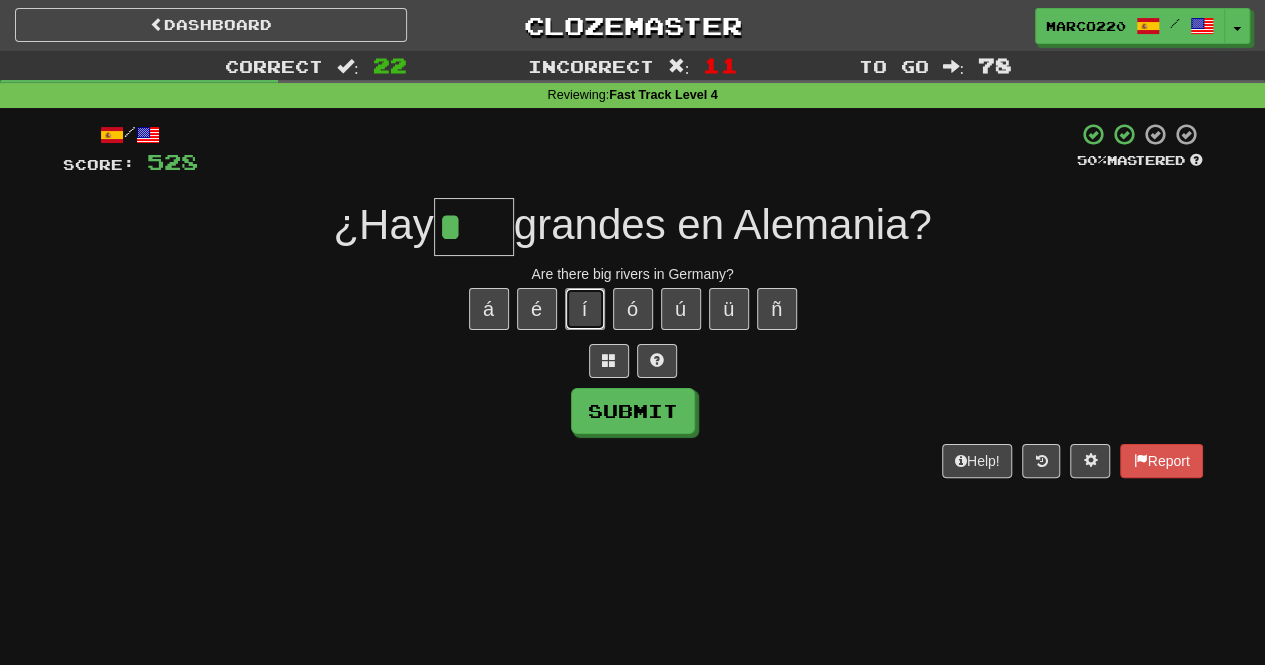 click on "í" at bounding box center [585, 309] 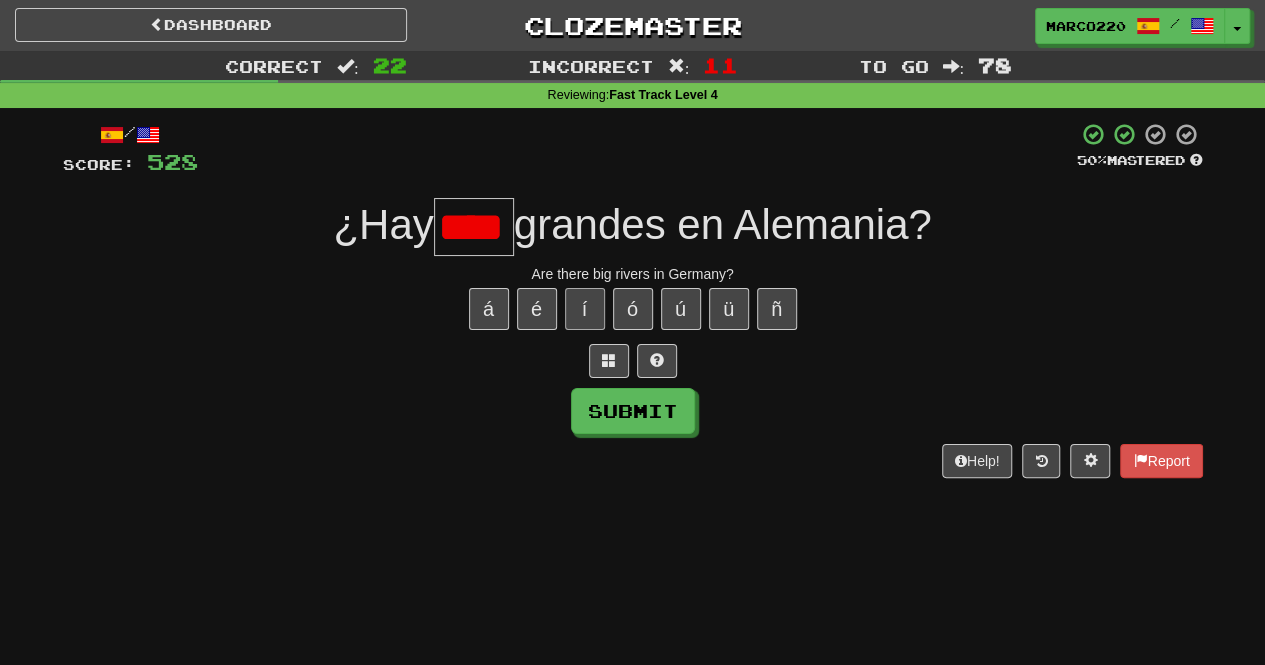 scroll, scrollTop: 0, scrollLeft: 0, axis: both 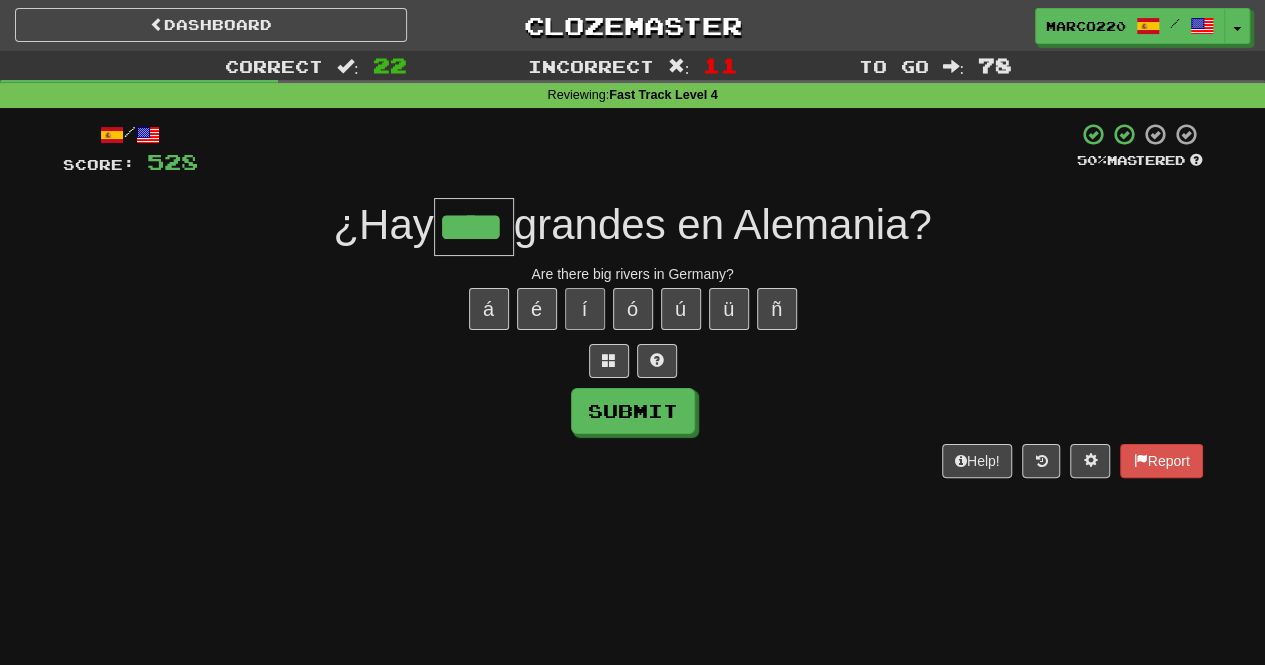 type on "****" 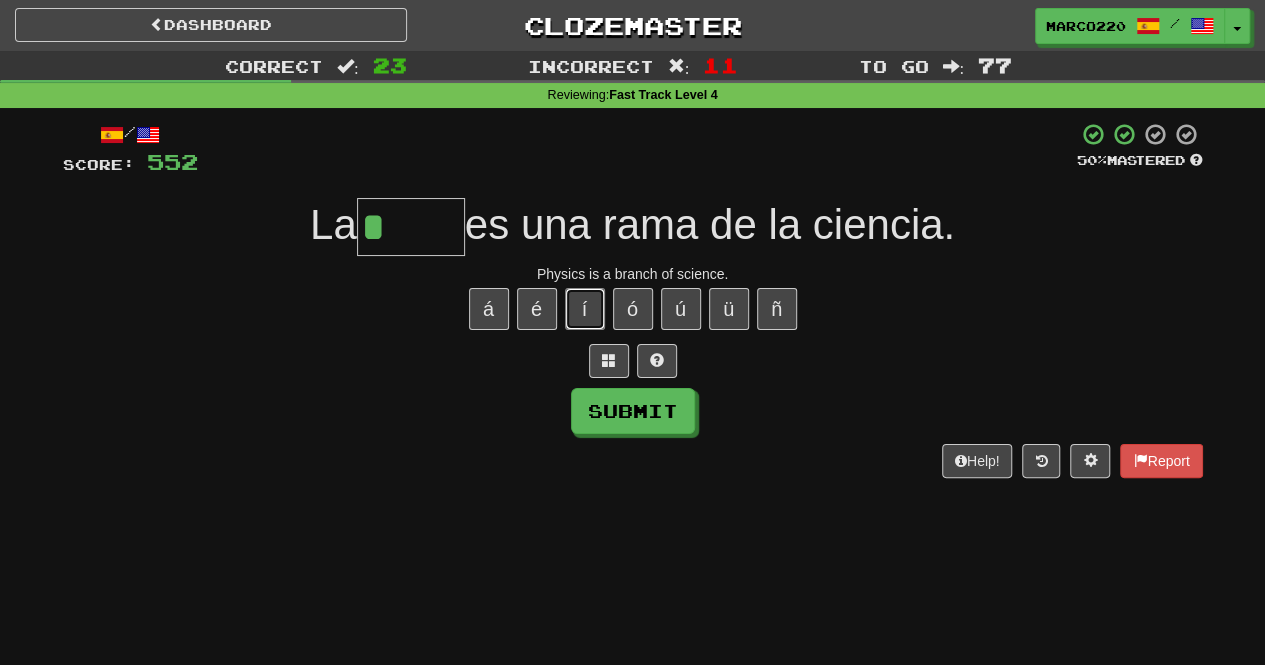 click on "í" at bounding box center [585, 309] 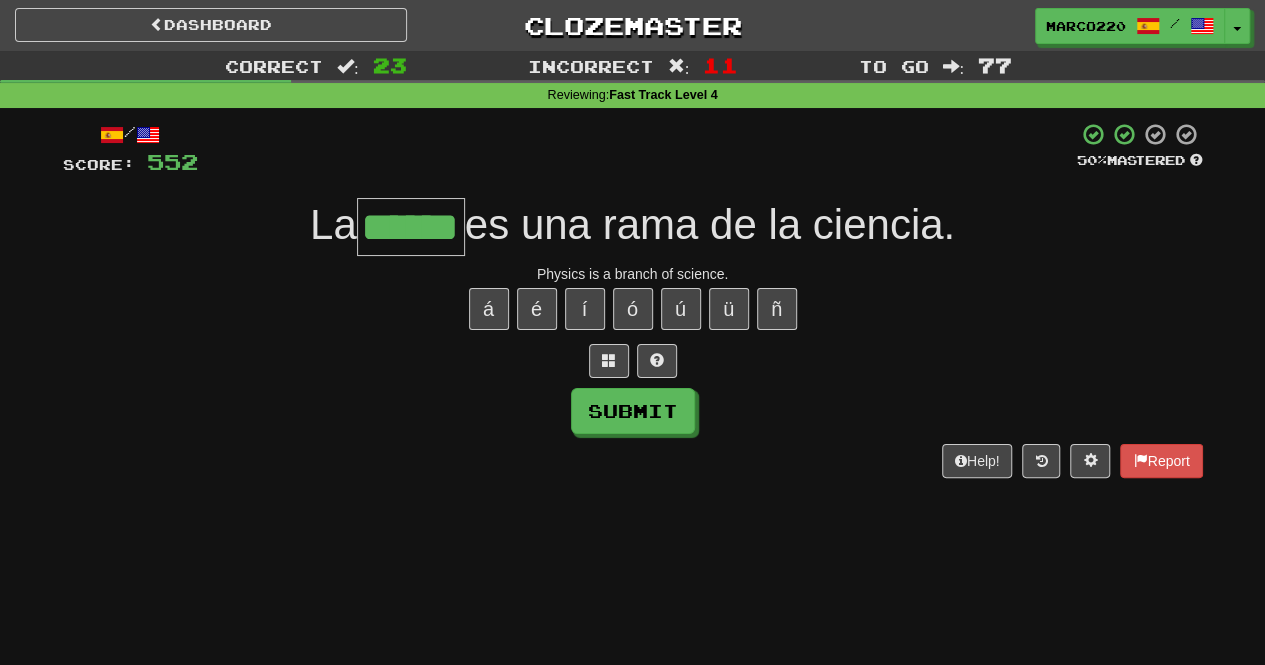 type on "******" 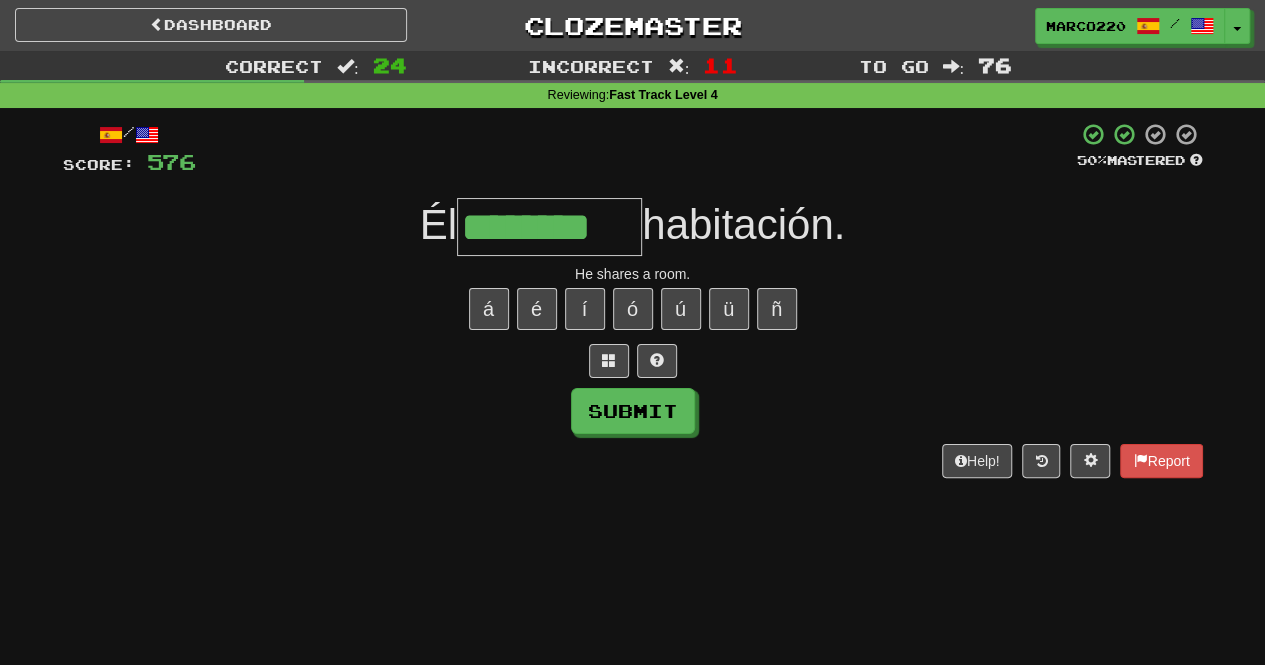 type on "********" 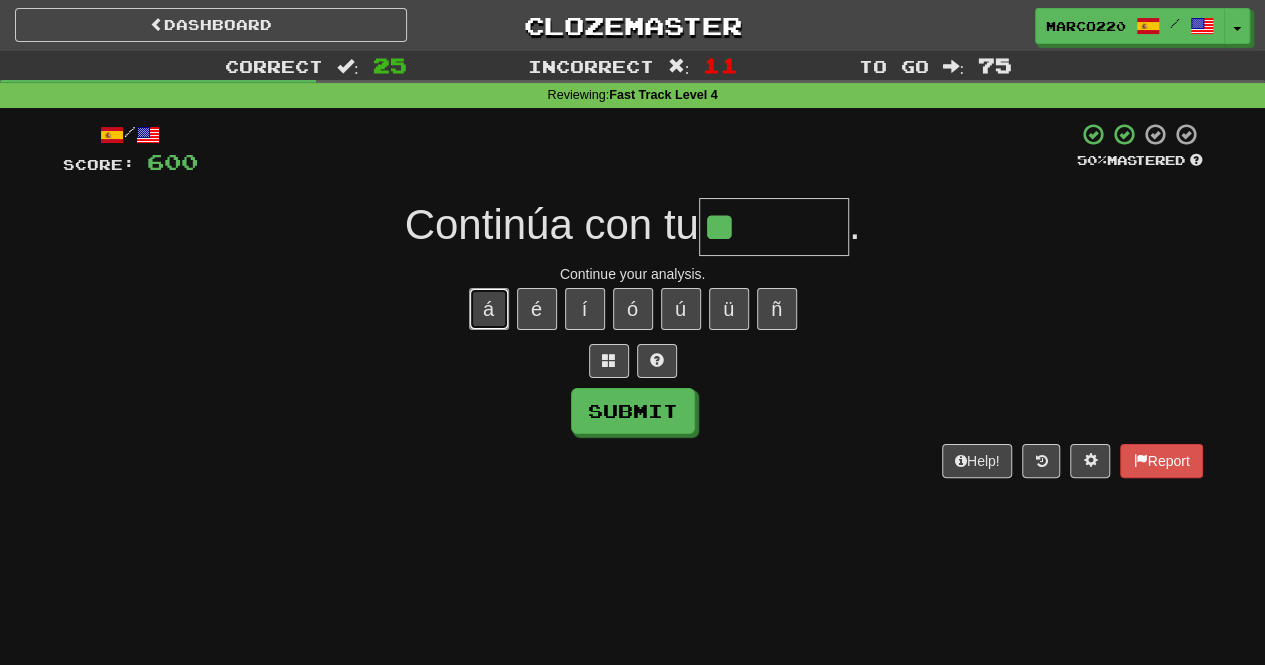click on "á" at bounding box center [489, 309] 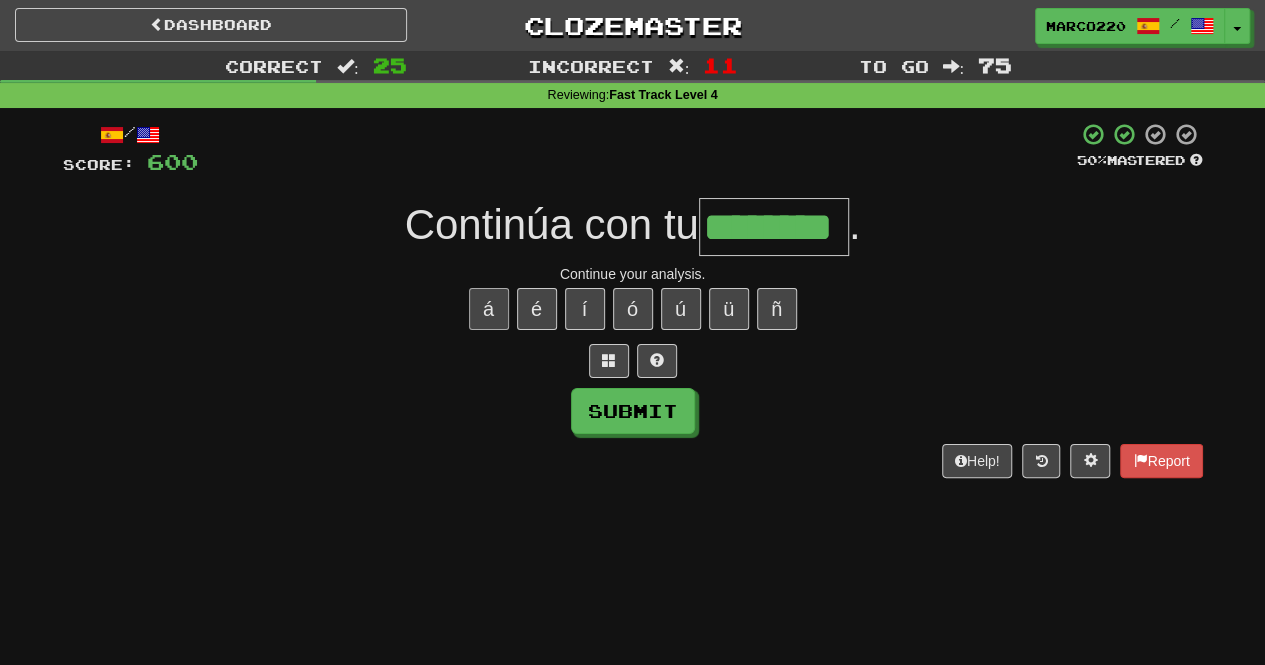 type on "********" 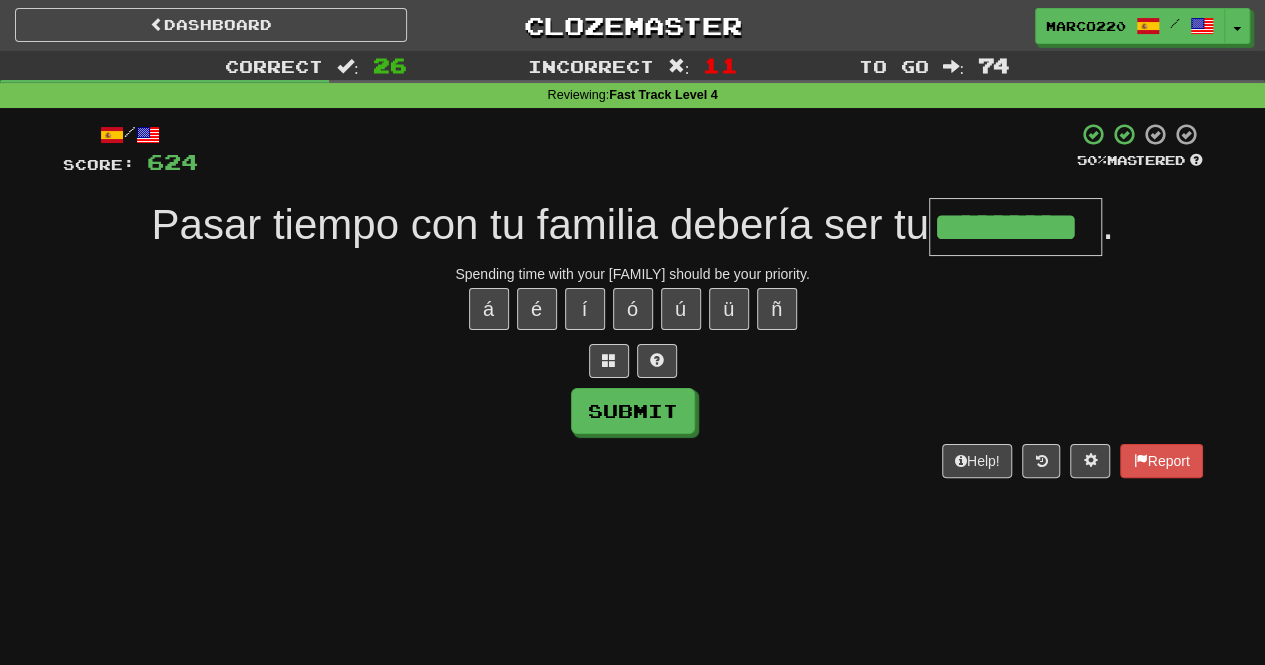 type on "*********" 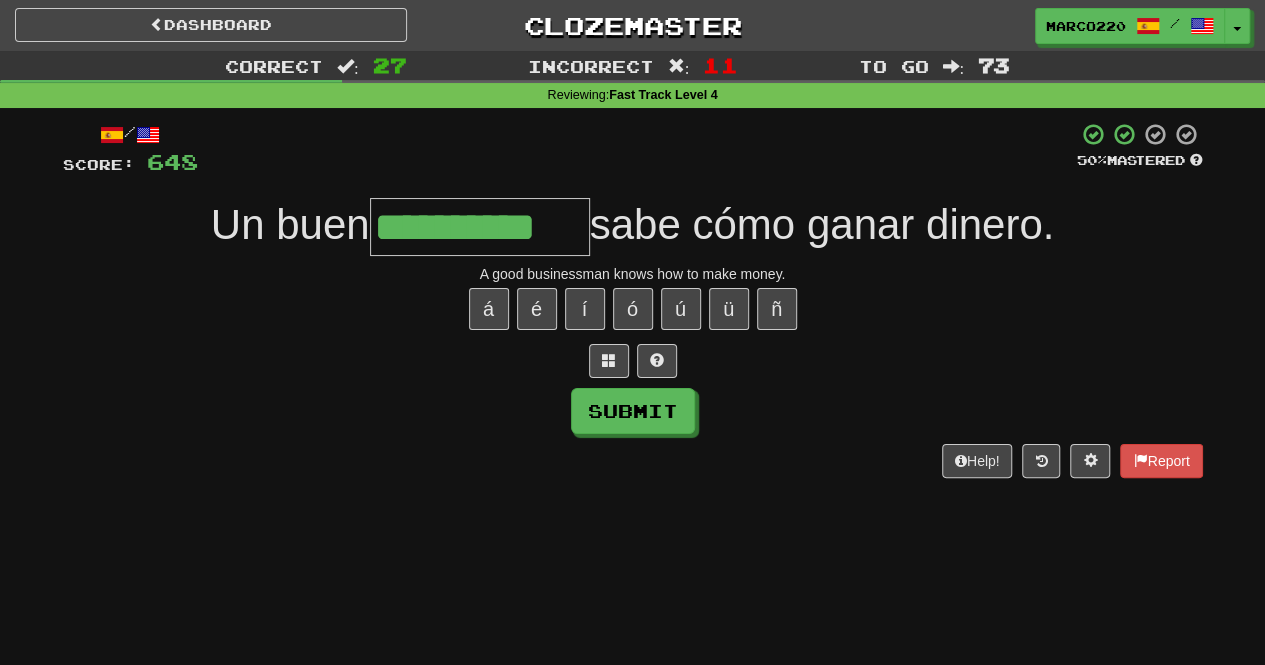 type on "**********" 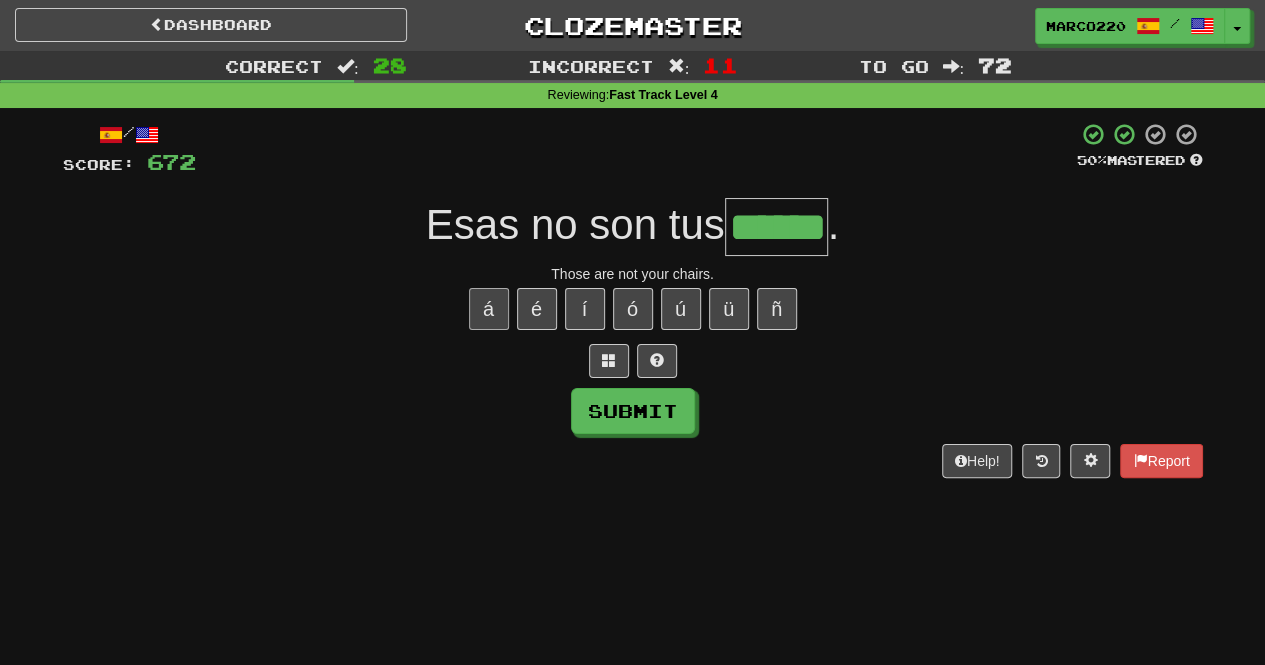 type on "******" 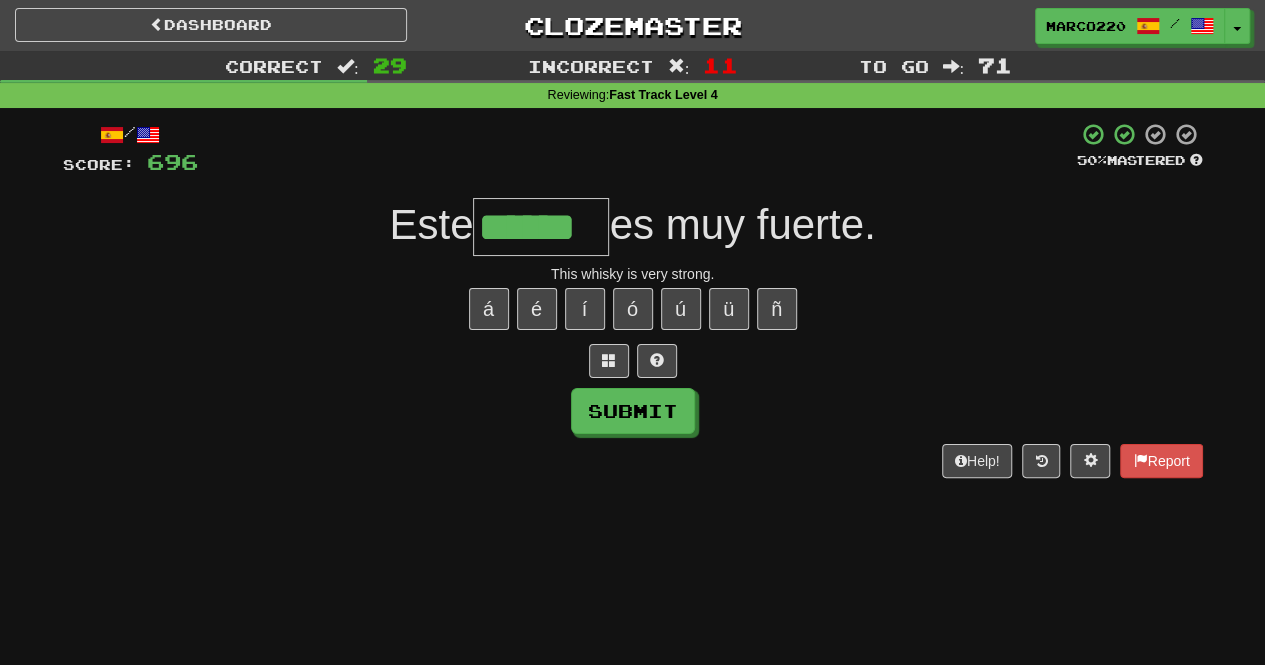 type on "******" 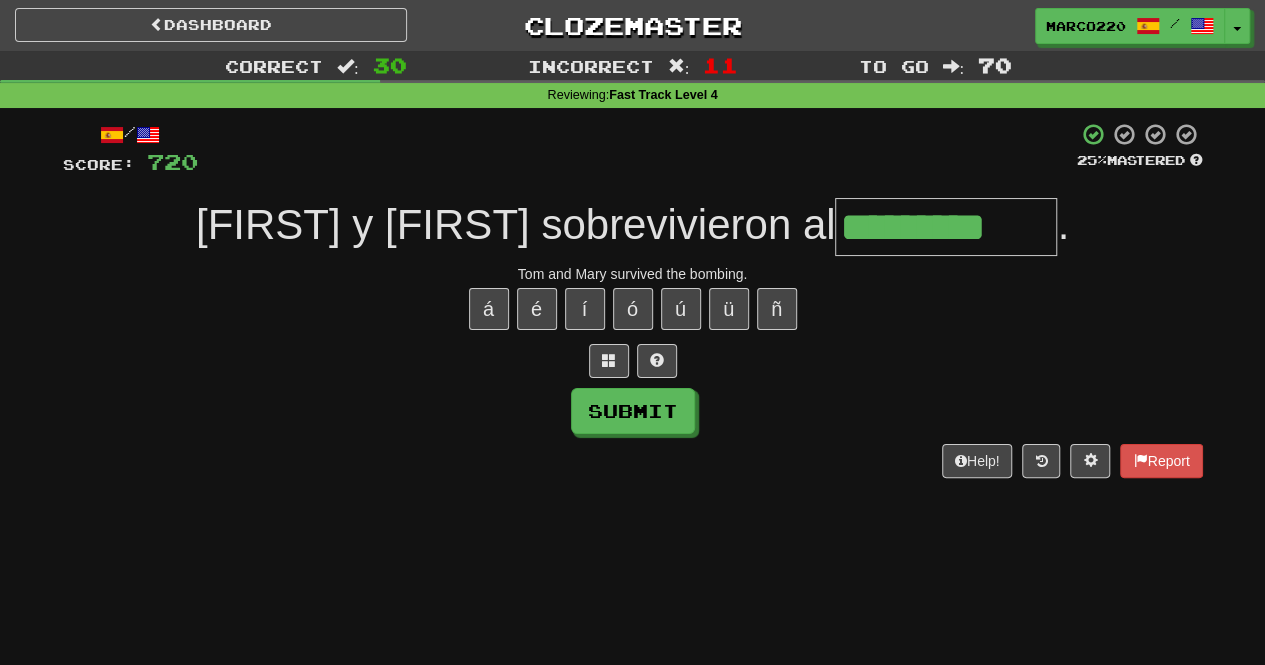 type on "*********" 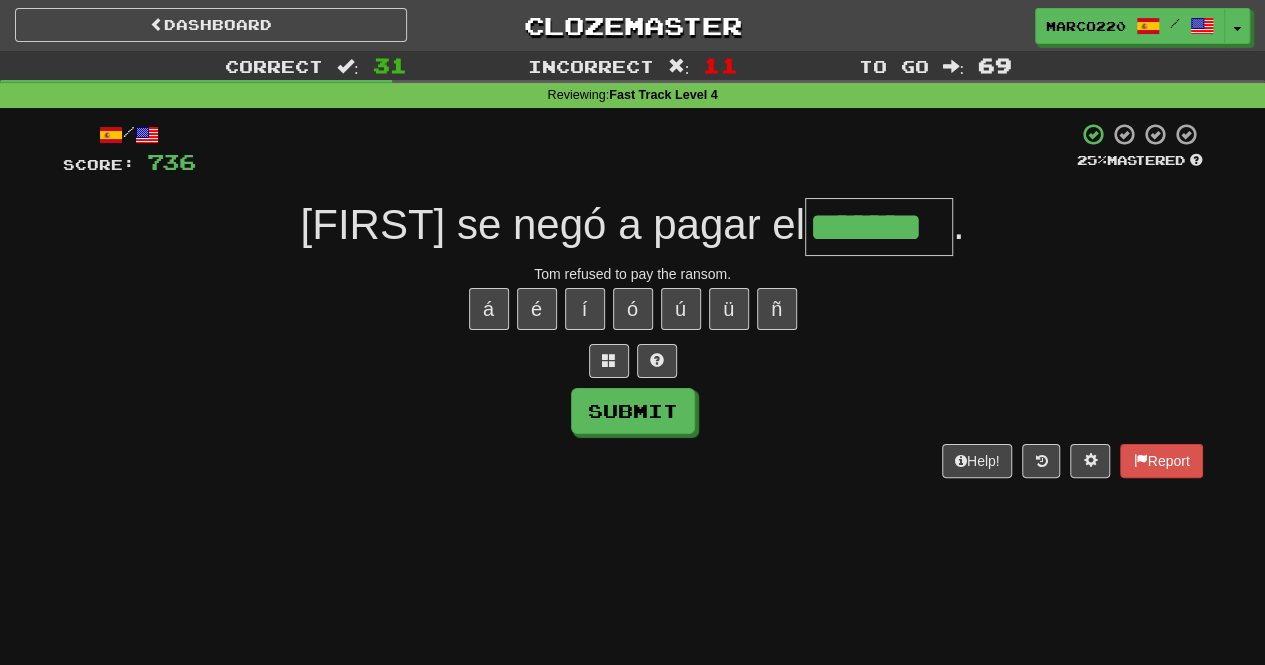 type on "*******" 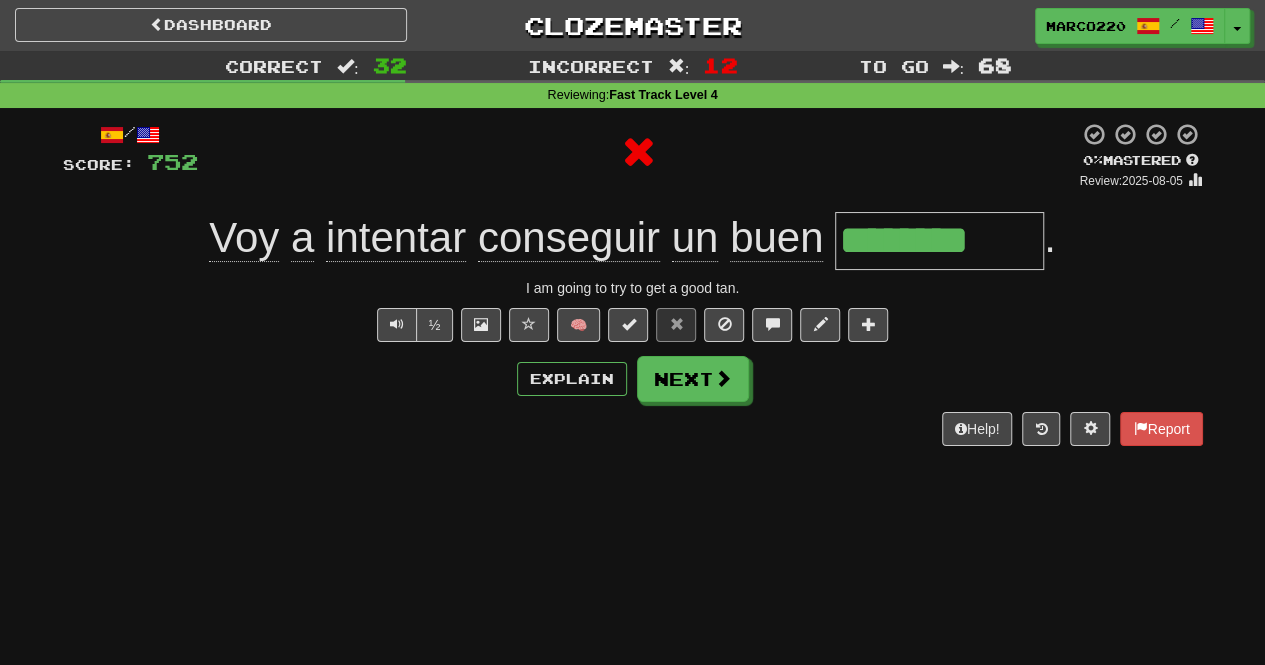 type on "*********" 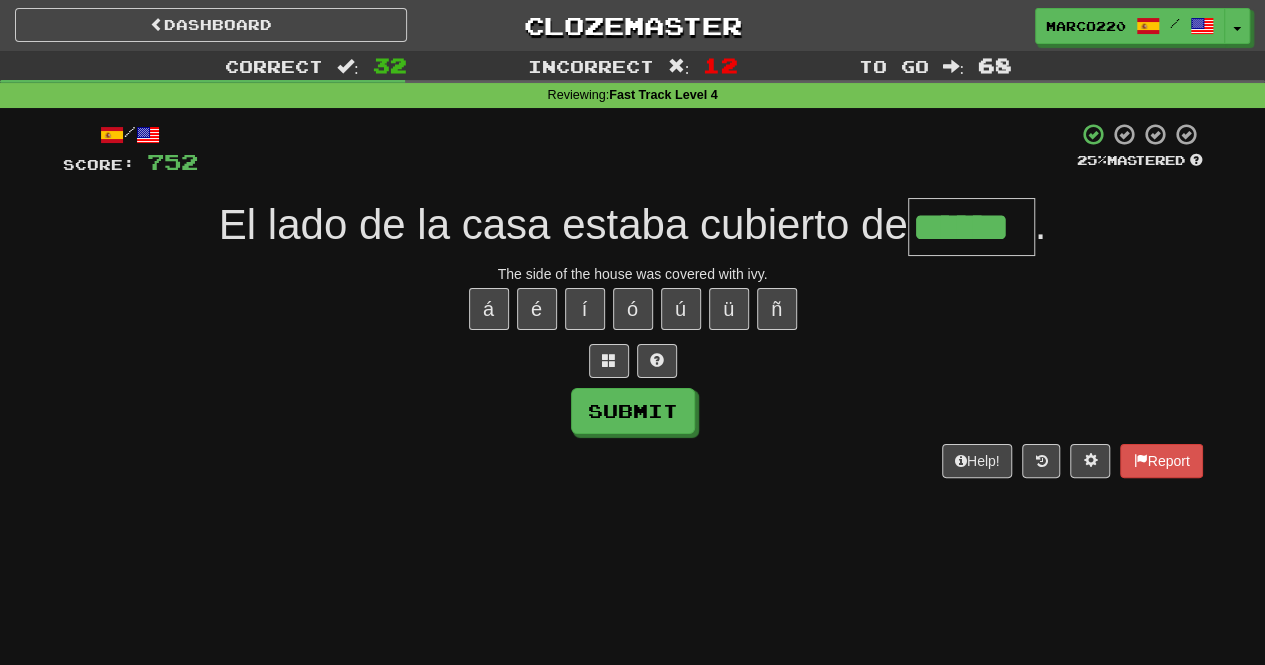 type on "******" 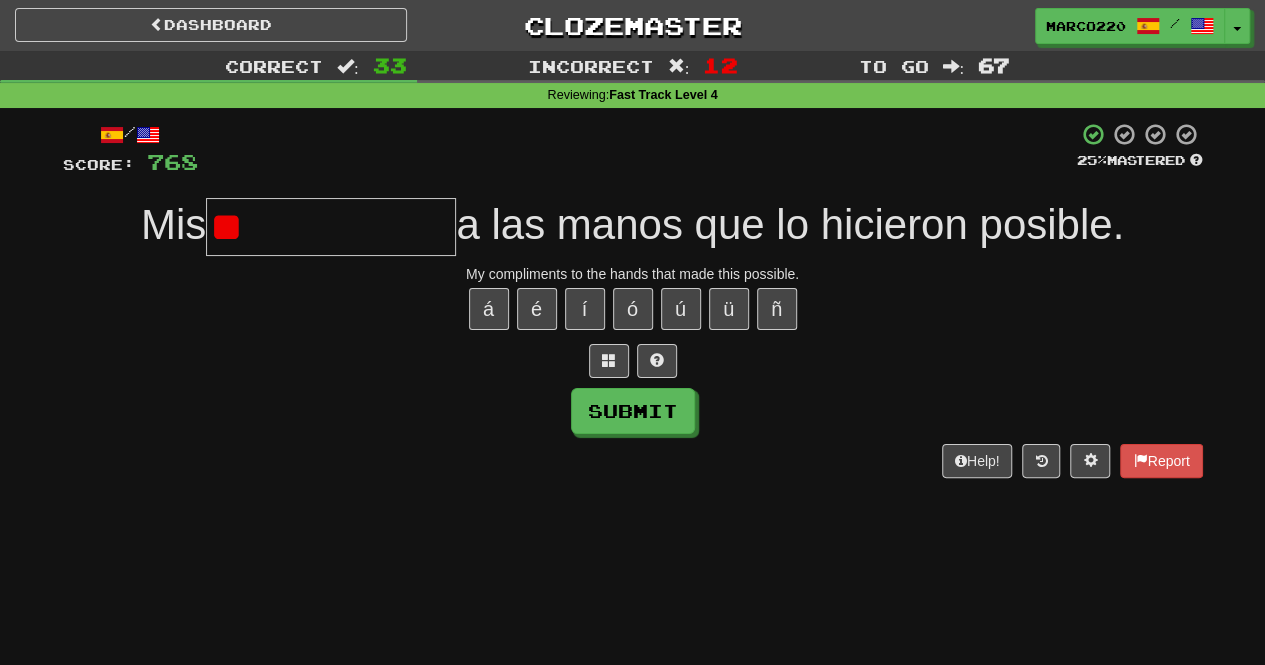 type on "*" 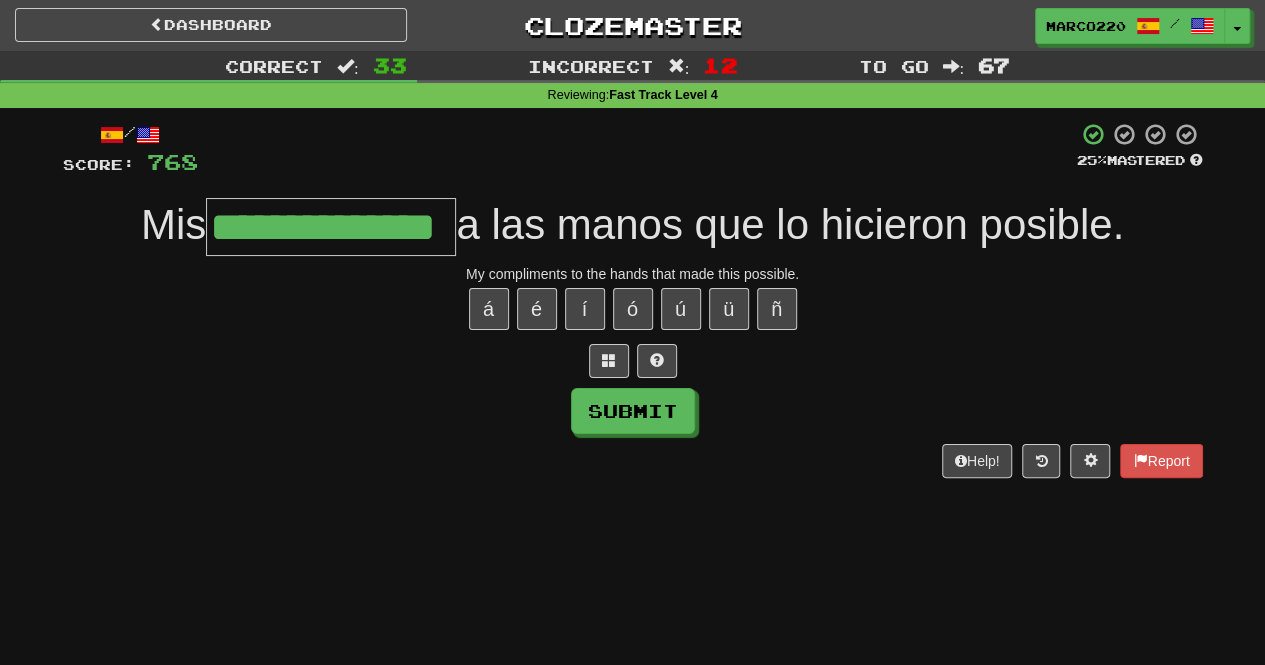 type on "**********" 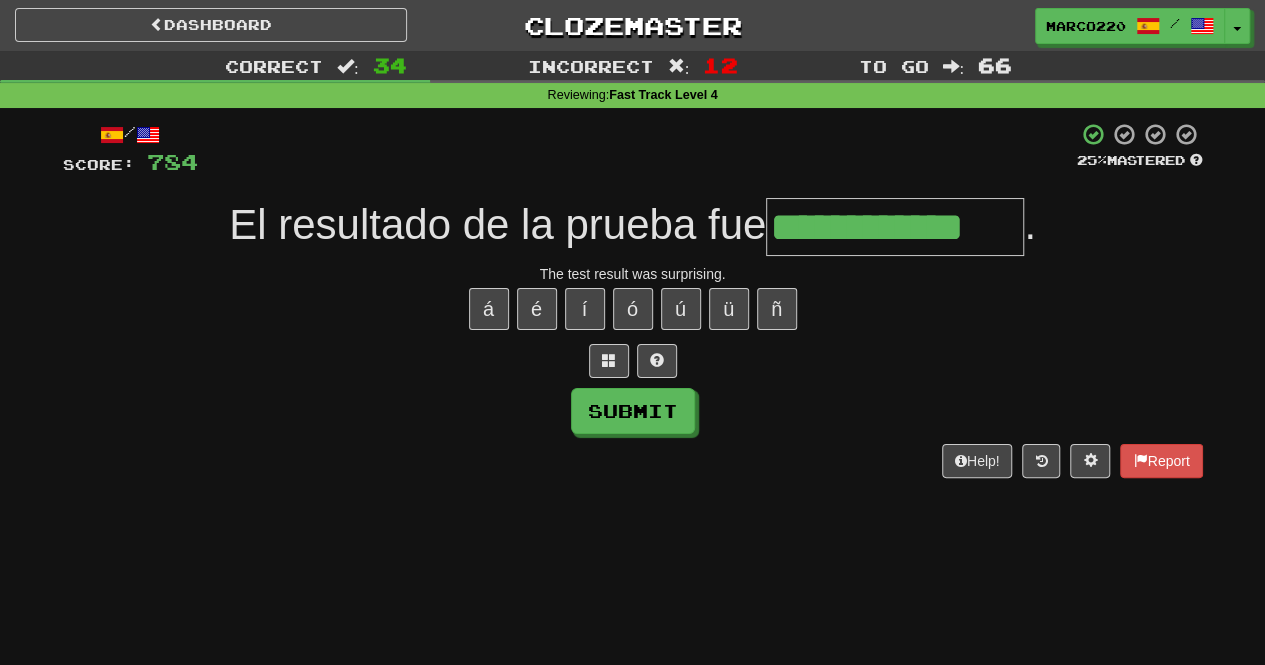 type on "**********" 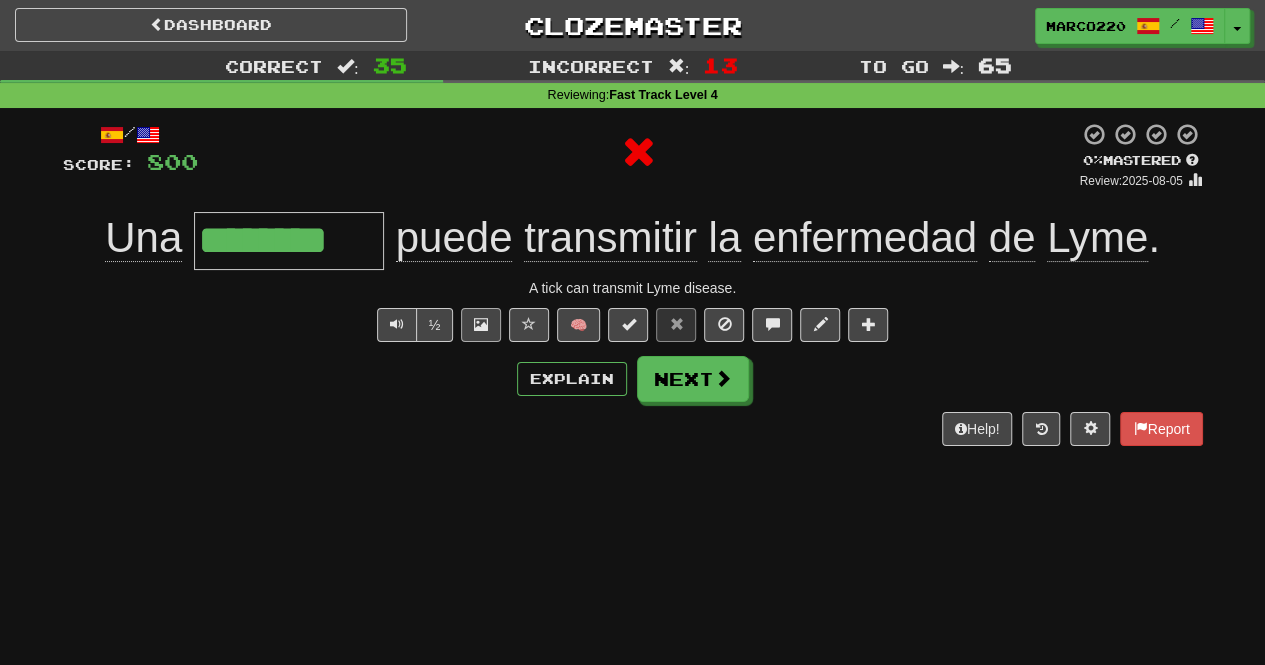 type on "*********" 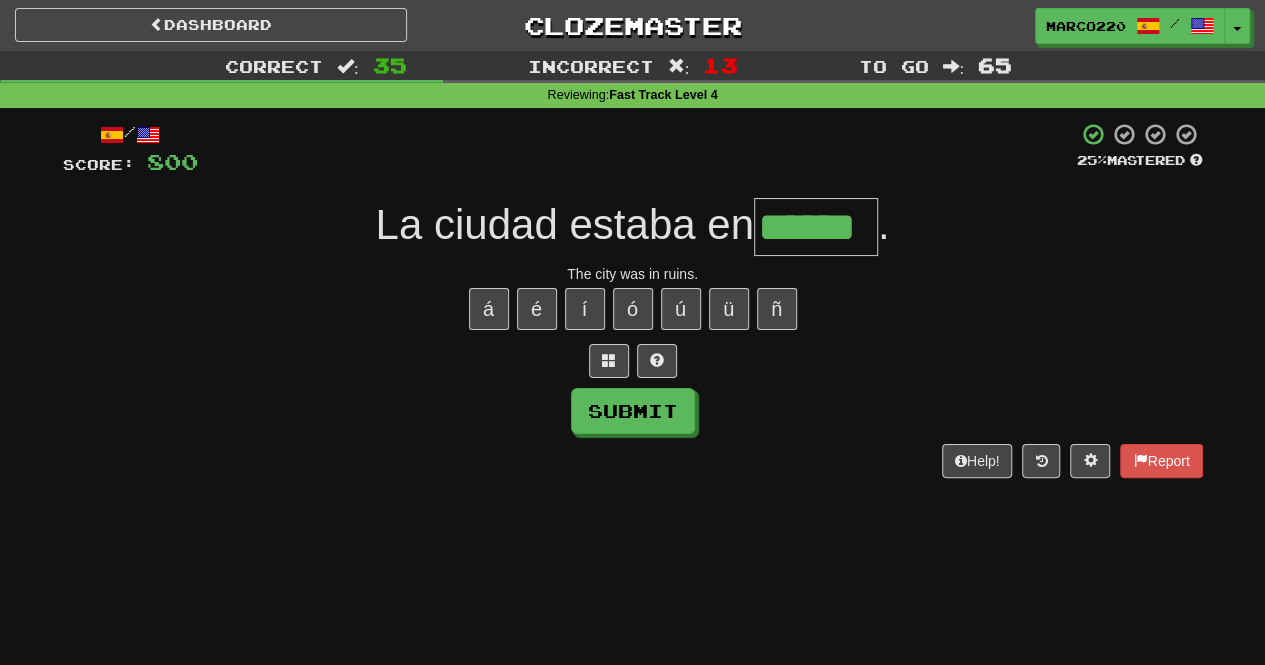 type on "******" 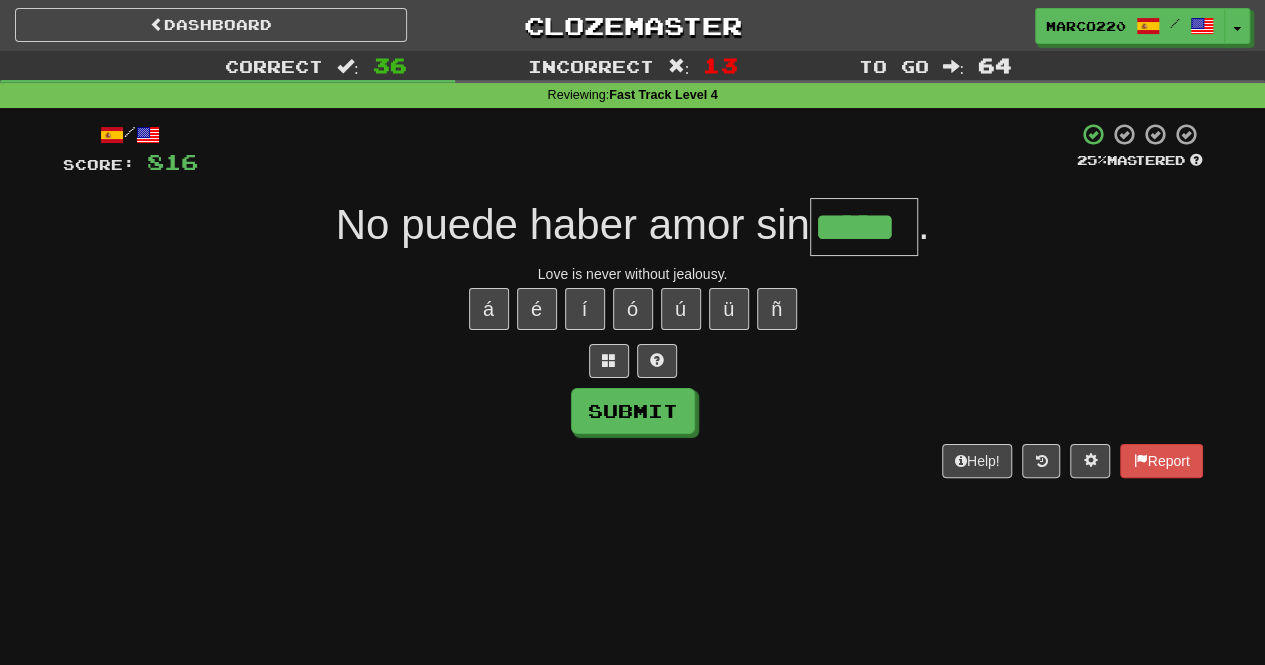 type on "*****" 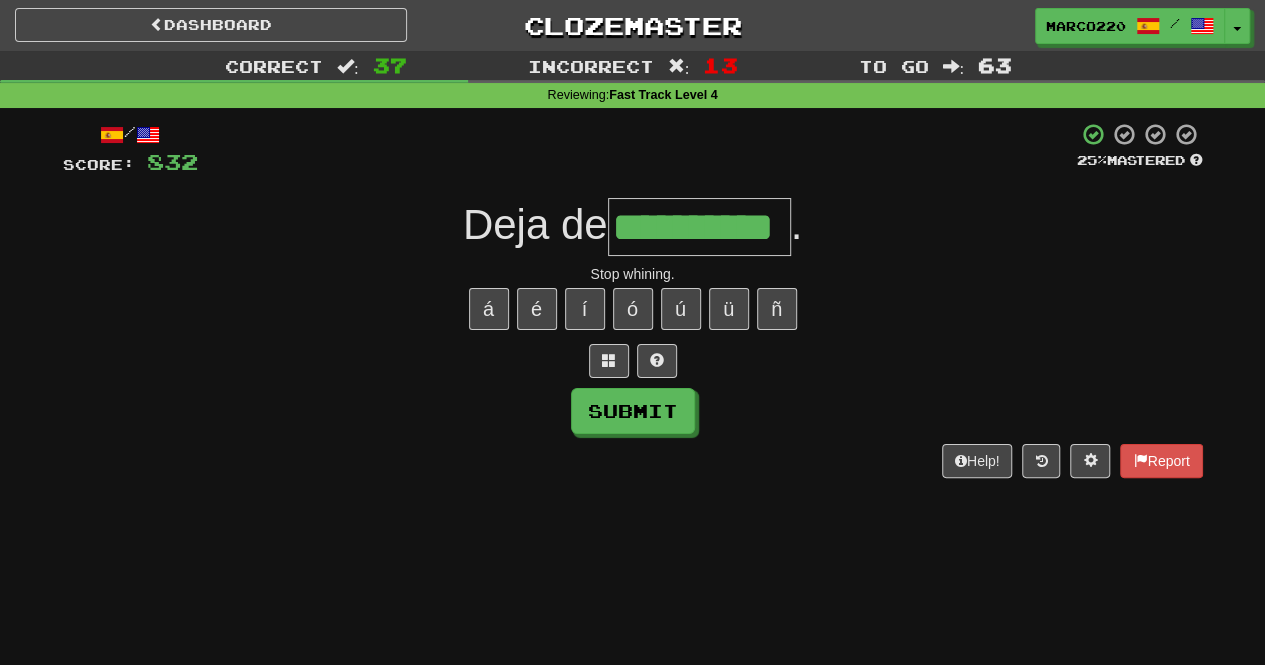 type on "**********" 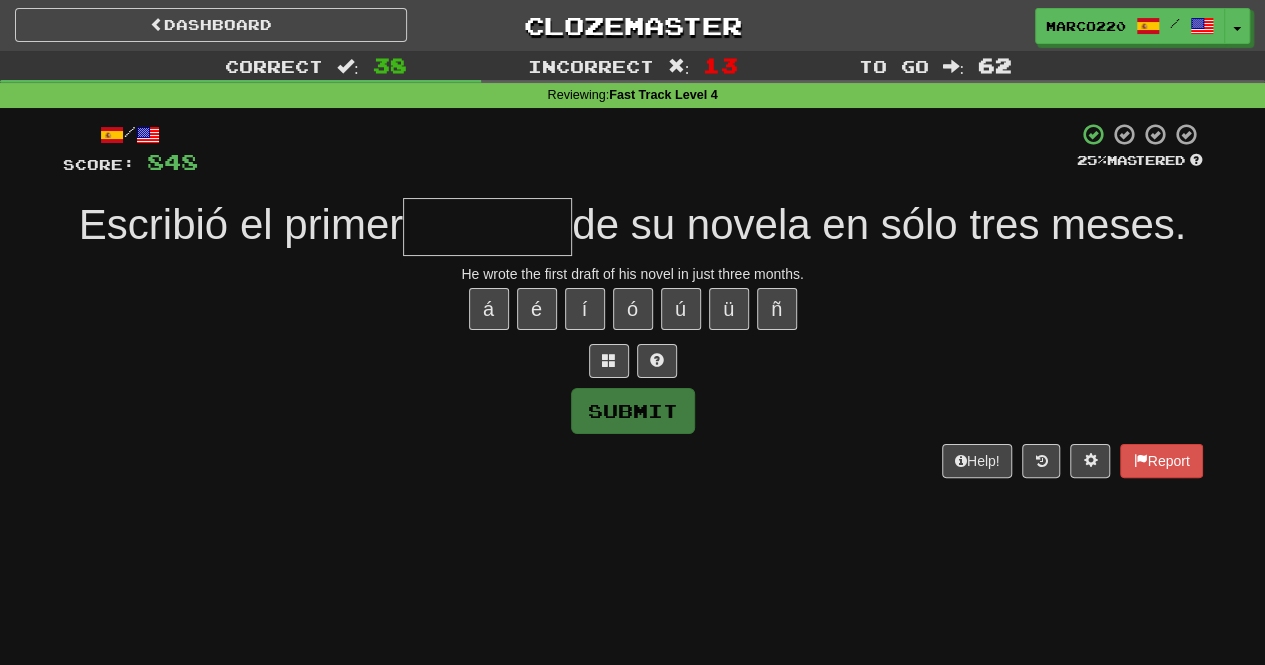 type on "*" 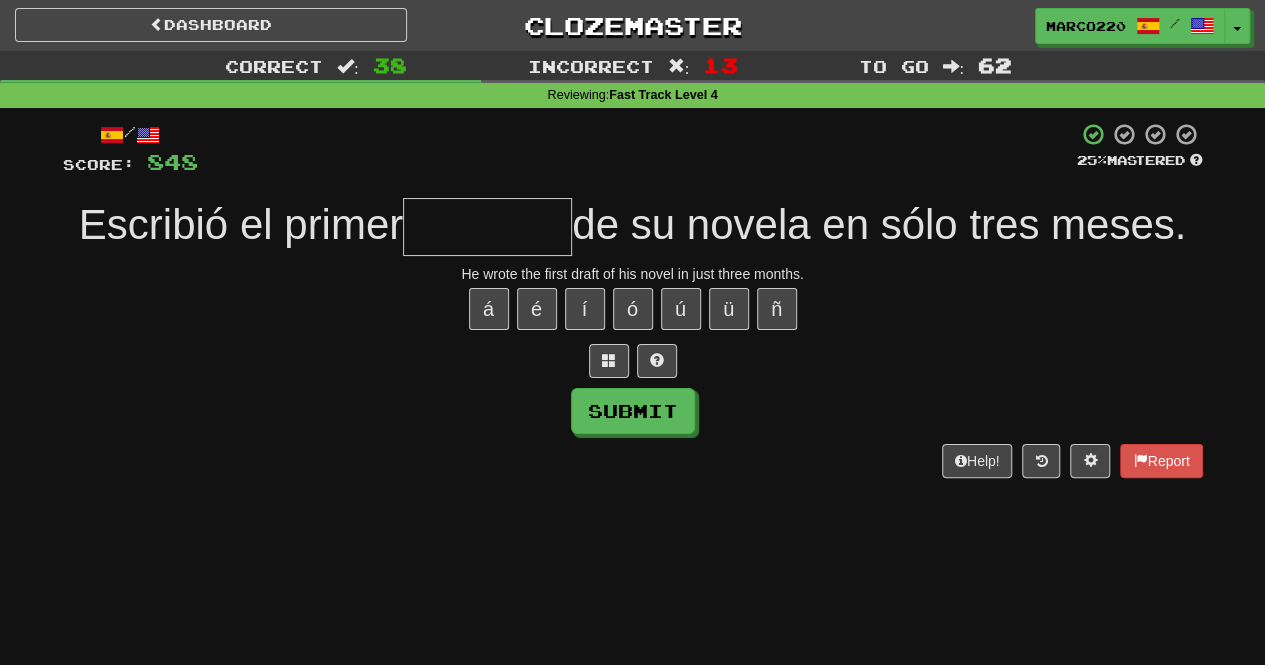 type on "*" 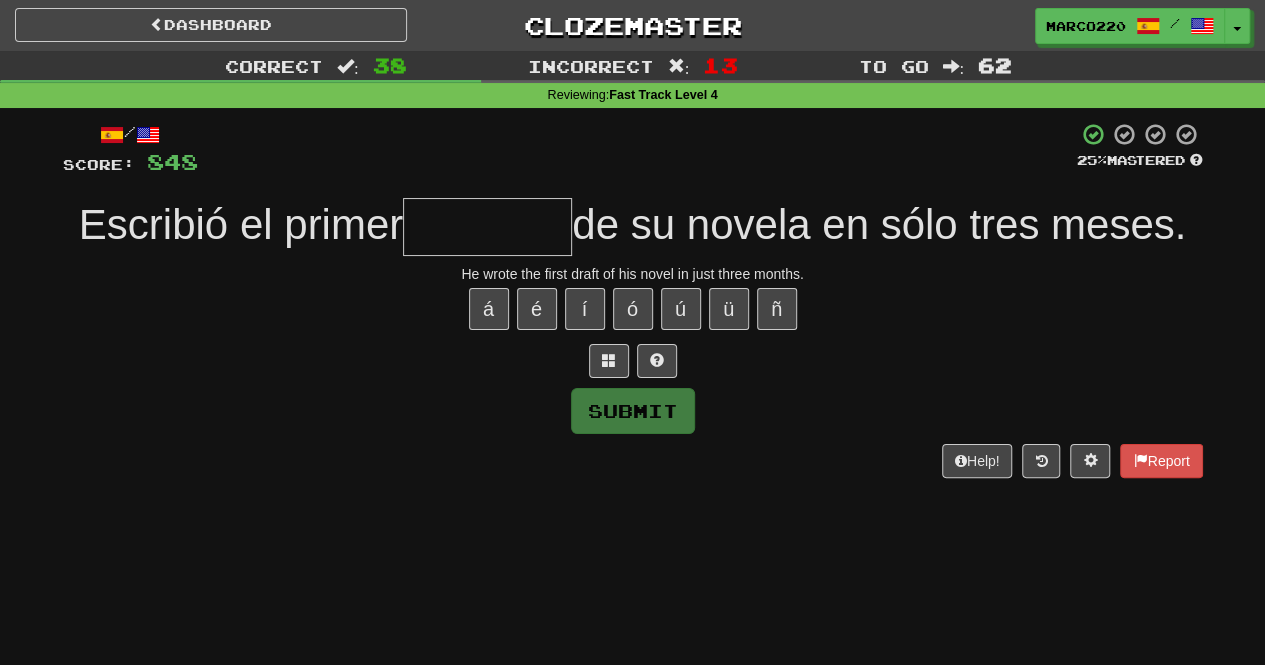 type on "*" 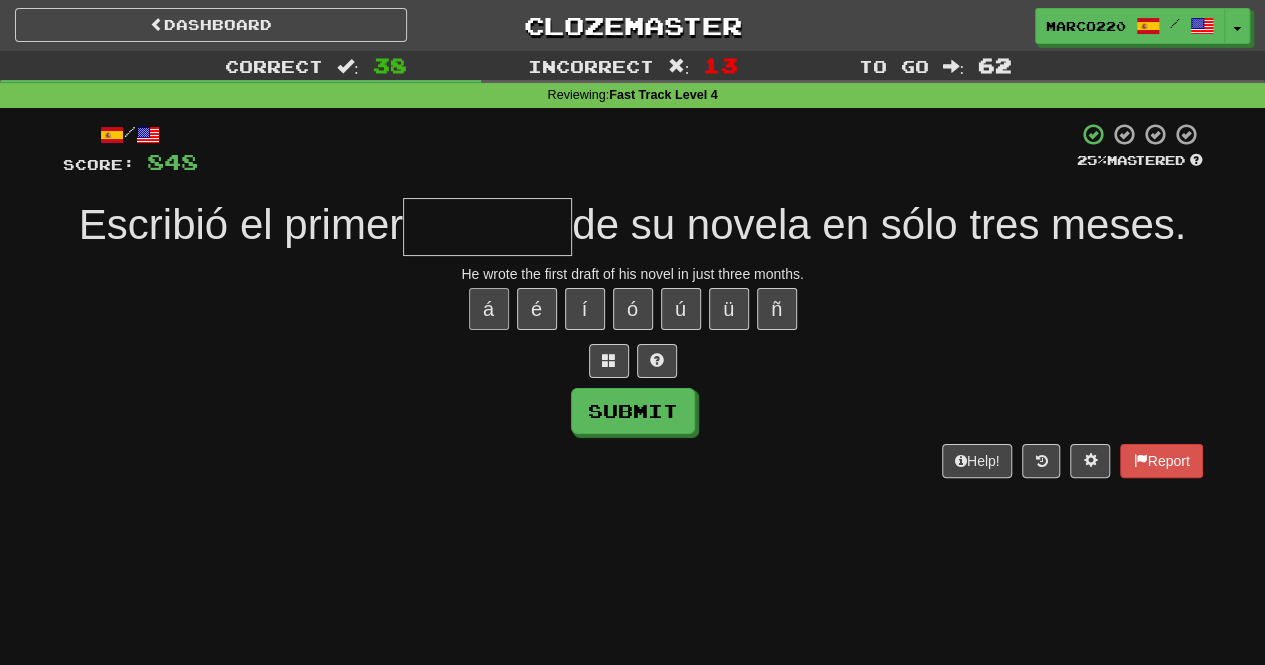 type on "*" 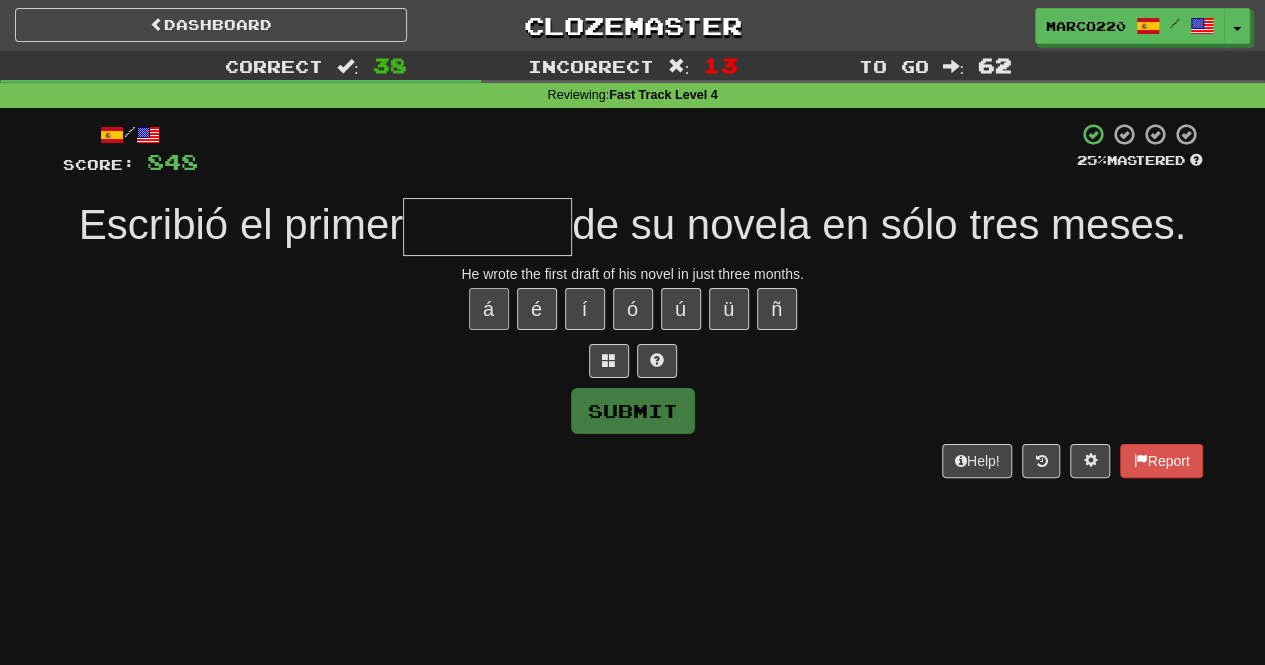 type on "********" 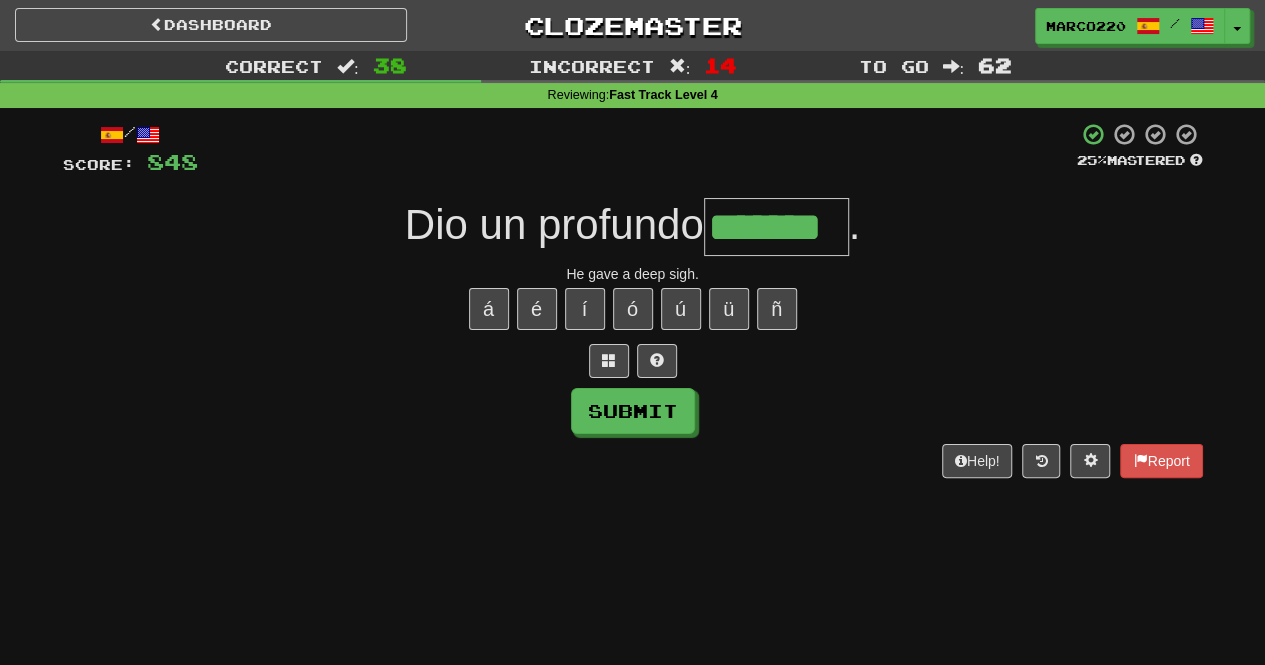 type on "*******" 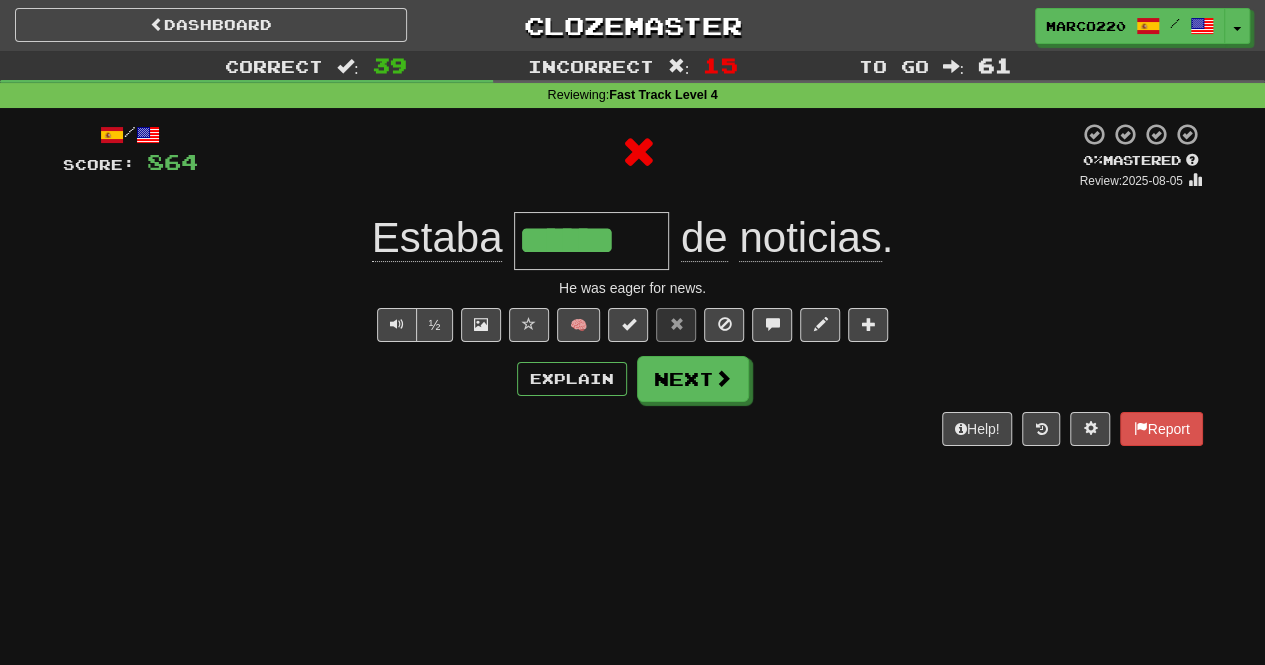 type on "*******" 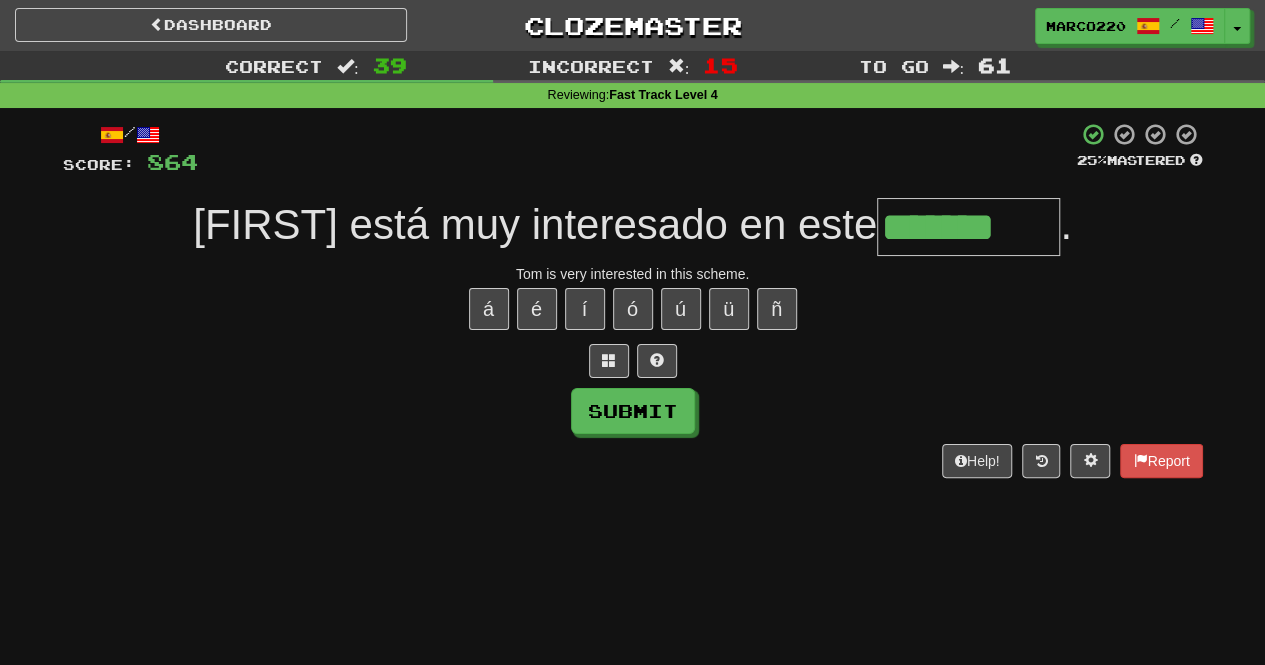 type on "*******" 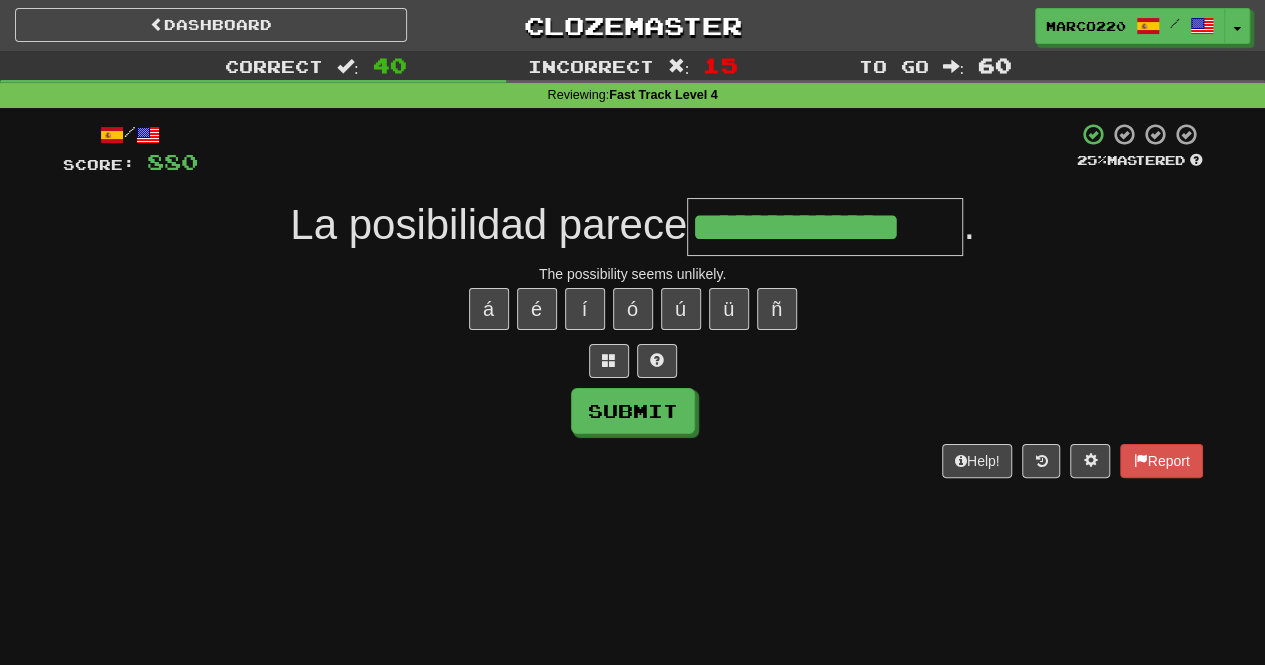 type on "**********" 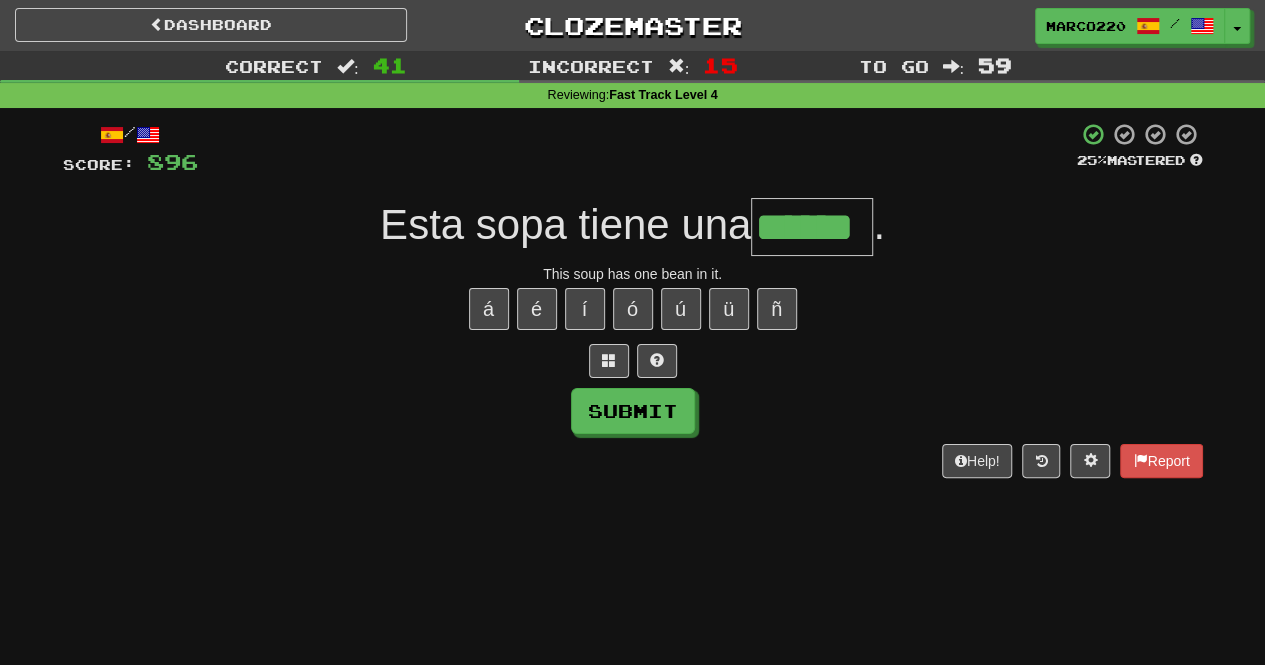 type on "******" 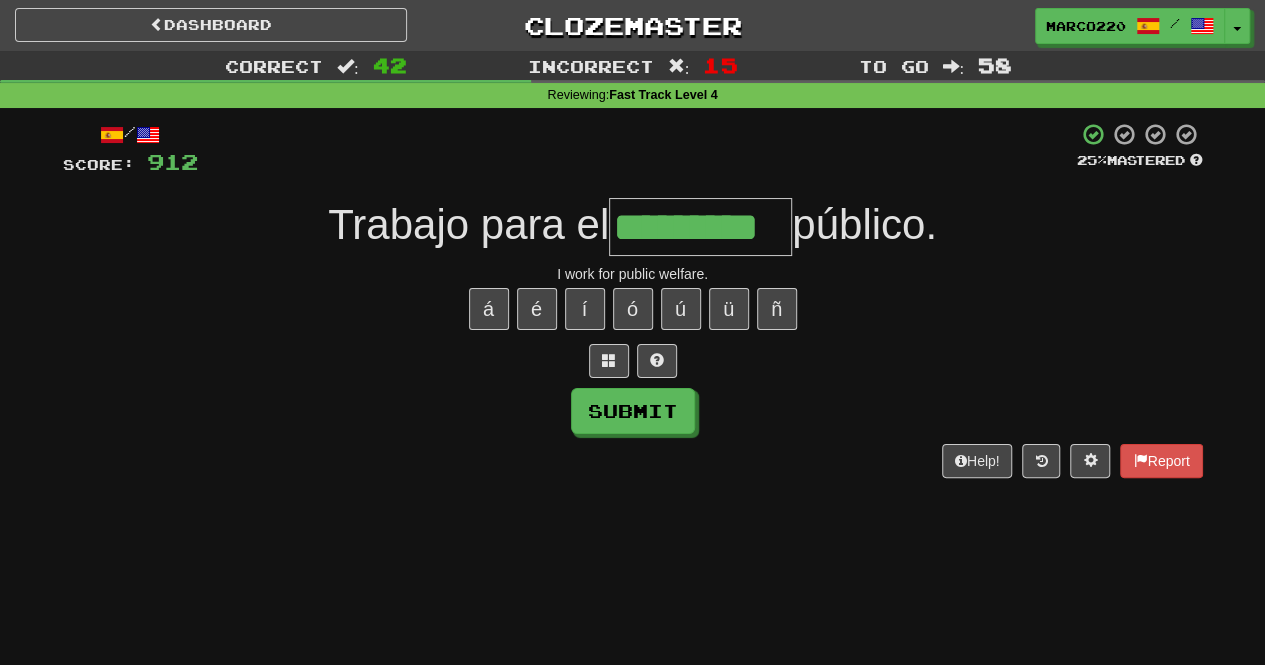type on "*********" 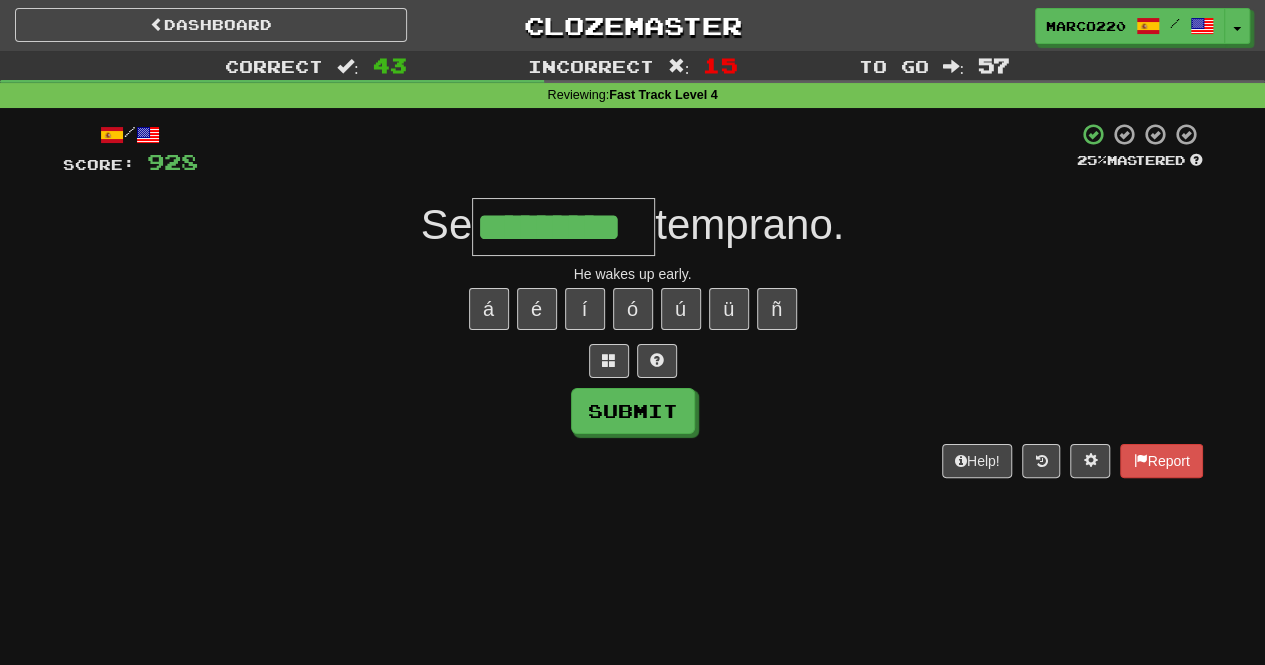 type on "*********" 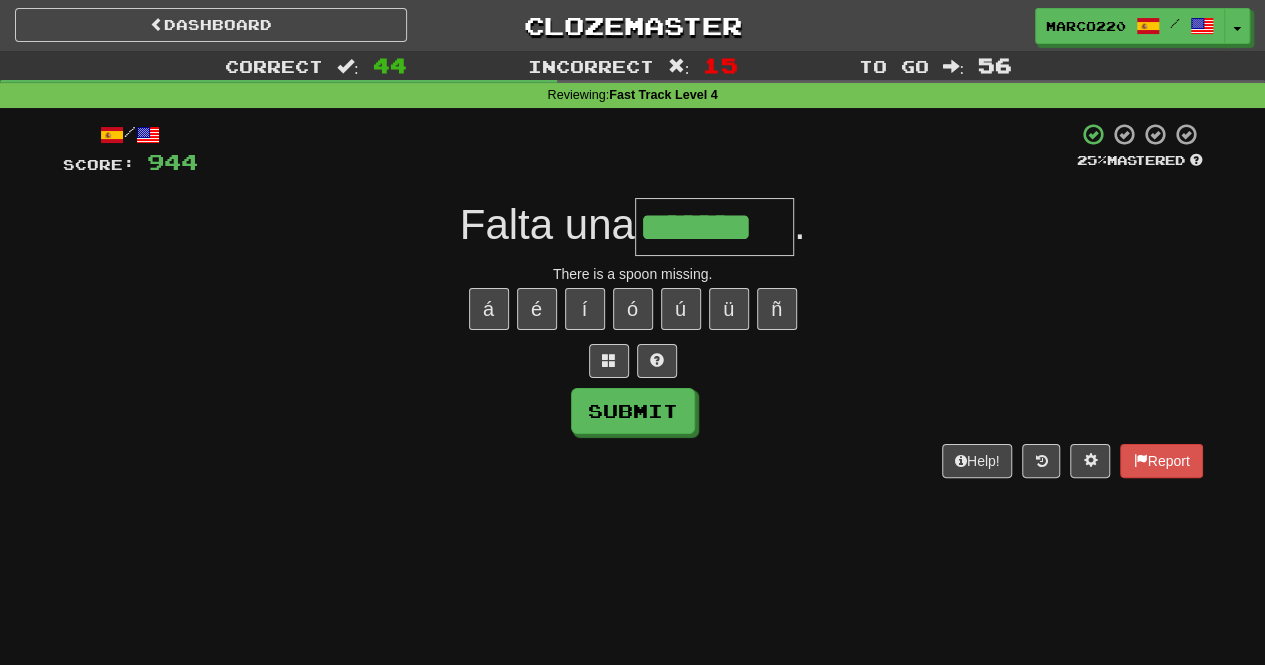 type on "*******" 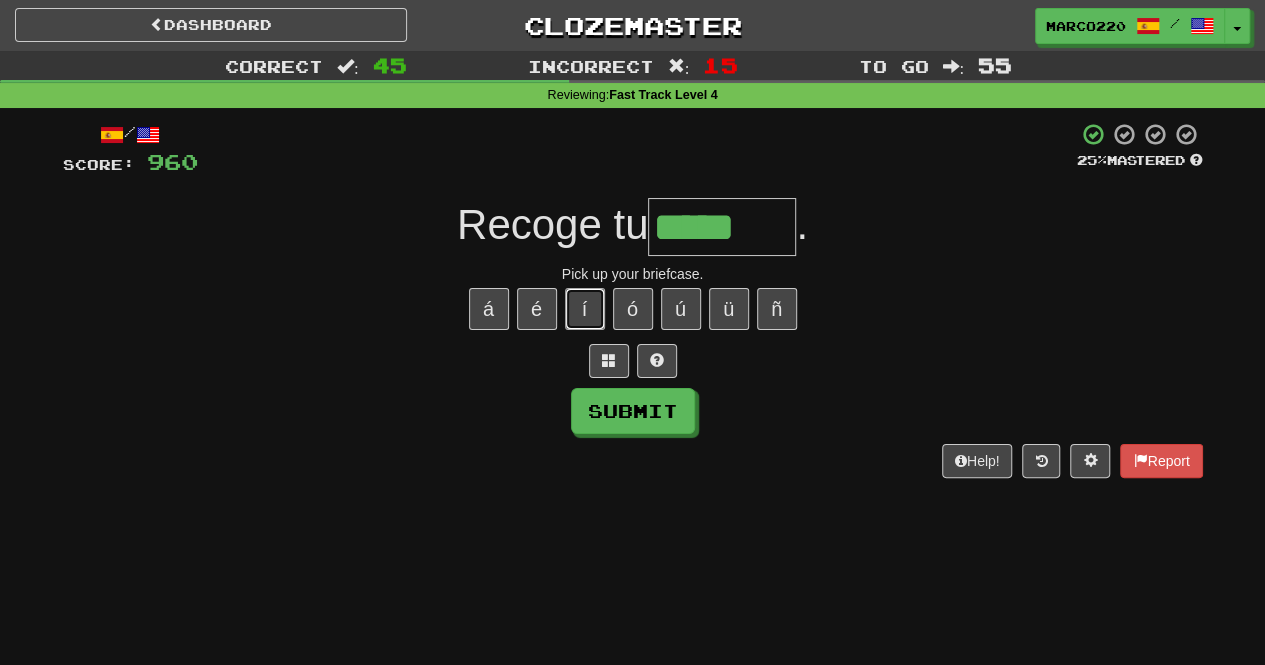 click on "í" at bounding box center (585, 309) 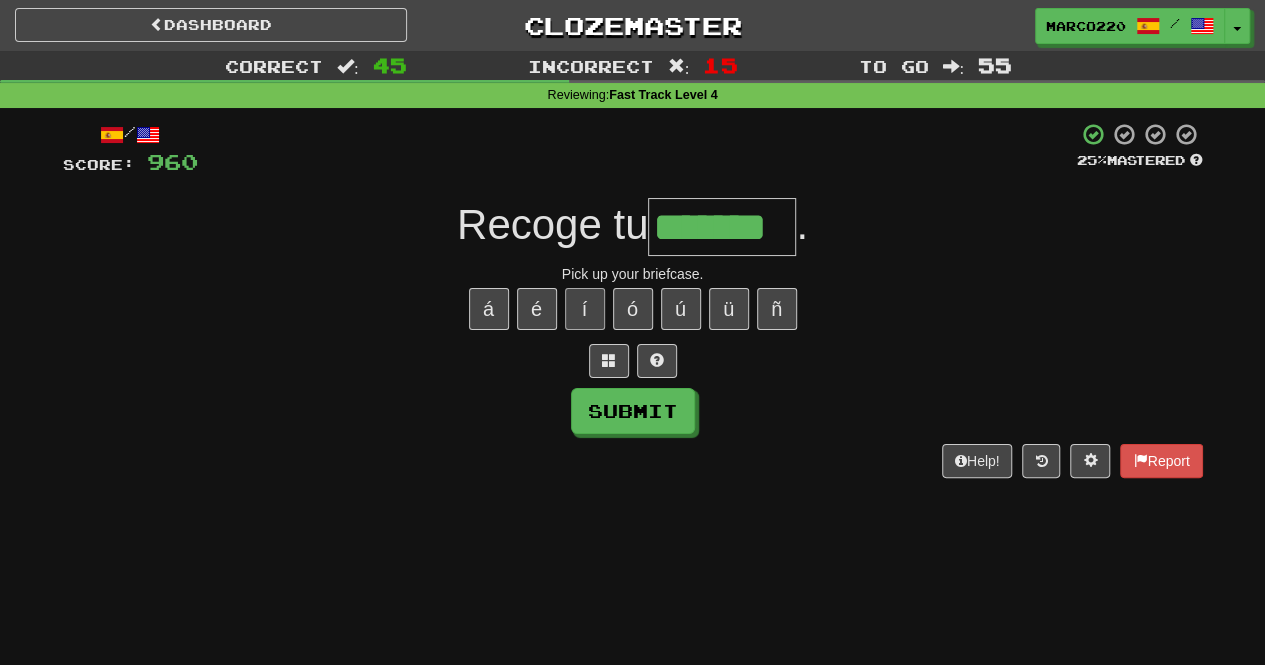 type on "*******" 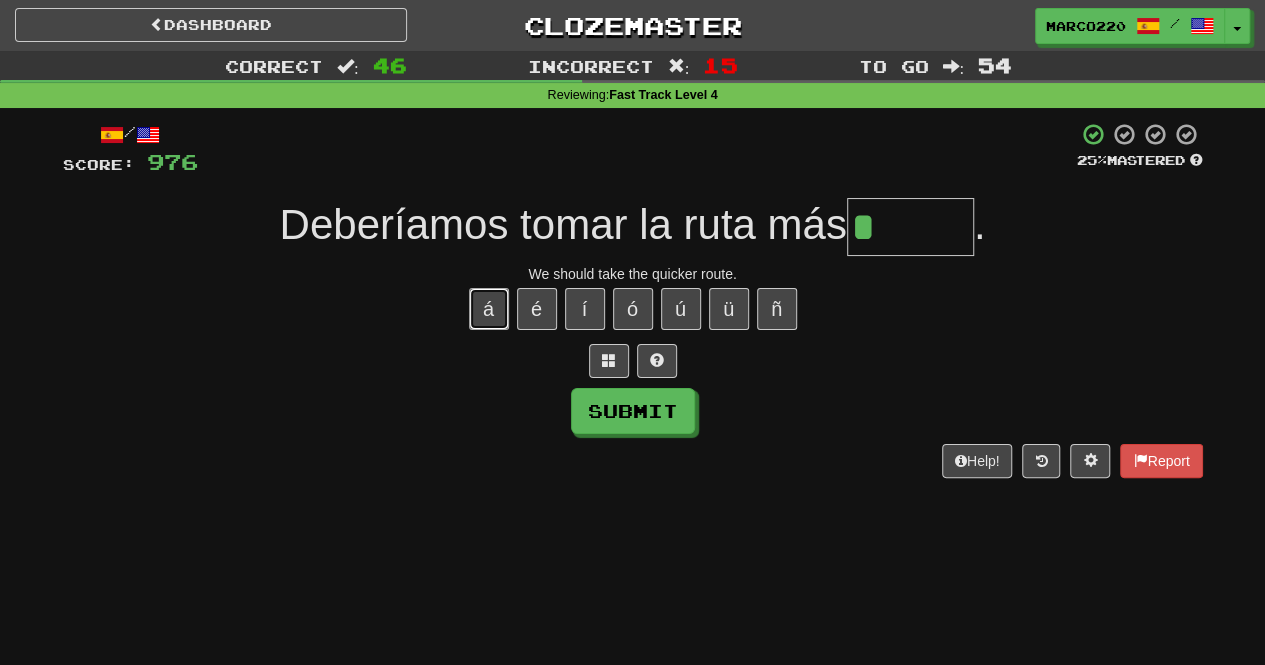 click on "á" at bounding box center (489, 309) 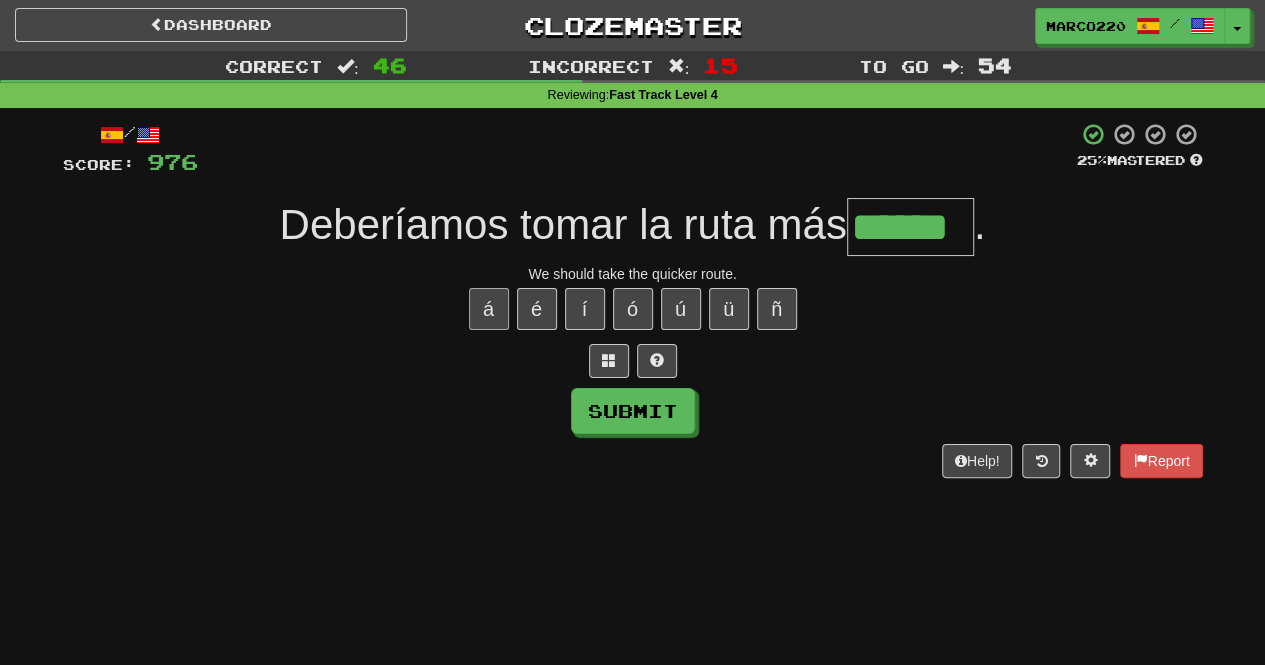 type on "******" 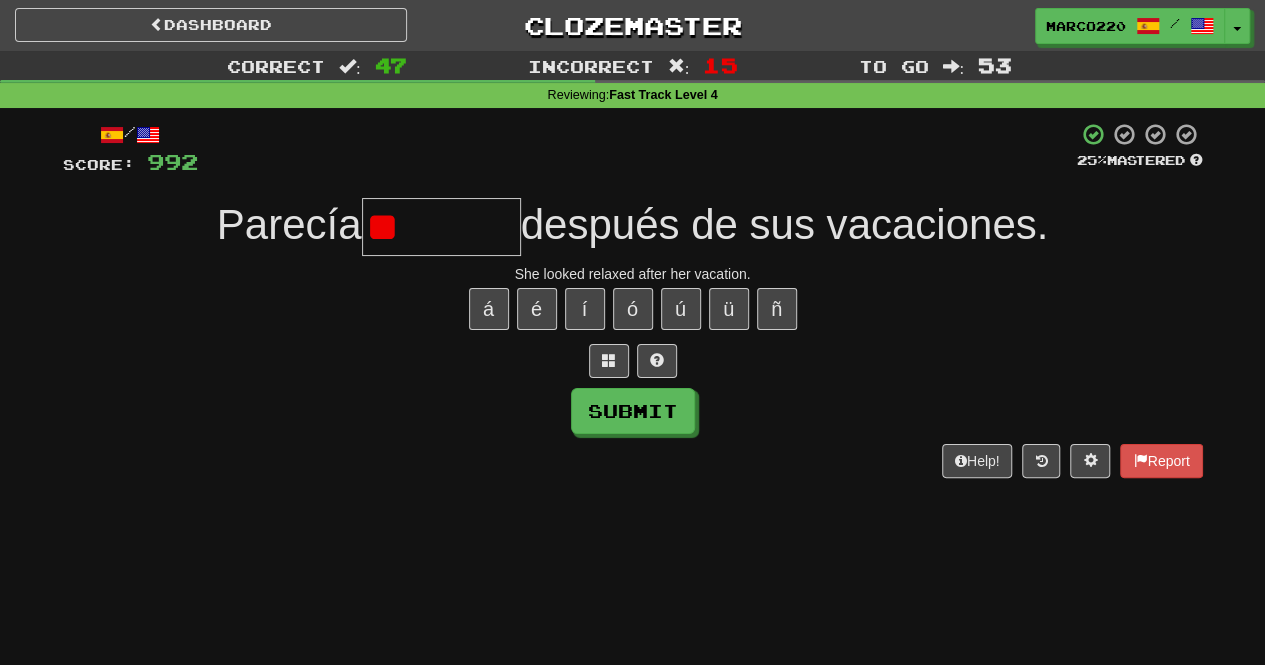 type on "*" 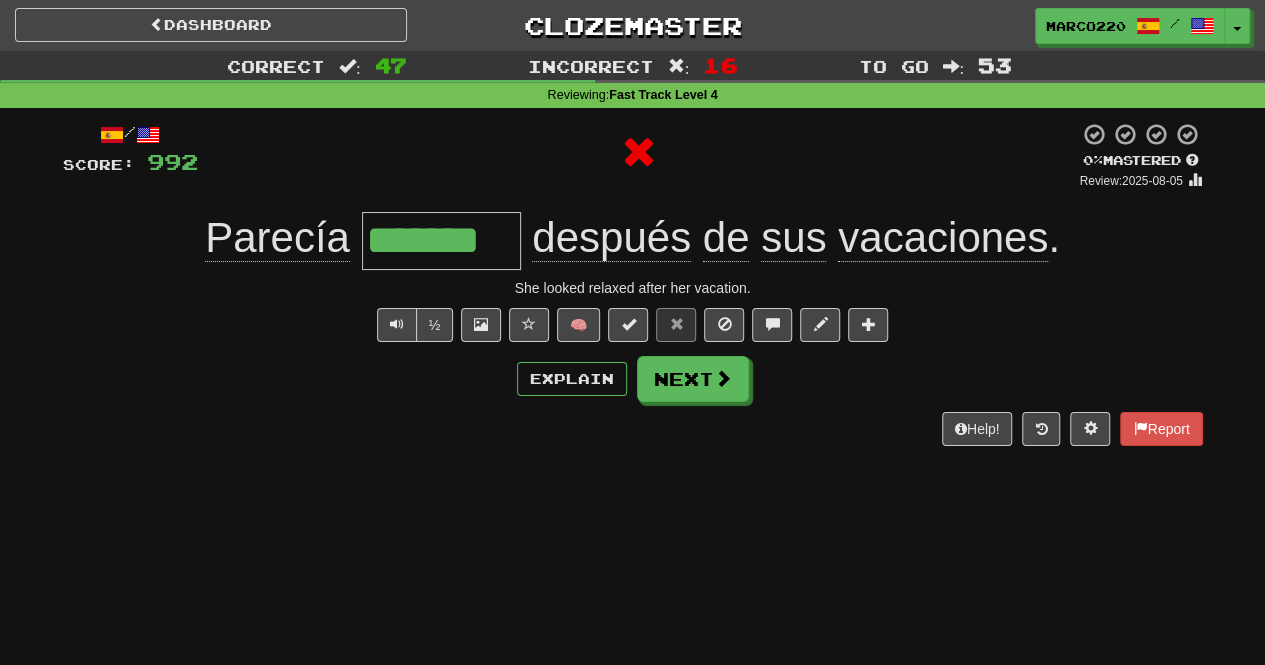 type on "********" 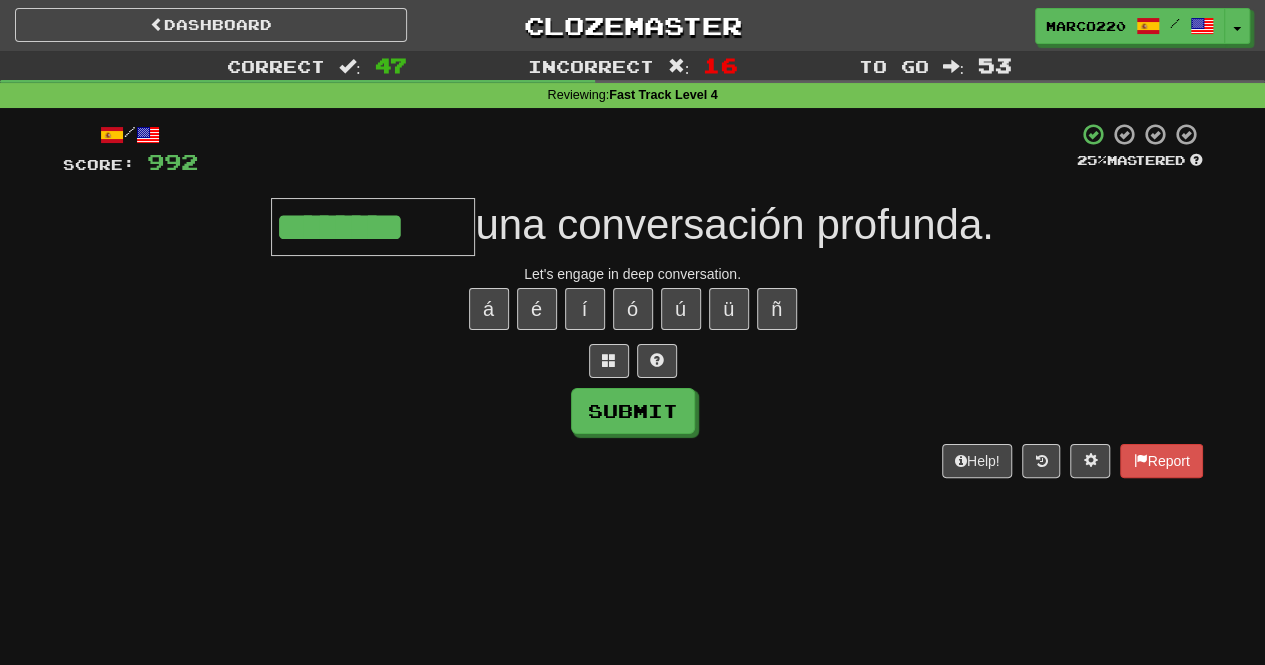 type on "********" 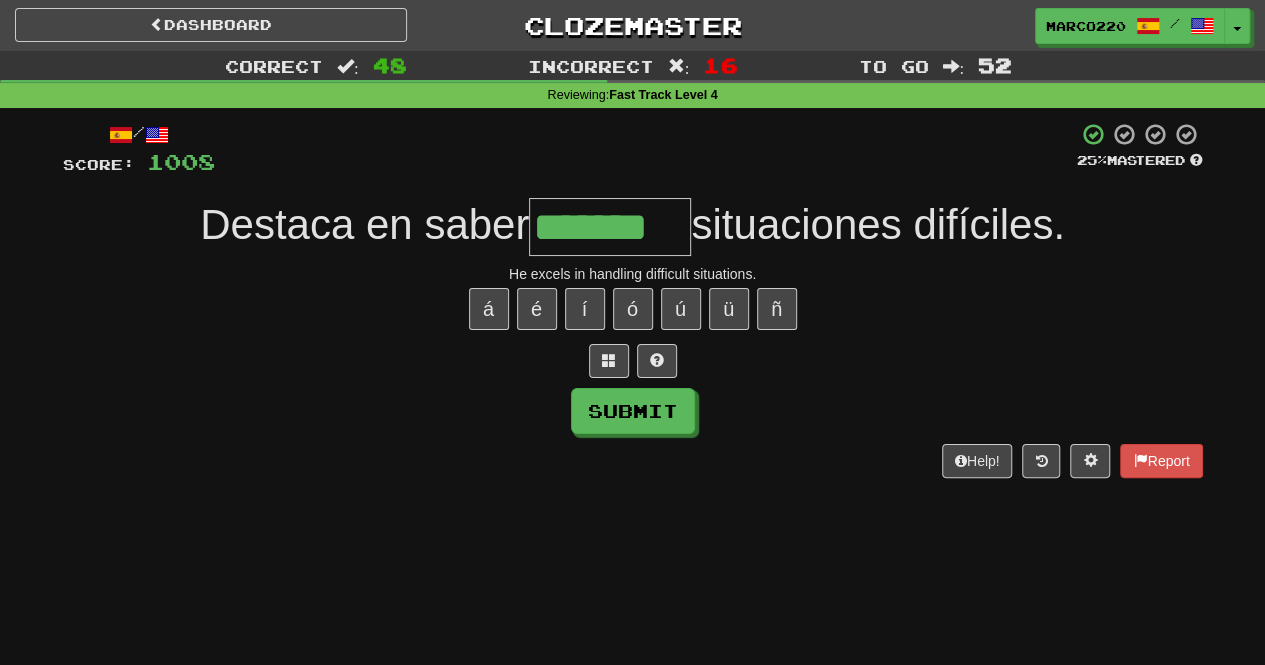 type on "*******" 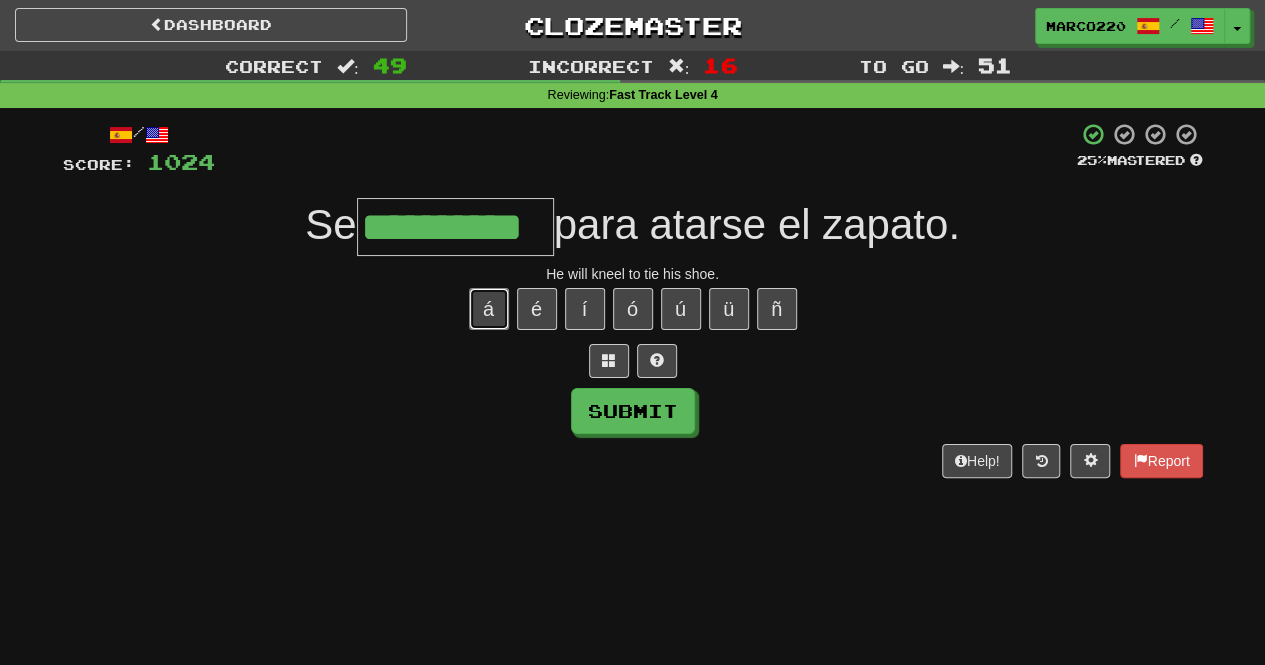 click on "á" at bounding box center [489, 309] 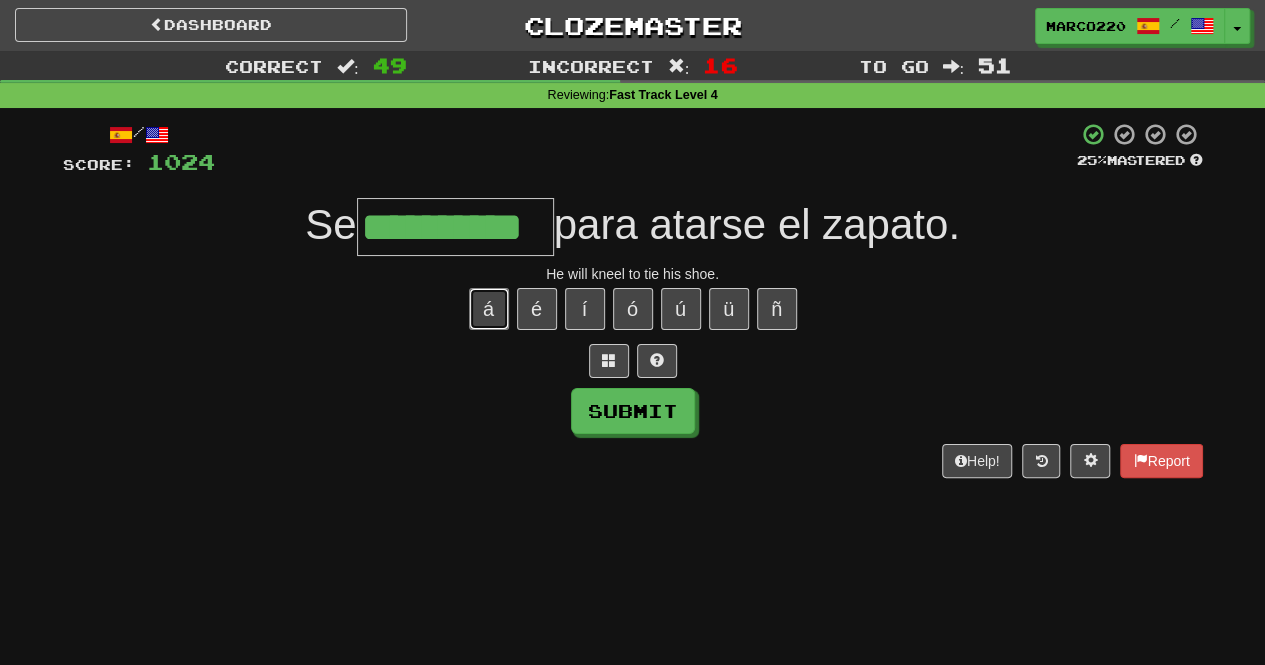 click on "á" at bounding box center (489, 309) 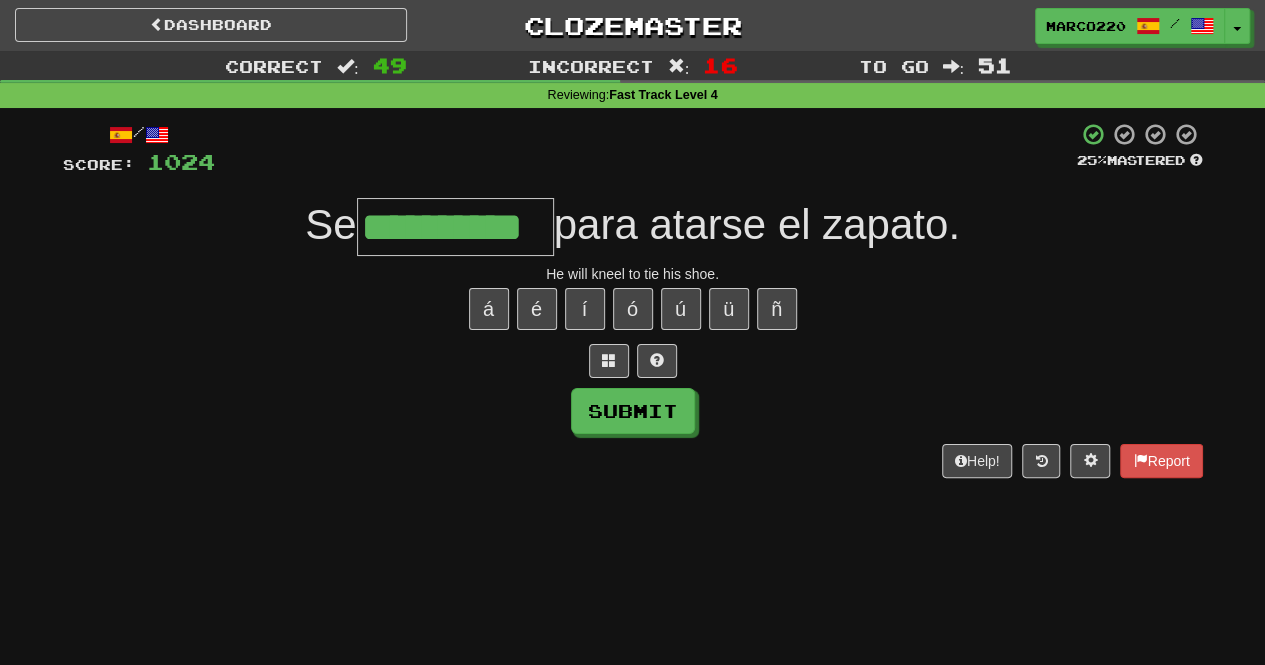 type on "**********" 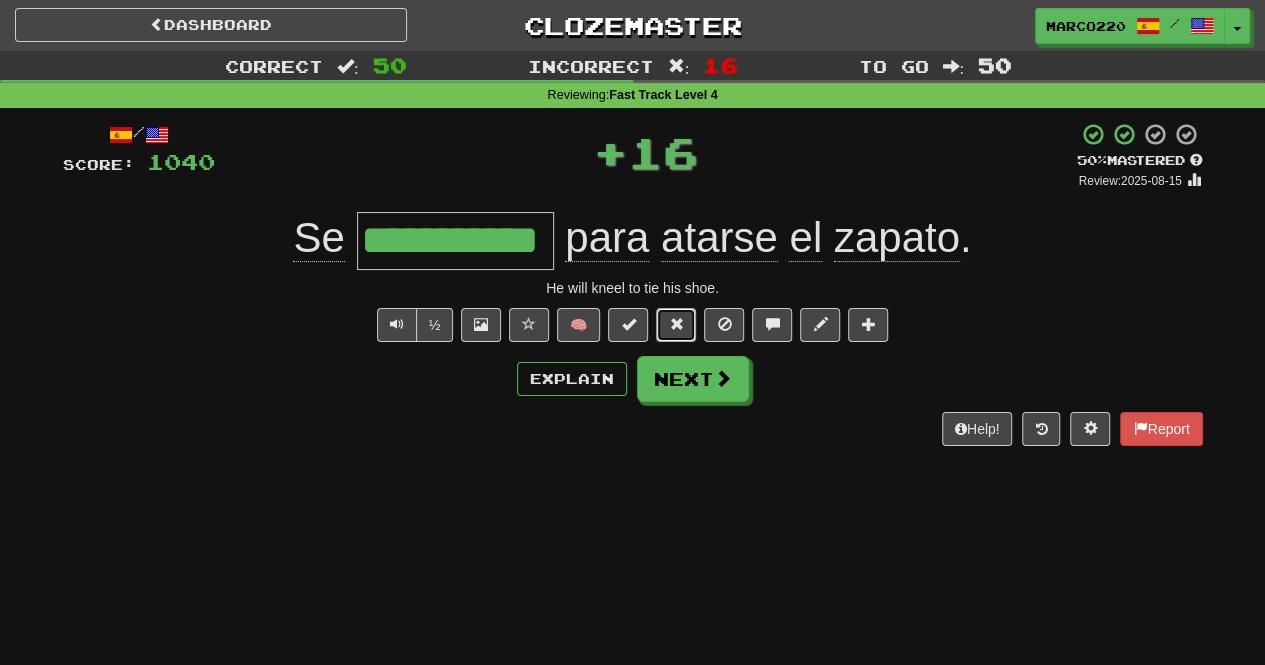 click at bounding box center [676, 324] 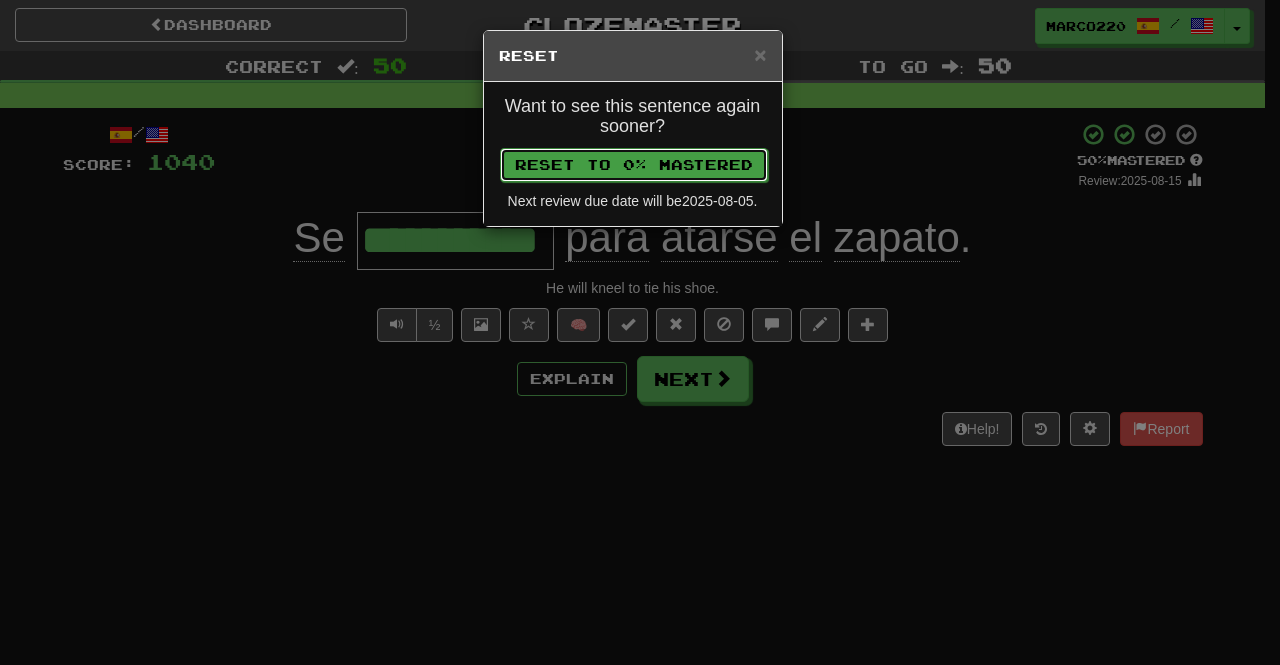 click on "Reset to 0% Mastered" at bounding box center (634, 165) 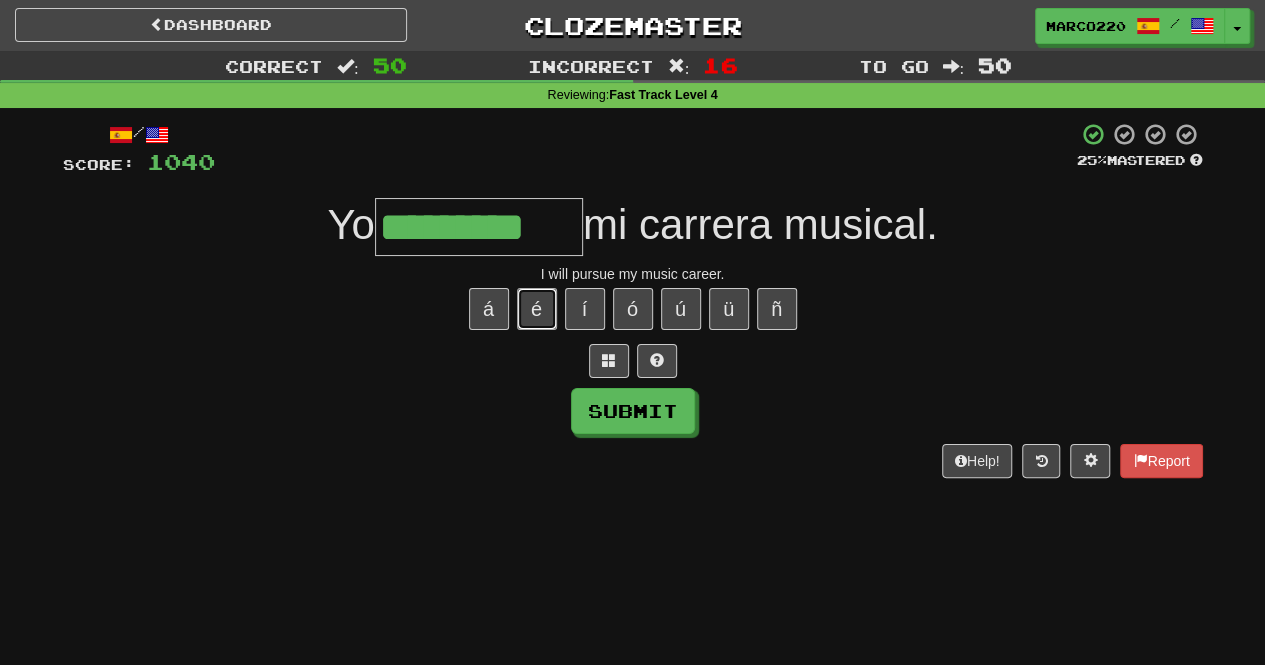 click on "é" at bounding box center [537, 309] 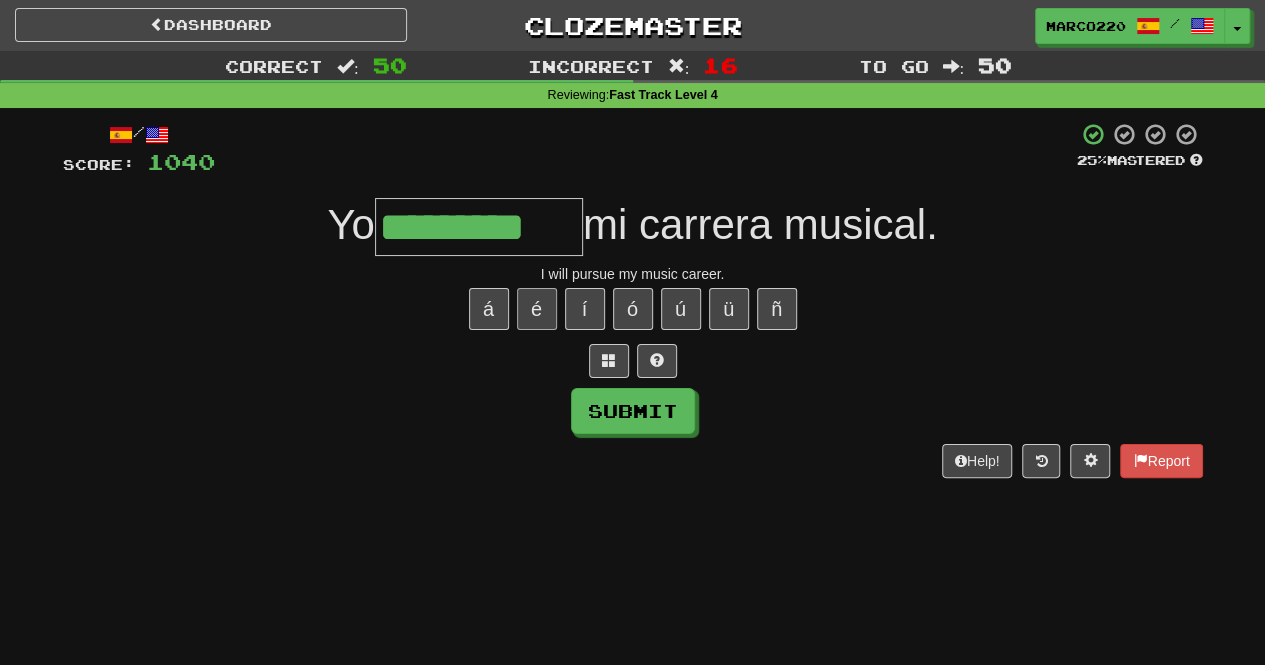 type on "**********" 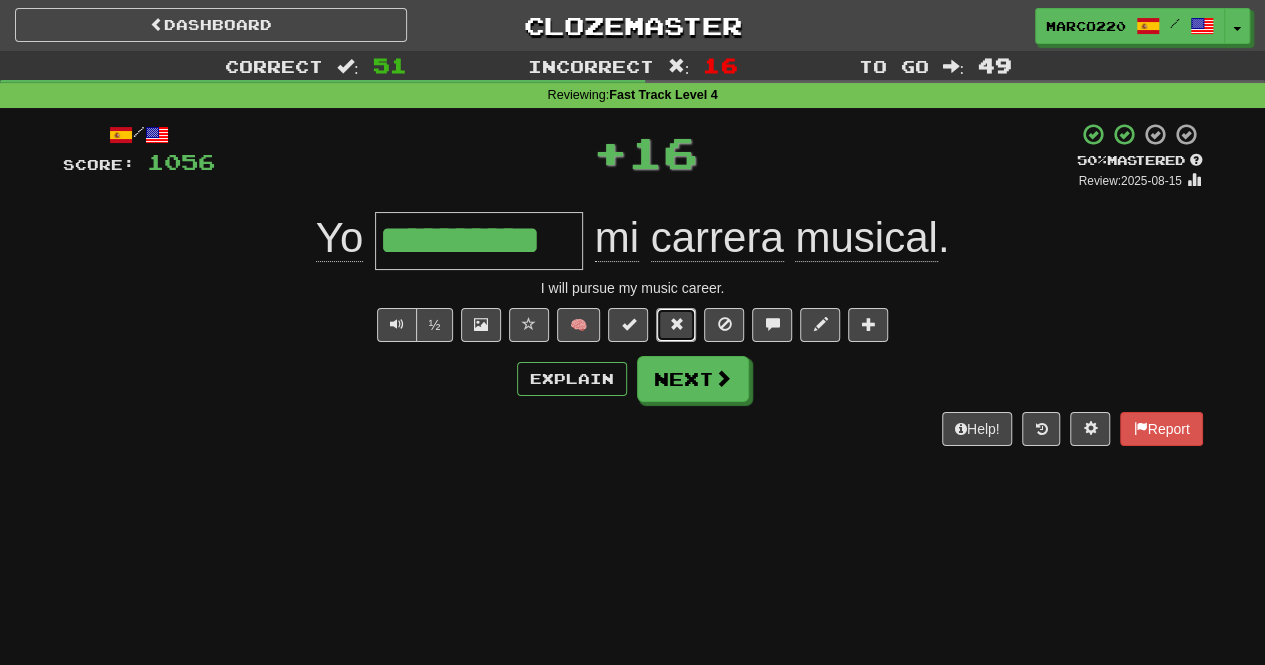 click at bounding box center (676, 324) 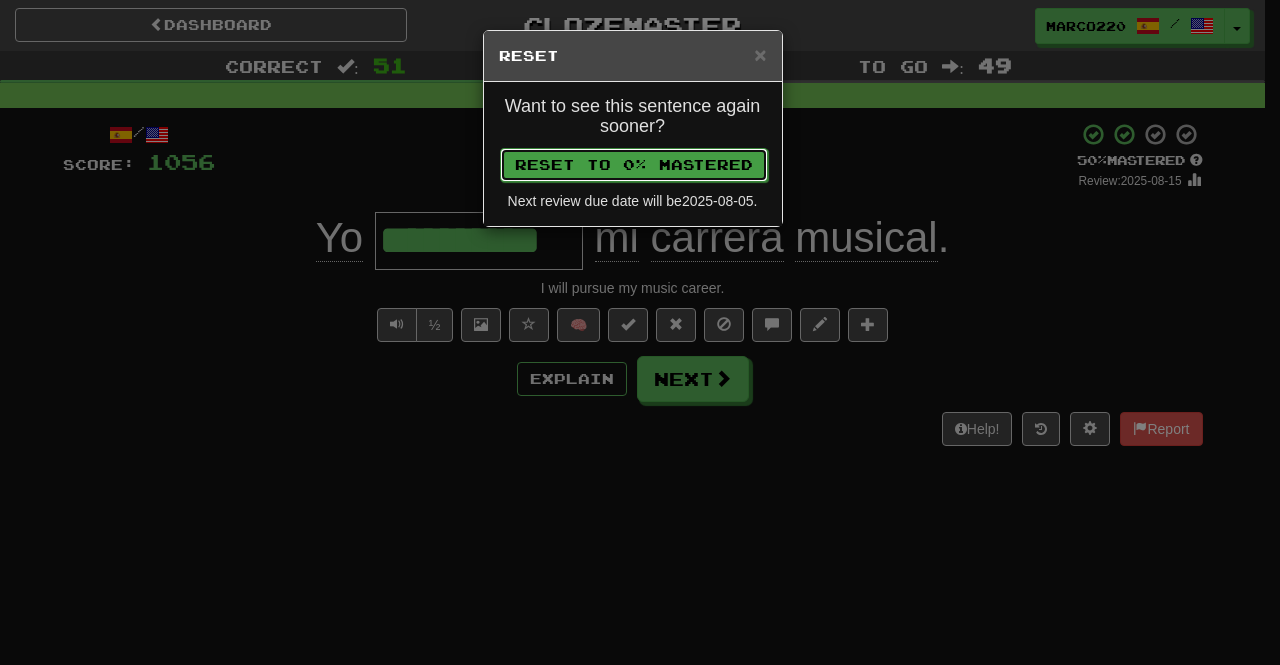 click on "Reset to 0% Mastered" at bounding box center (634, 165) 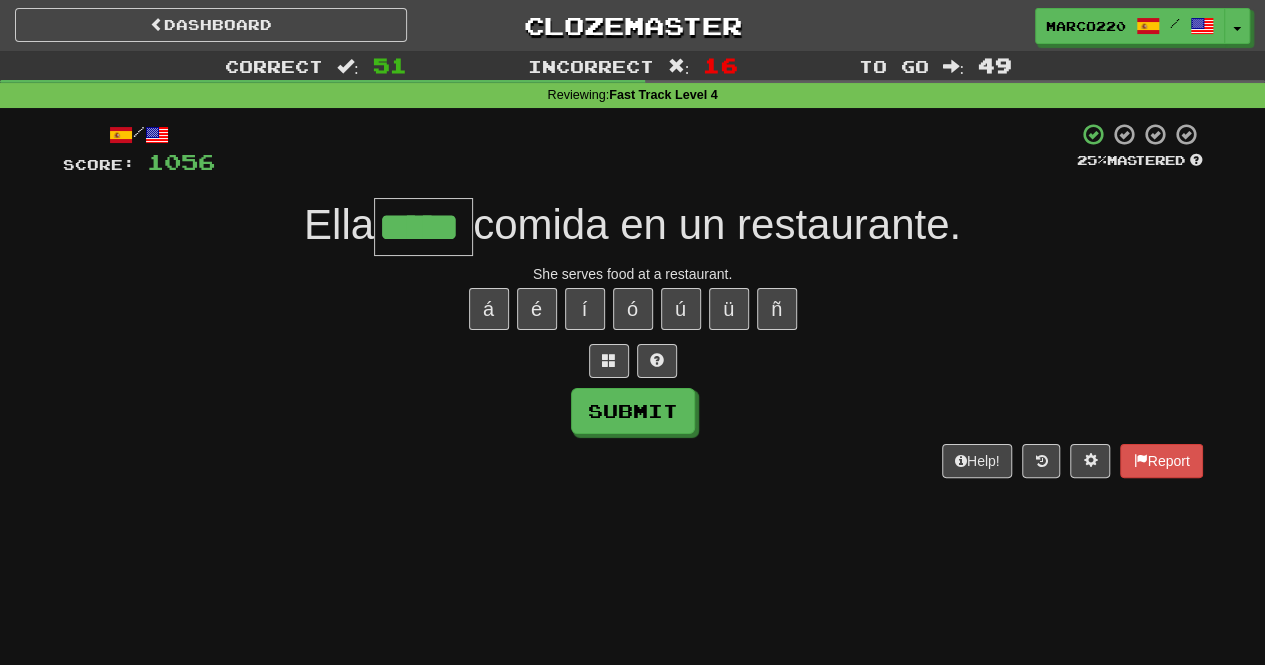 type on "*****" 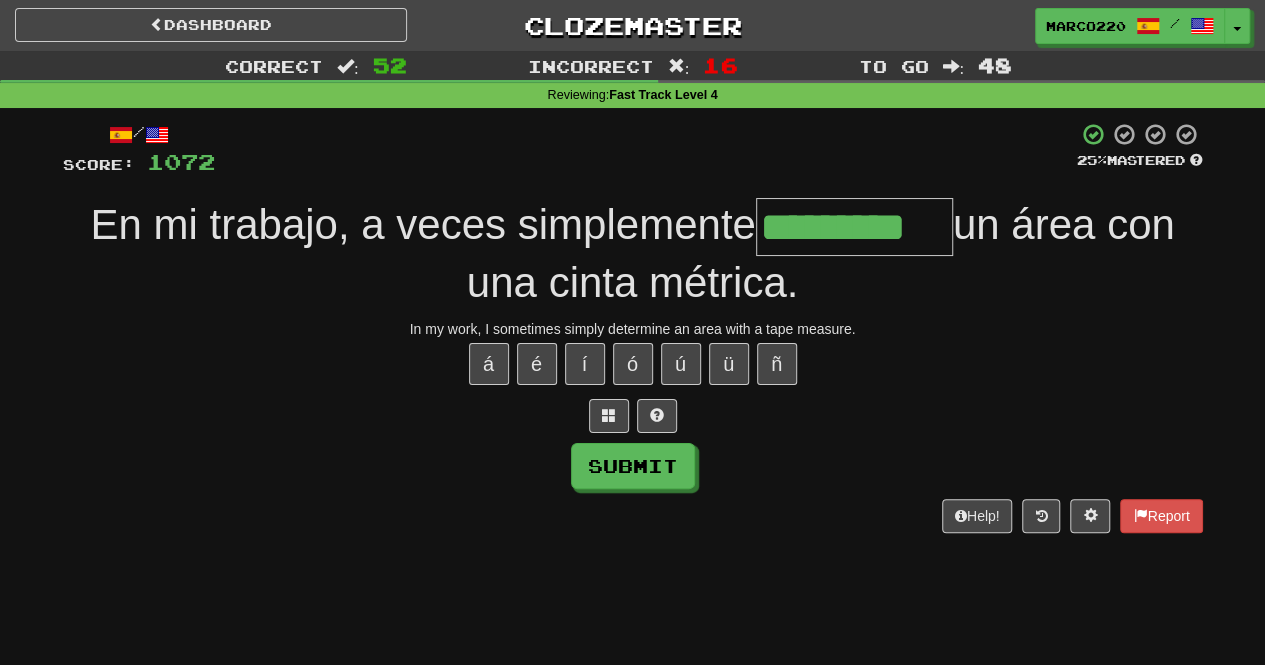 type on "*********" 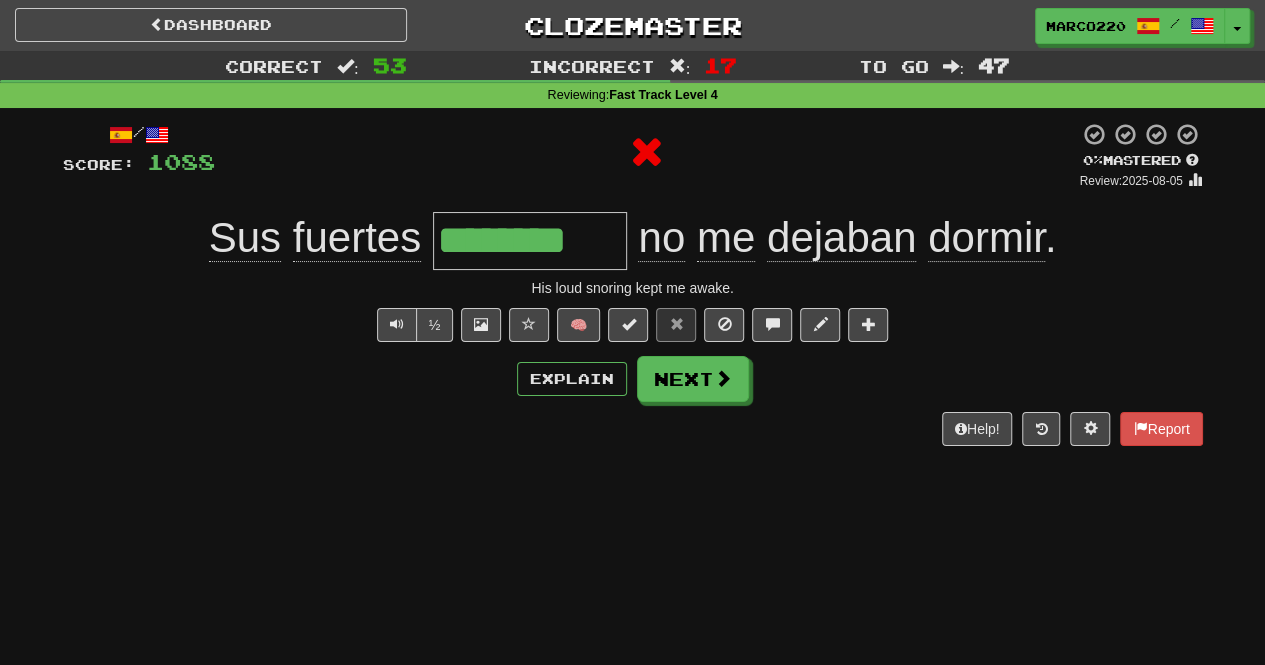 type on "*********" 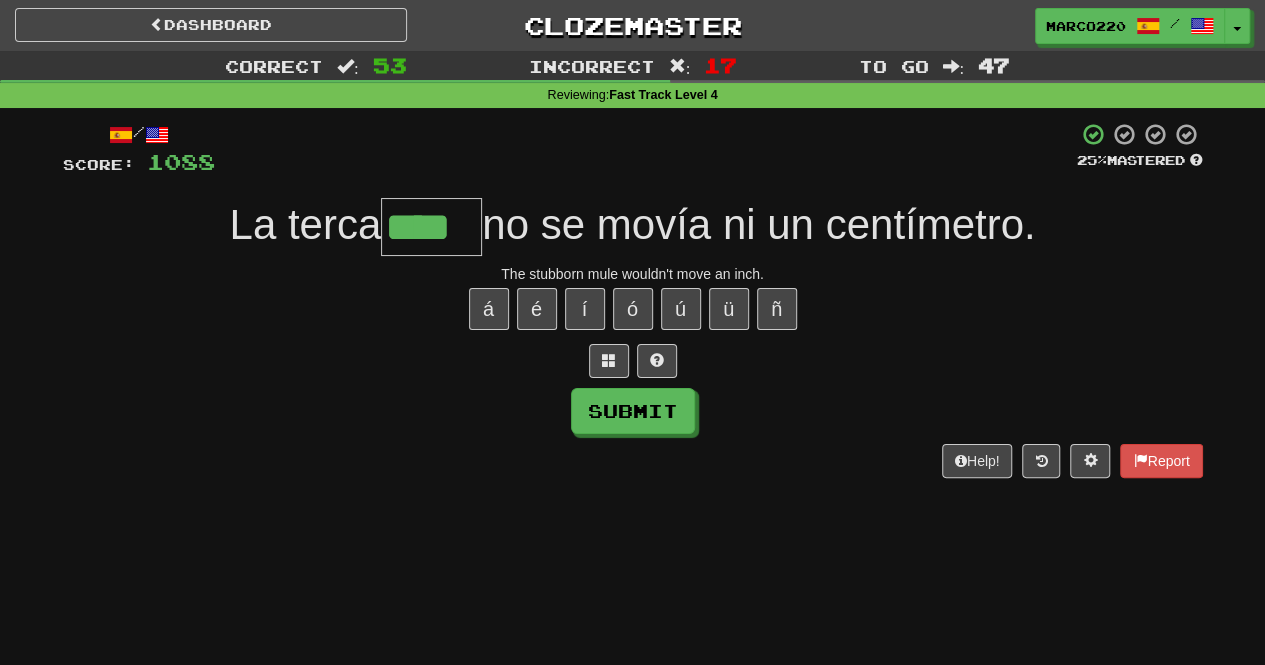 type on "****" 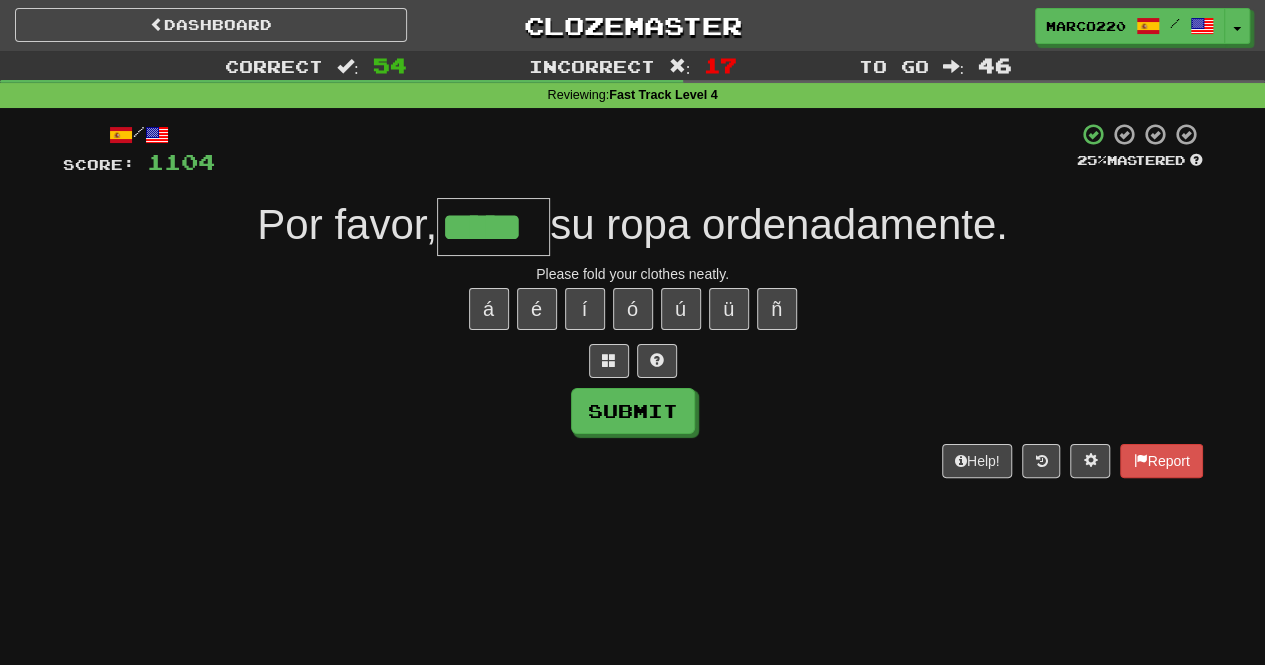 type on "*****" 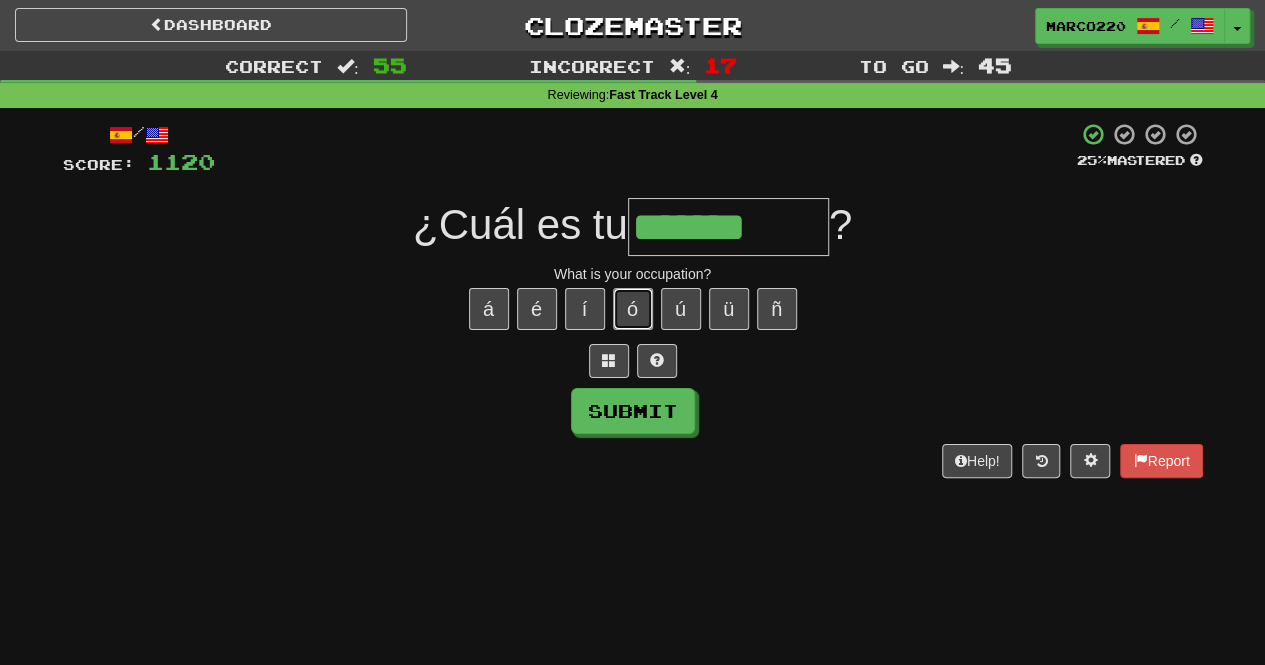 click on "ó" at bounding box center [633, 309] 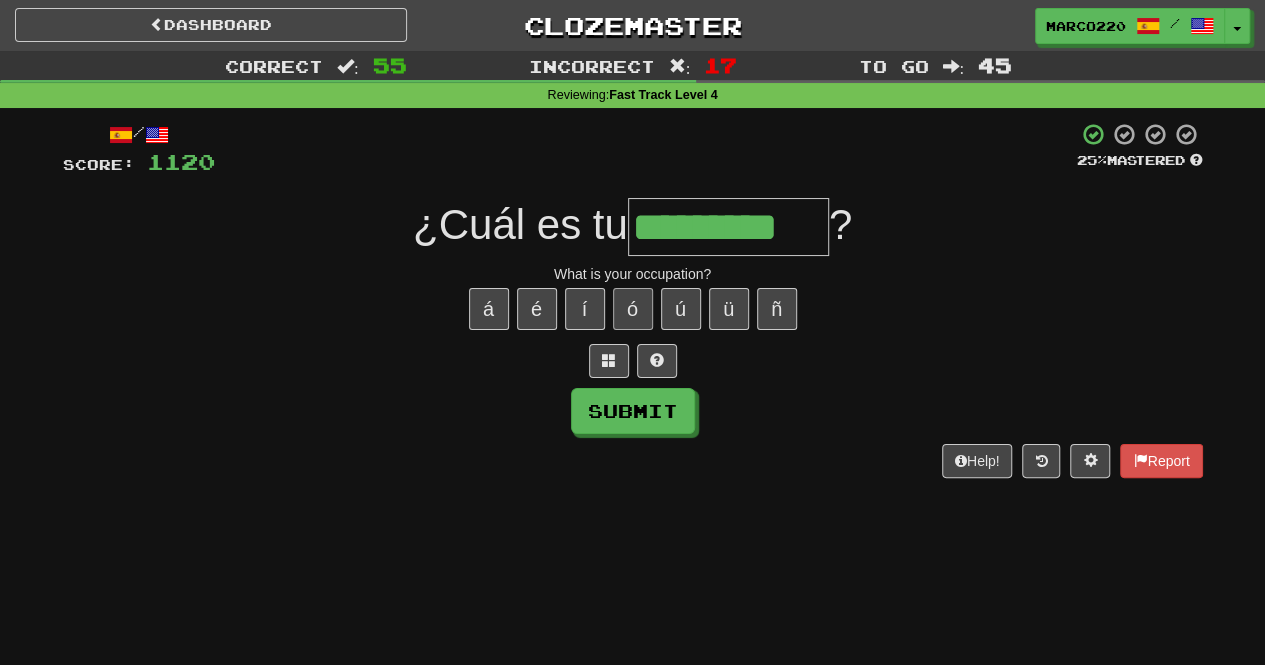 type on "*********" 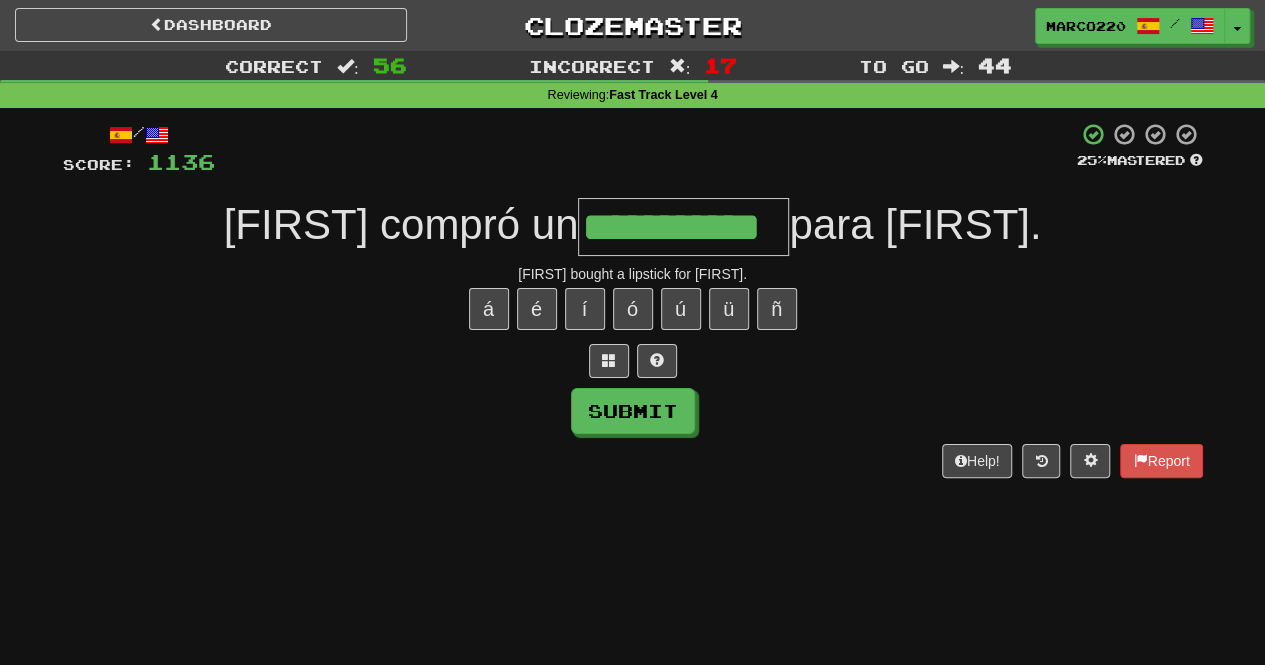 type on "**********" 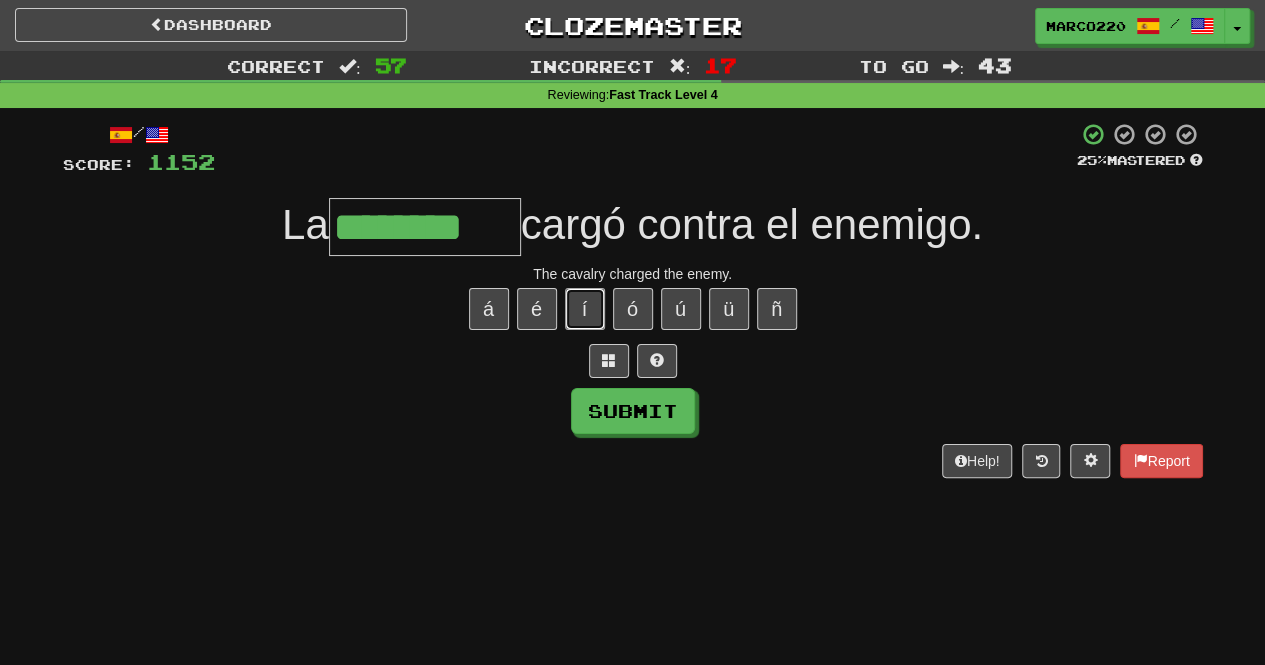 click on "í" at bounding box center [585, 309] 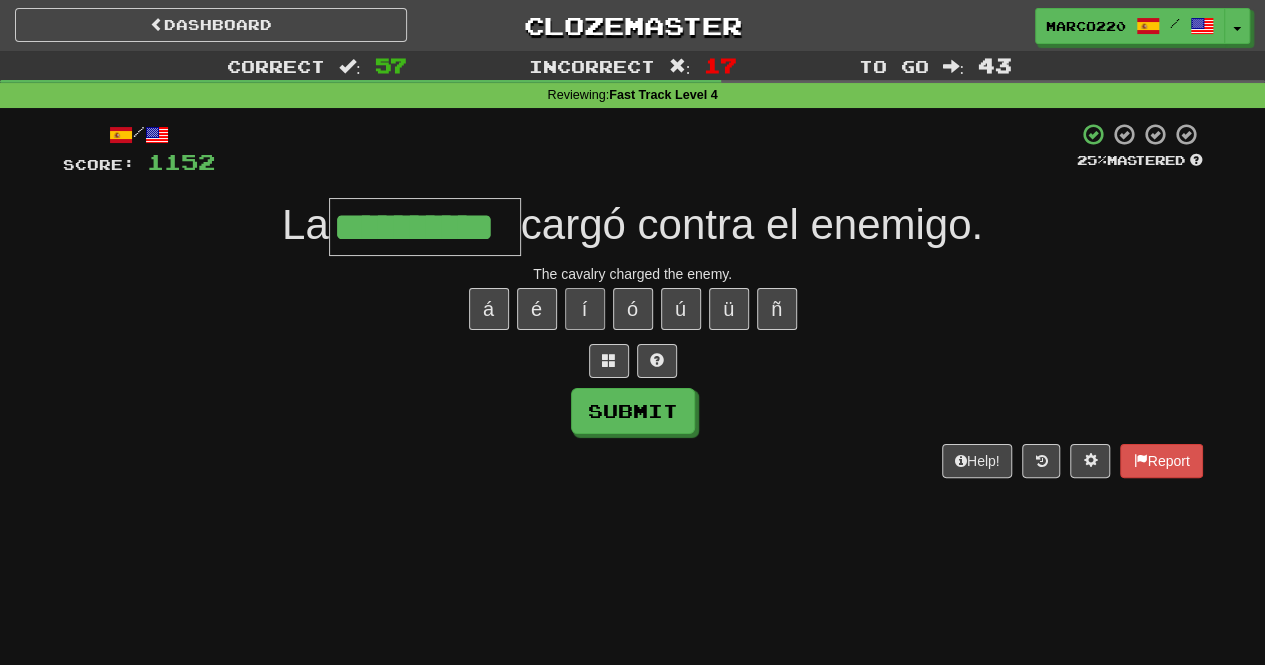 type on "**********" 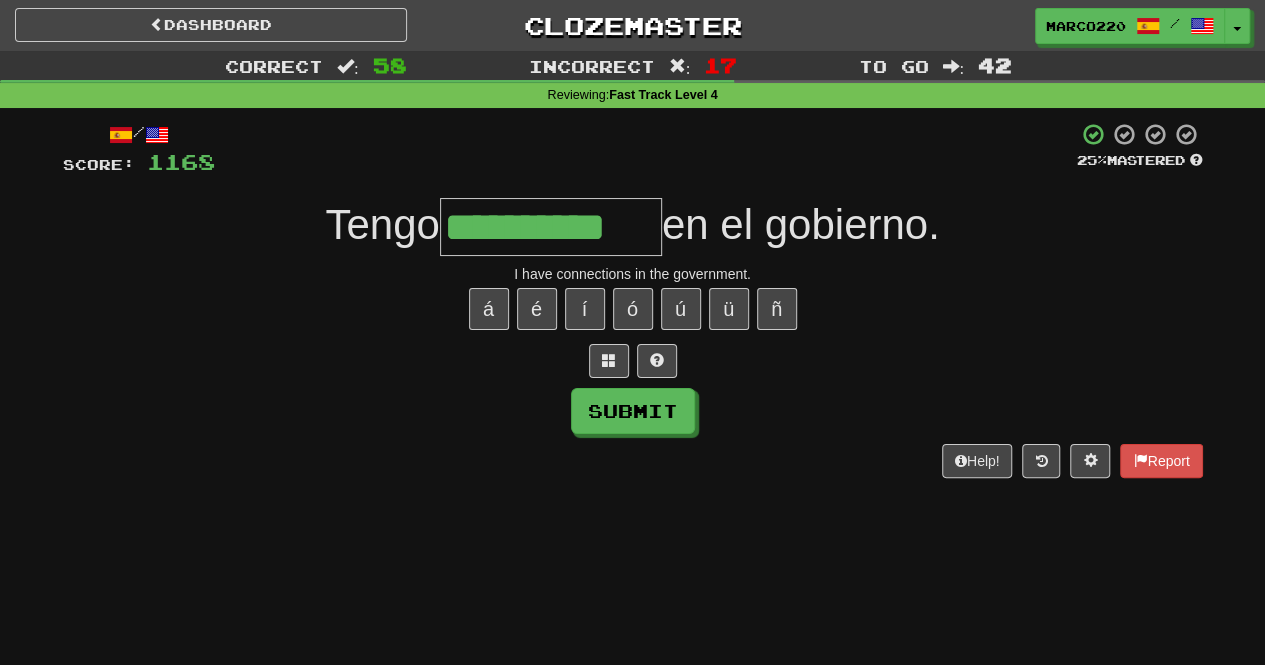 type on "**********" 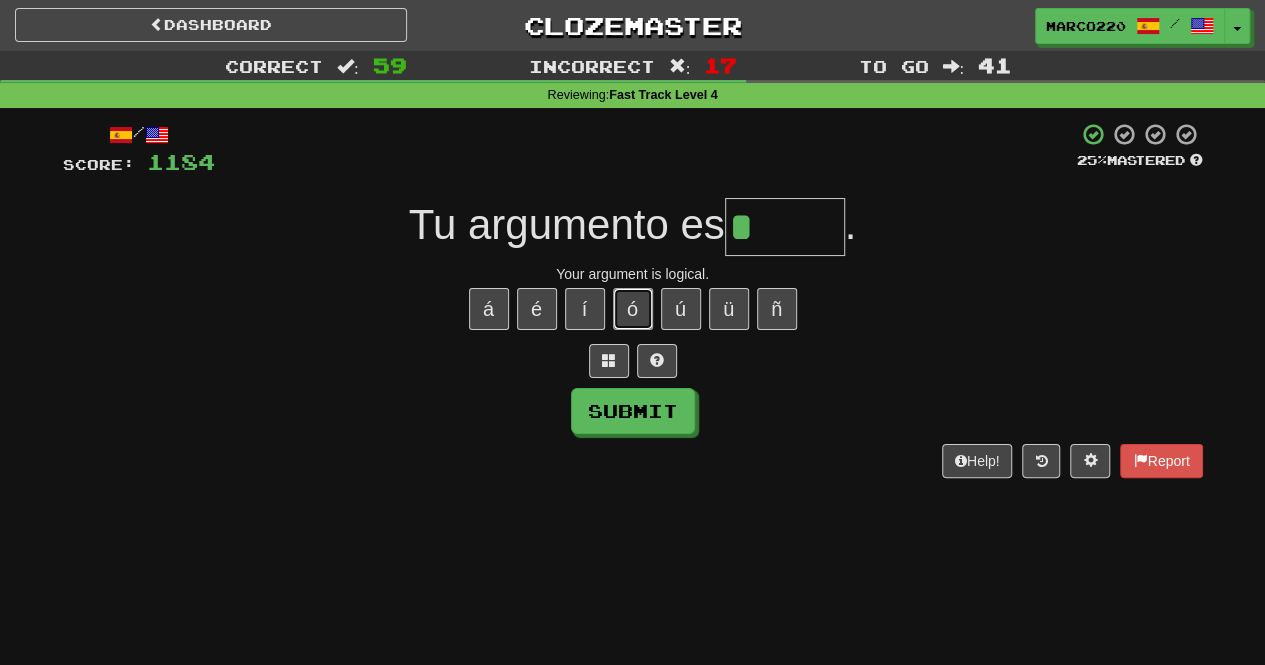 click on "ó" at bounding box center [633, 309] 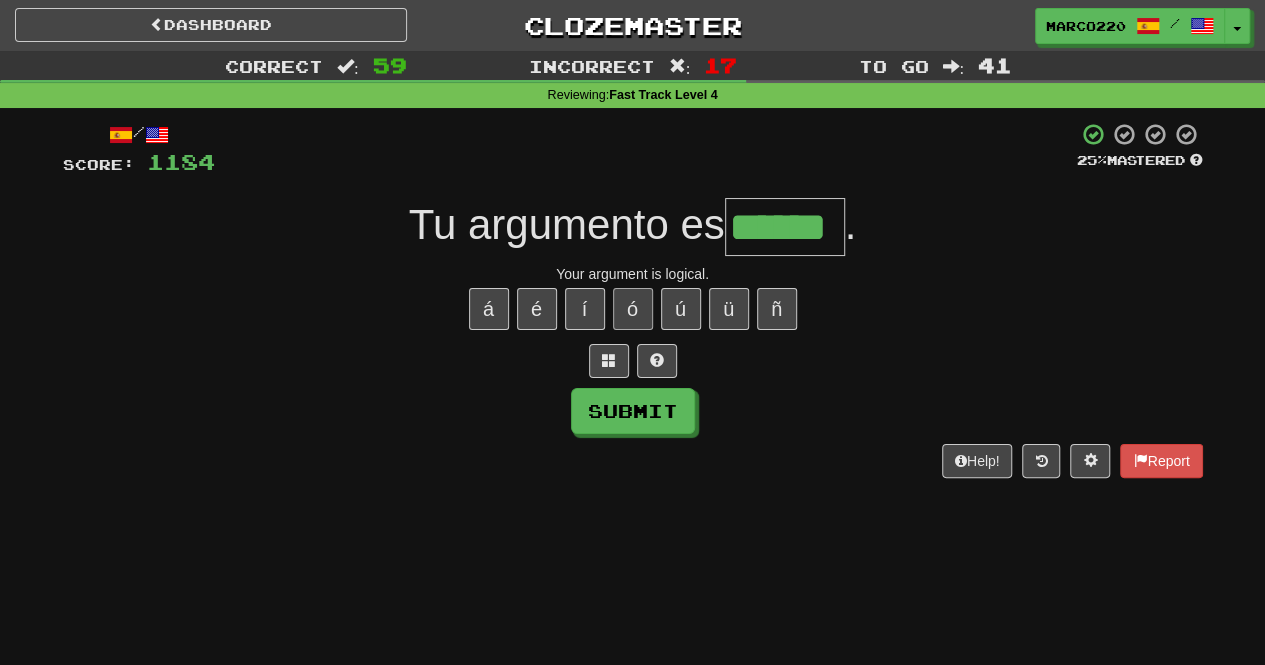 type on "******" 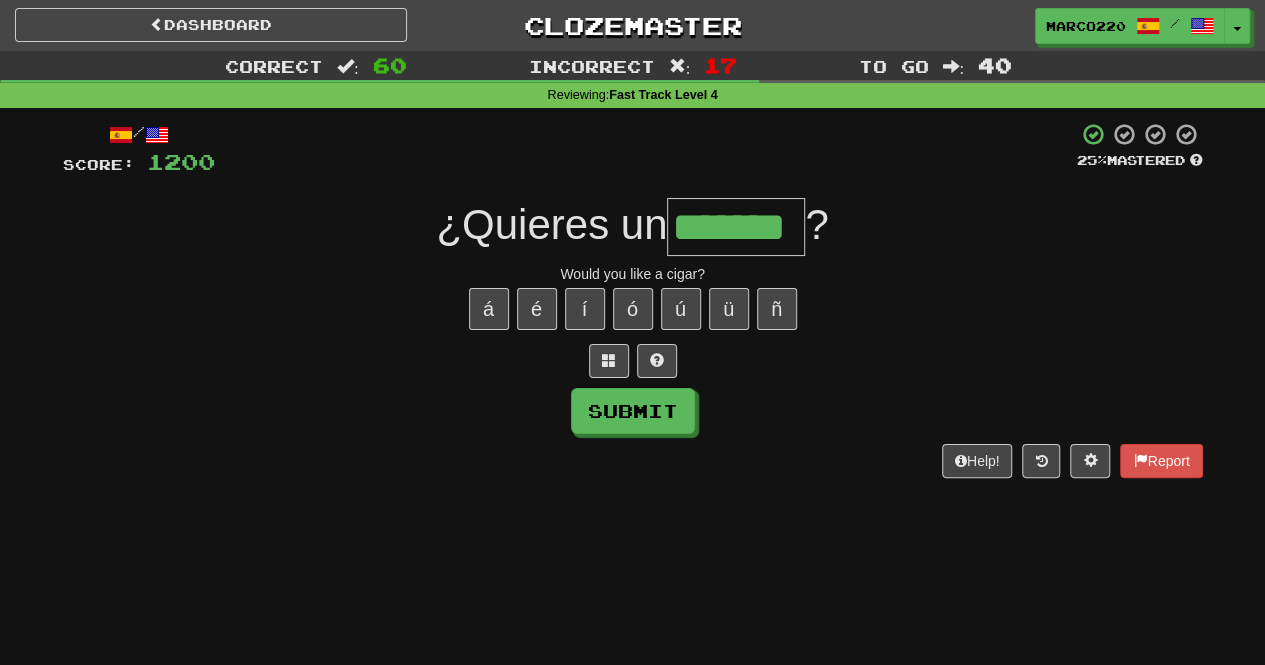 type on "*******" 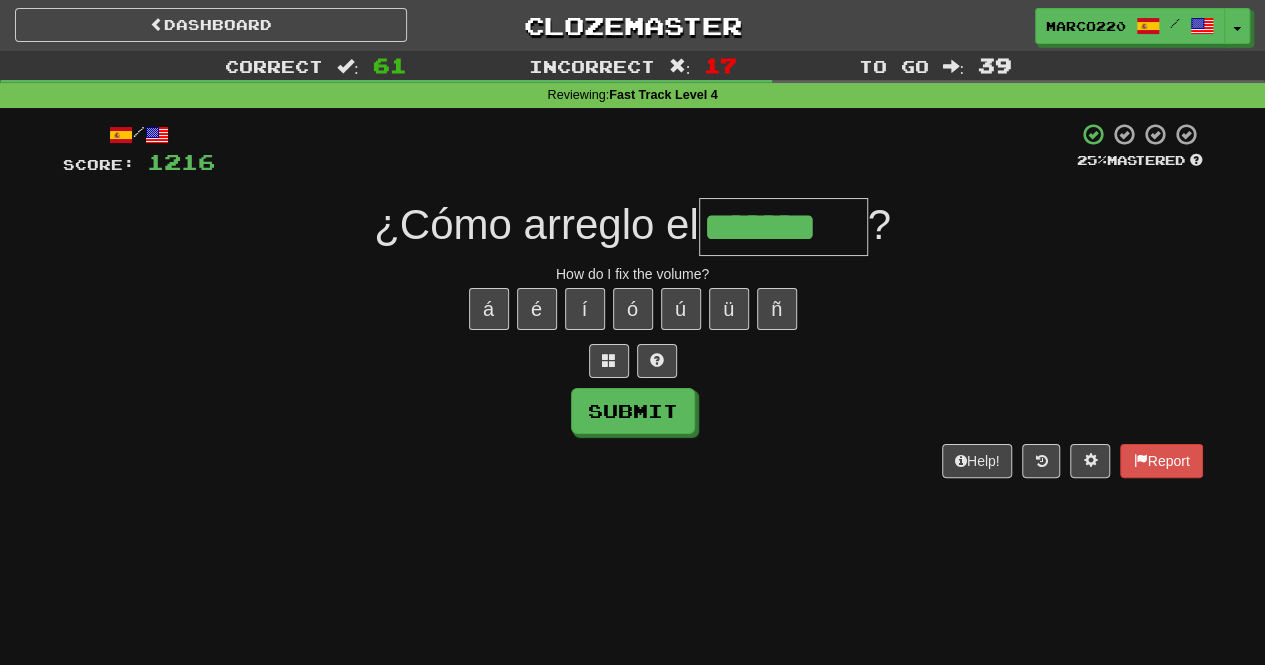 type on "*******" 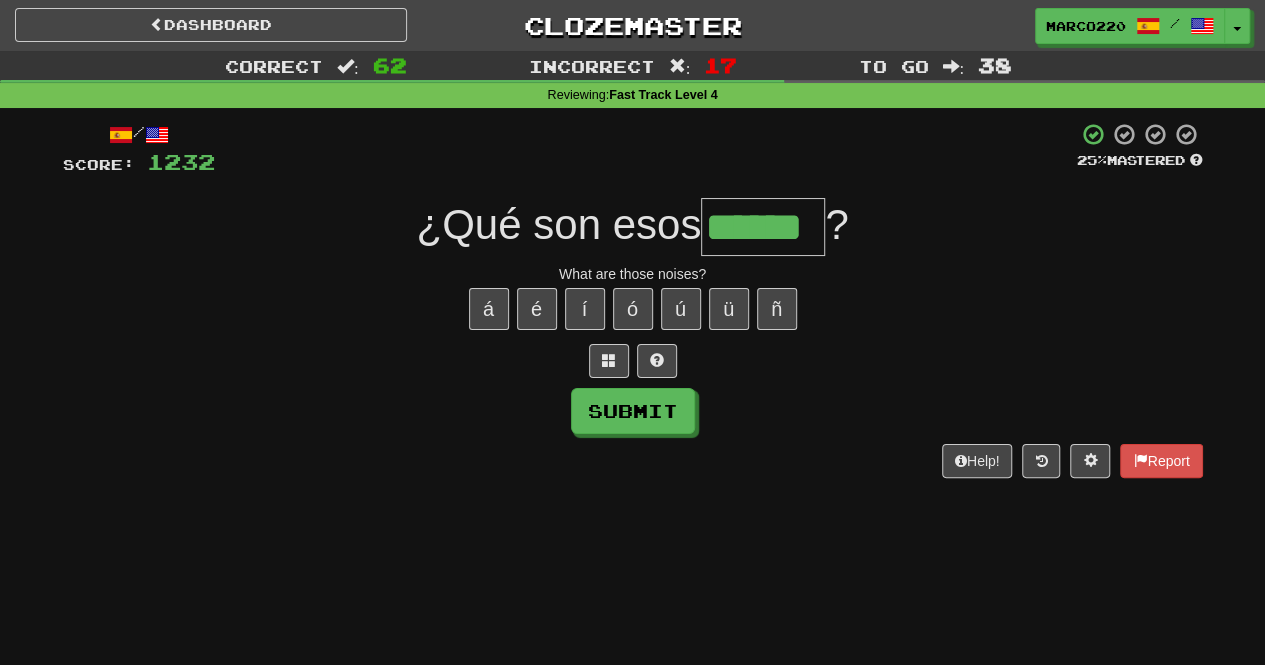 type on "******" 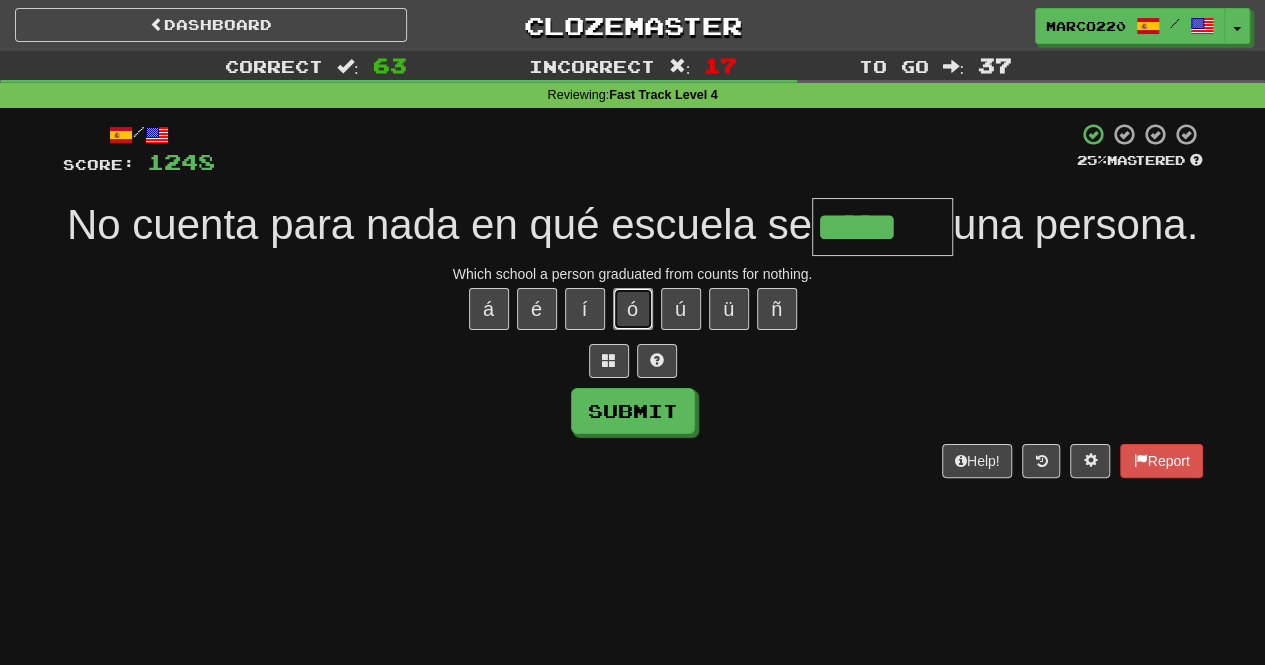 click on "ó" at bounding box center (633, 309) 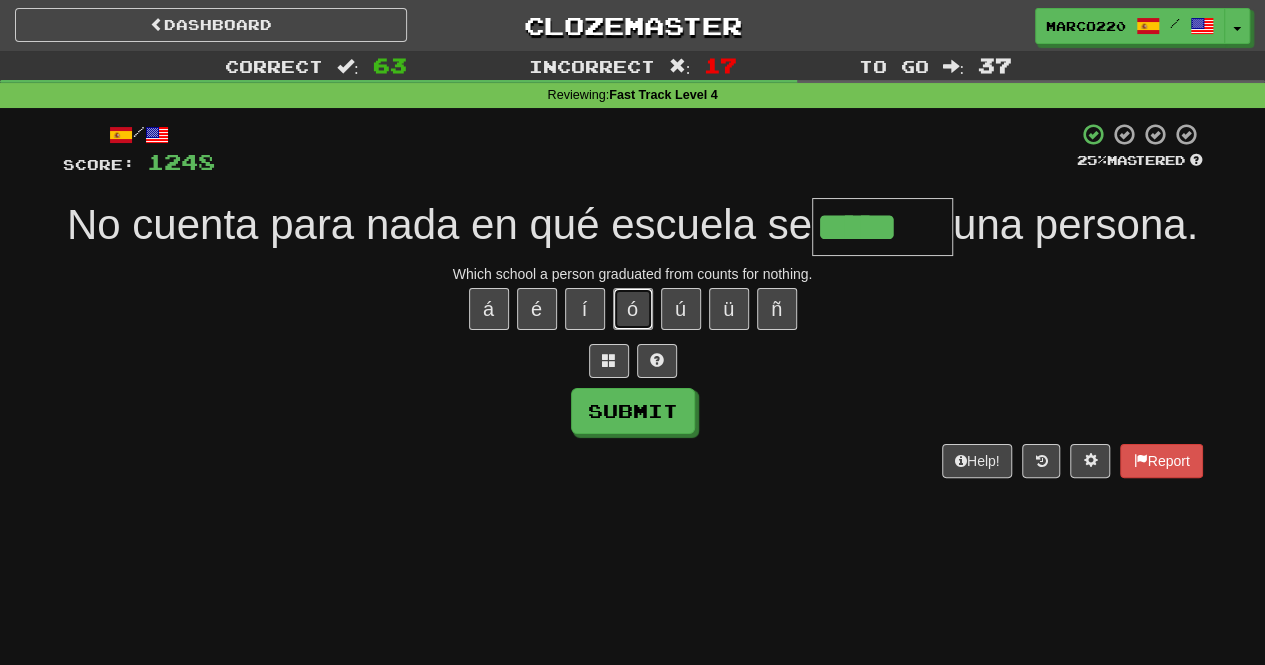click on "ó" at bounding box center (633, 309) 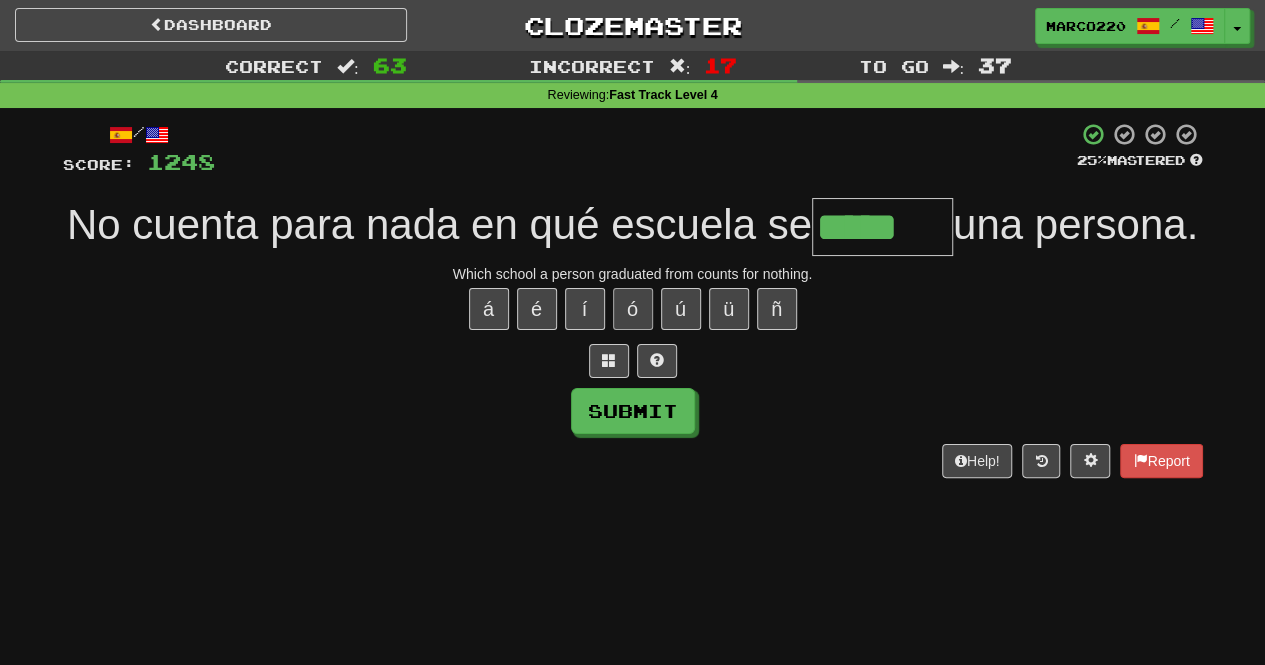 type on "******" 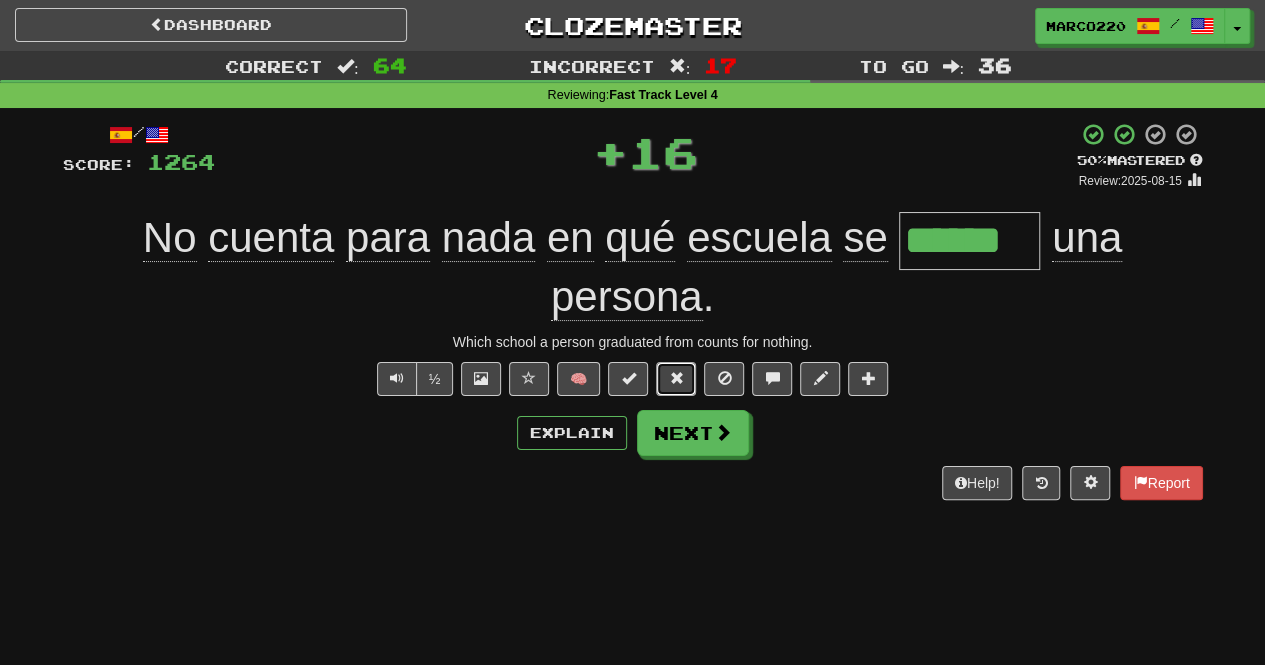 click at bounding box center (676, 378) 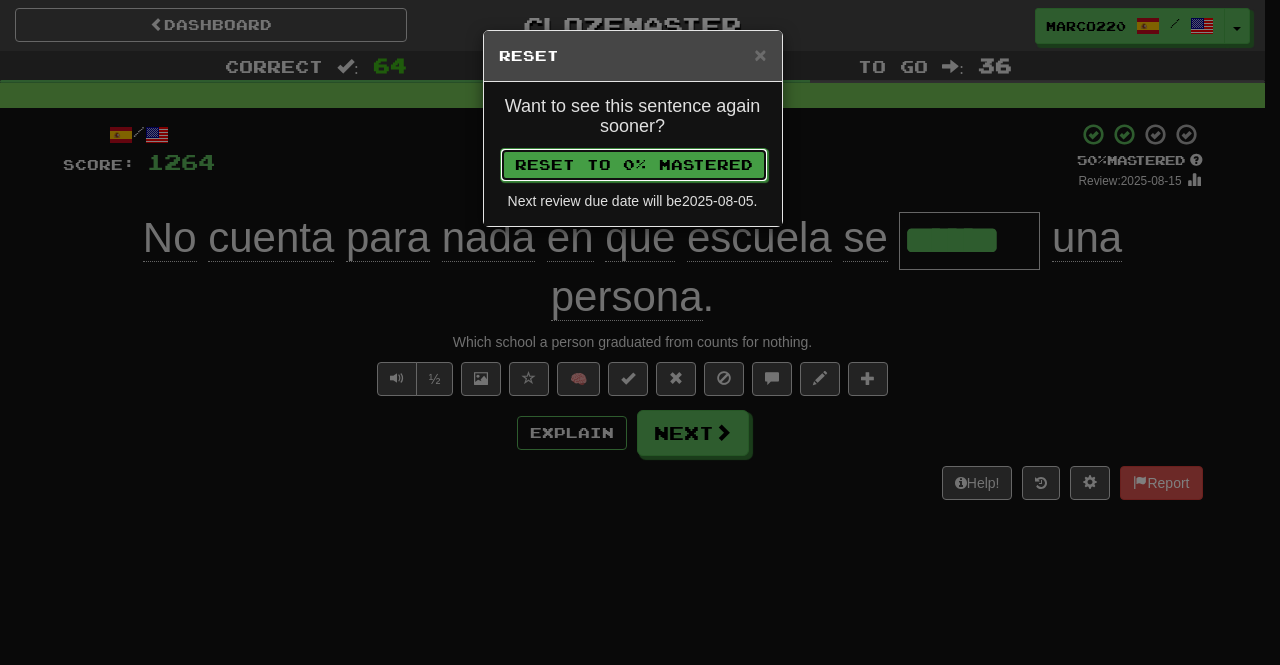 click on "Reset to 0% Mastered" at bounding box center (634, 165) 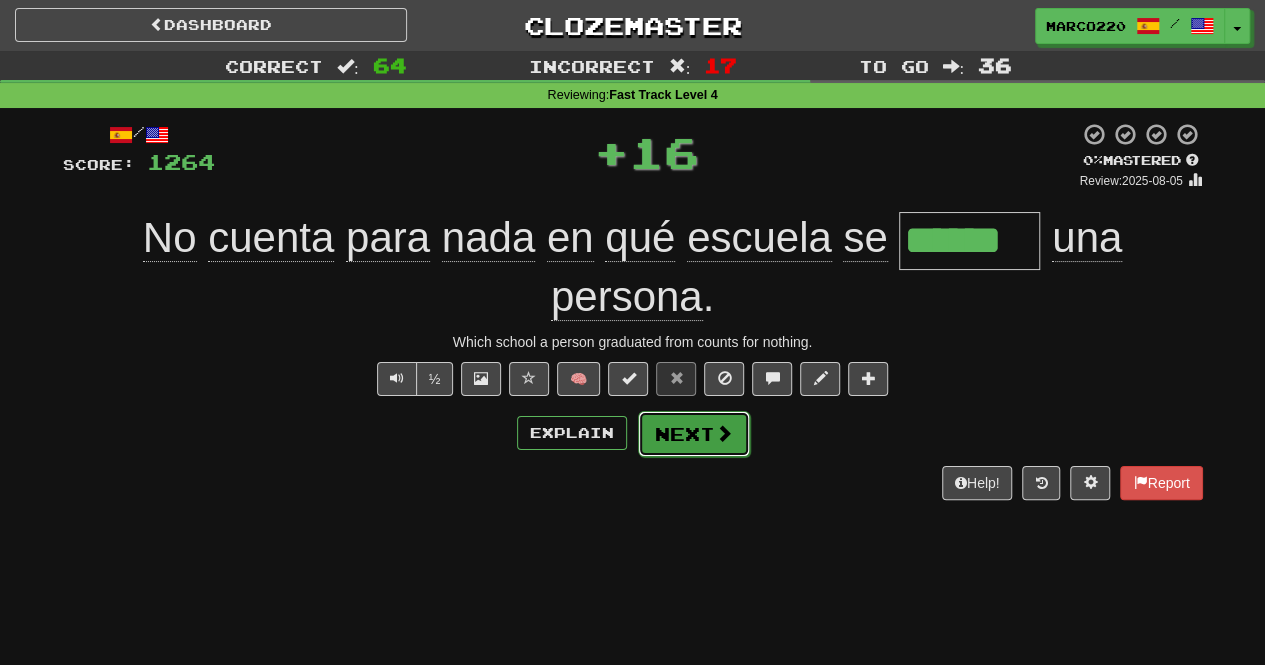 click on "Next" at bounding box center (694, 434) 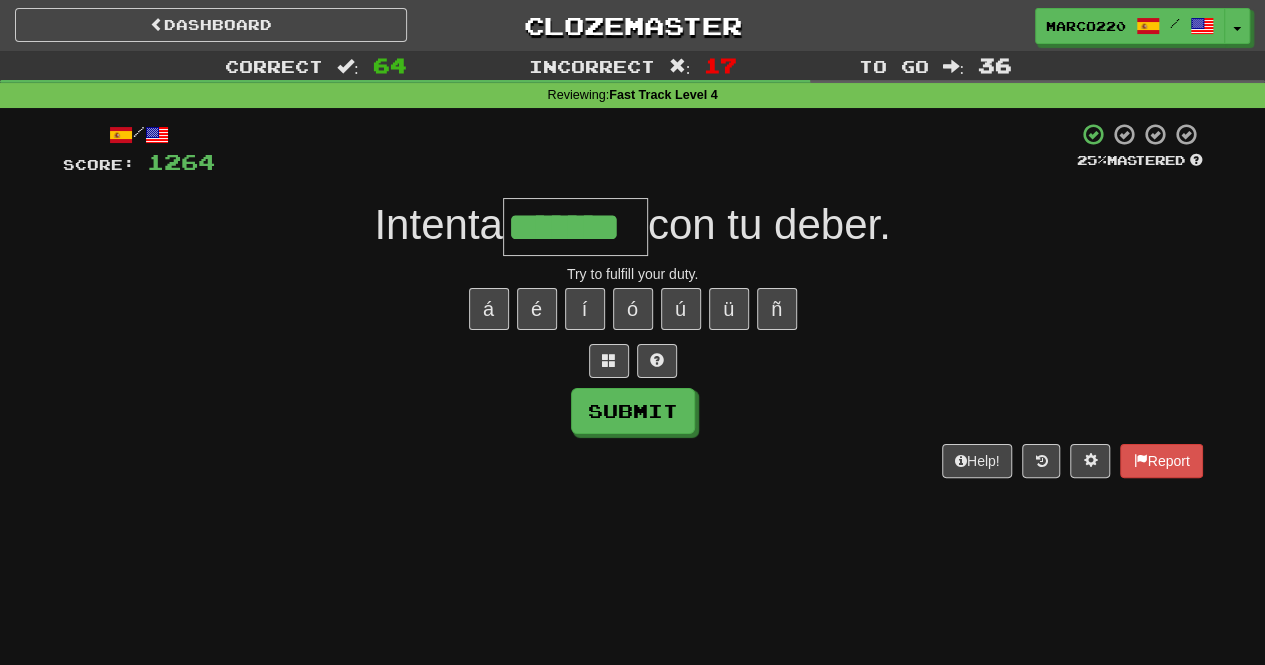 type on "*******" 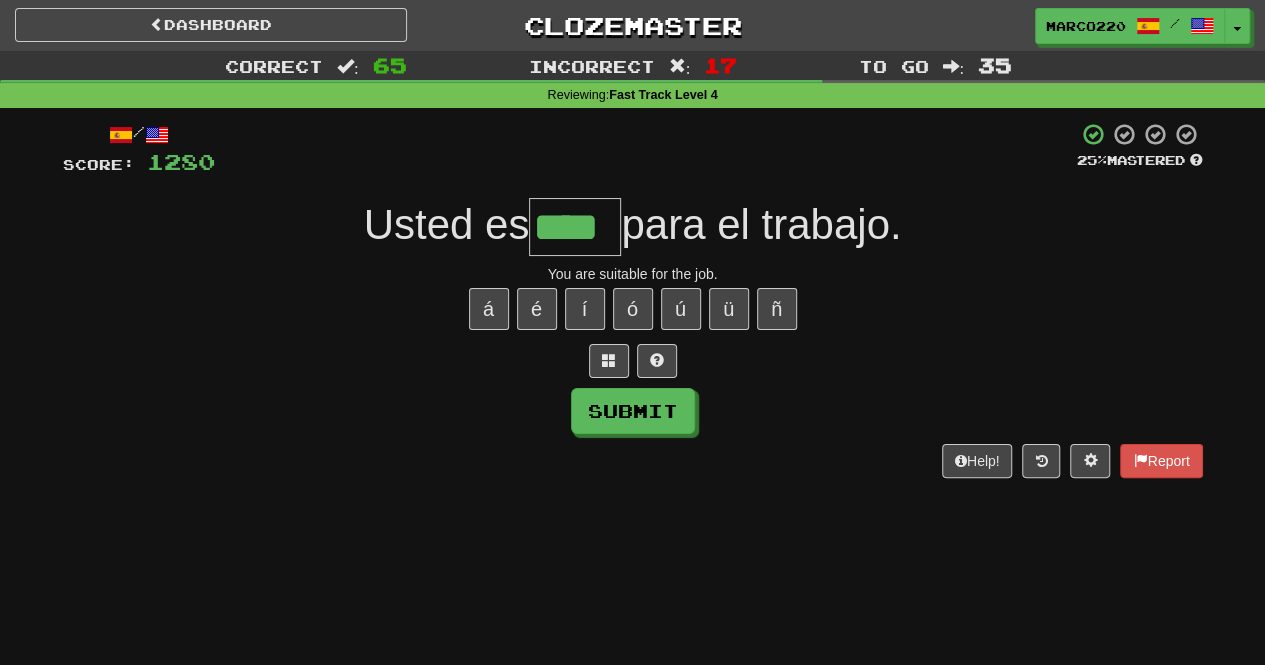 type on "****" 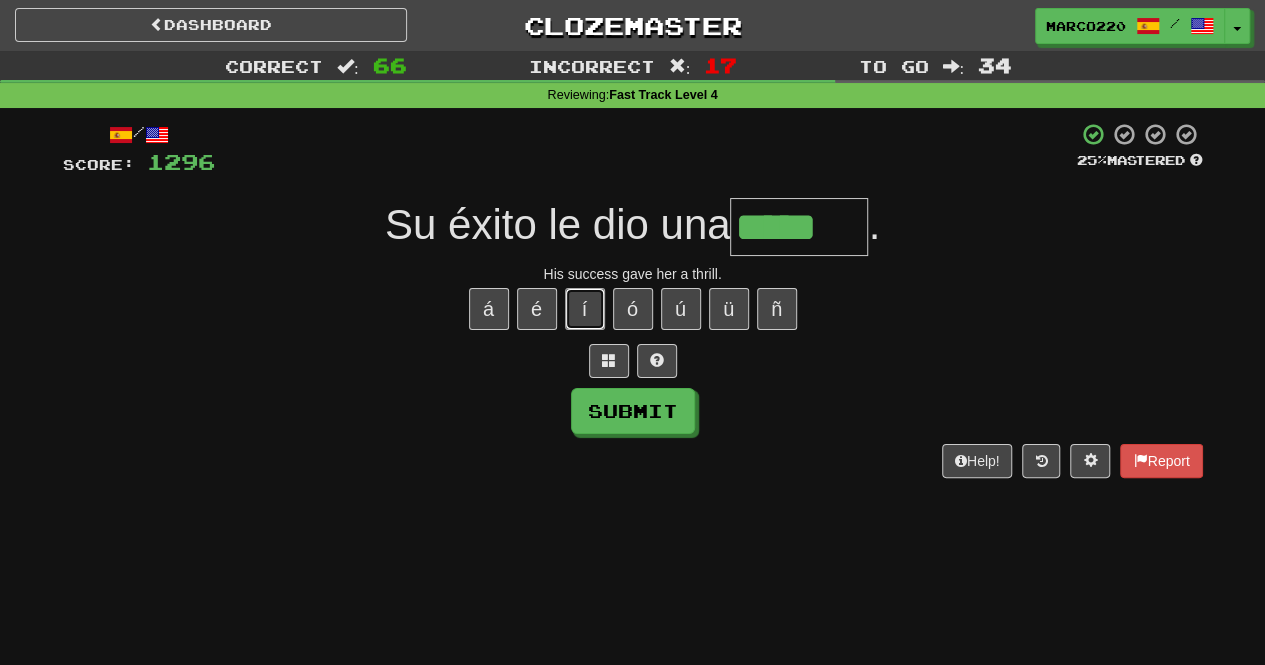 click on "í" at bounding box center [585, 309] 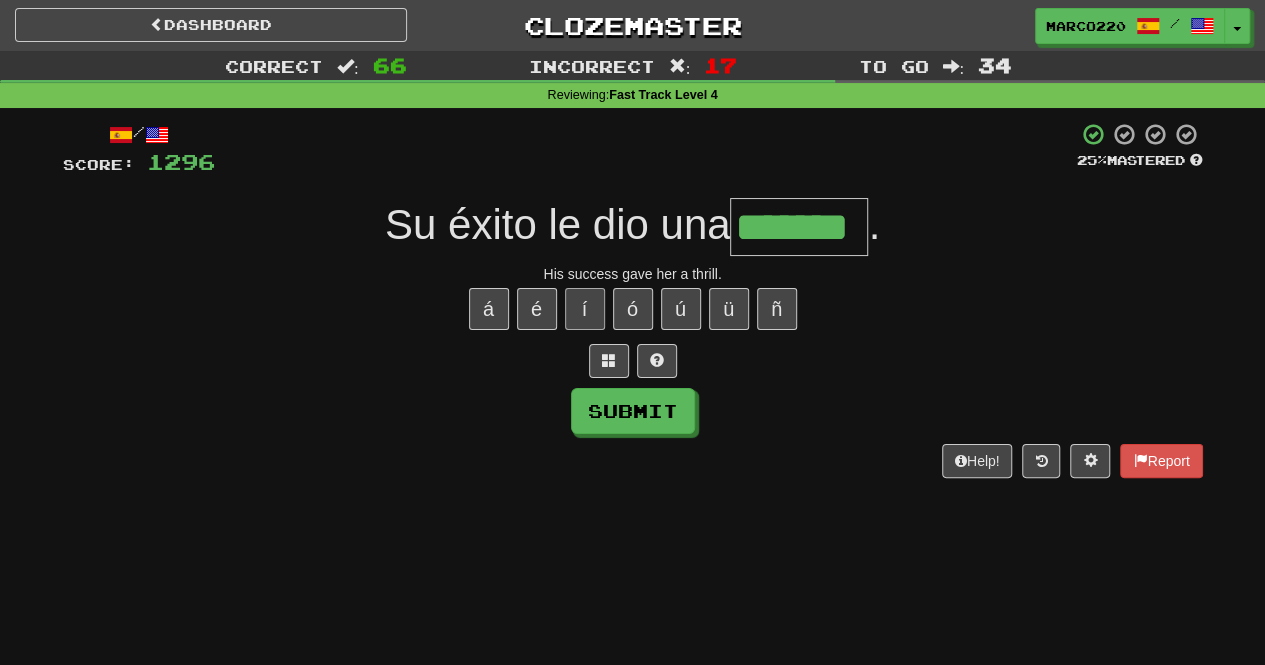 type on "*******" 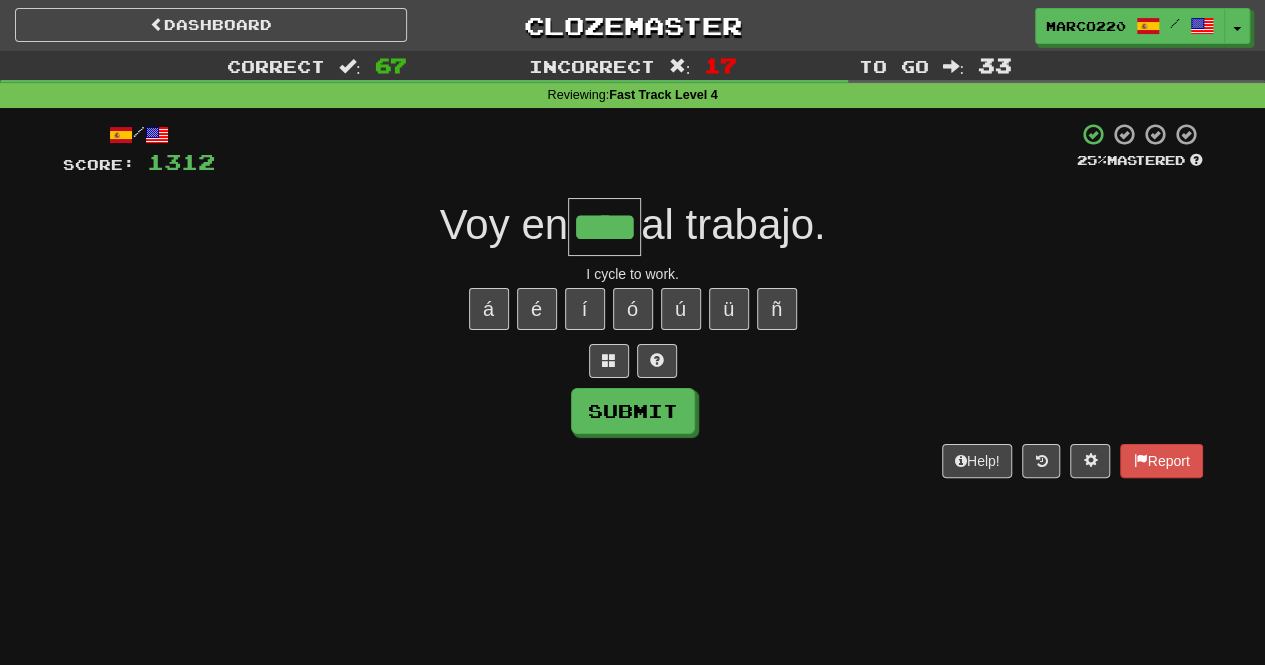 type on "****" 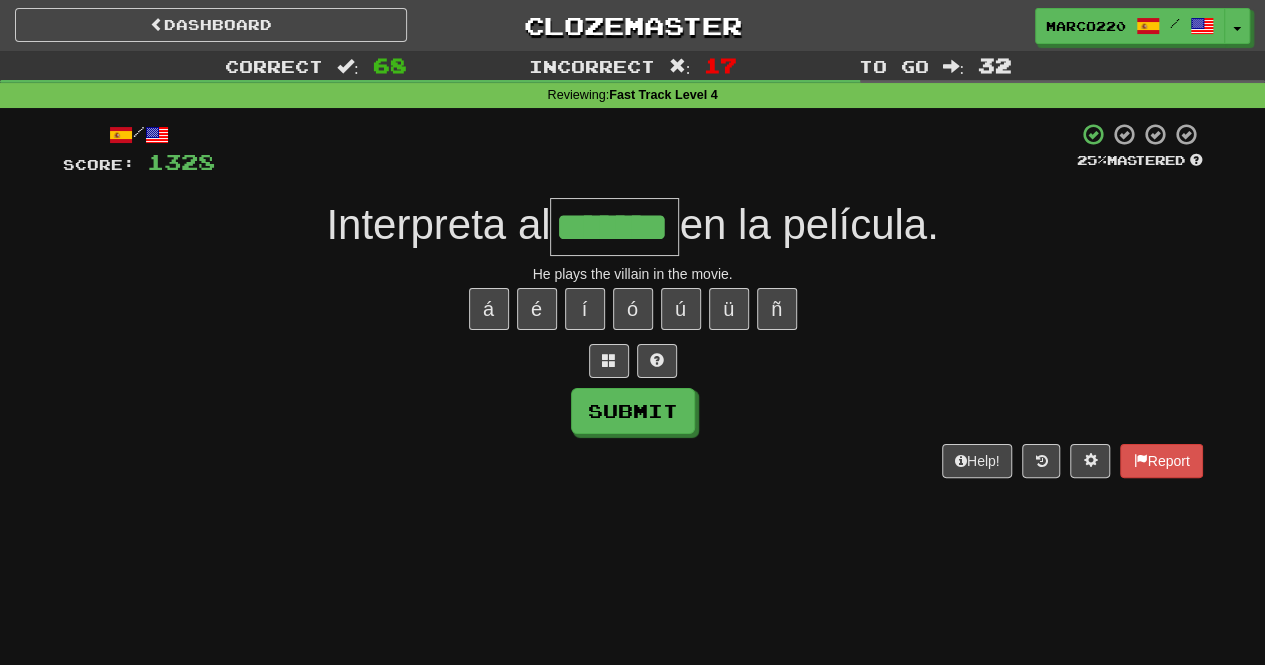 type on "*******" 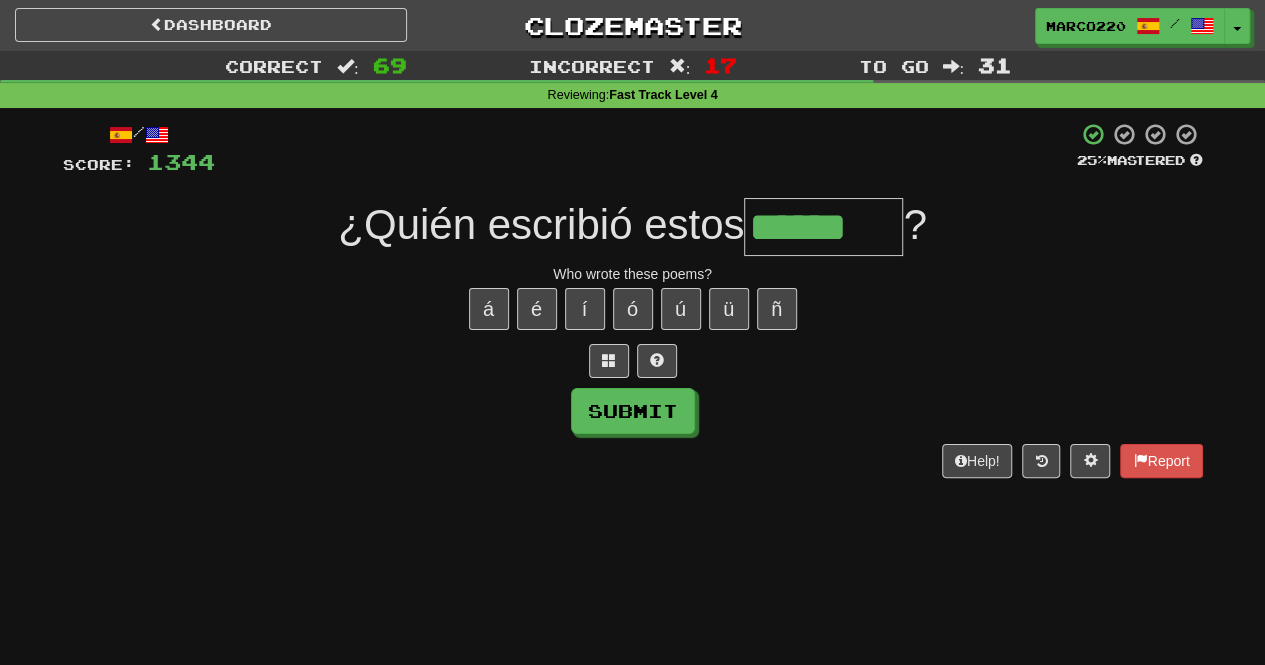 type on "******" 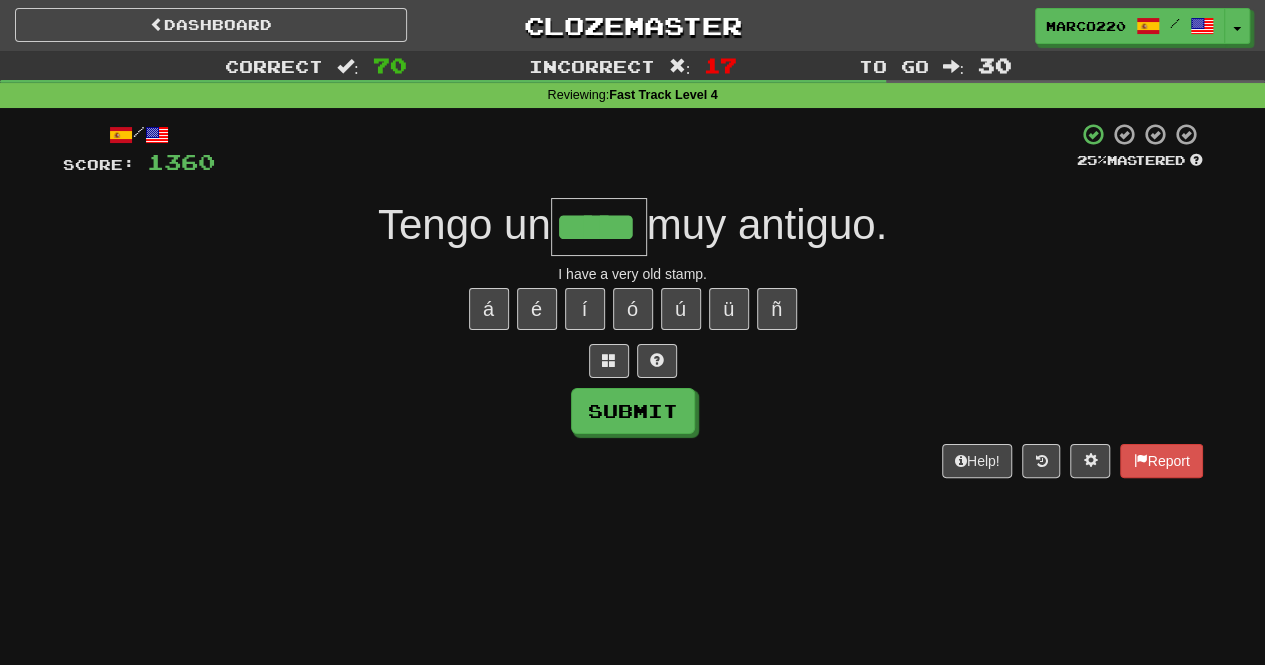 type on "*****" 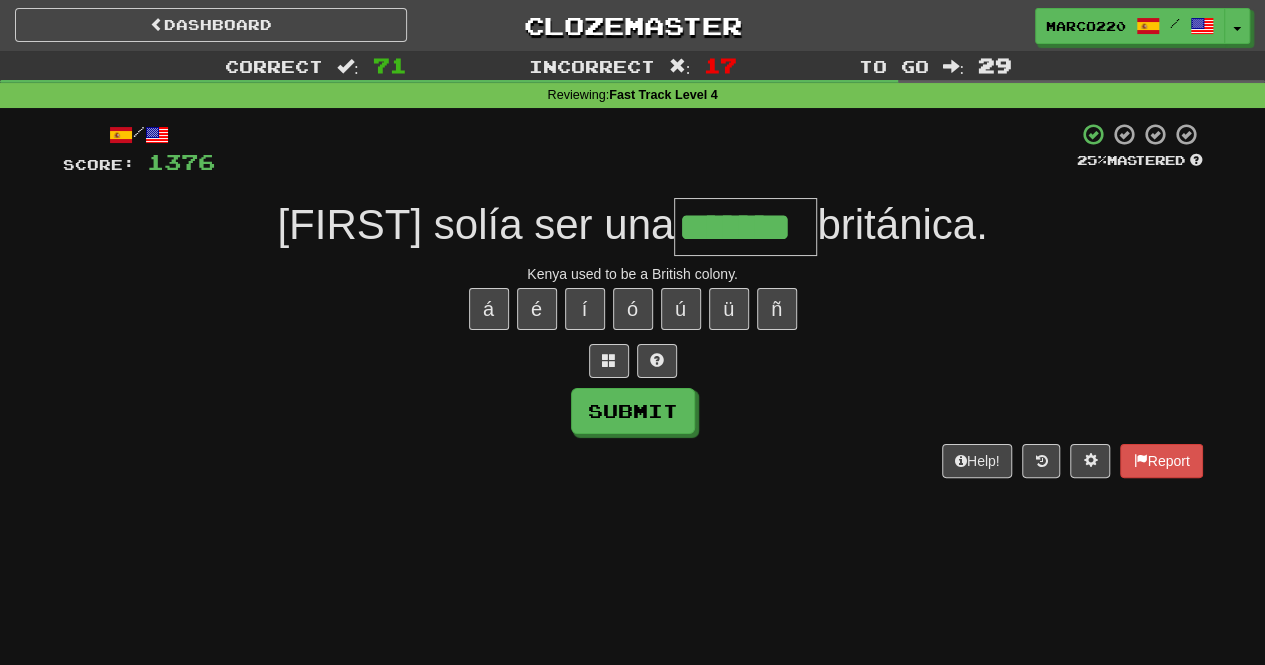type on "*******" 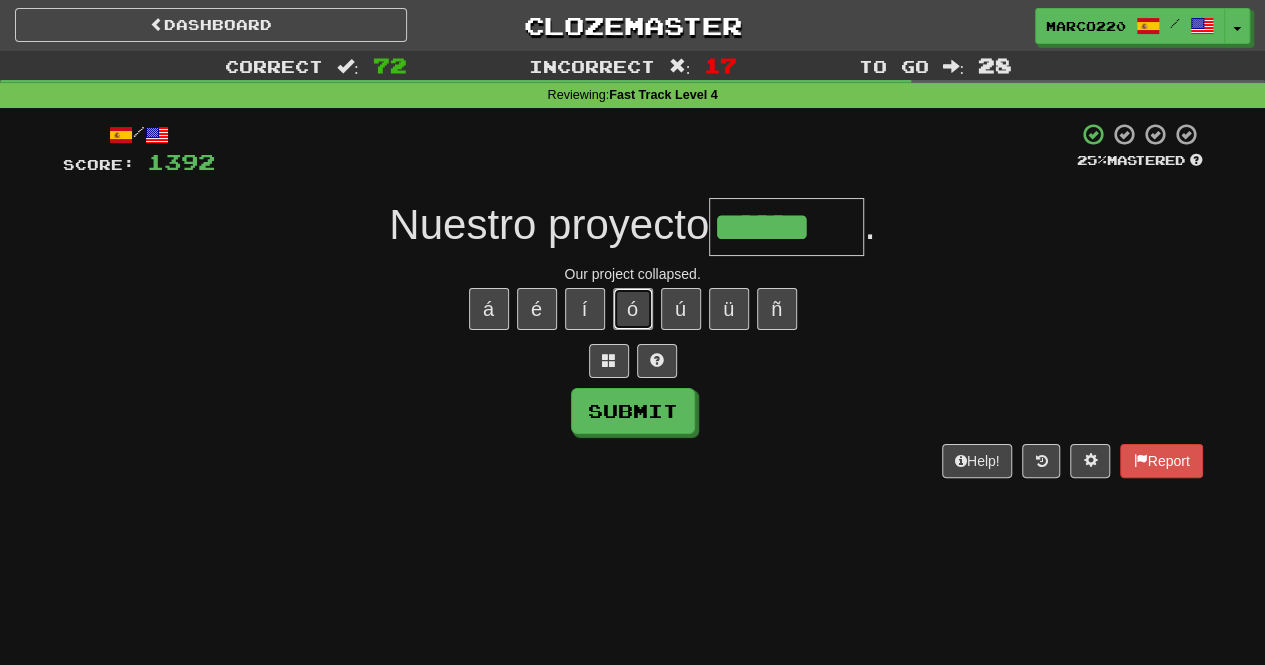 click on "ó" at bounding box center [633, 309] 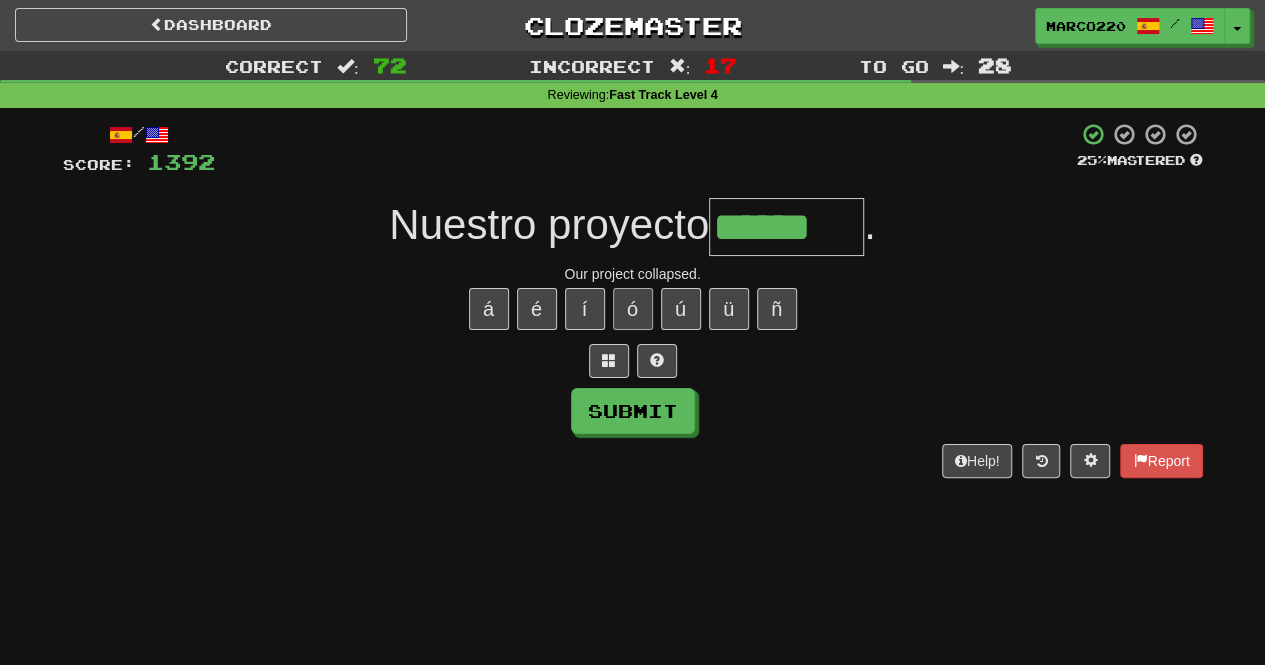 type on "*******" 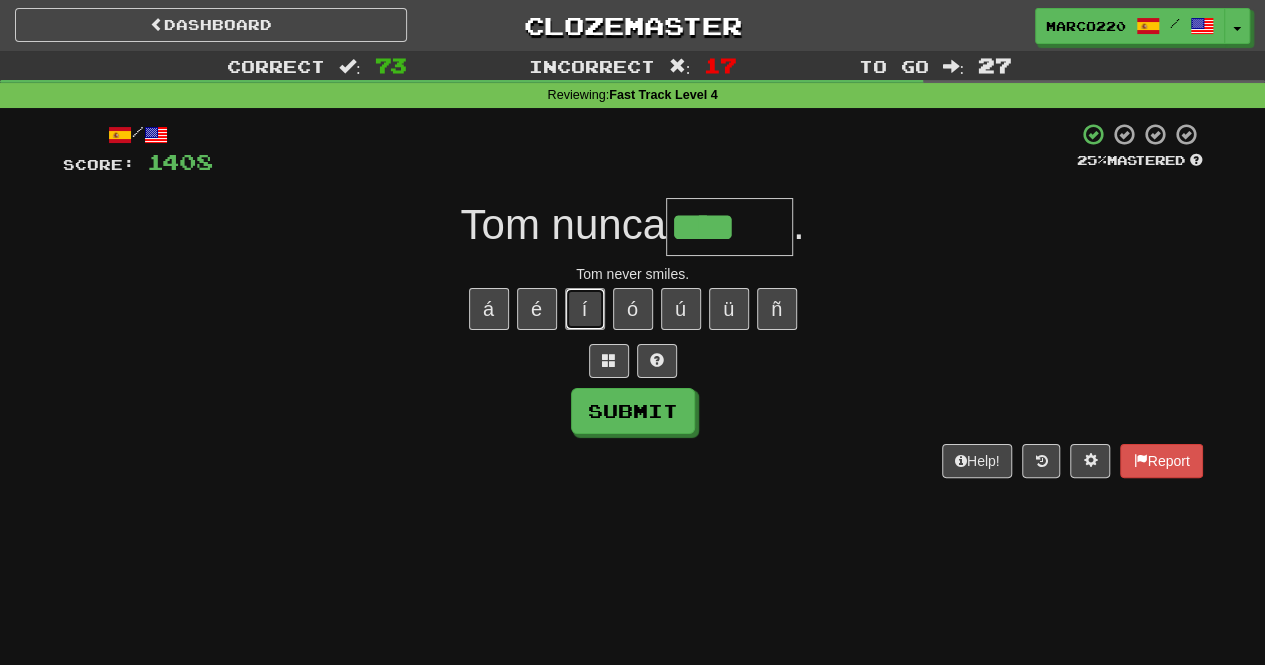 click on "í" at bounding box center [585, 309] 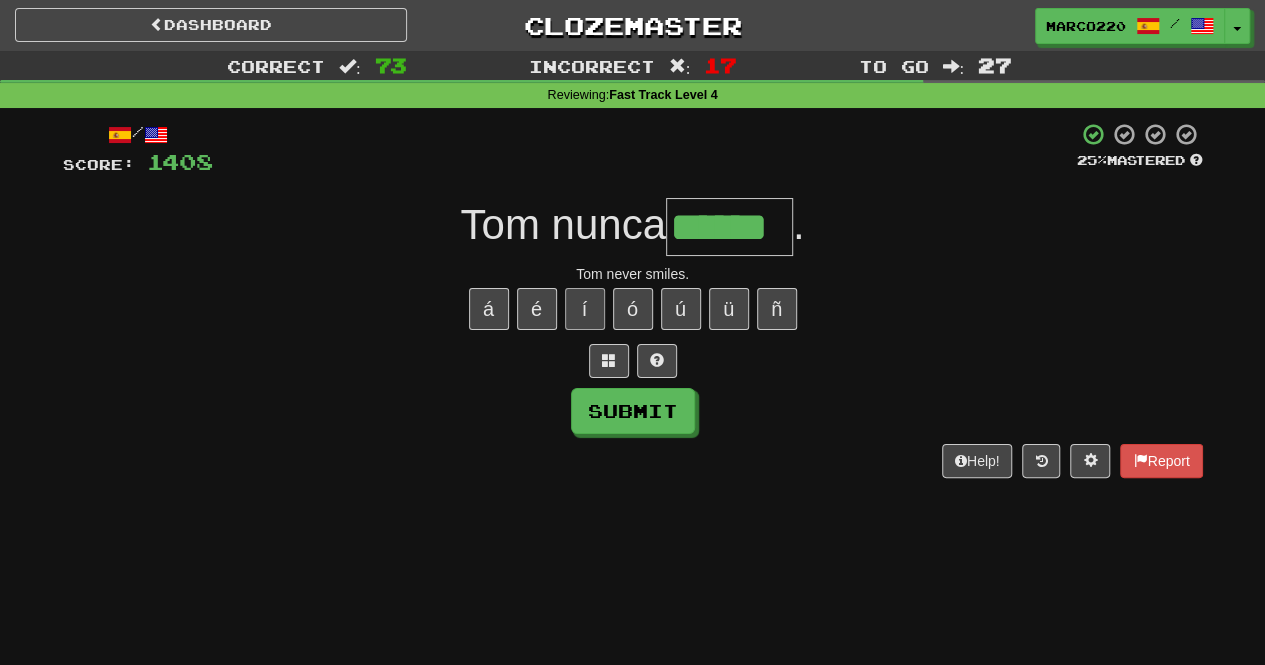 type on "******" 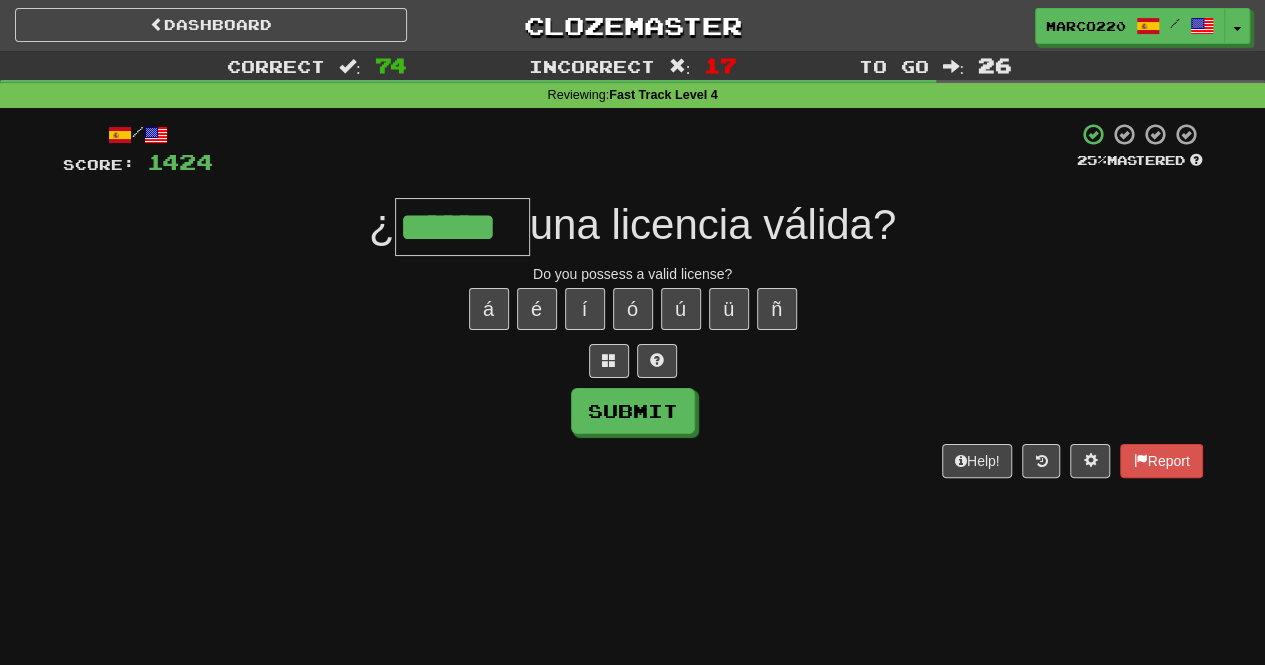 type on "******" 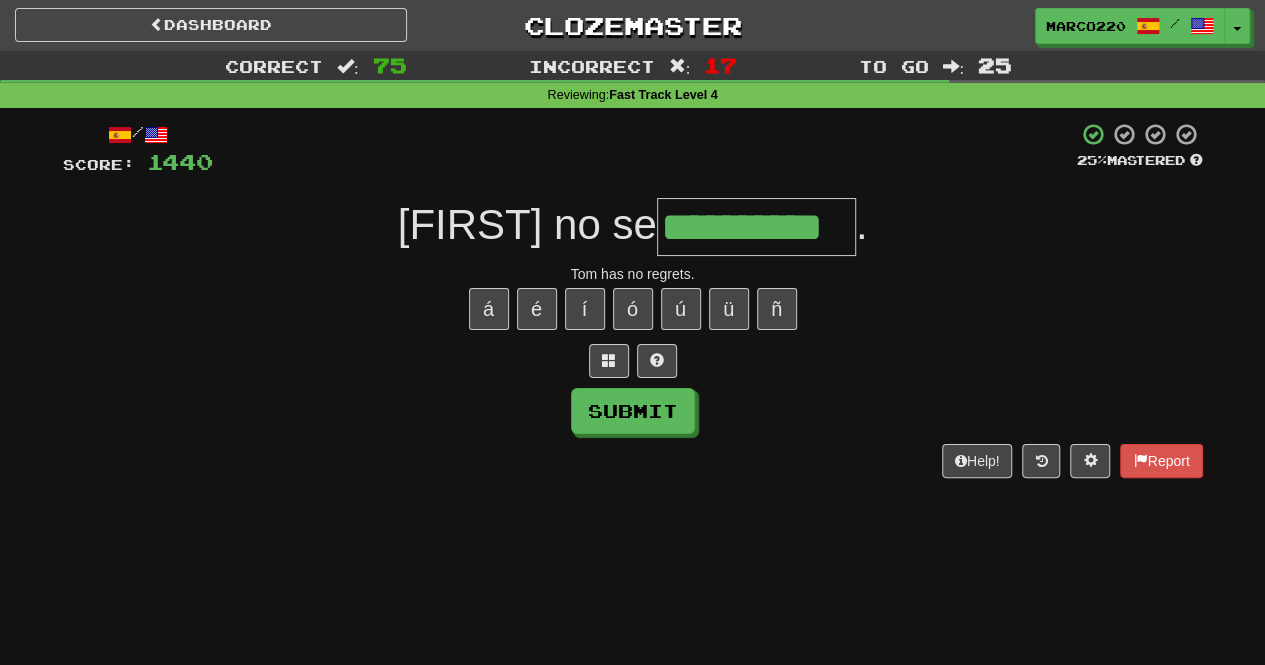 type on "**********" 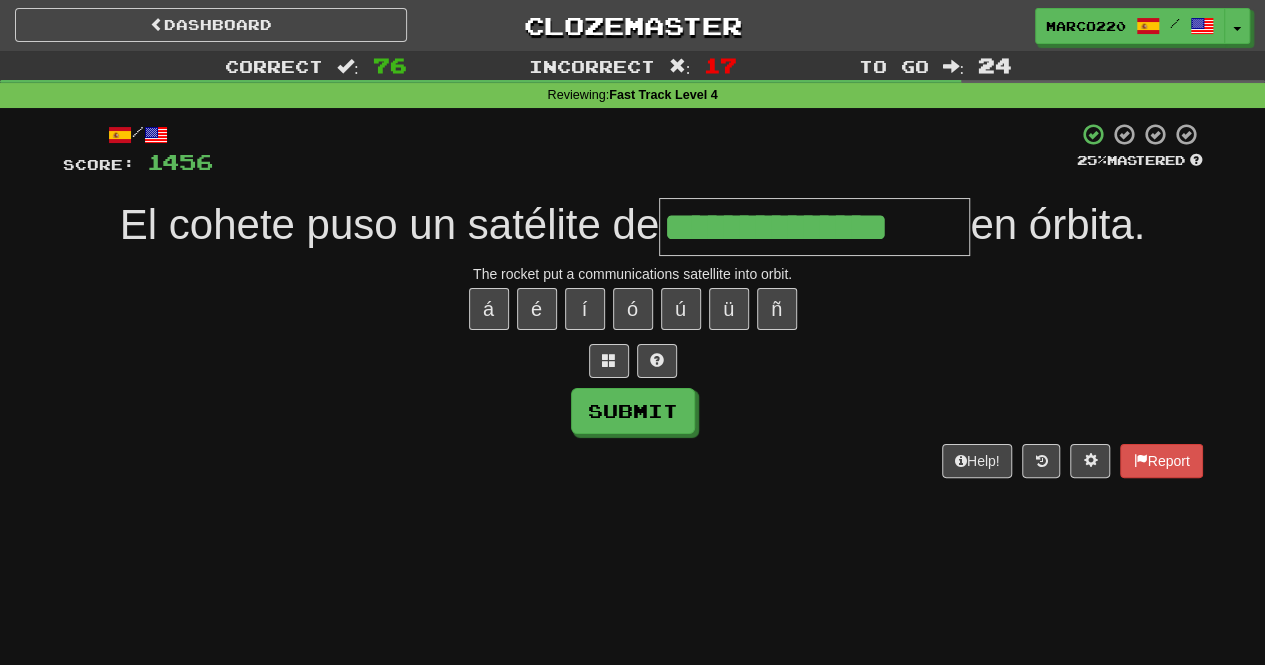 type on "**********" 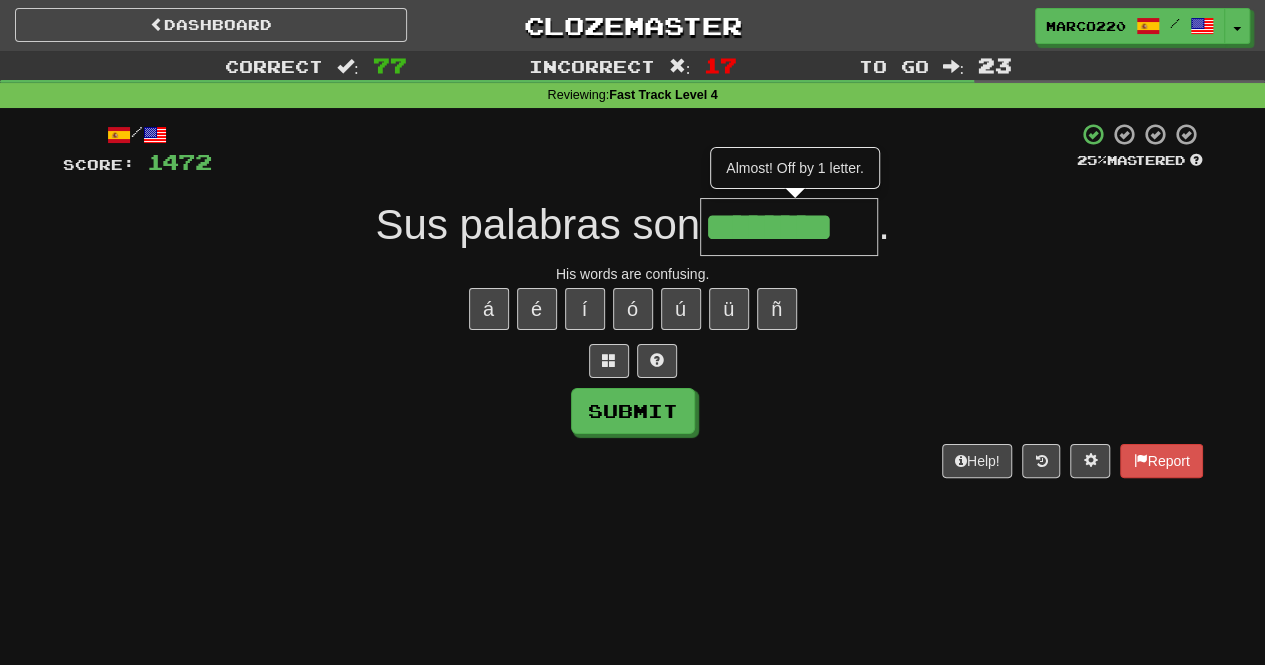 type on "********" 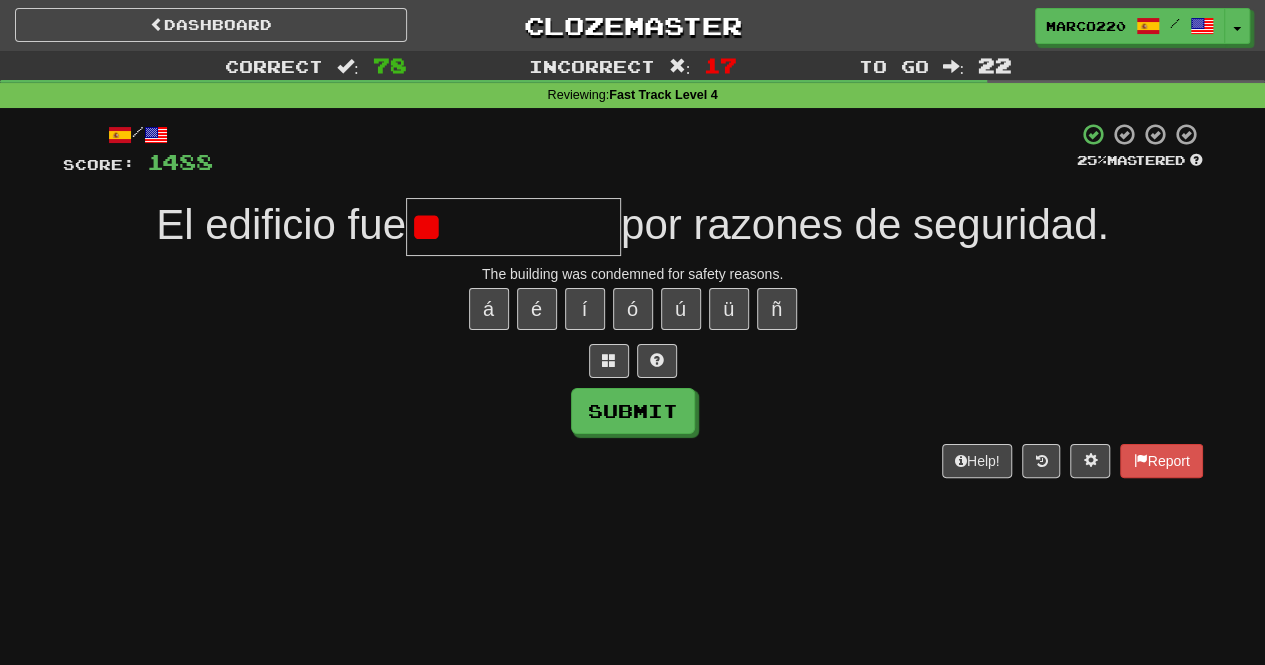 type on "*" 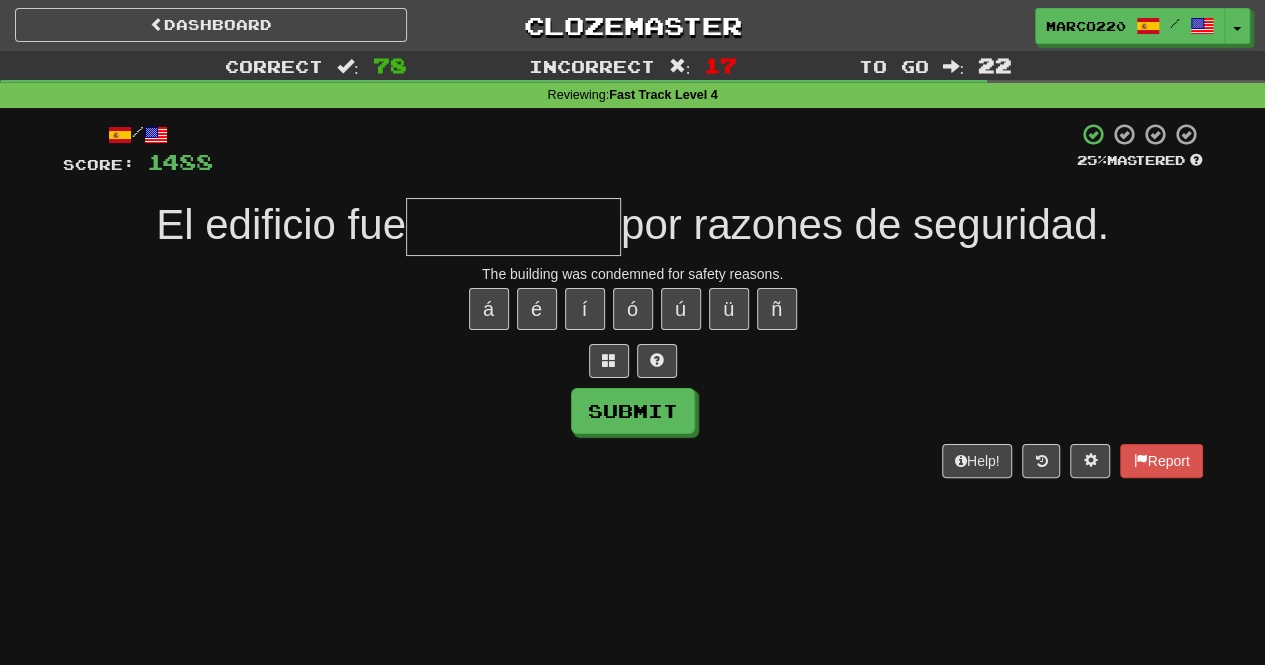 type on "*" 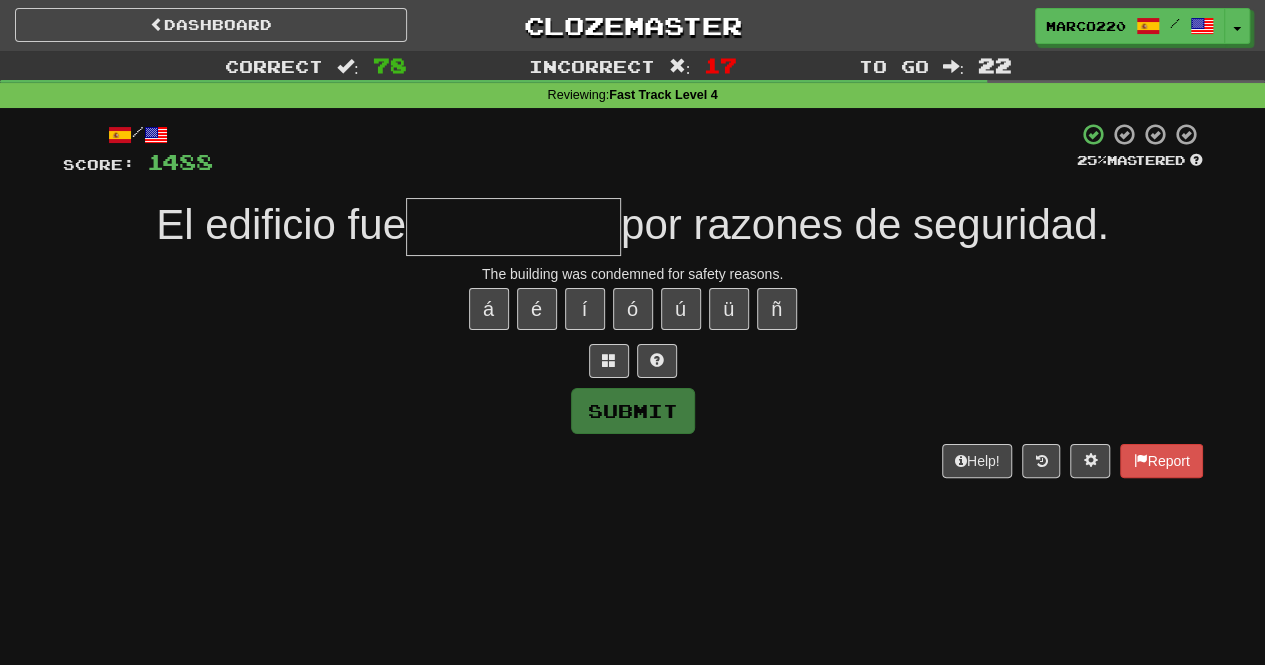 type on "*" 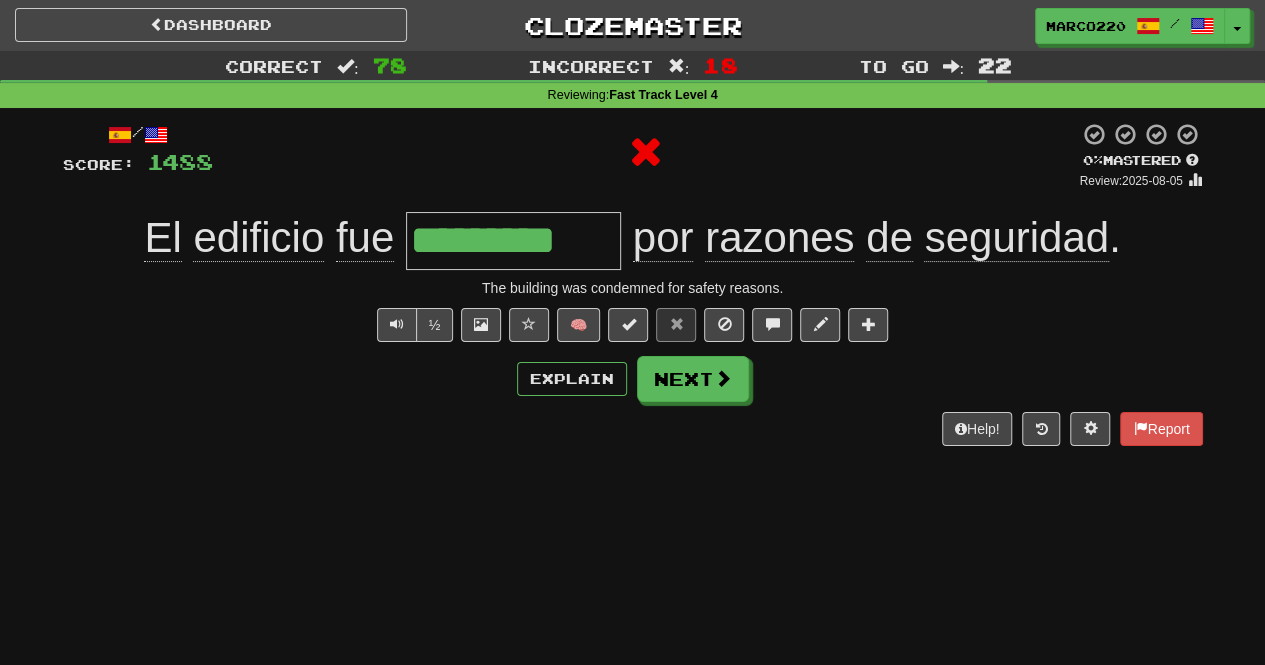 type on "**********" 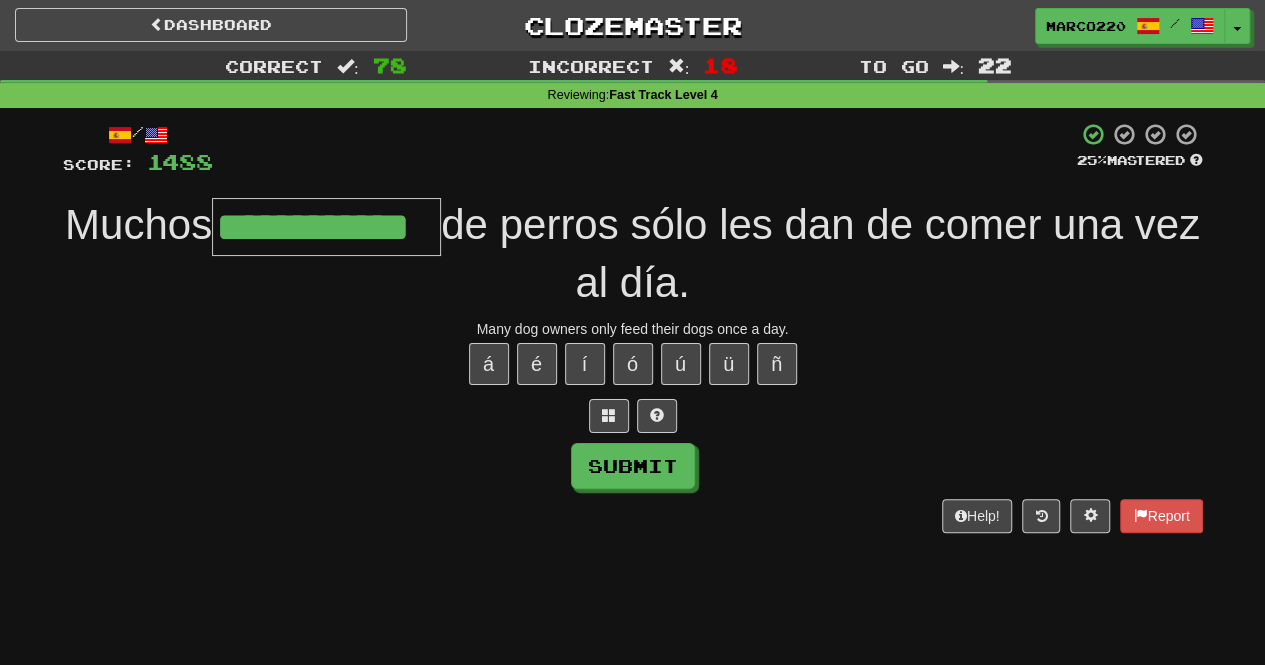 type on "**********" 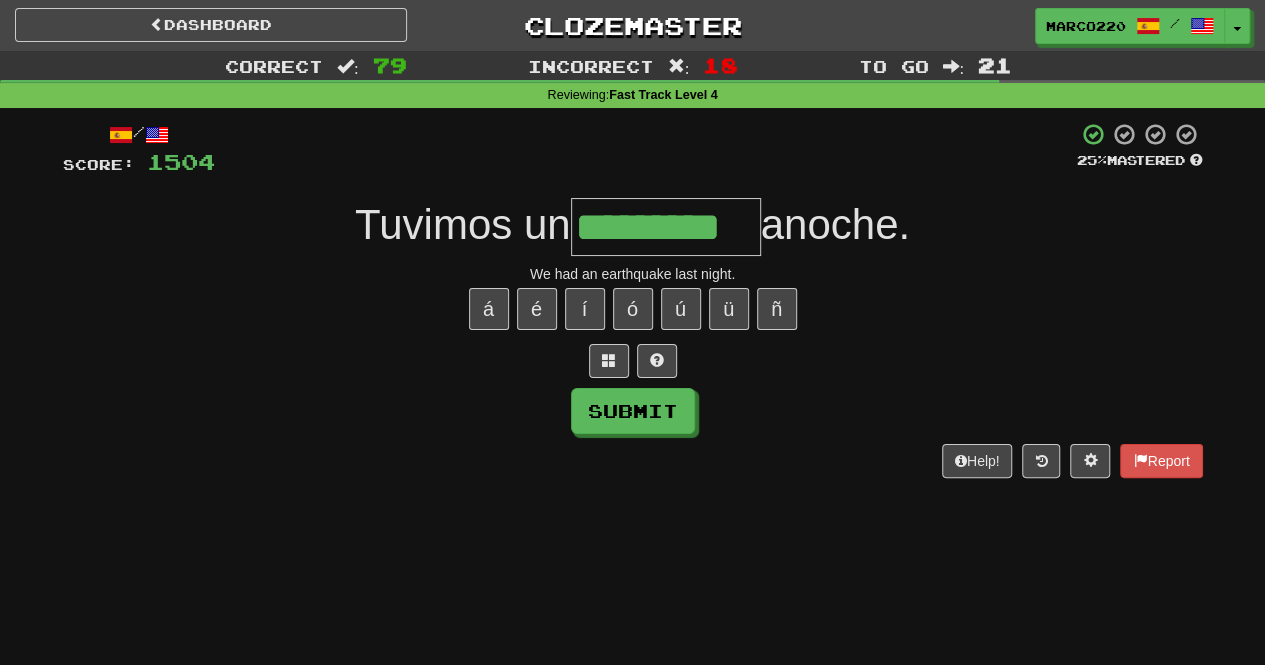 type on "*********" 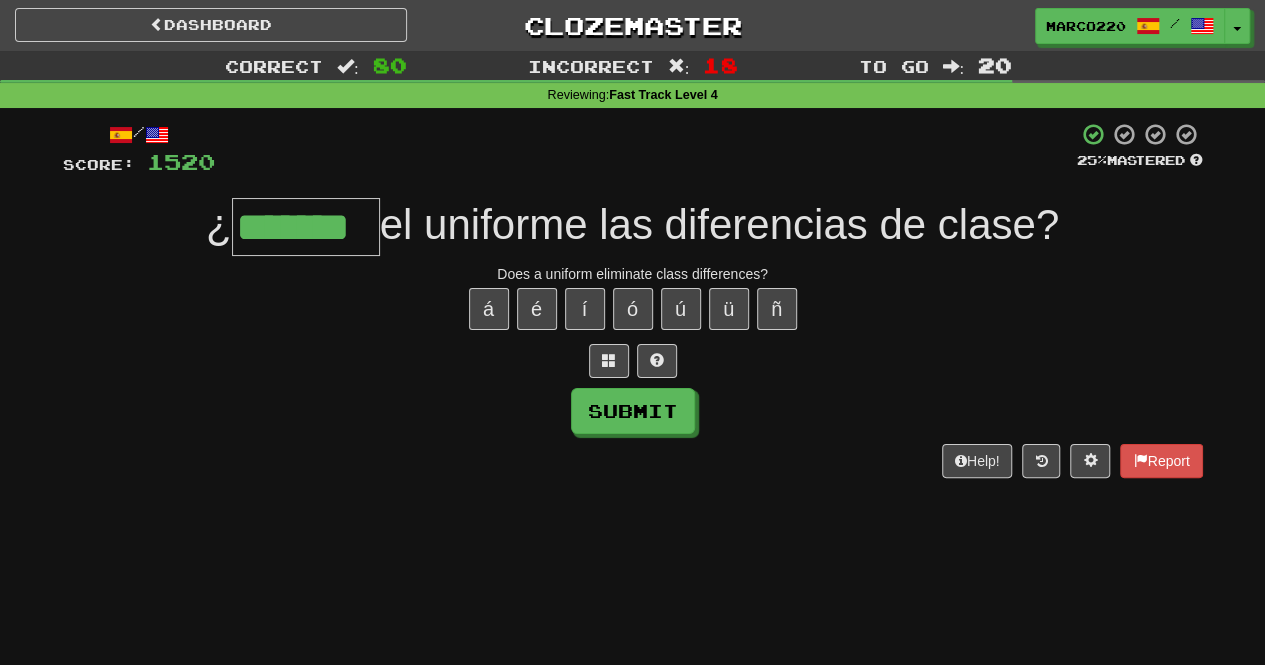 type on "*******" 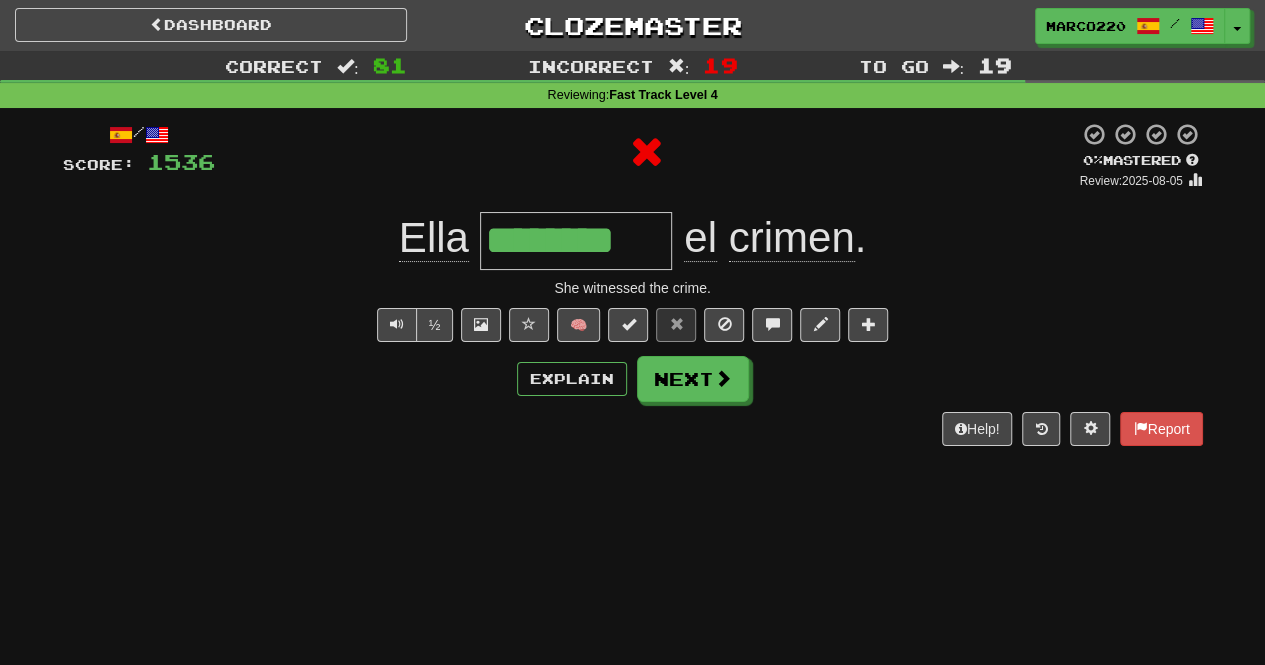 type on "*********" 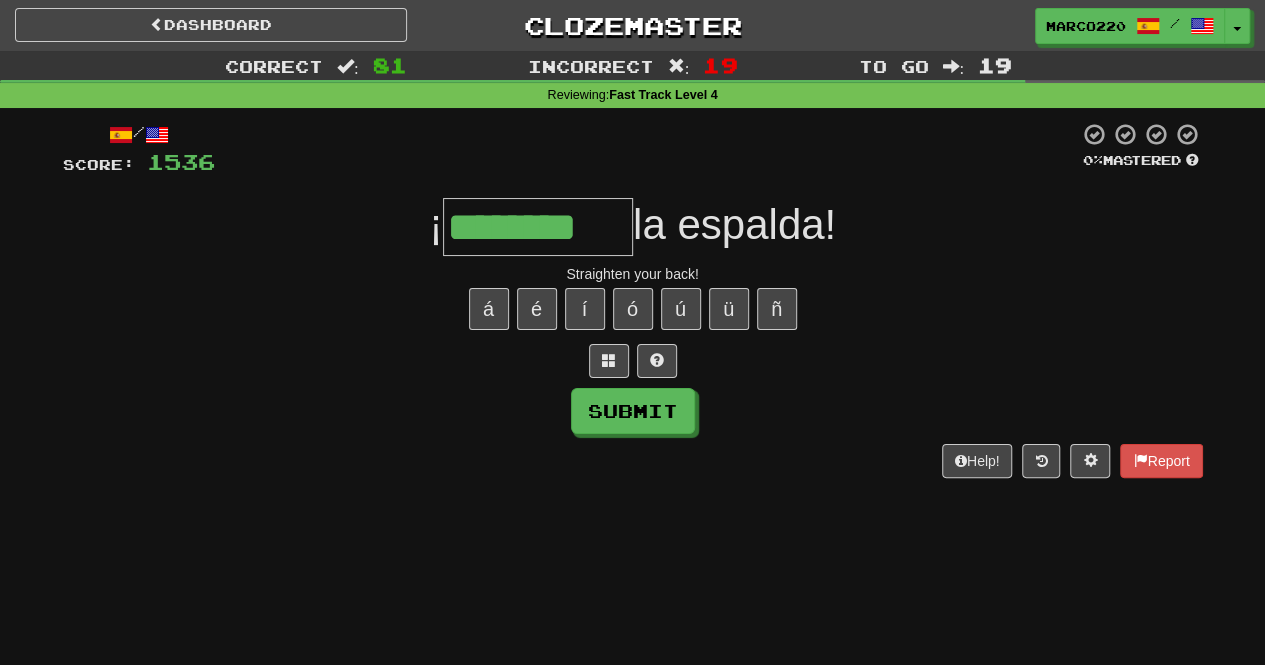 type on "********" 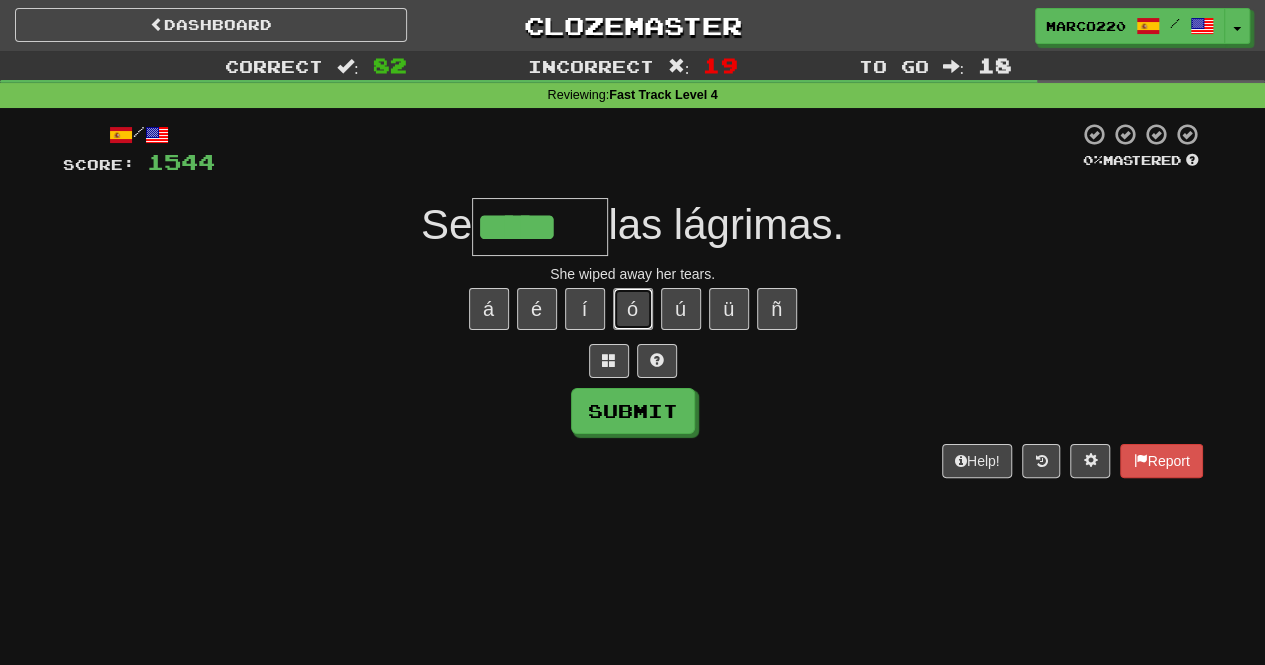 click on "ó" at bounding box center (633, 309) 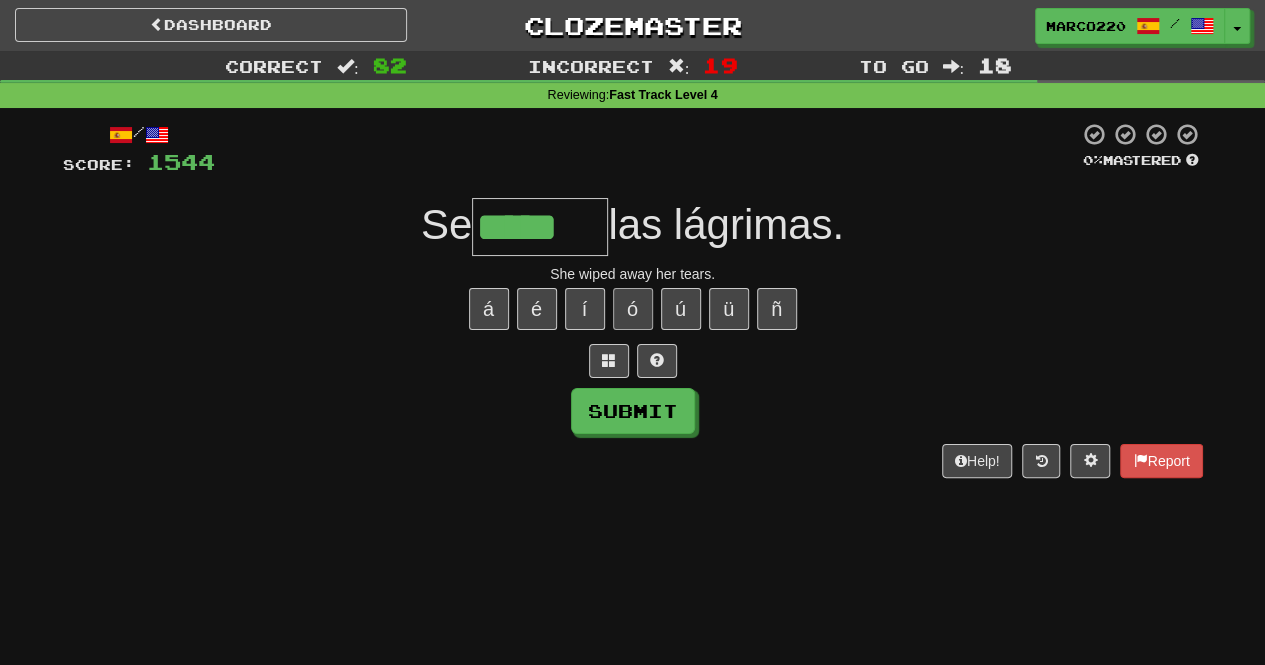 type on "******" 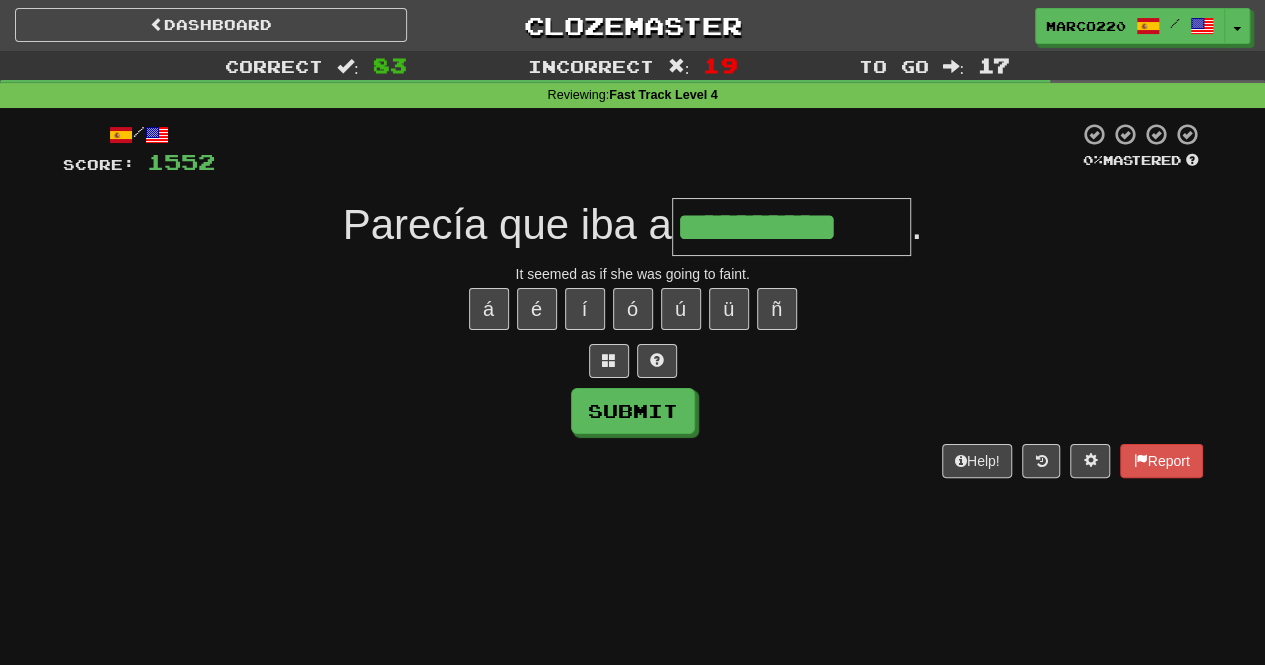 type on "**********" 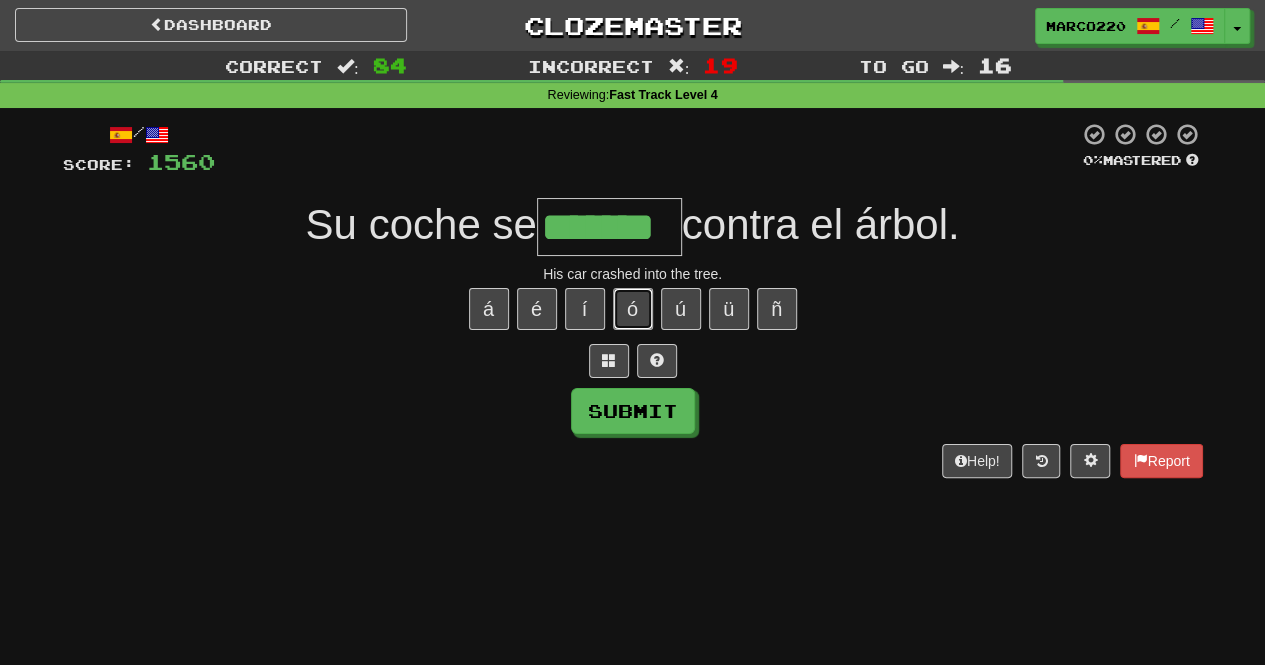 click on "ó" at bounding box center (633, 309) 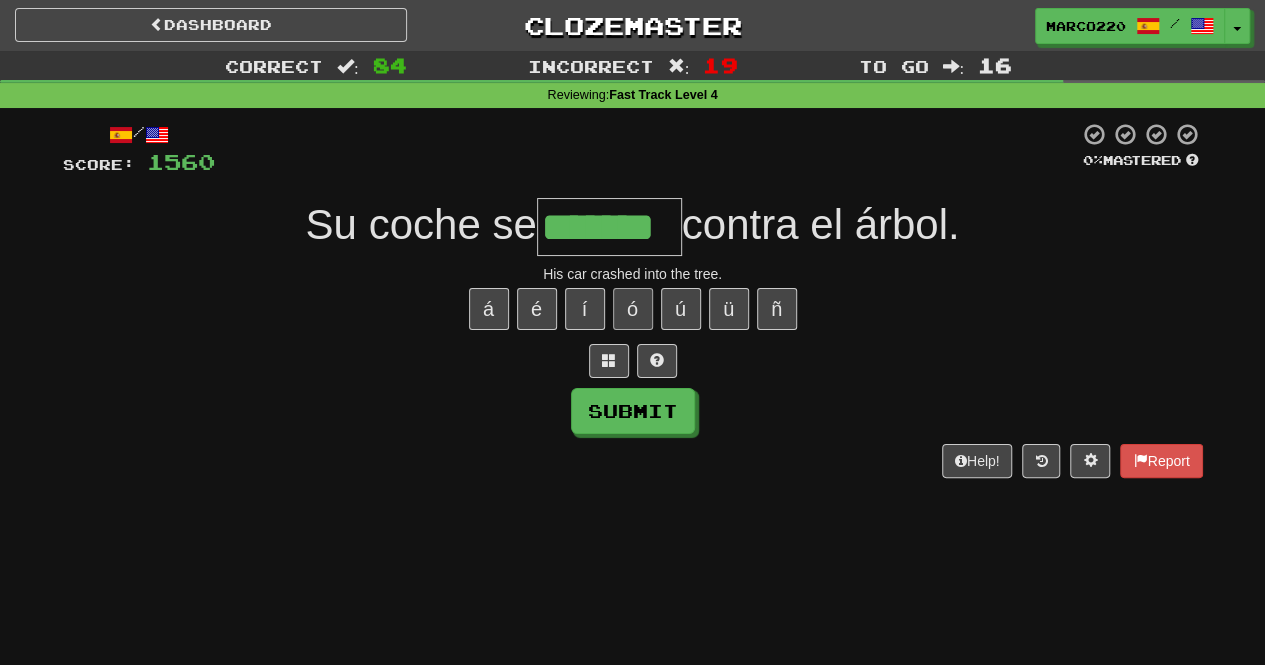type on "********" 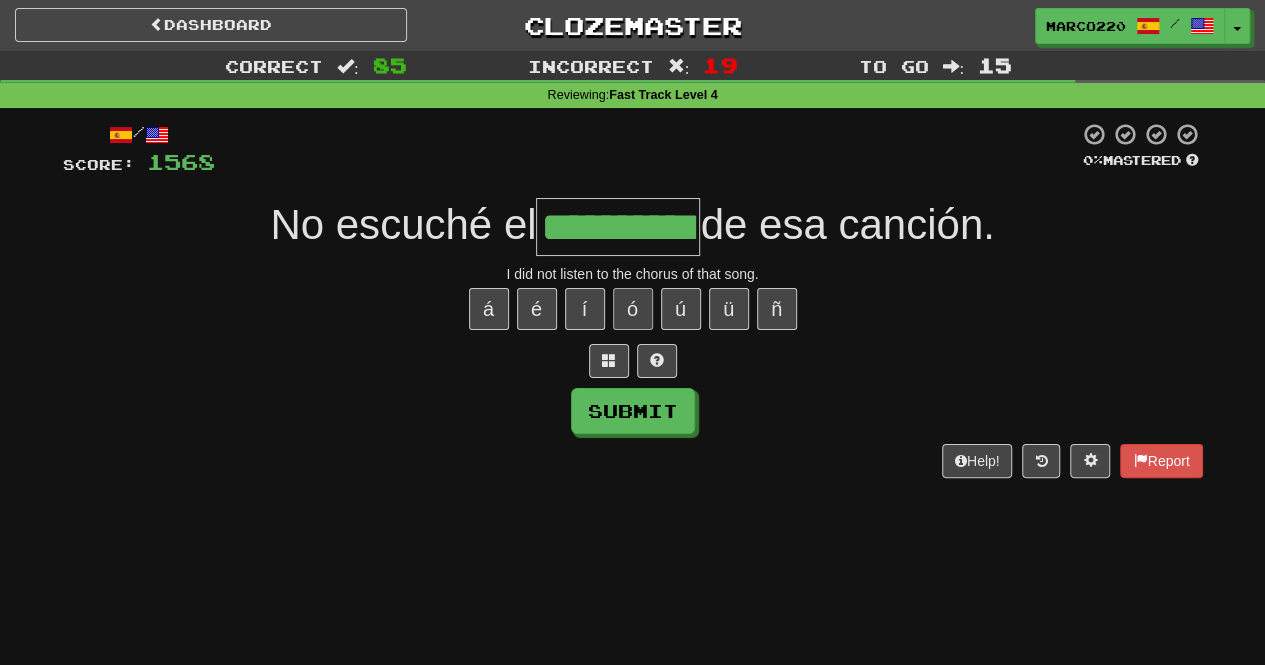 type on "**********" 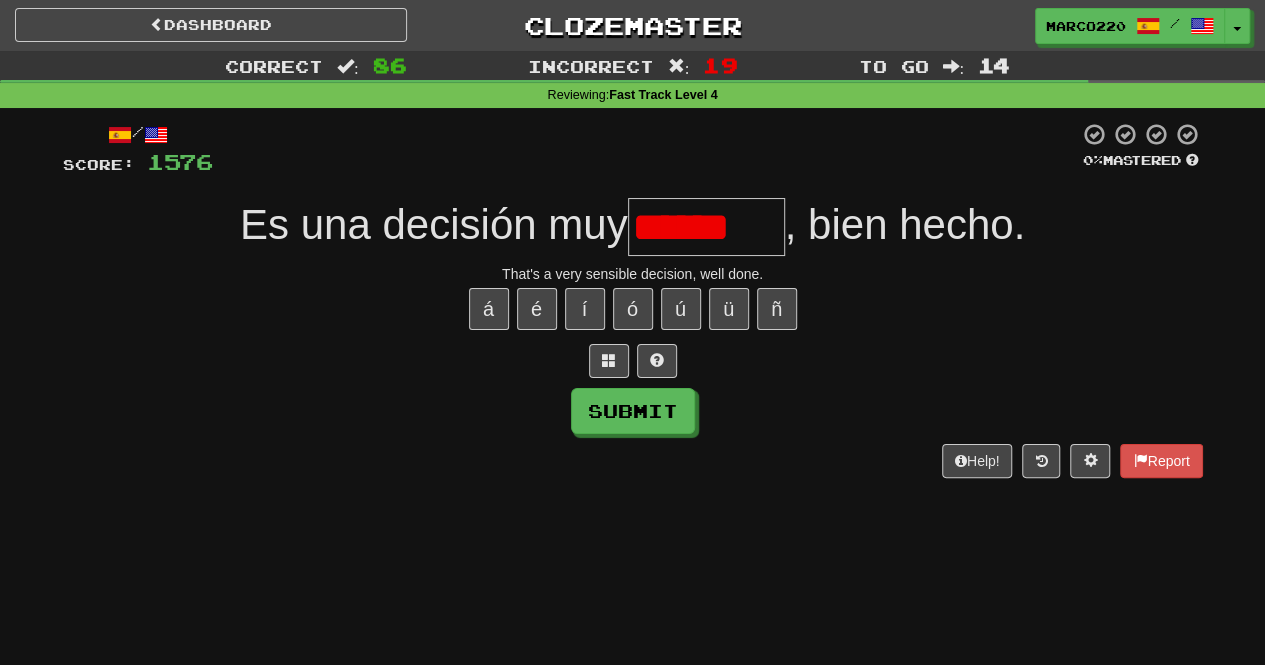 scroll, scrollTop: 0, scrollLeft: 0, axis: both 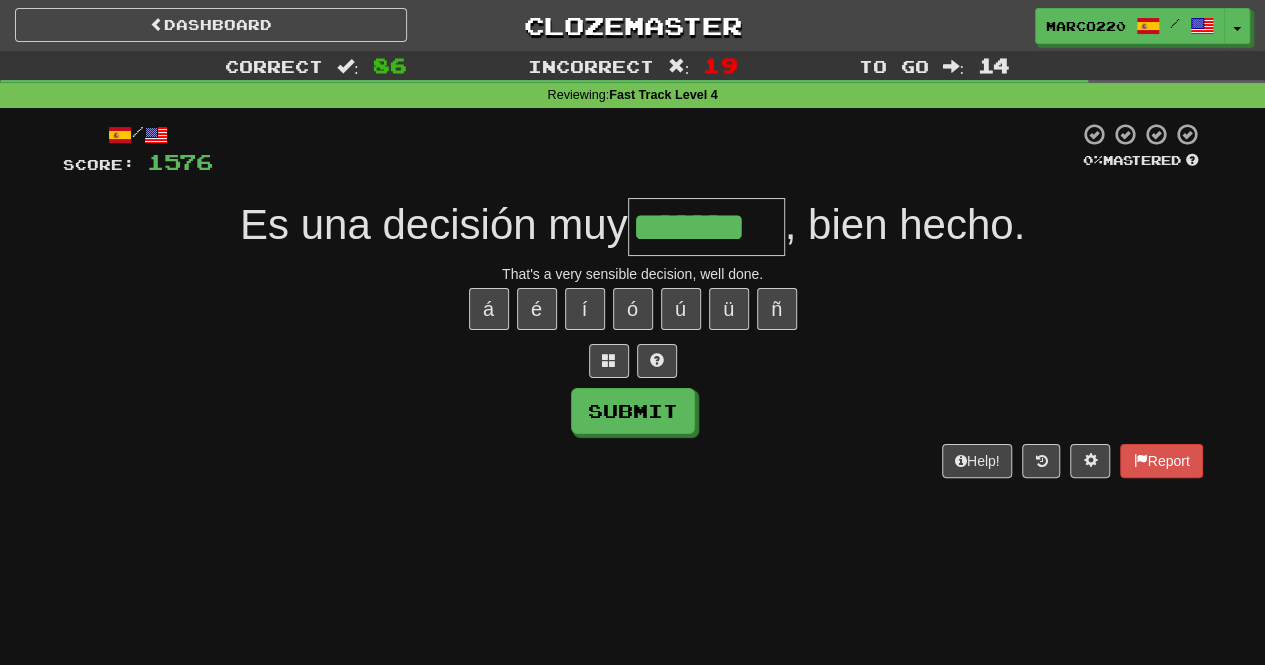 type on "*******" 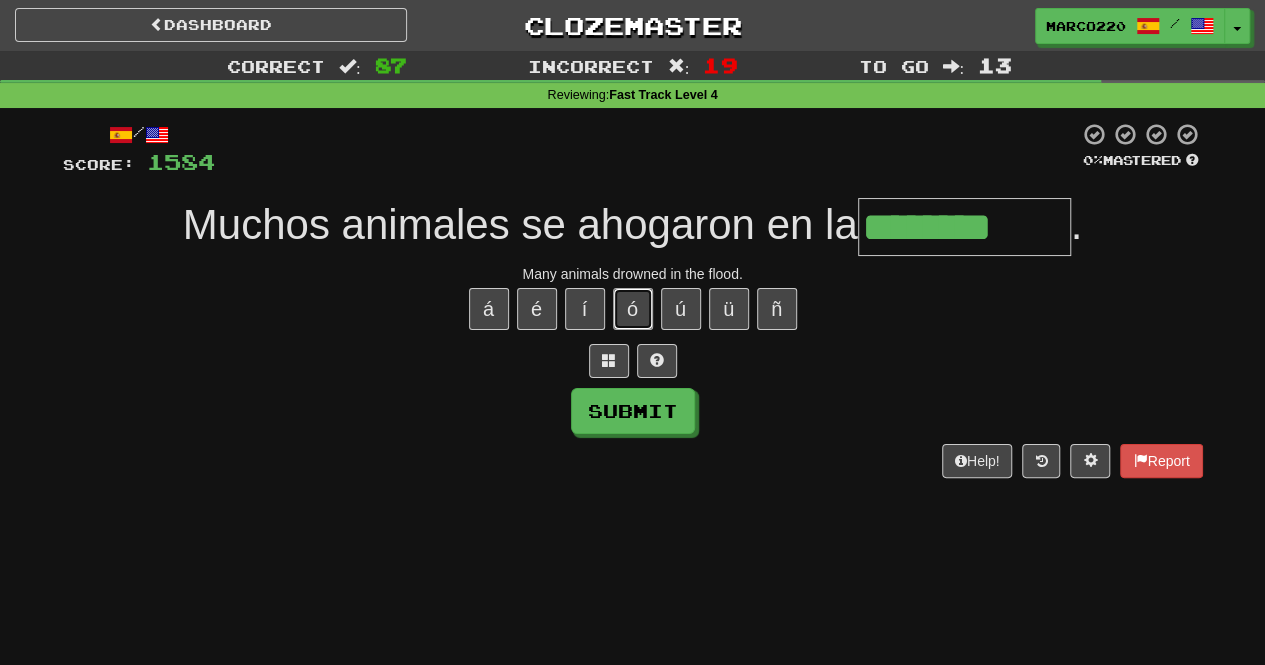 click on "ó" at bounding box center [633, 309] 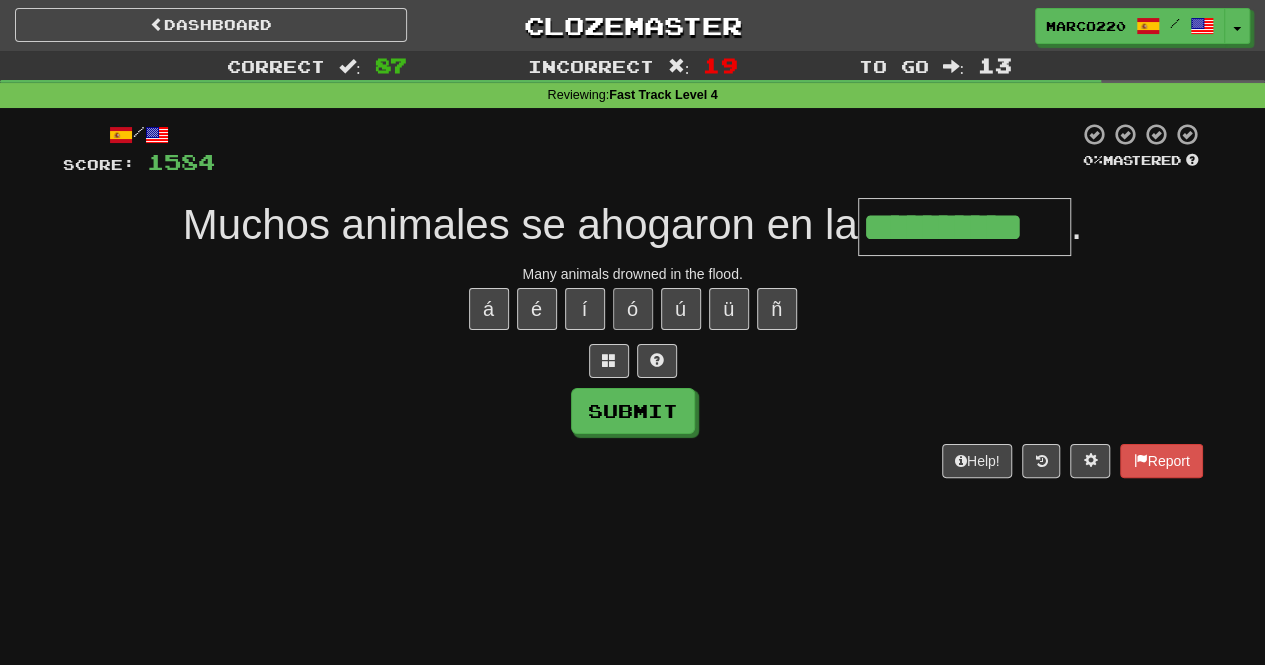 type on "**********" 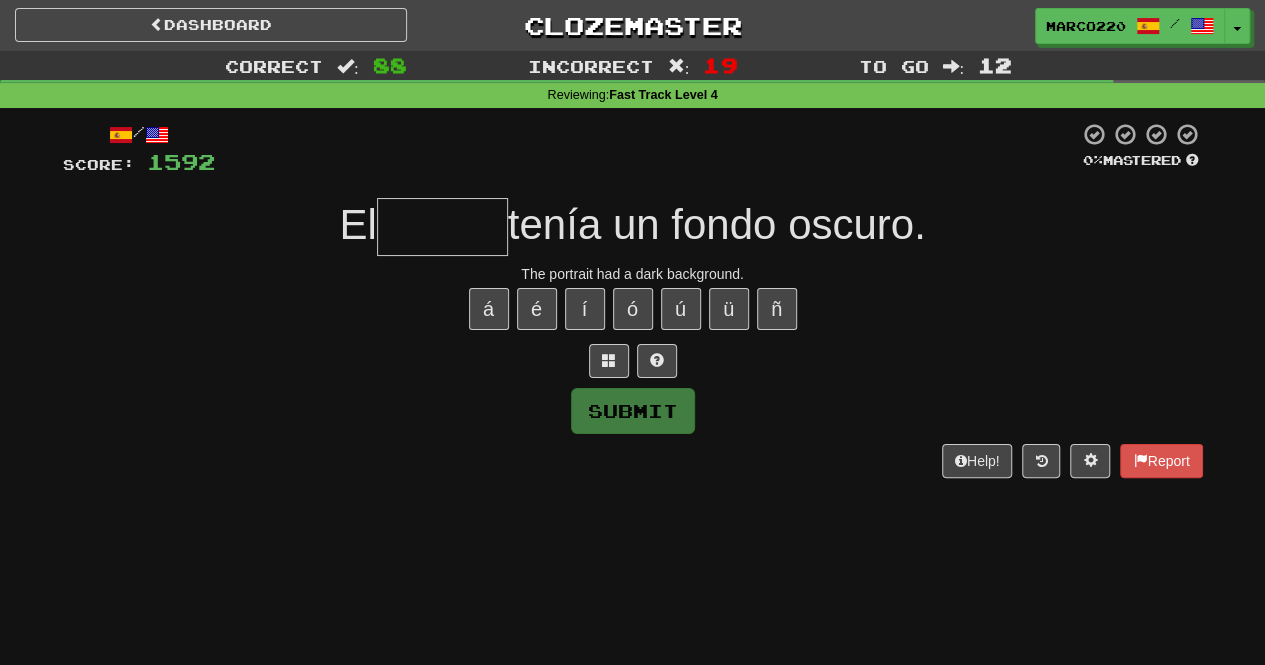 type on "*" 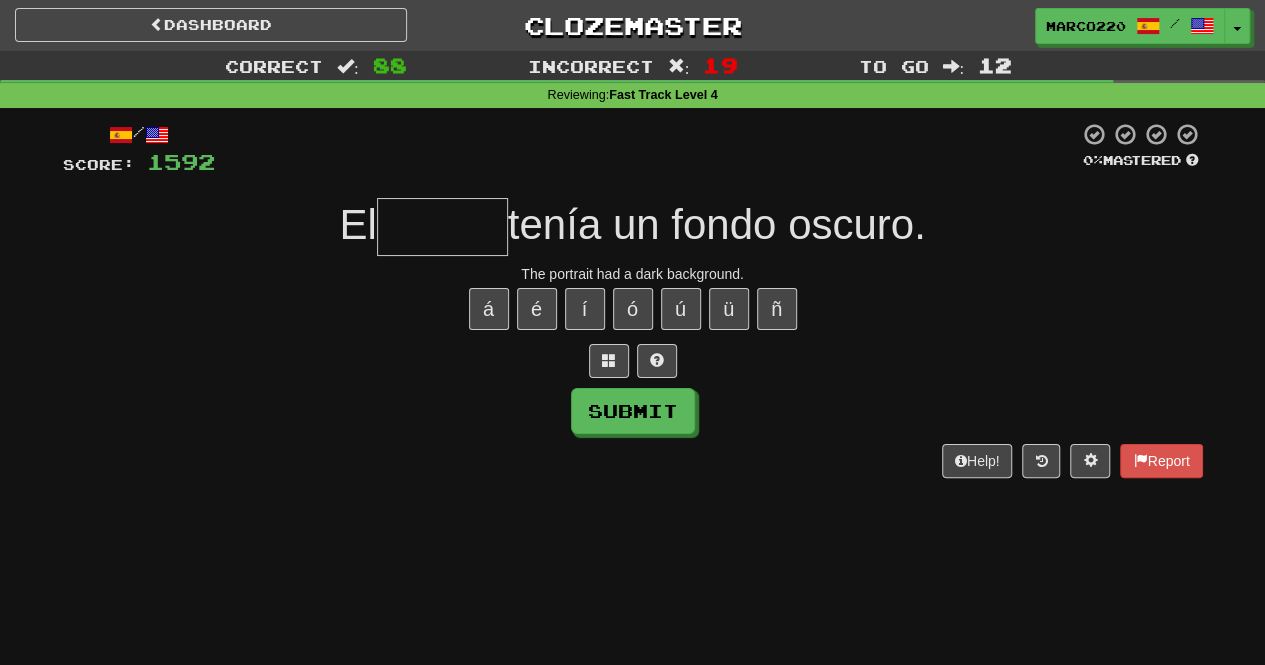 type on "*" 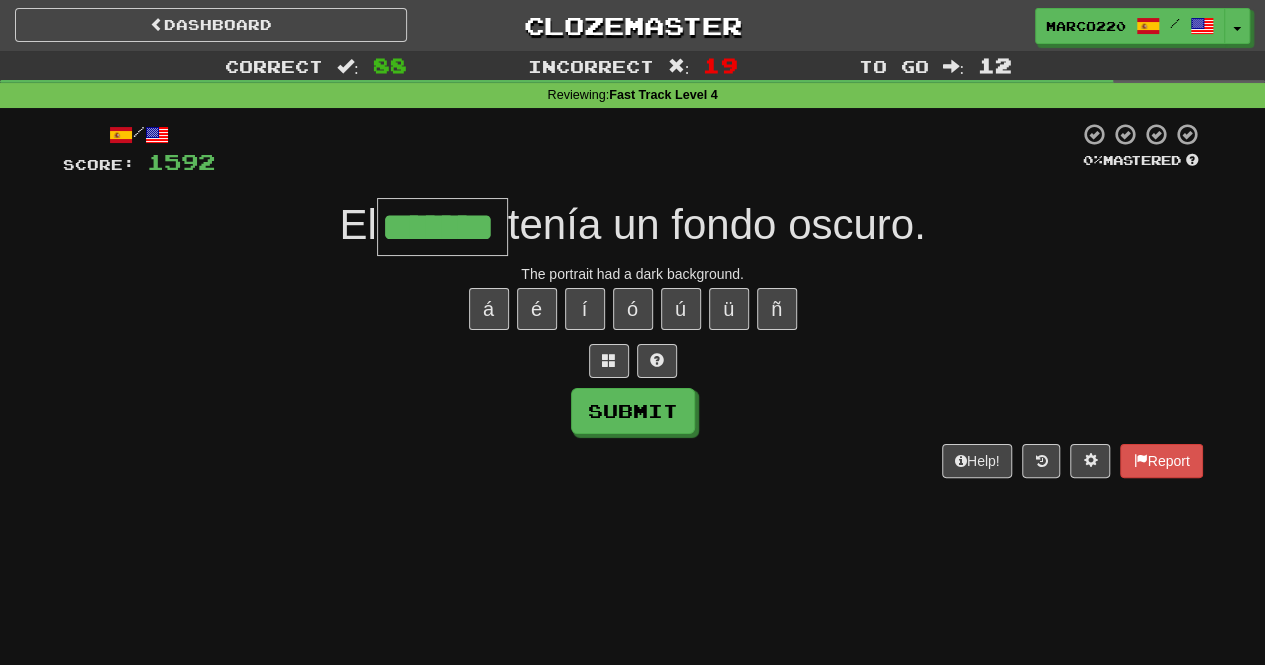 type on "*******" 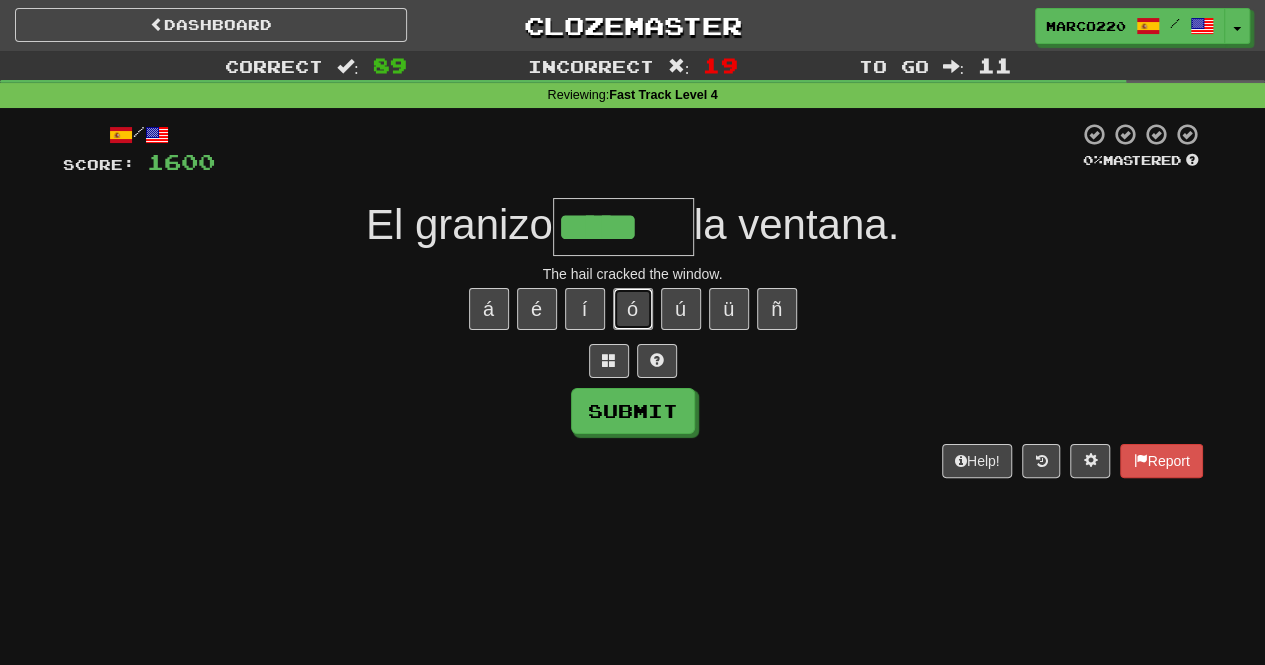 click on "ó" at bounding box center (633, 309) 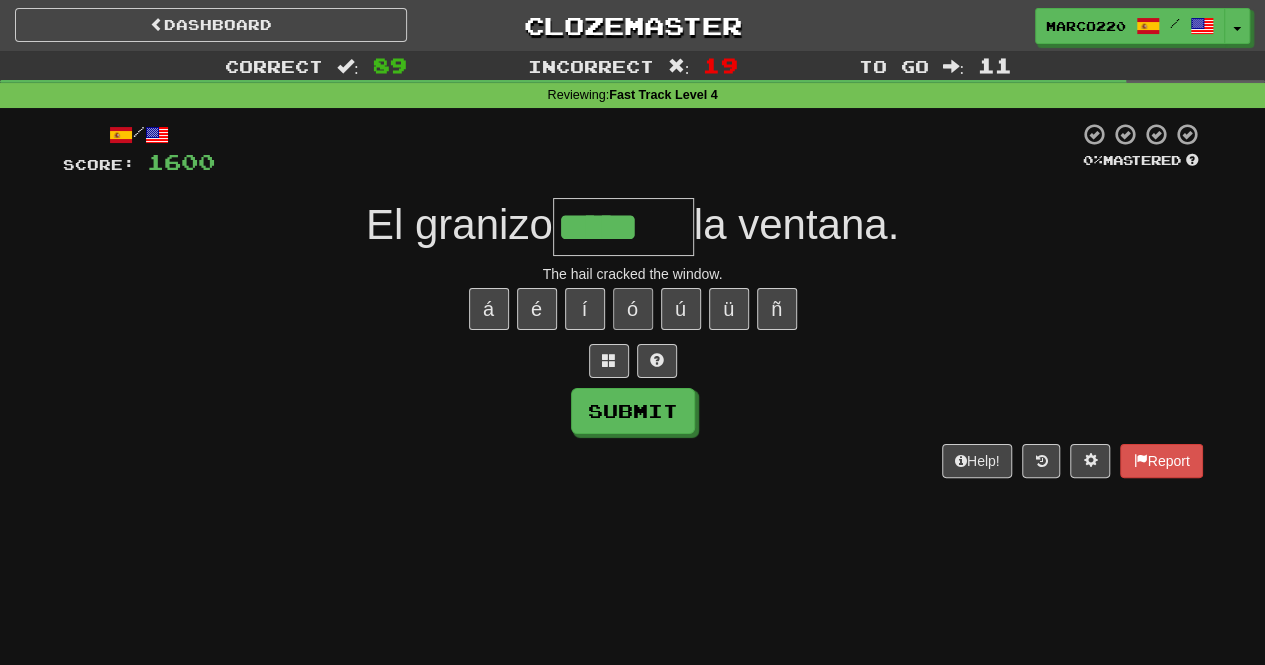 type on "******" 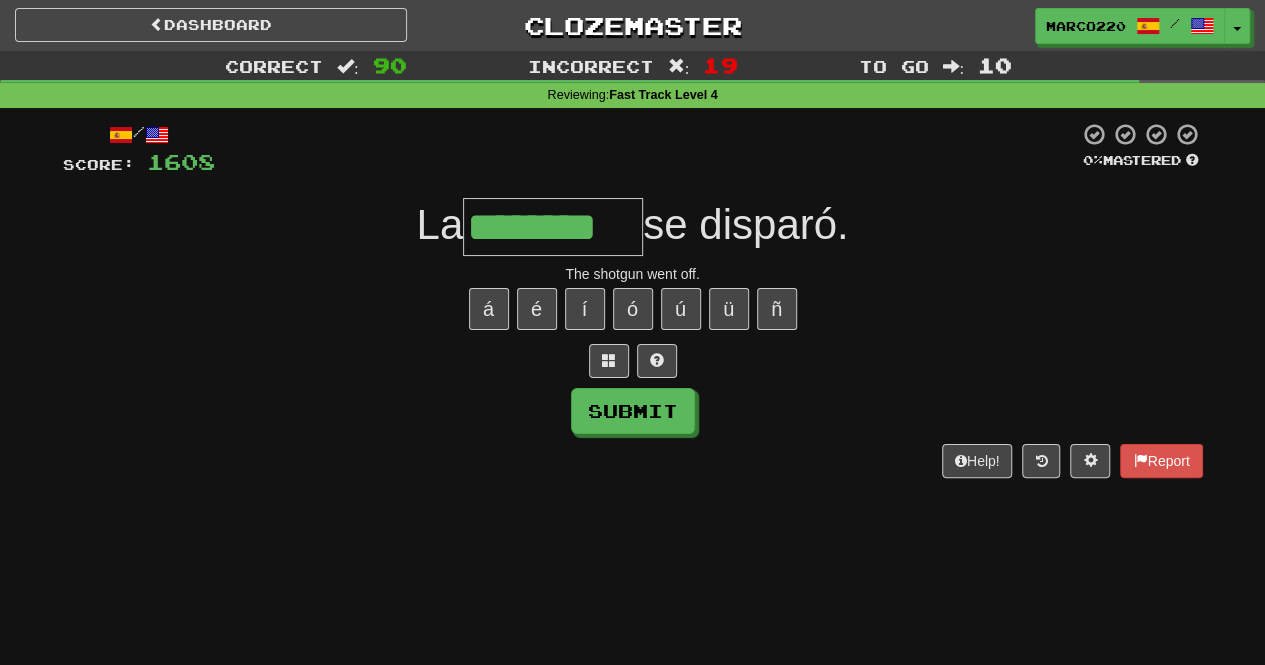 type on "********" 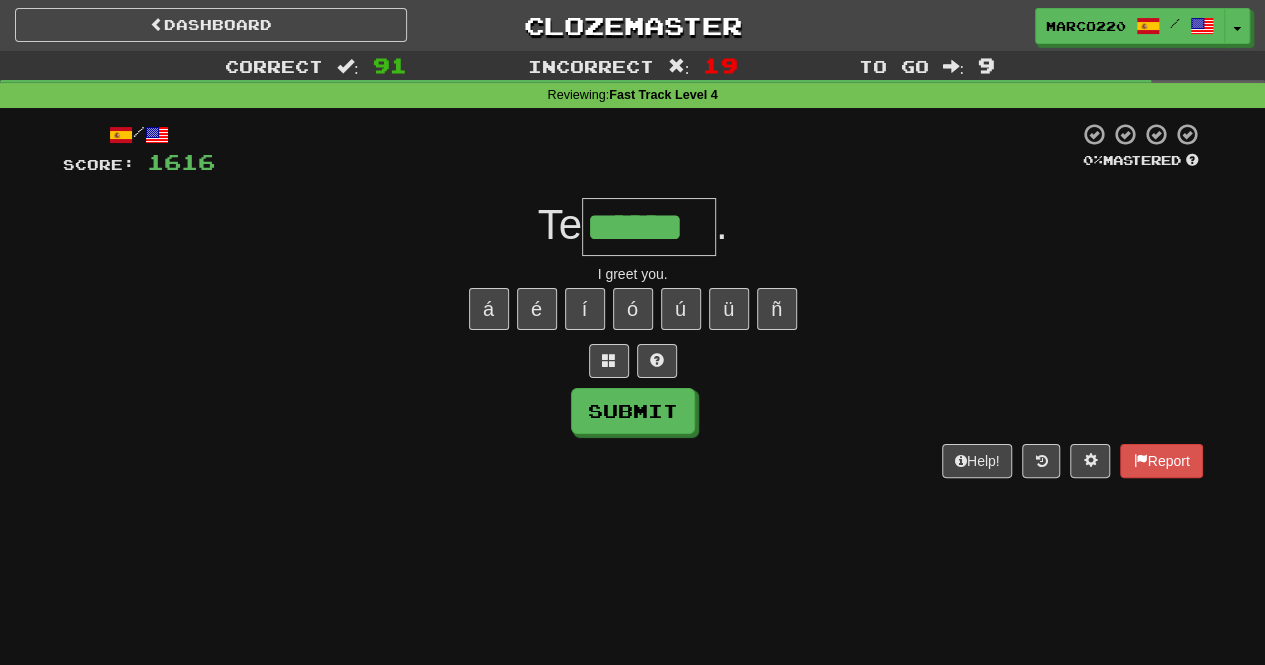 type on "******" 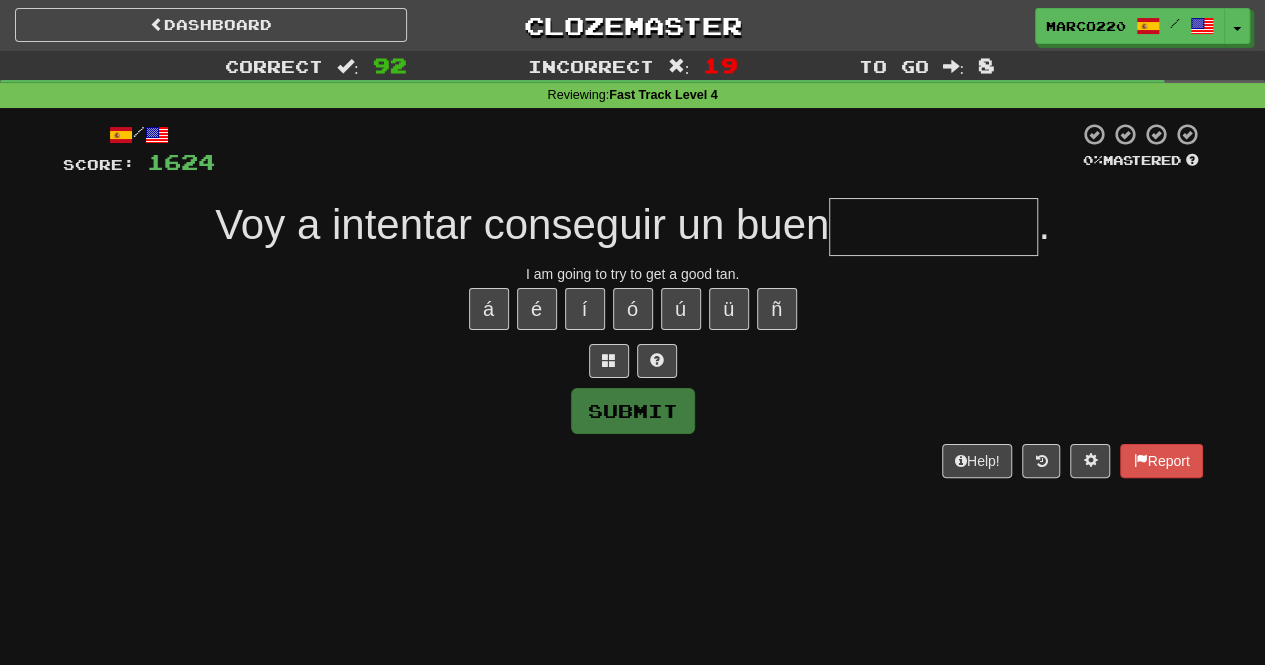 type on "*" 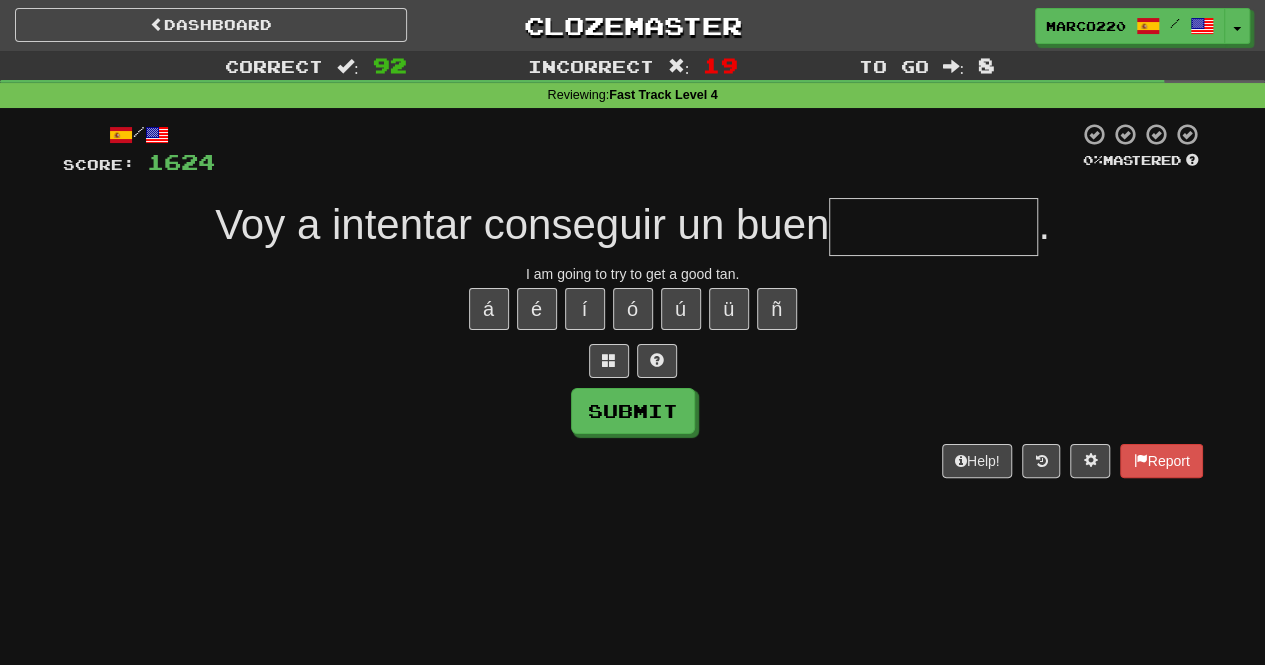 type on "*" 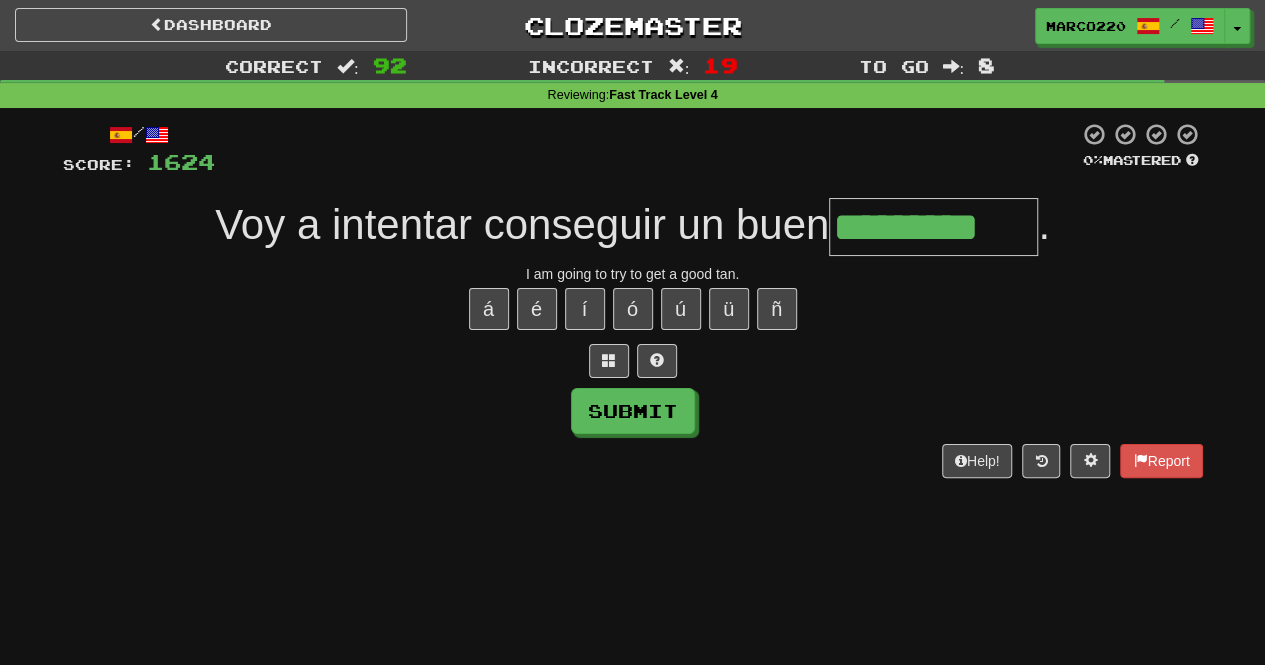 type on "*********" 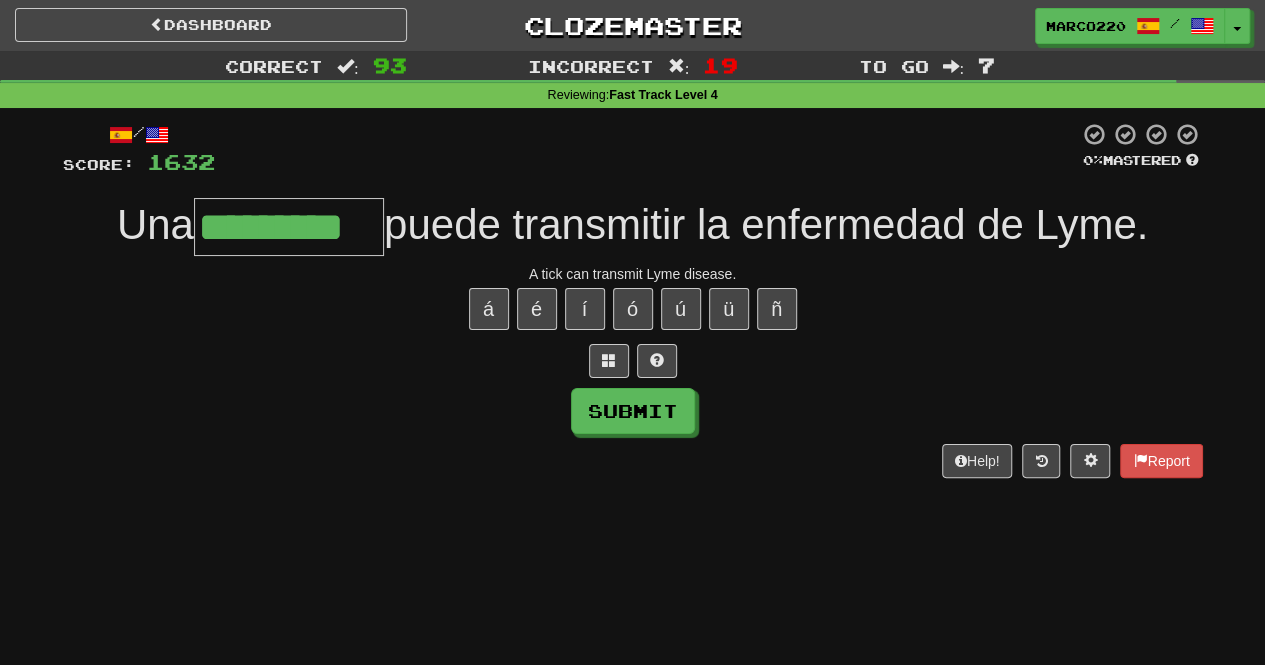 type on "*********" 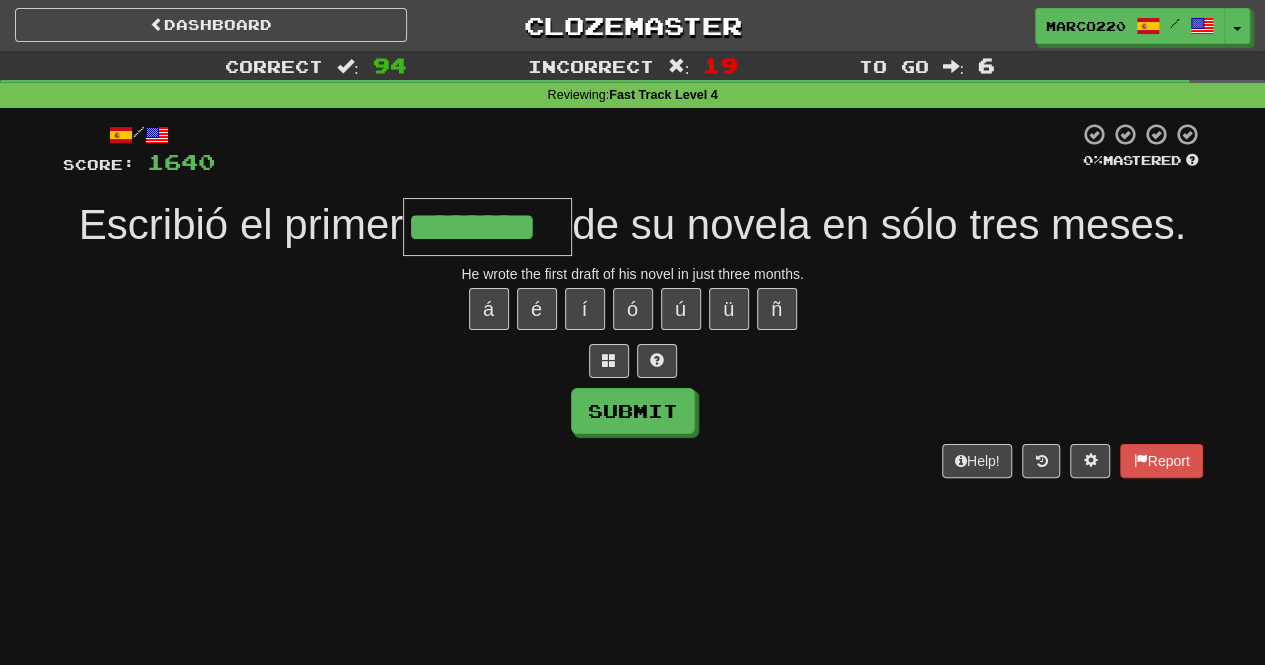 type on "********" 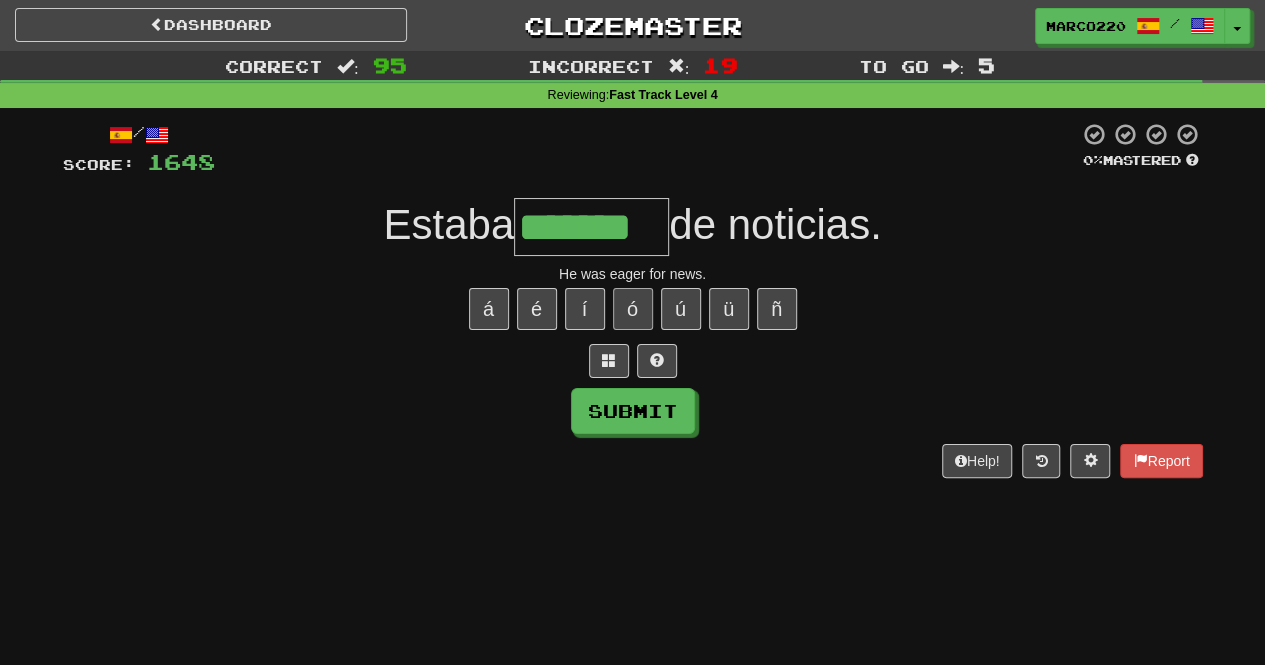 type on "*******" 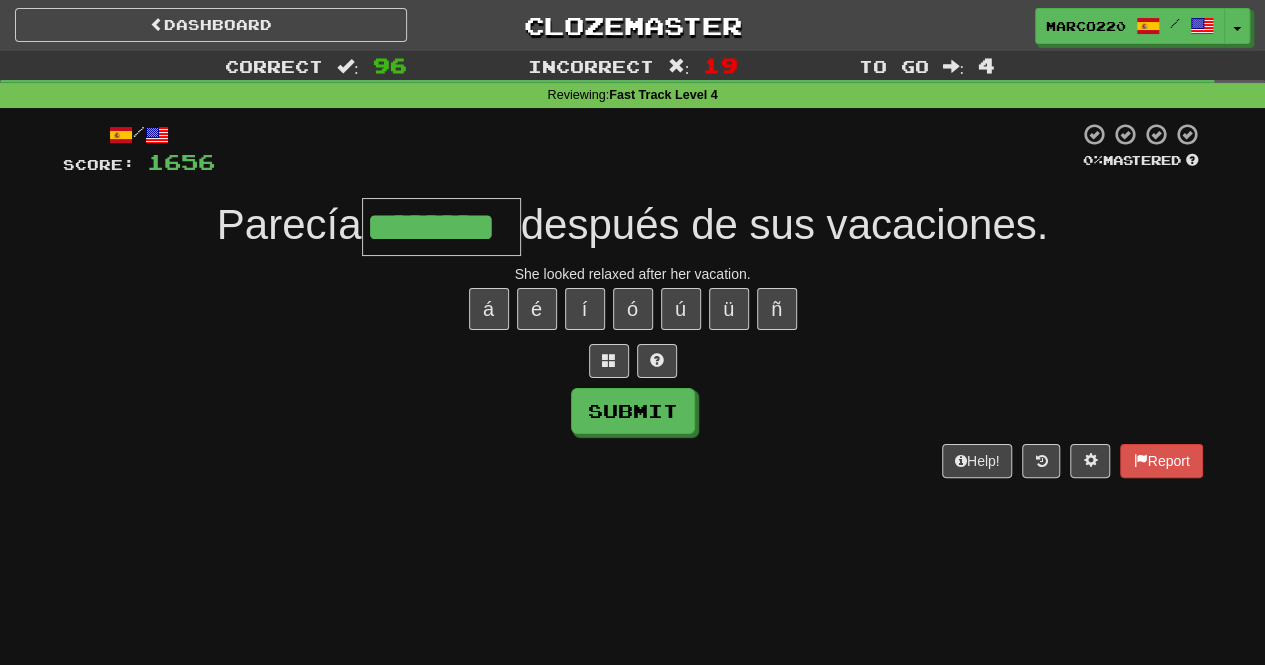 type on "********" 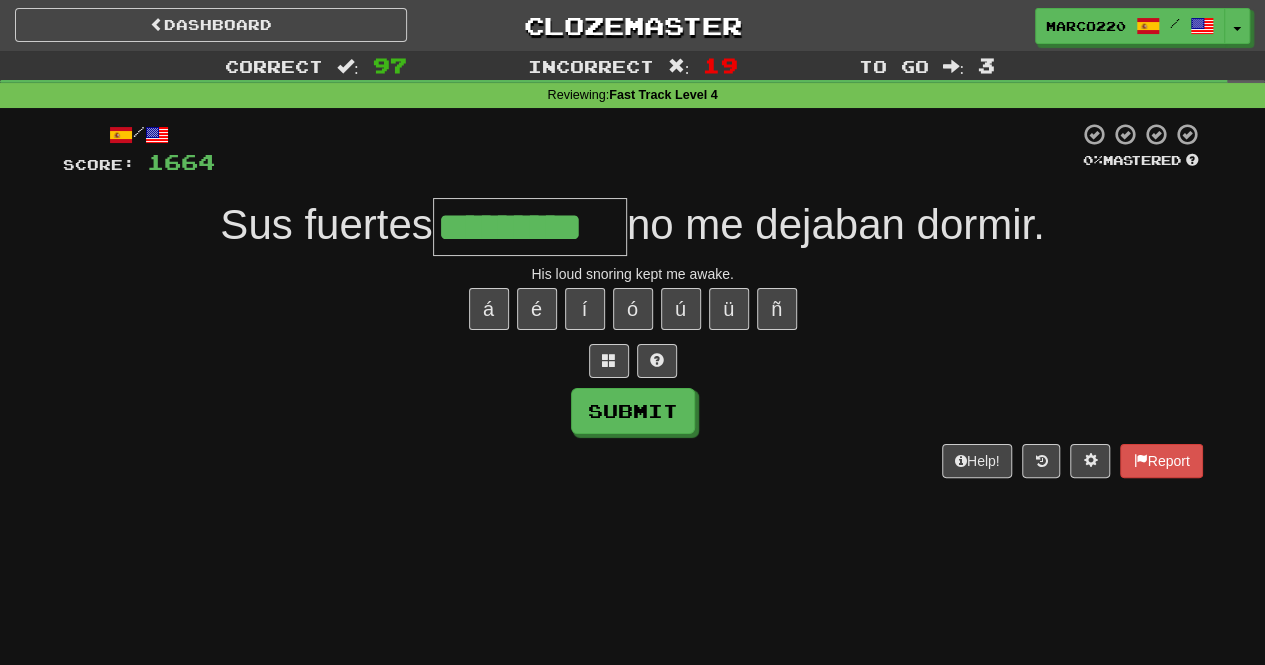 type on "*********" 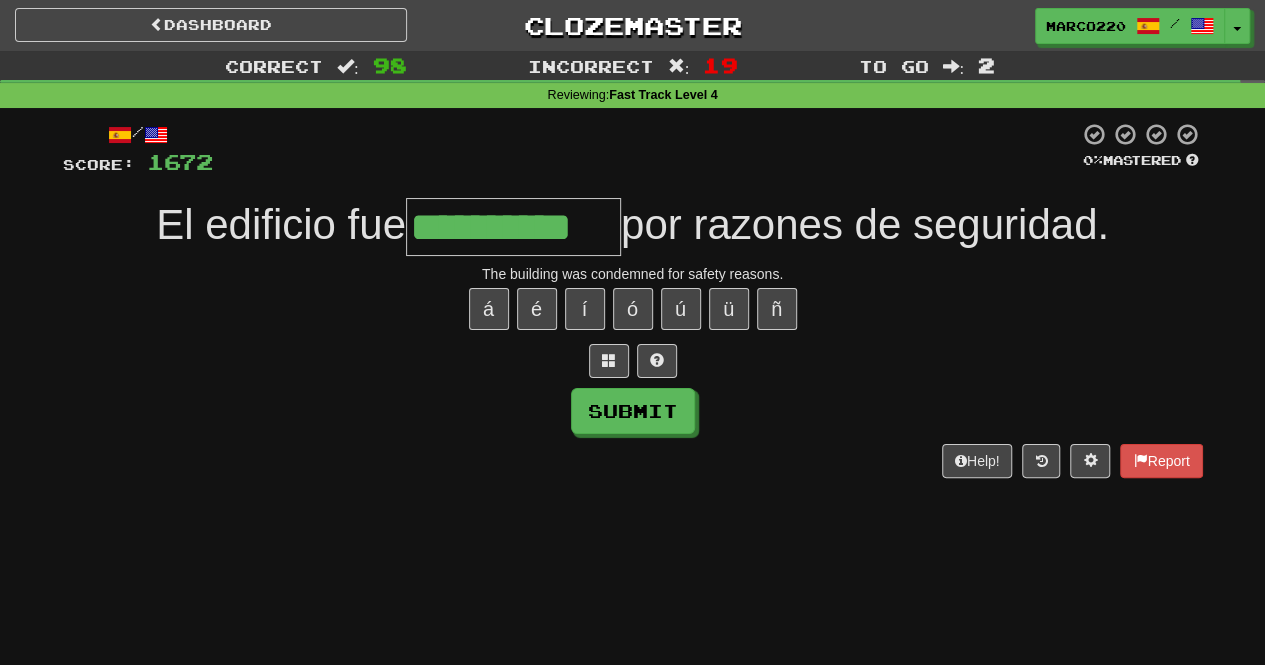 type on "**********" 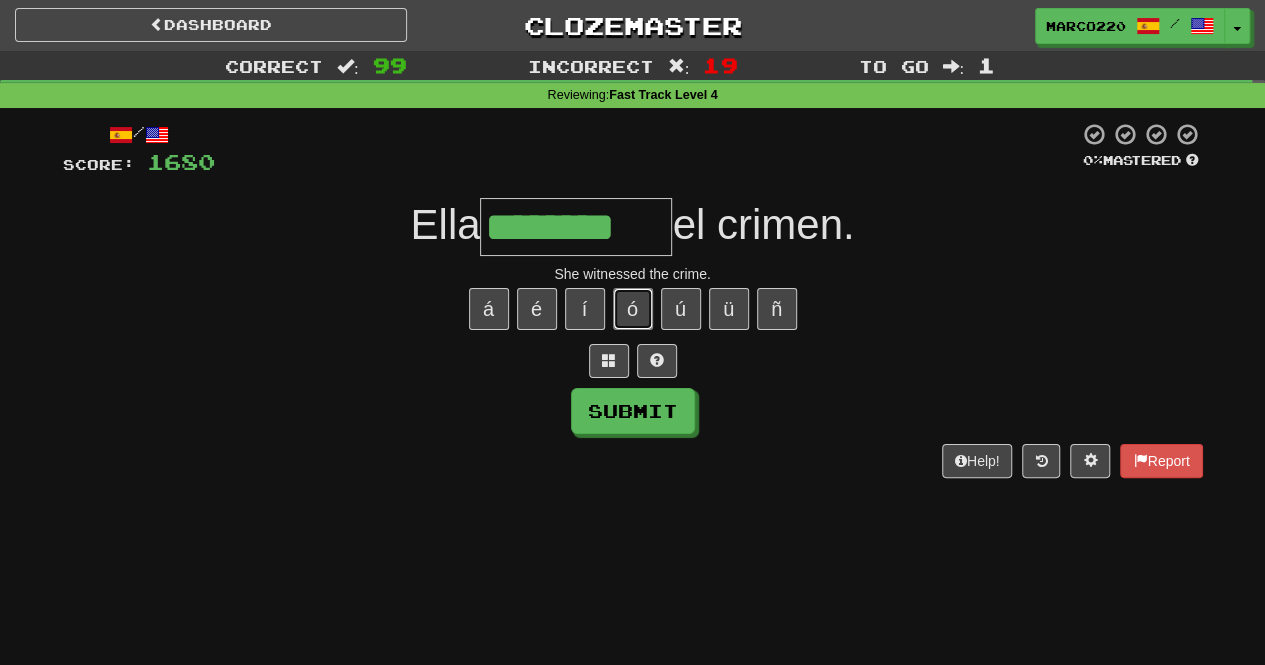 click on "ó" at bounding box center [633, 309] 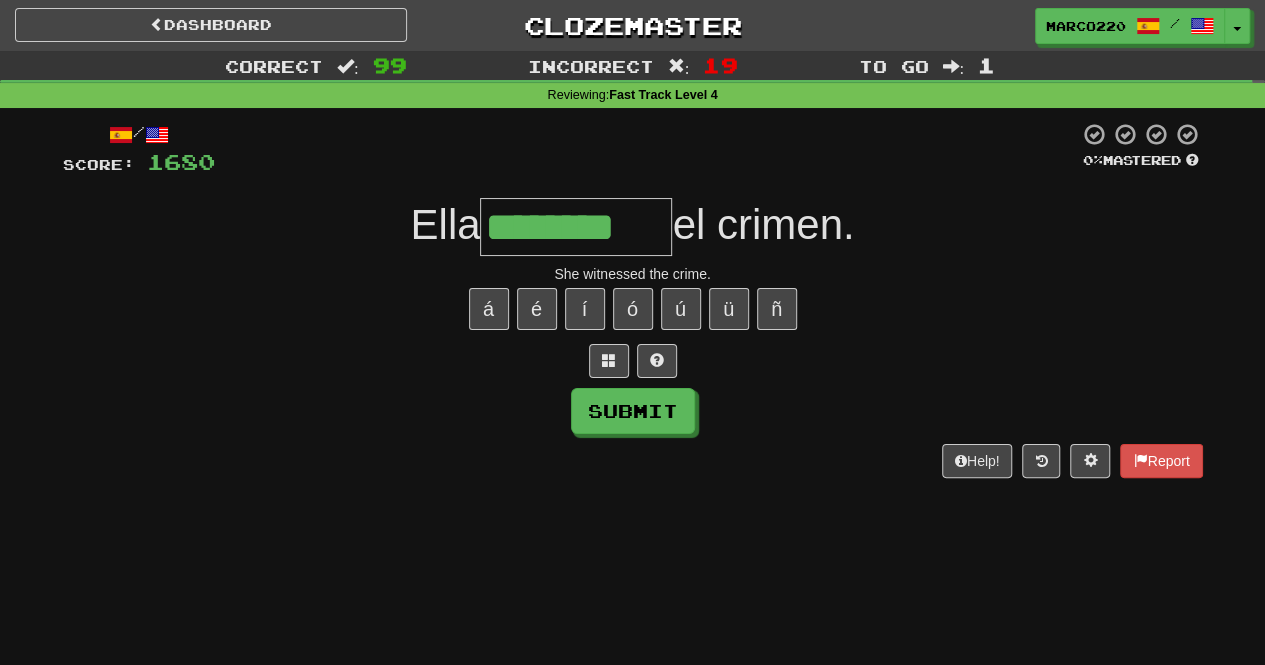 type on "*********" 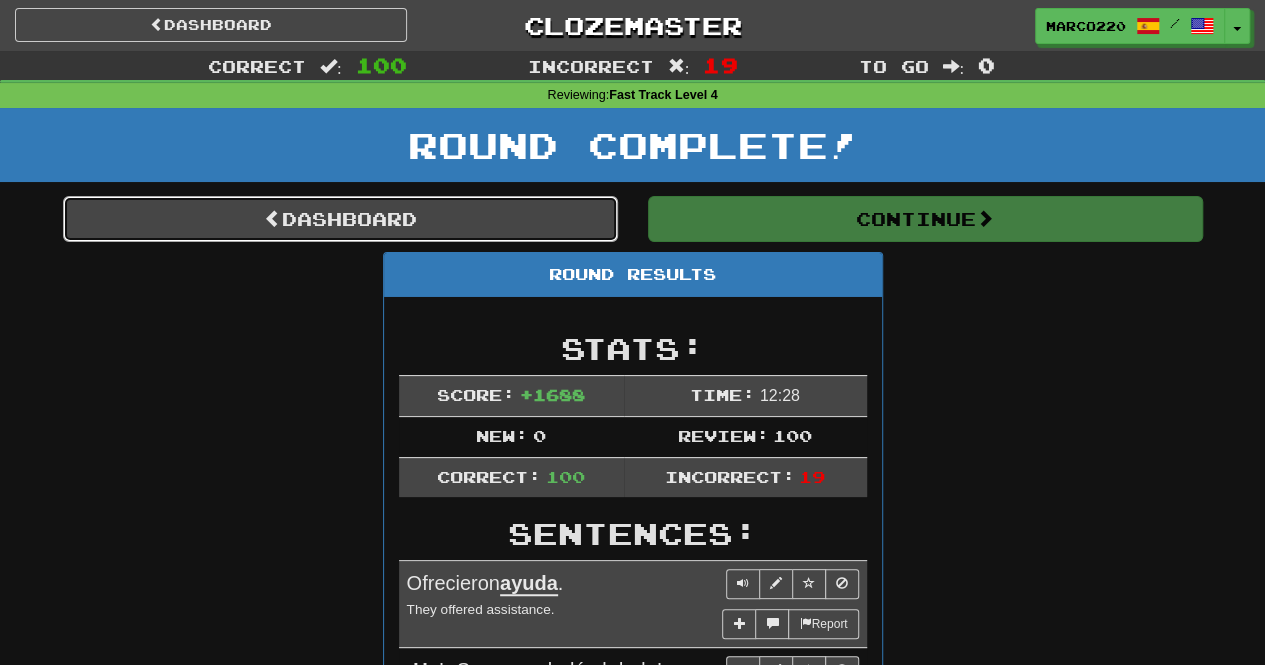 click on "Dashboard" at bounding box center [340, 219] 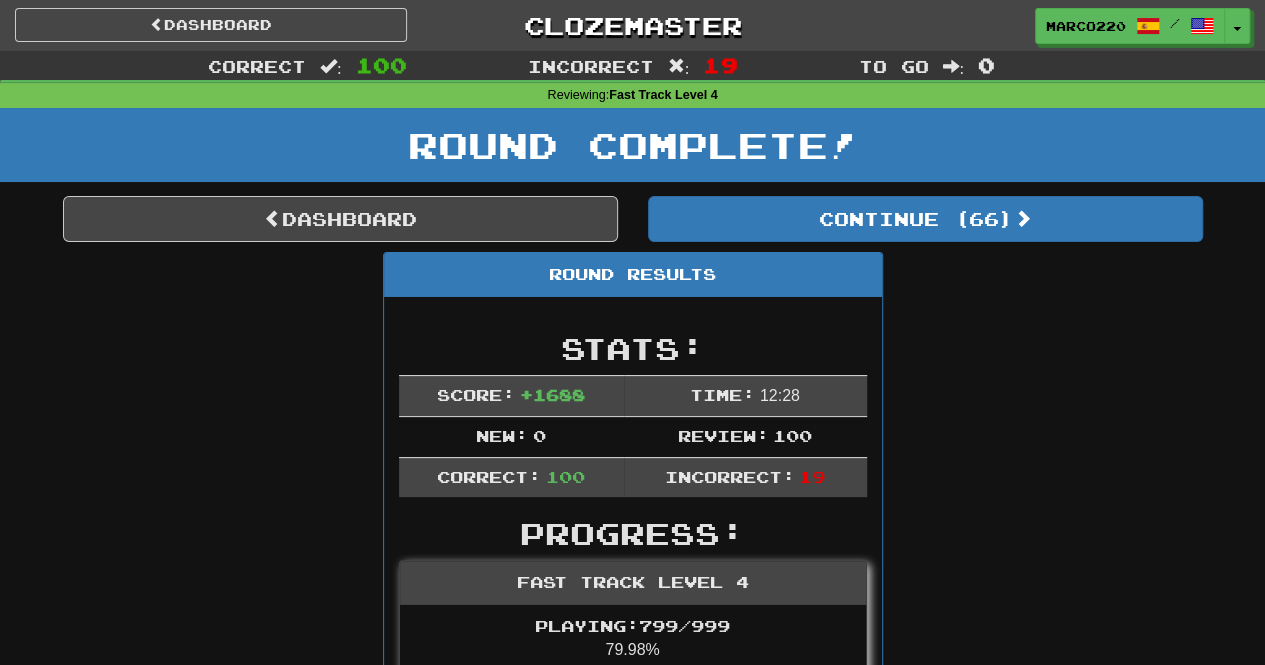 click on "Round Complete!" at bounding box center [632, 152] 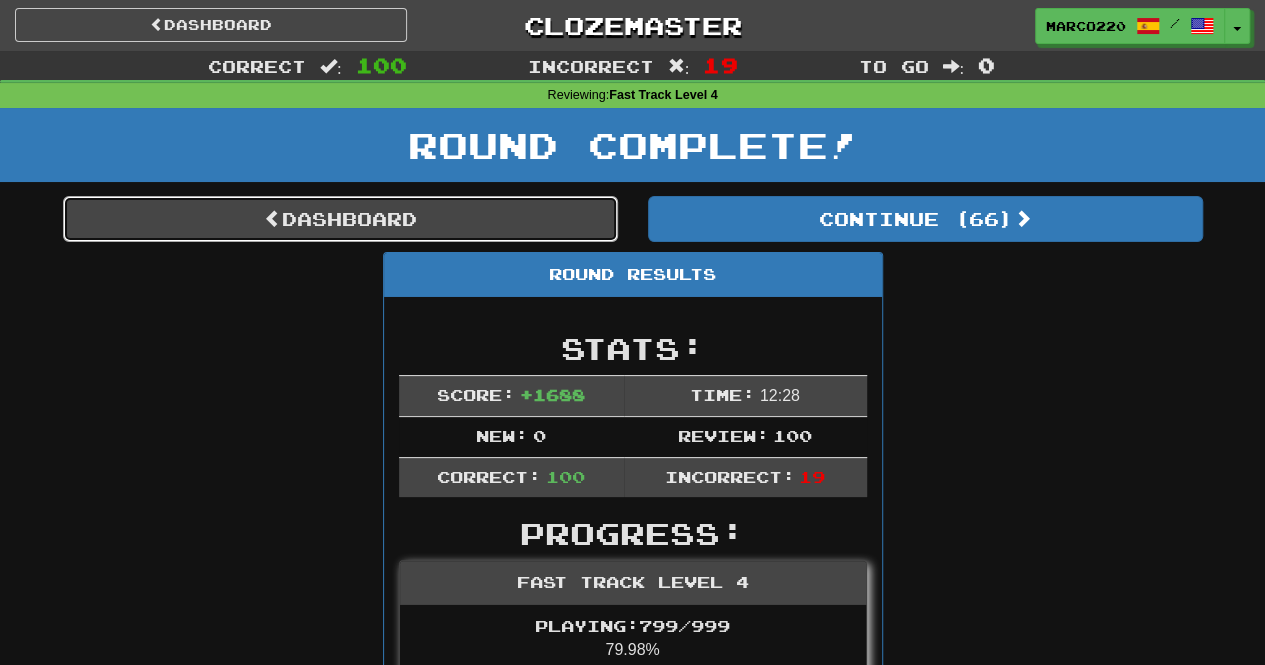 click on "Dashboard" at bounding box center [340, 219] 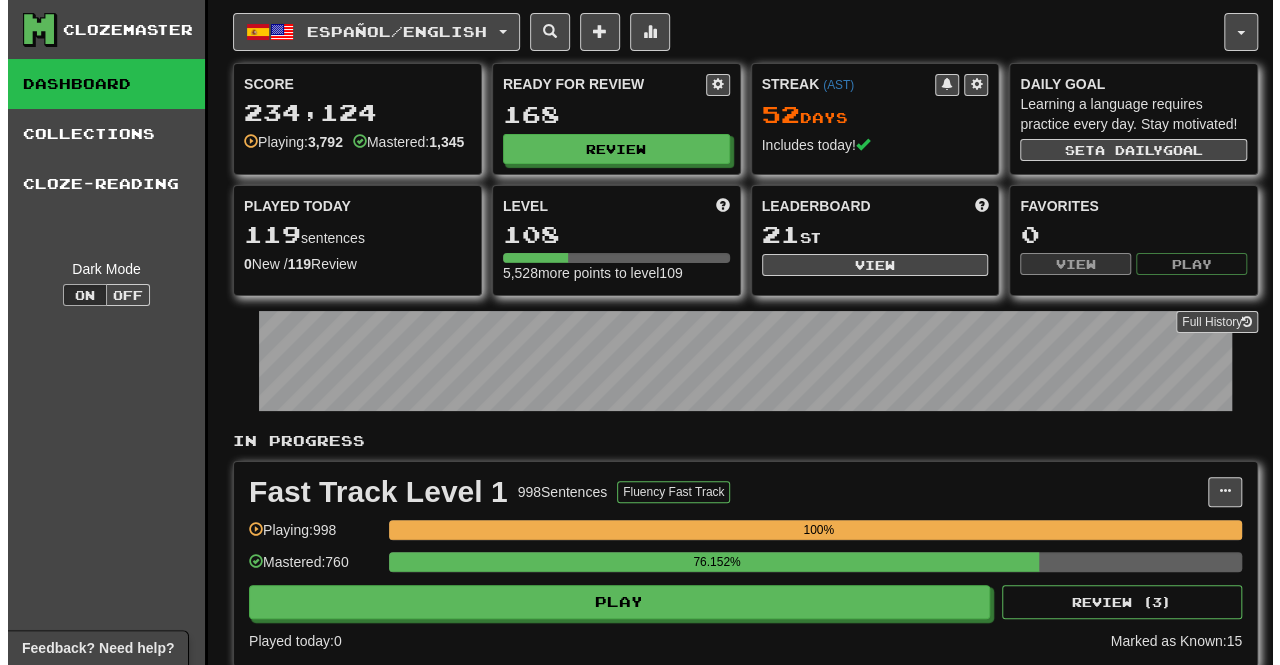 scroll, scrollTop: 20, scrollLeft: 0, axis: vertical 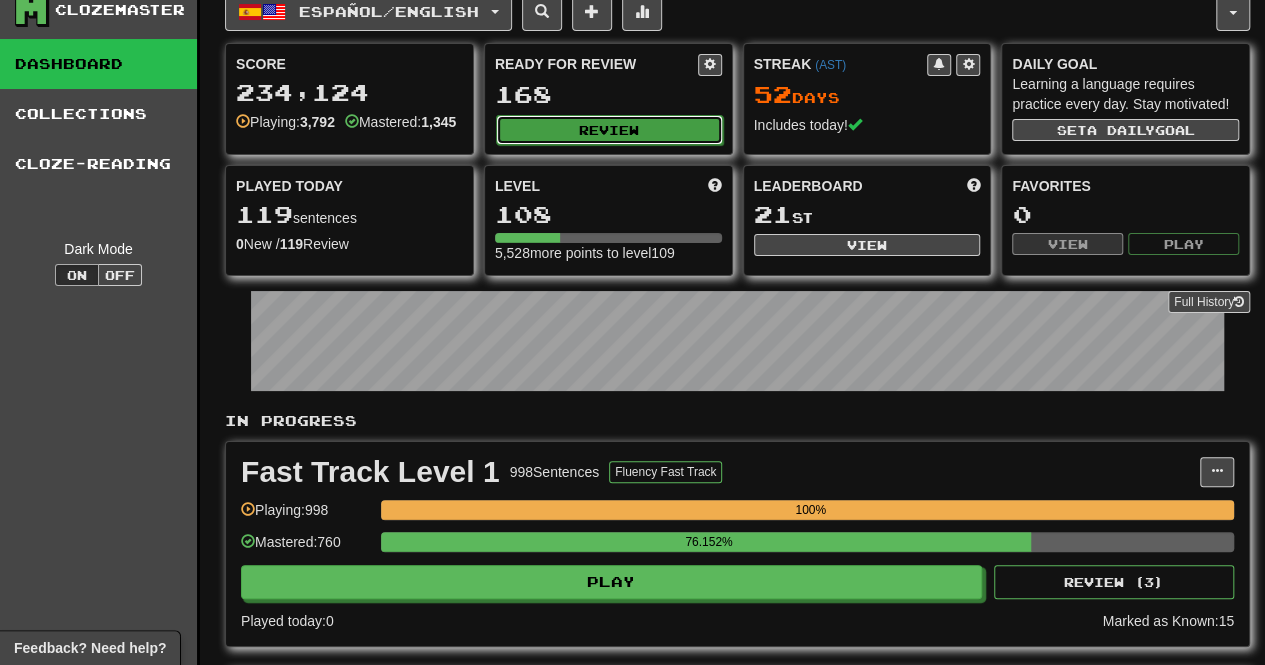 click on "Review" at bounding box center (609, 130) 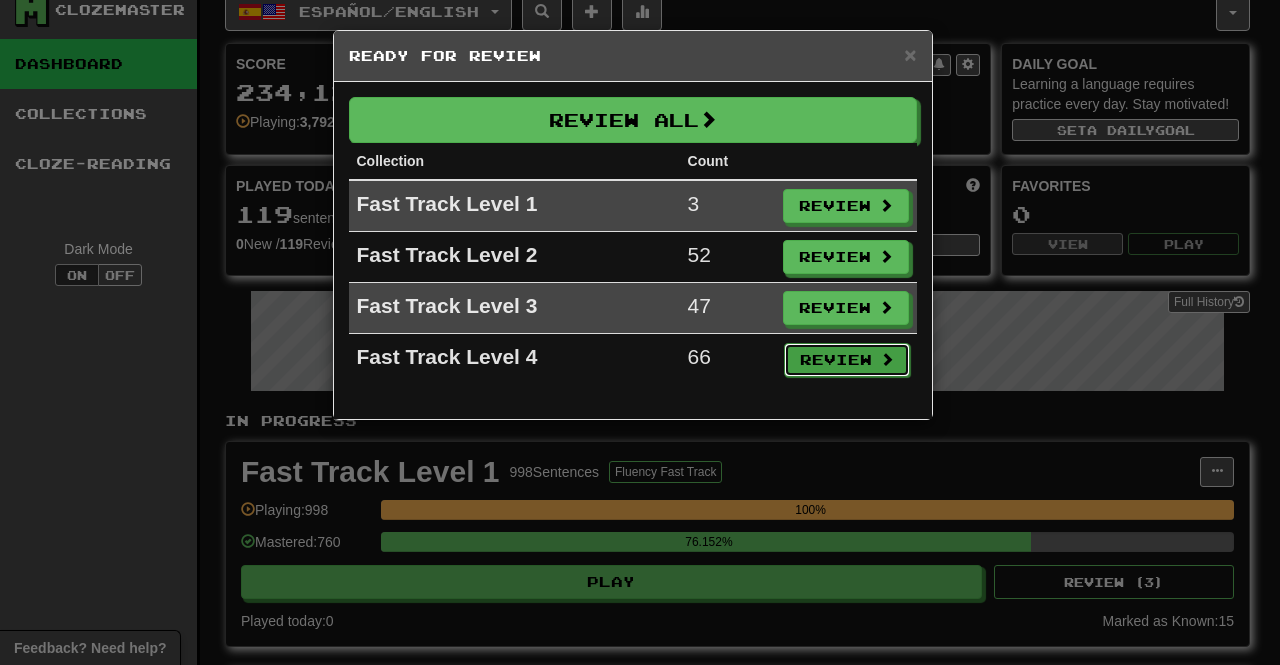 click on "Review" at bounding box center [847, 360] 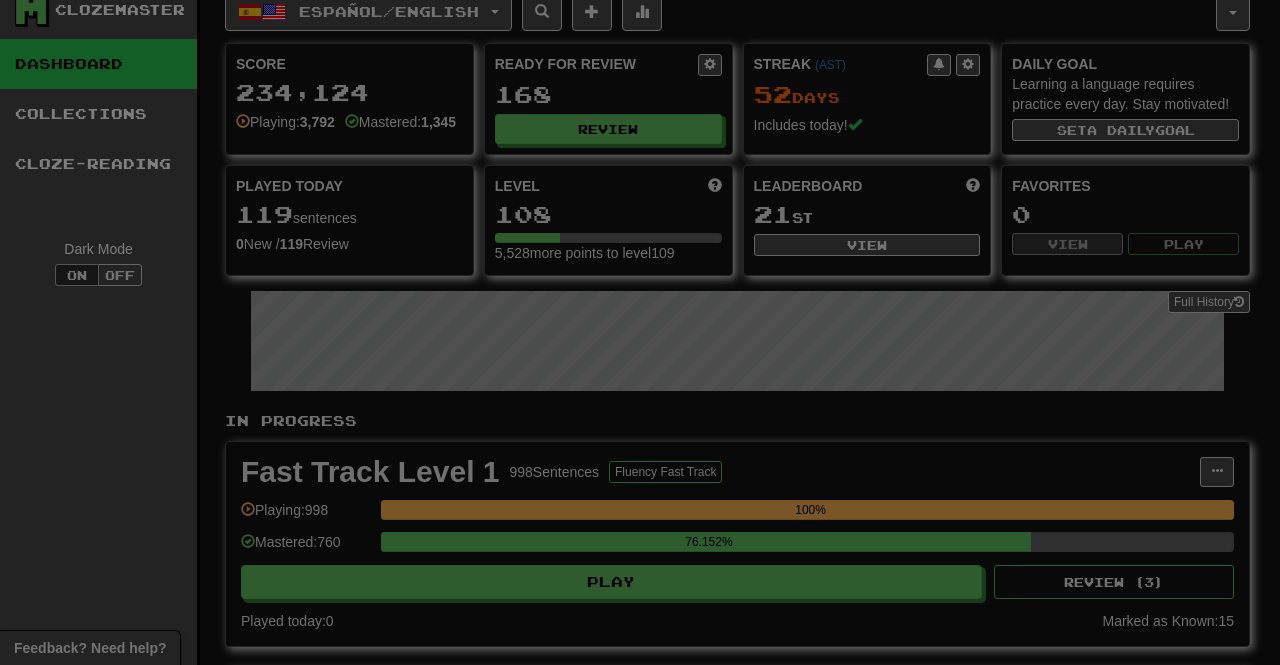 select on "***" 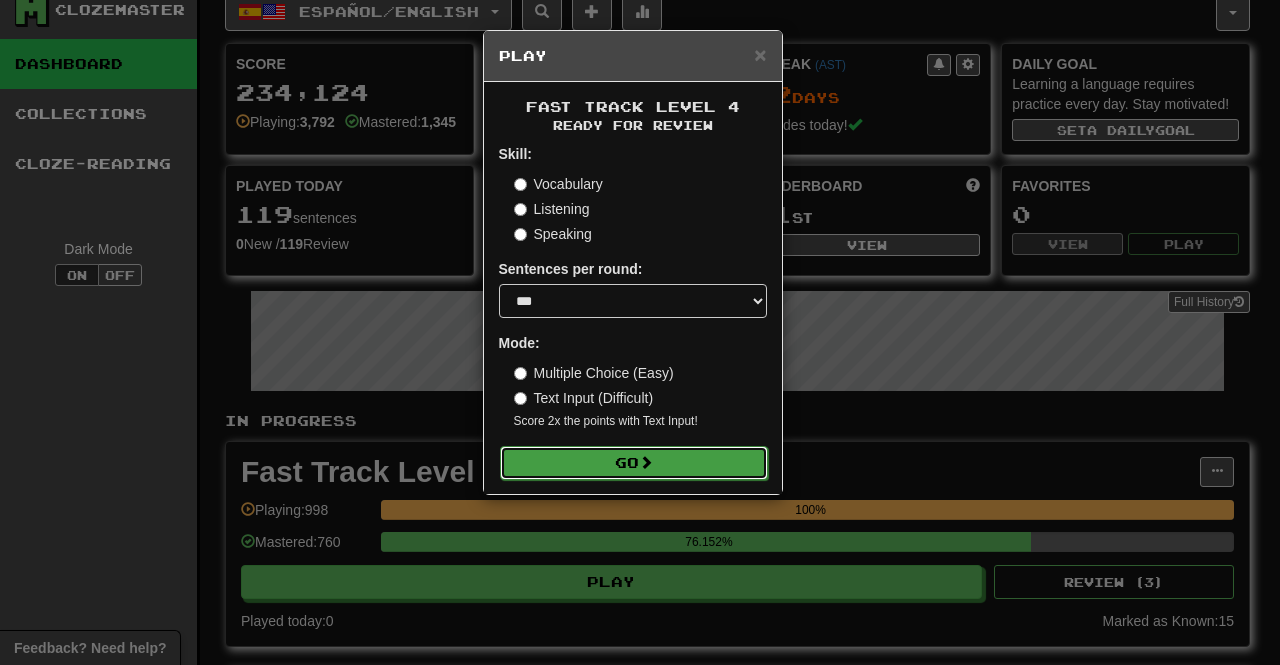click at bounding box center [646, 462] 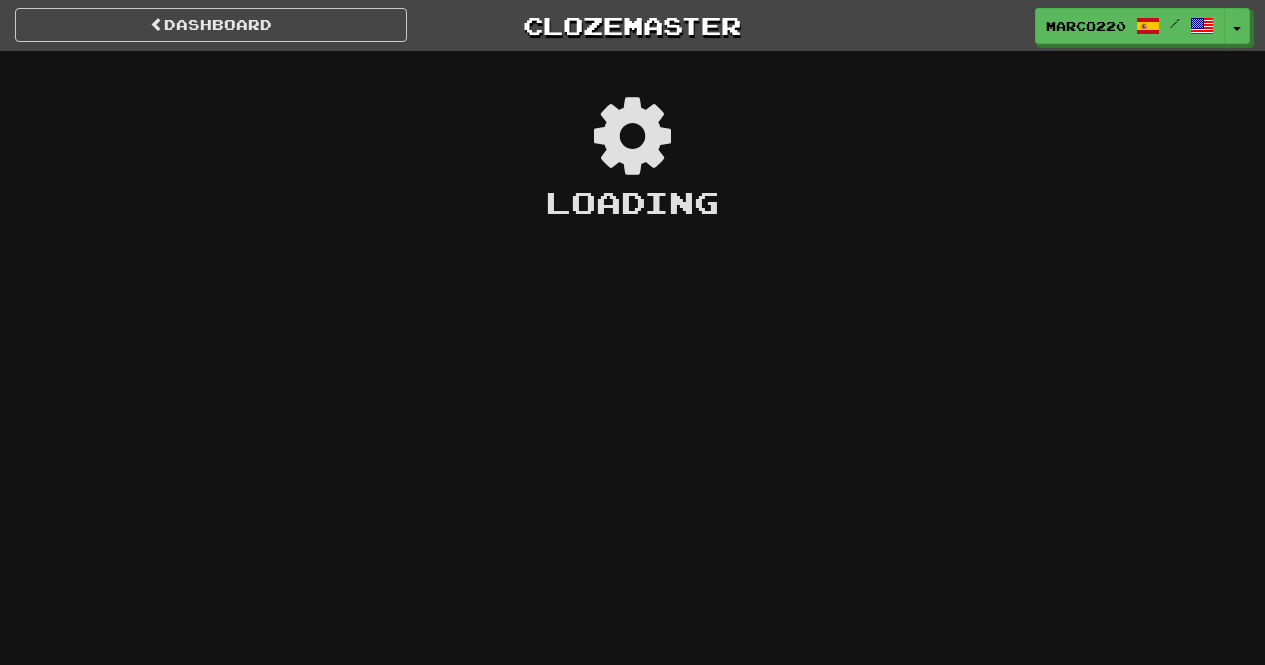 scroll, scrollTop: 0, scrollLeft: 0, axis: both 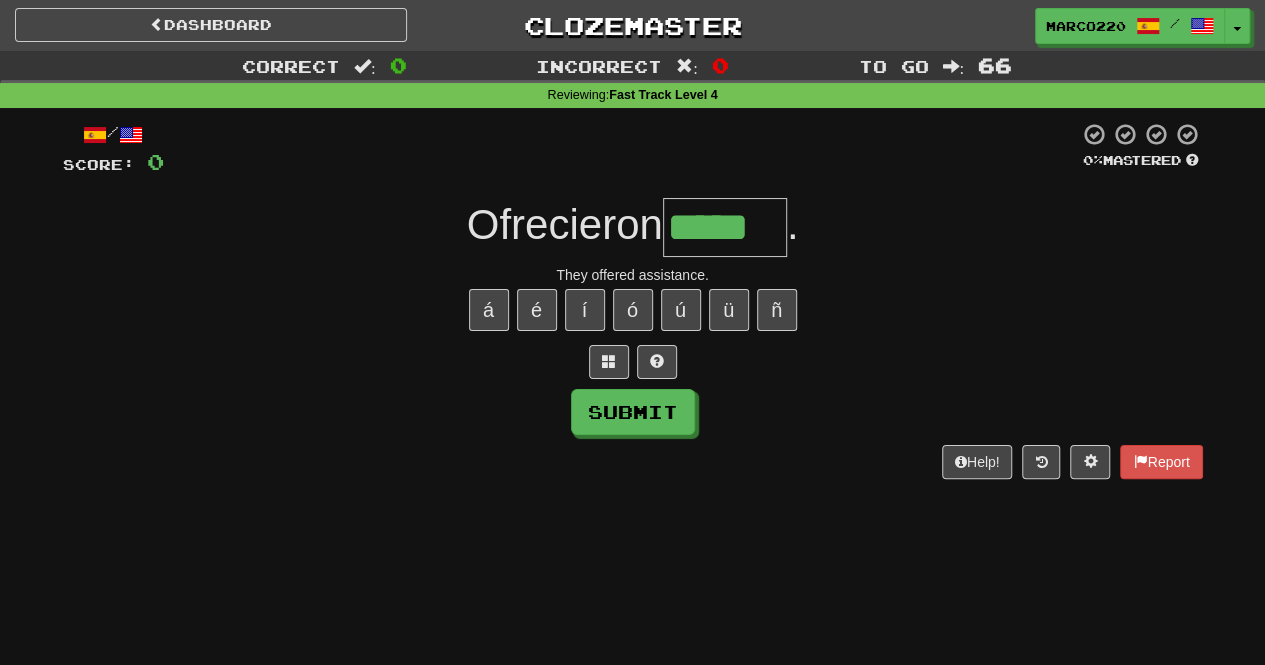 type on "*****" 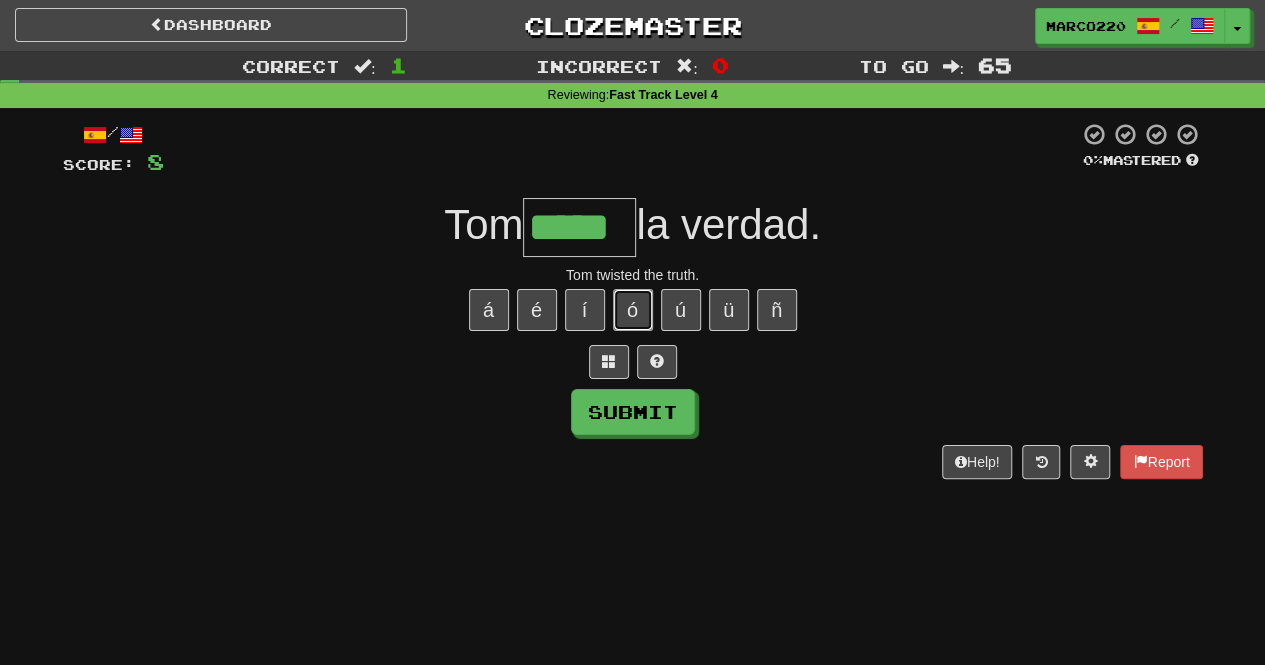 click on "ó" at bounding box center [633, 310] 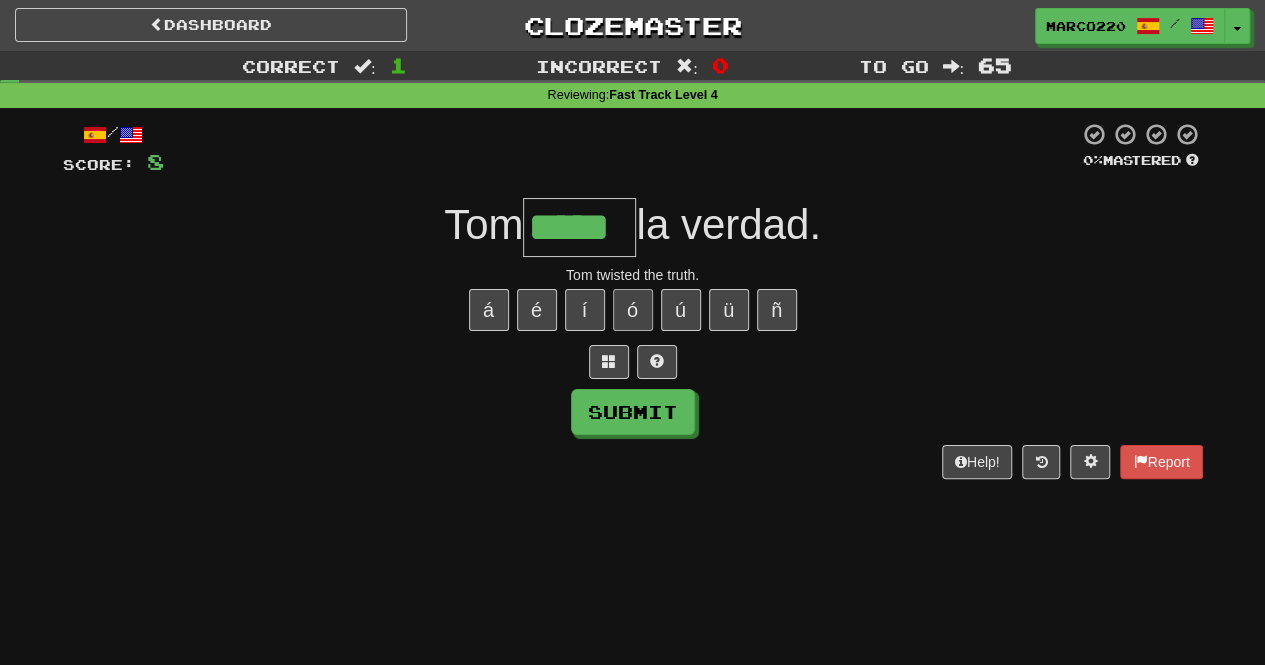 type on "******" 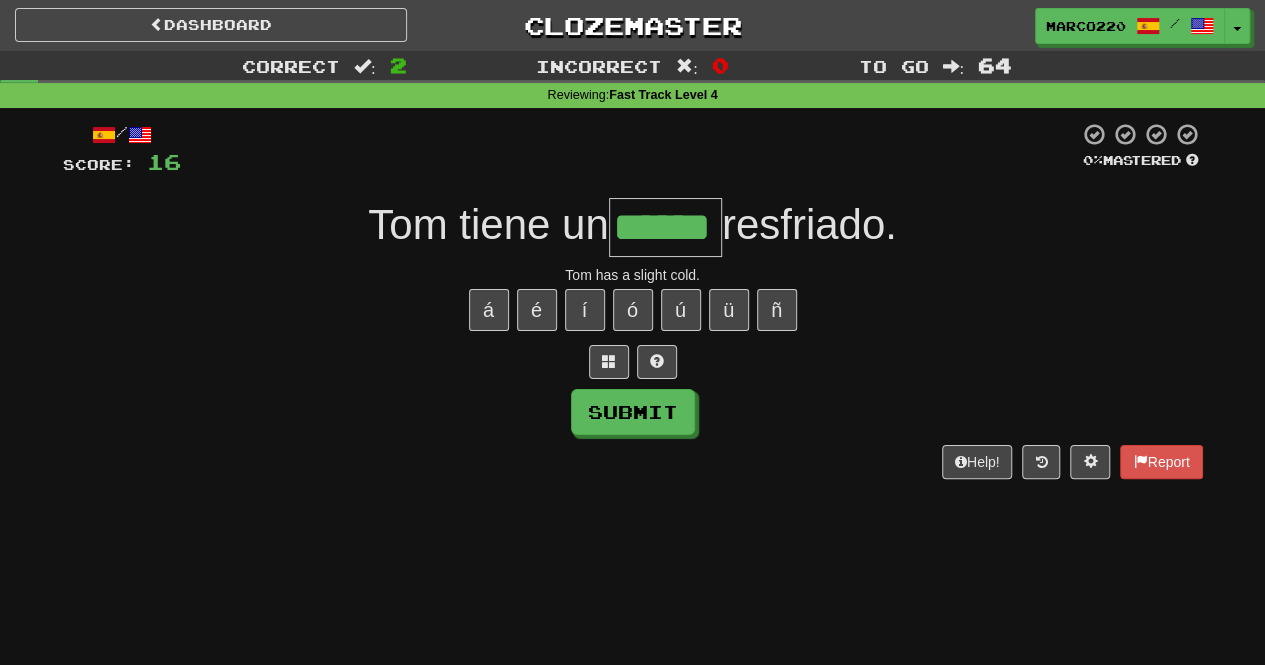 type on "******" 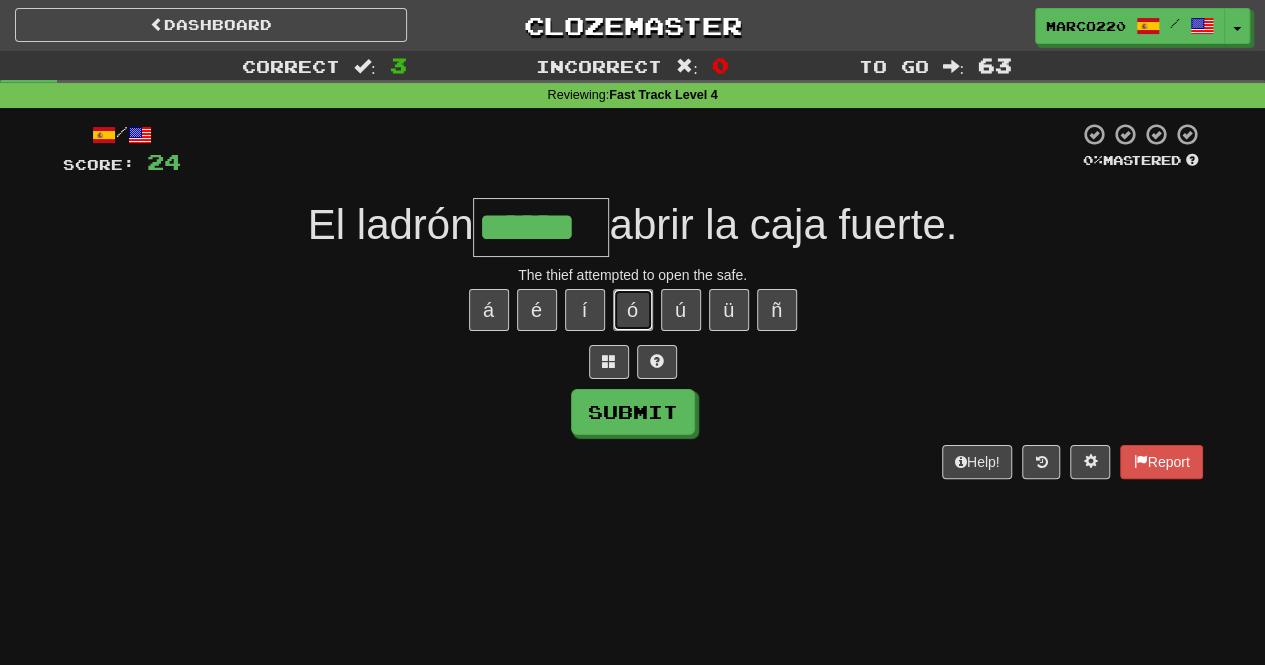 click on "ó" at bounding box center (633, 310) 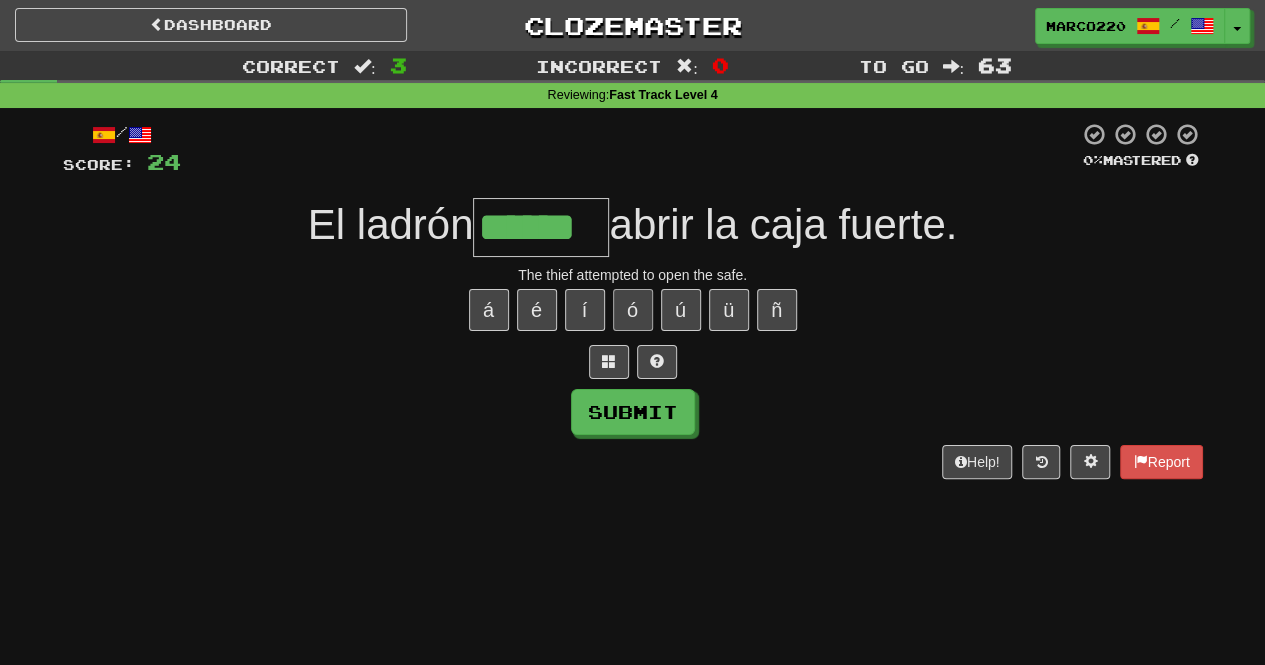 type on "*******" 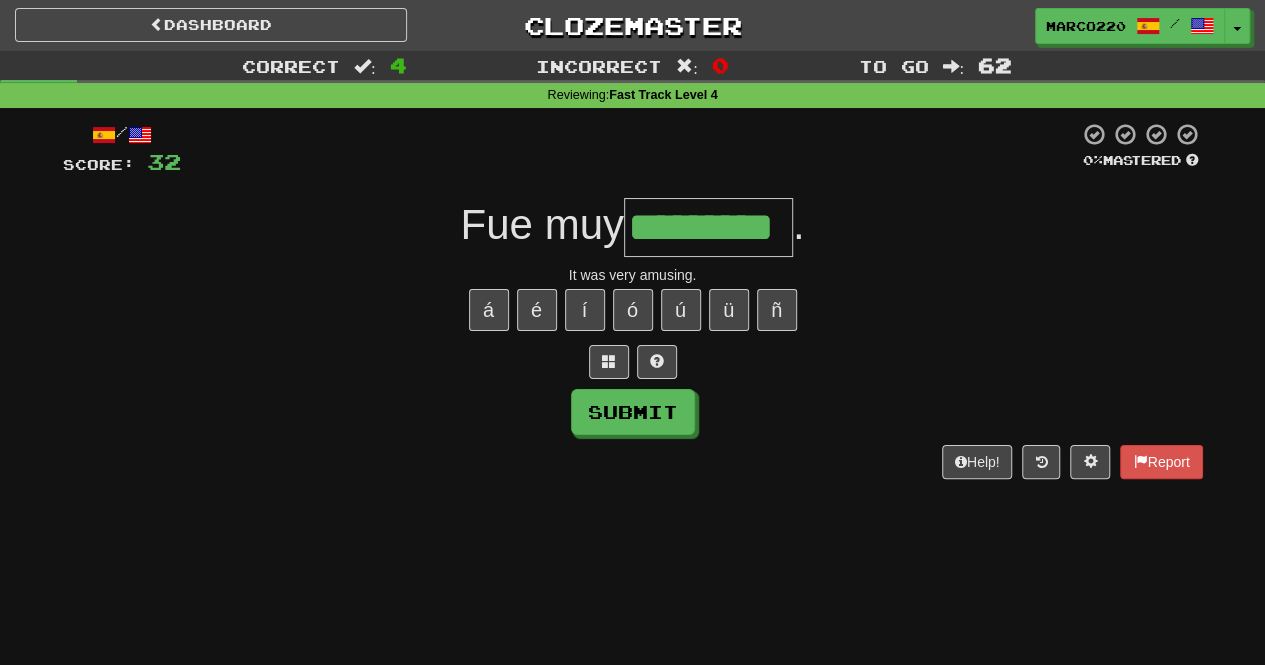 type on "*********" 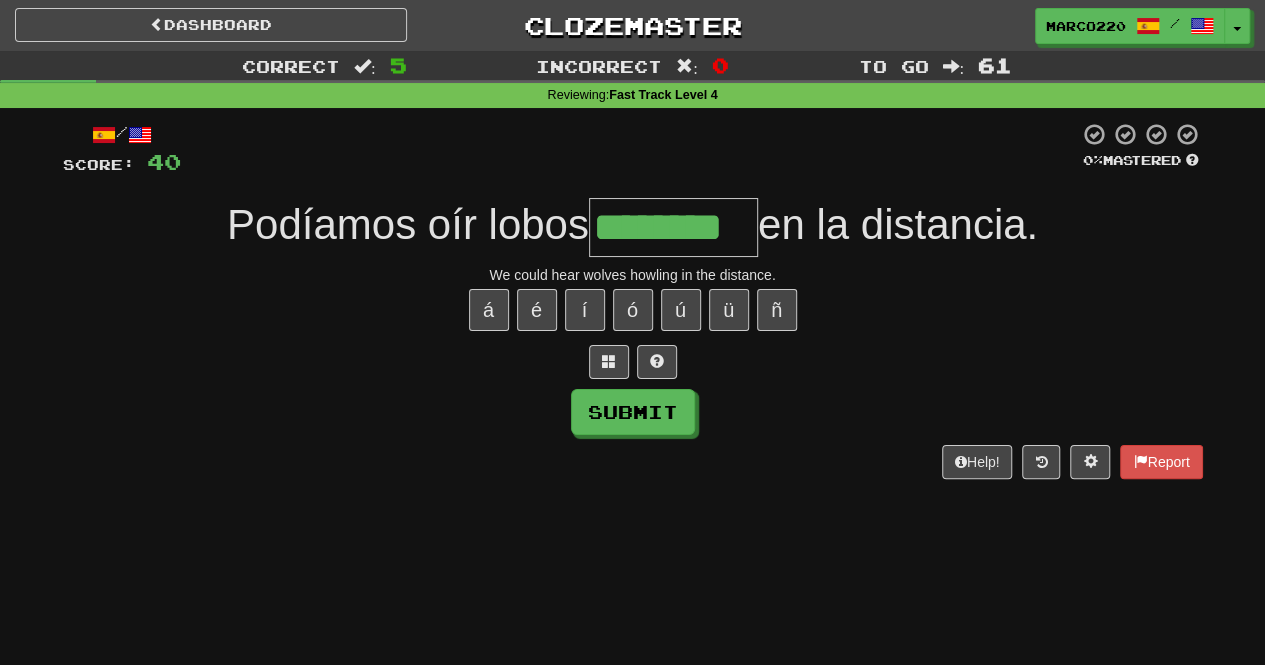 type on "********" 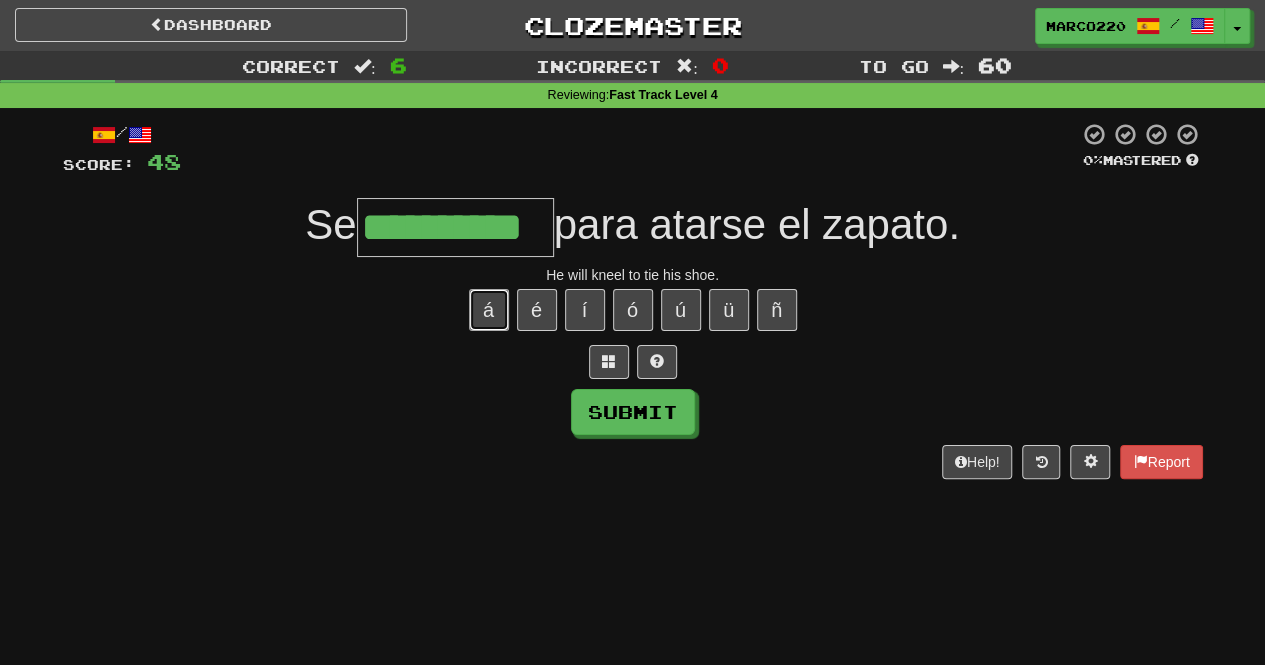 click on "á" at bounding box center (489, 310) 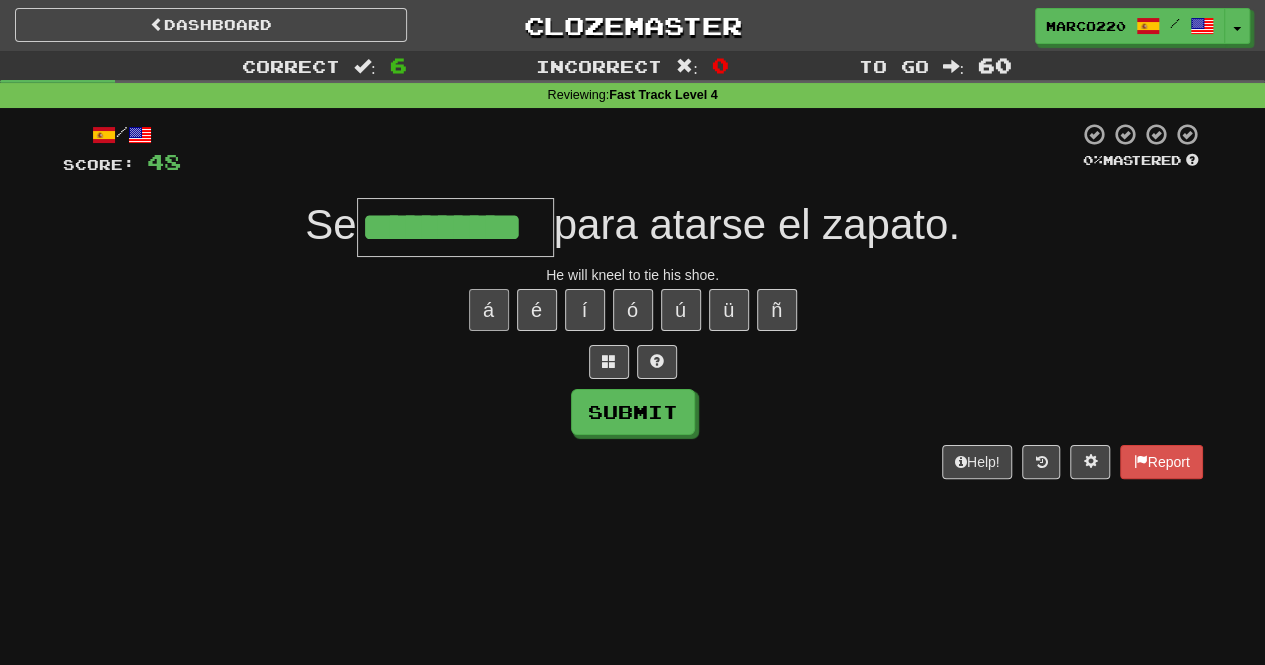 type on "**********" 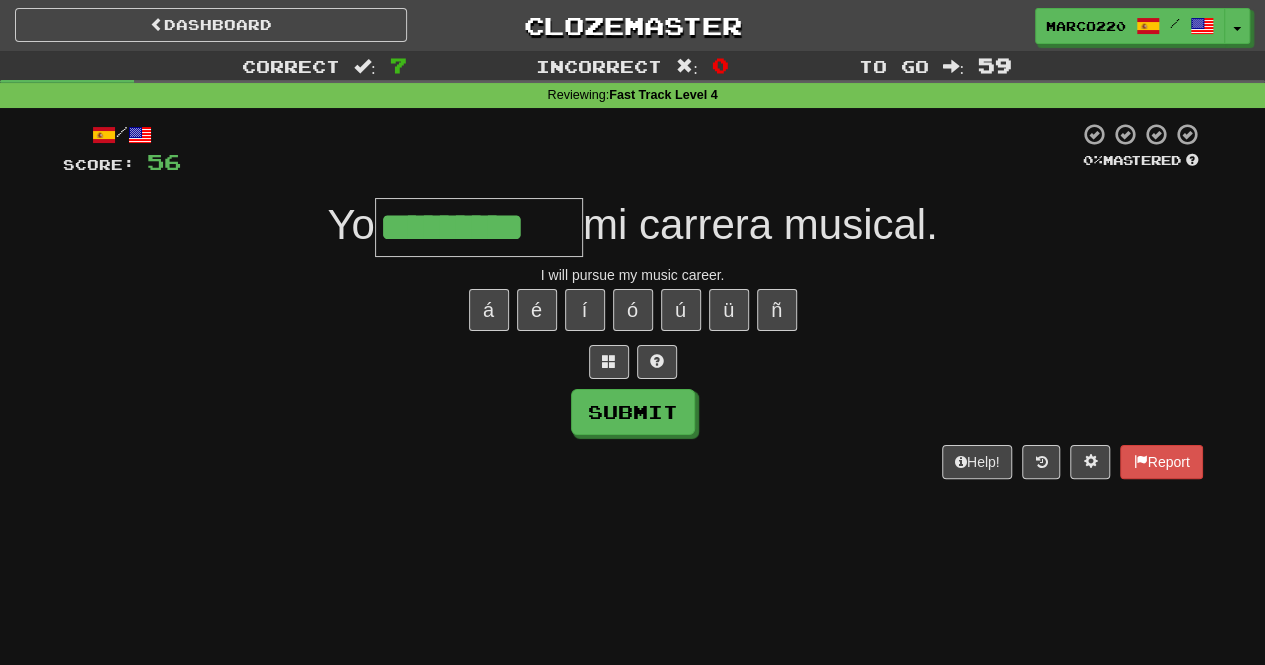 click on "á é í ó ú ü ñ" at bounding box center (633, 310) 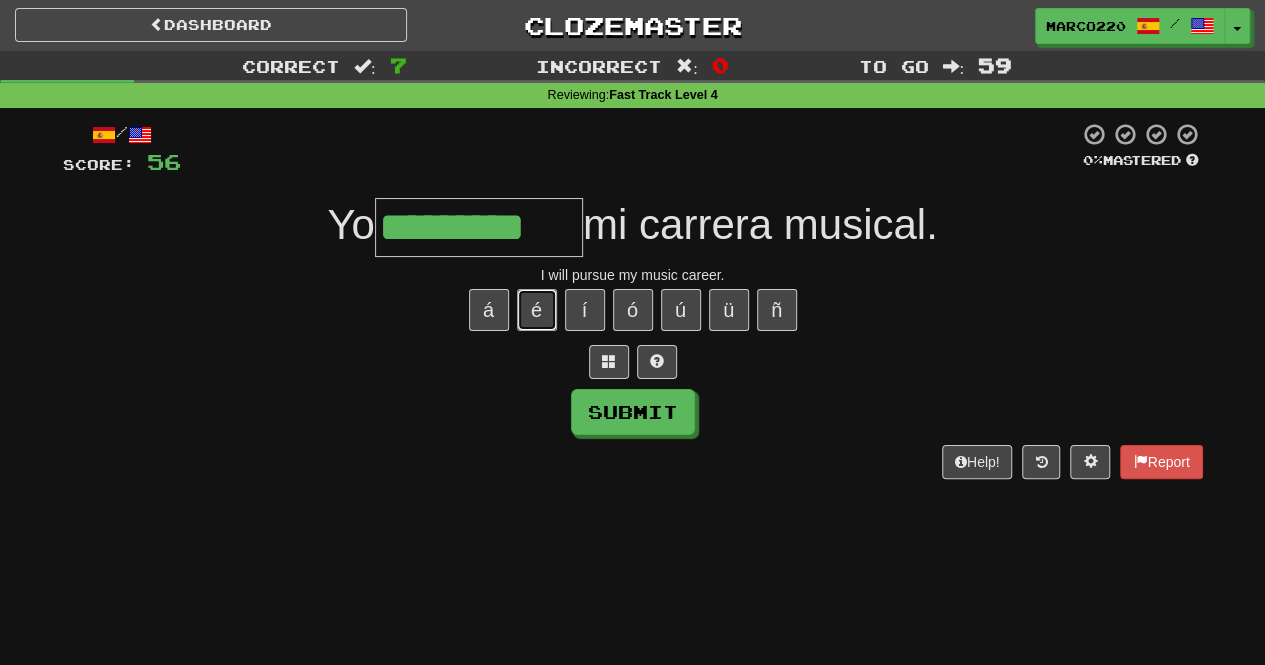 click on "é" at bounding box center (537, 310) 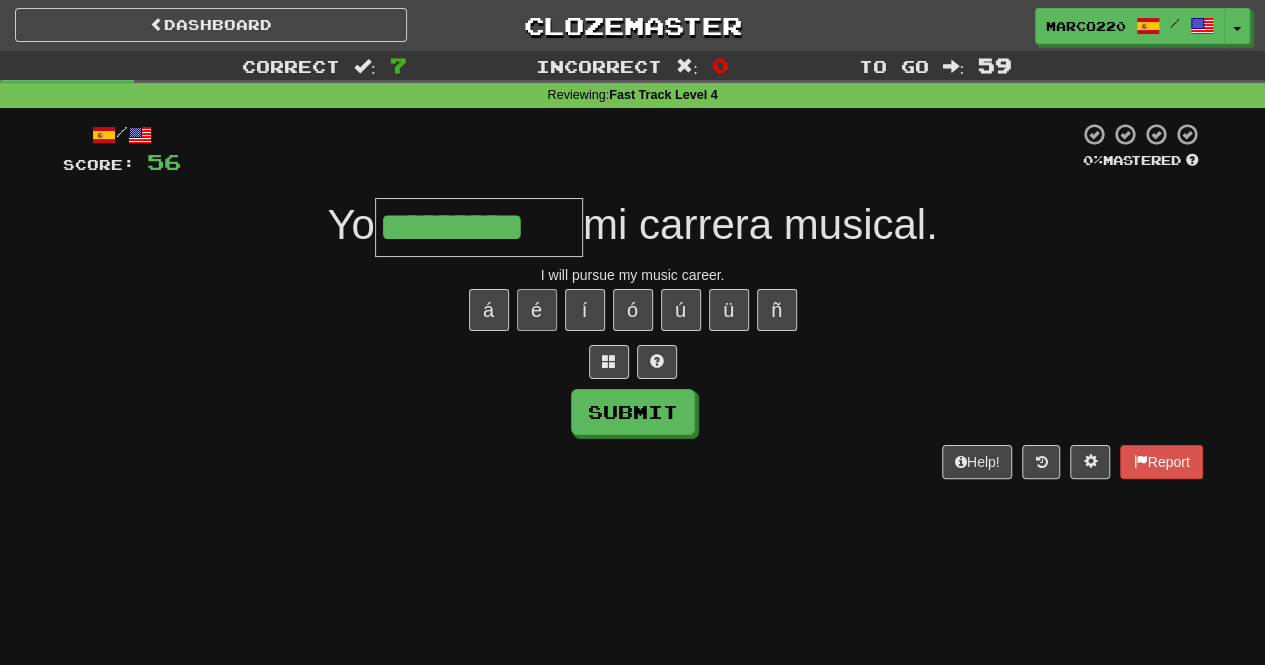 type on "**********" 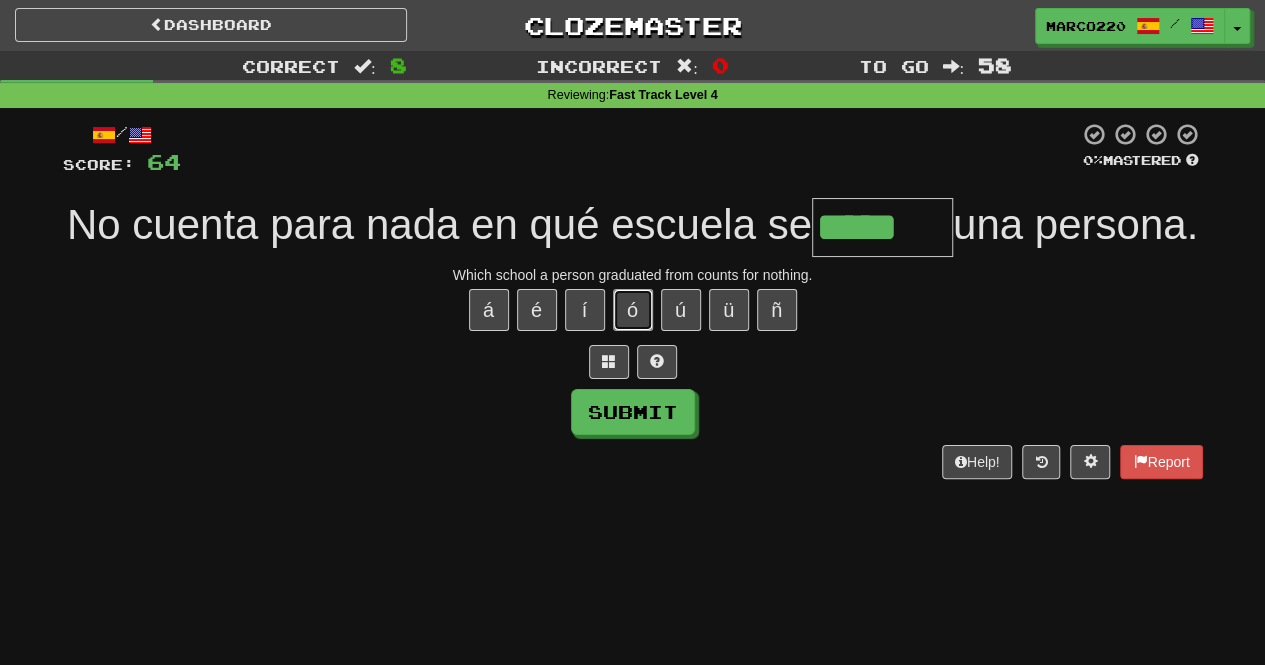 click on "ó" at bounding box center [633, 310] 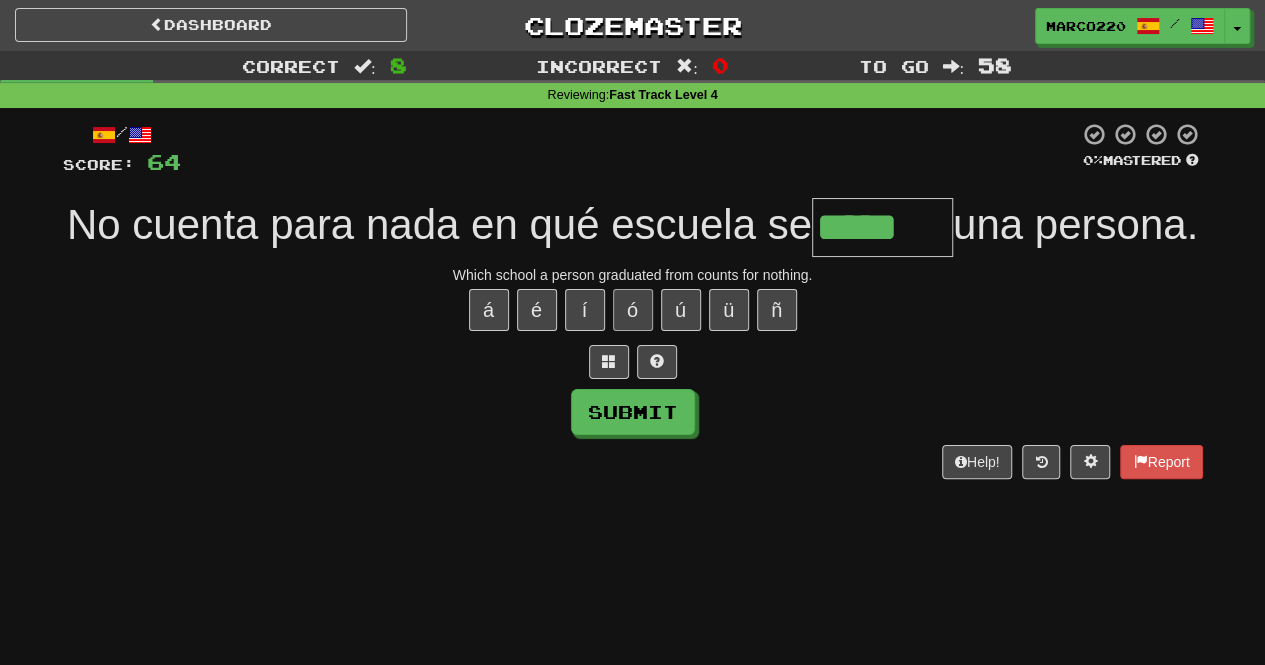 type on "******" 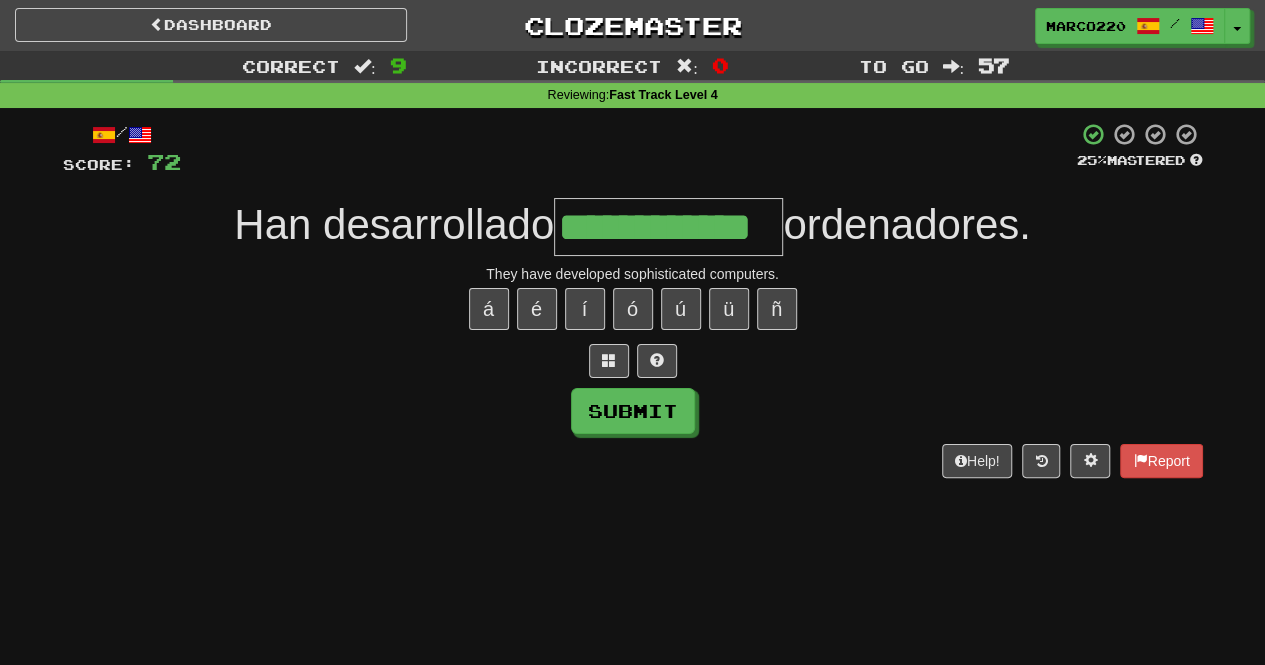 scroll, scrollTop: 0, scrollLeft: 90, axis: horizontal 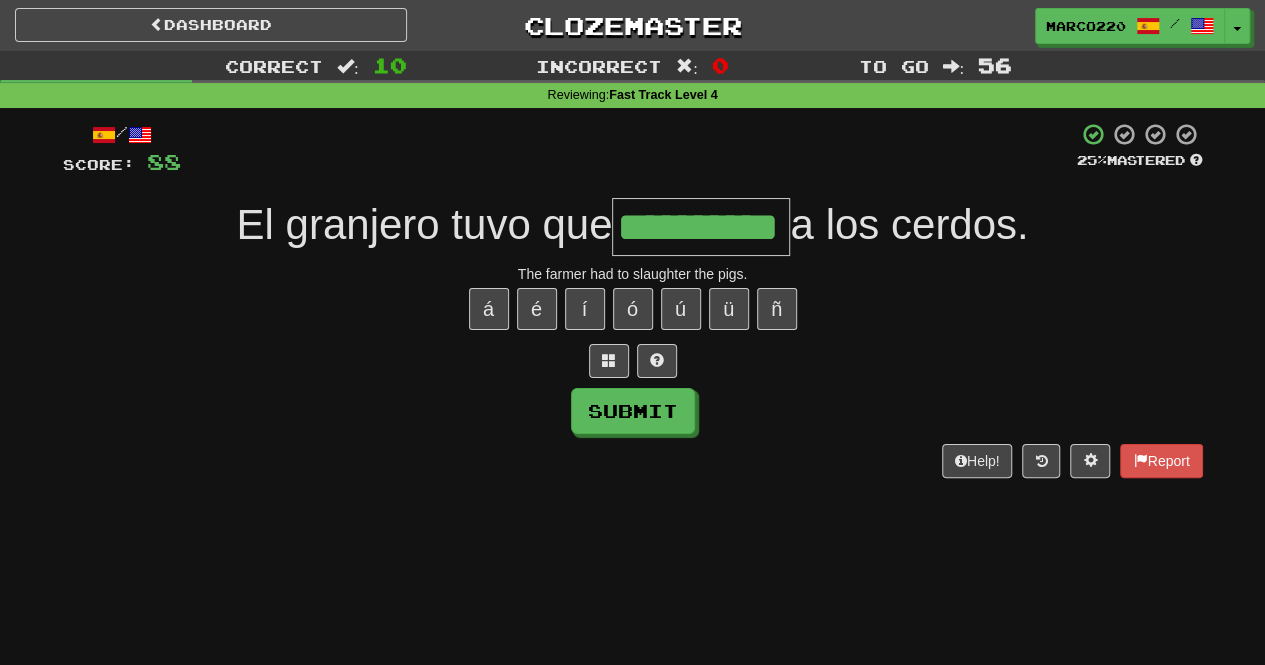 type on "**********" 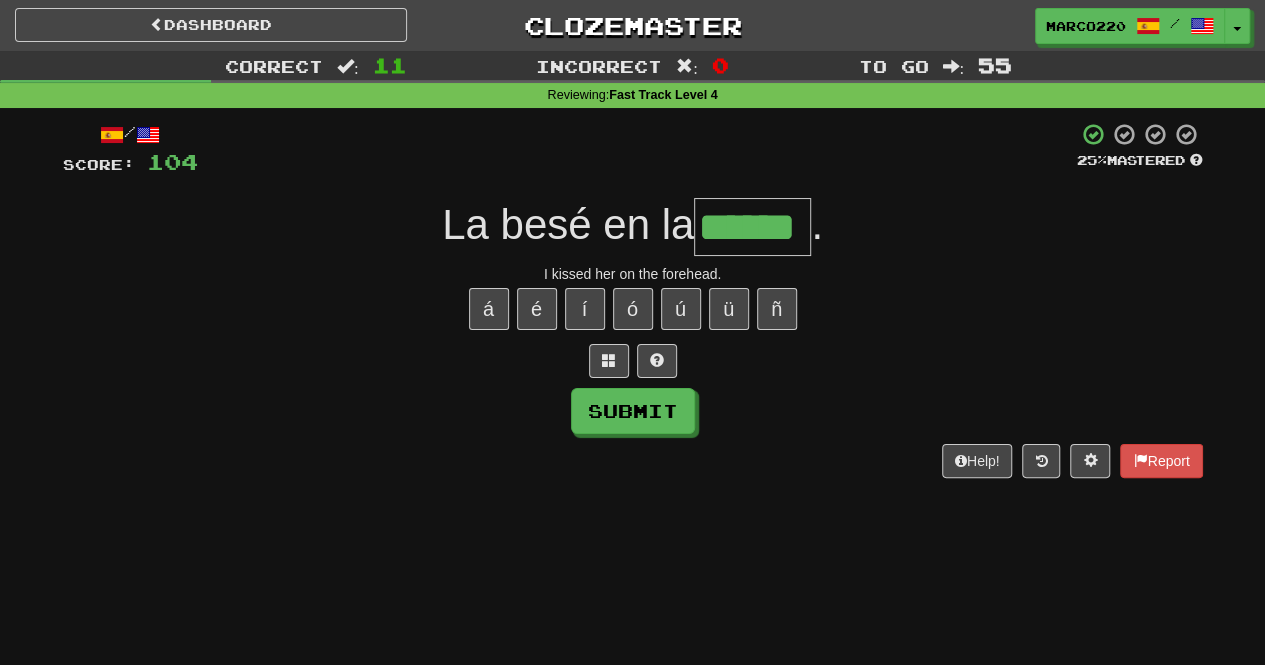 type on "******" 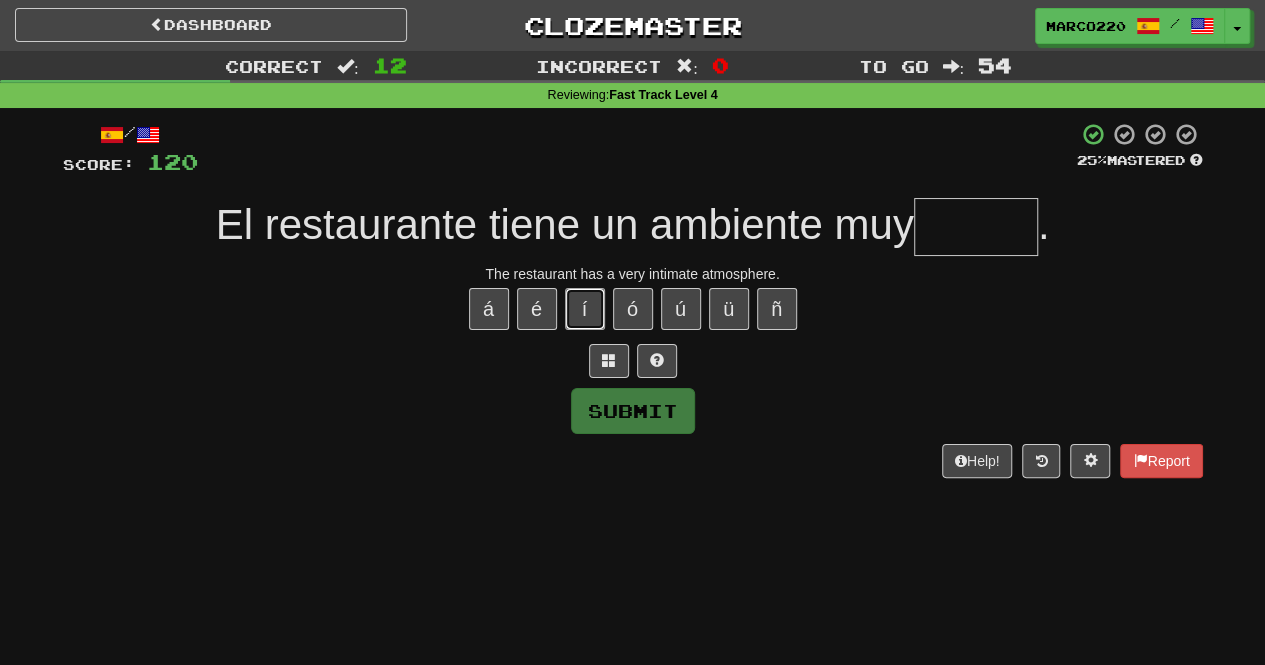 click on "í" at bounding box center (585, 309) 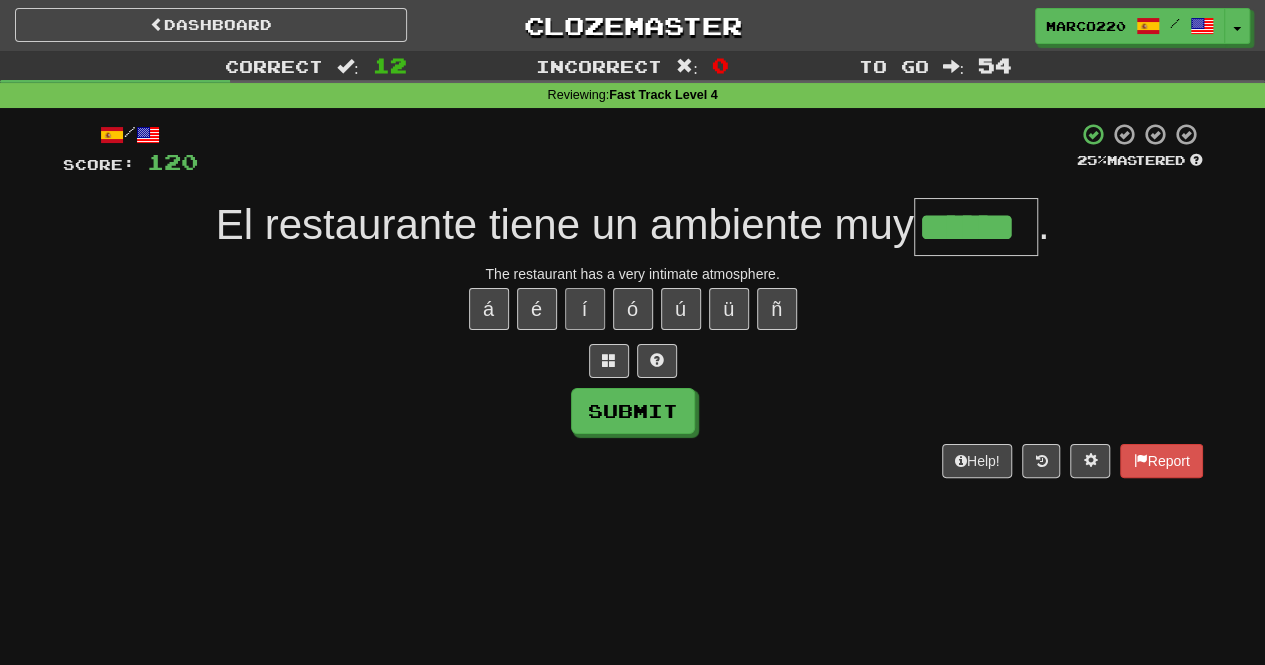 type on "******" 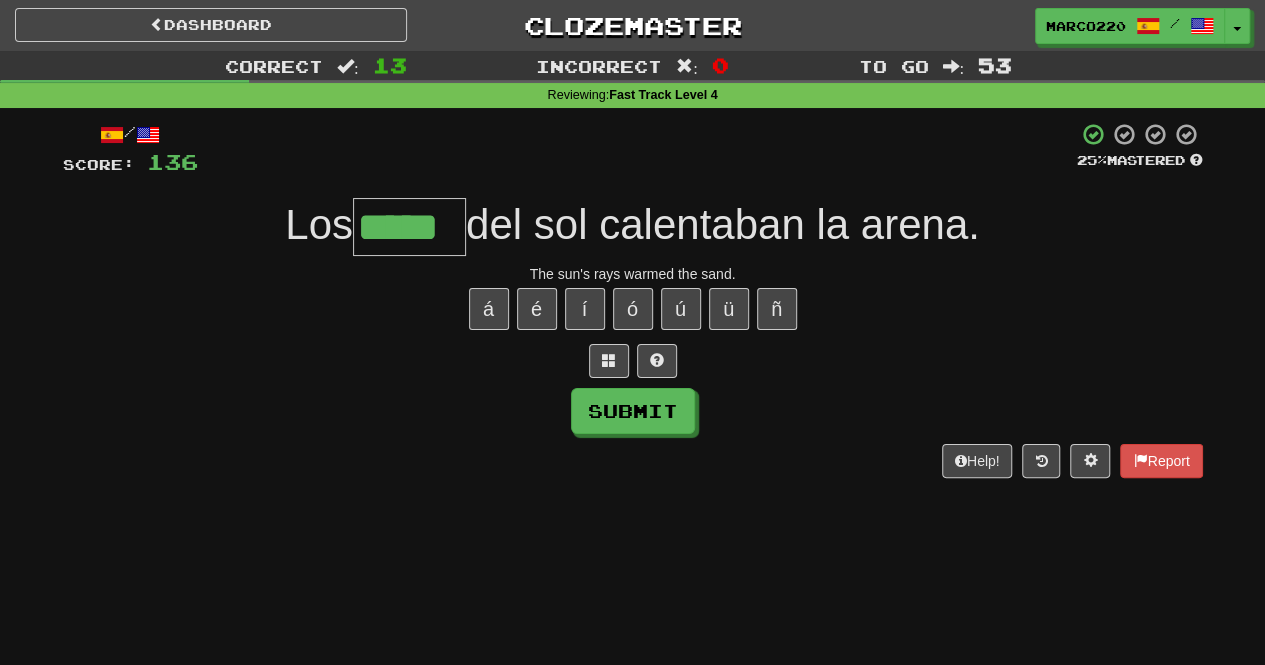 type on "*****" 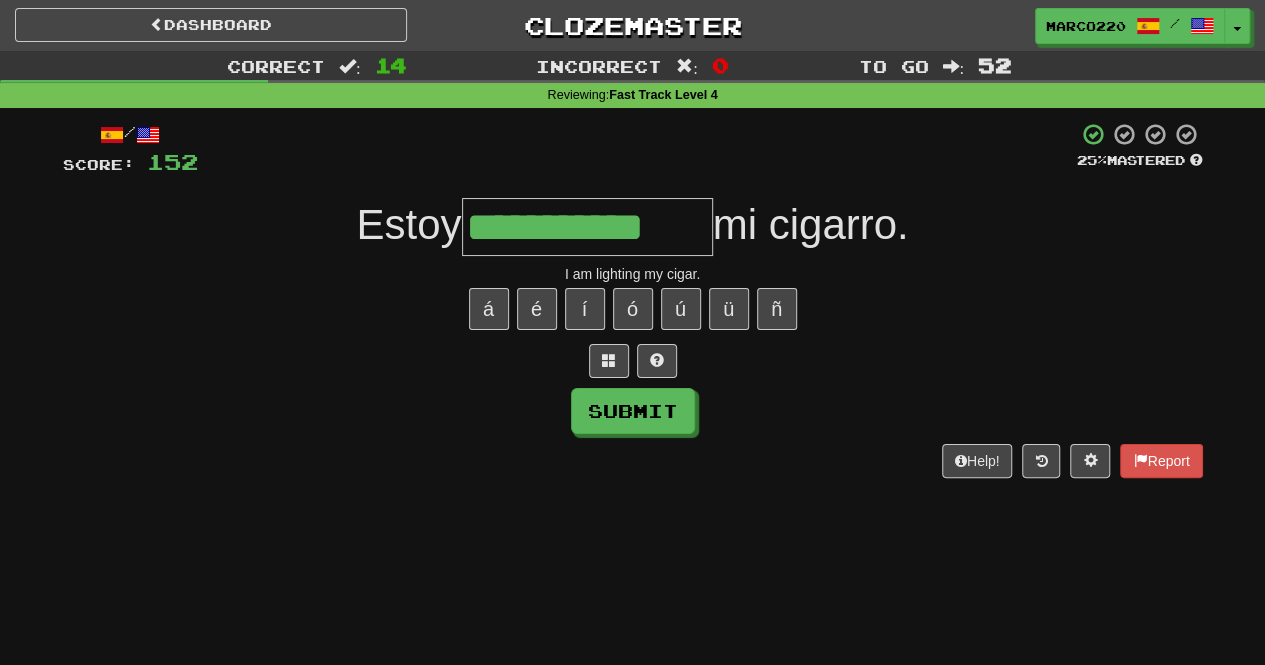type on "**********" 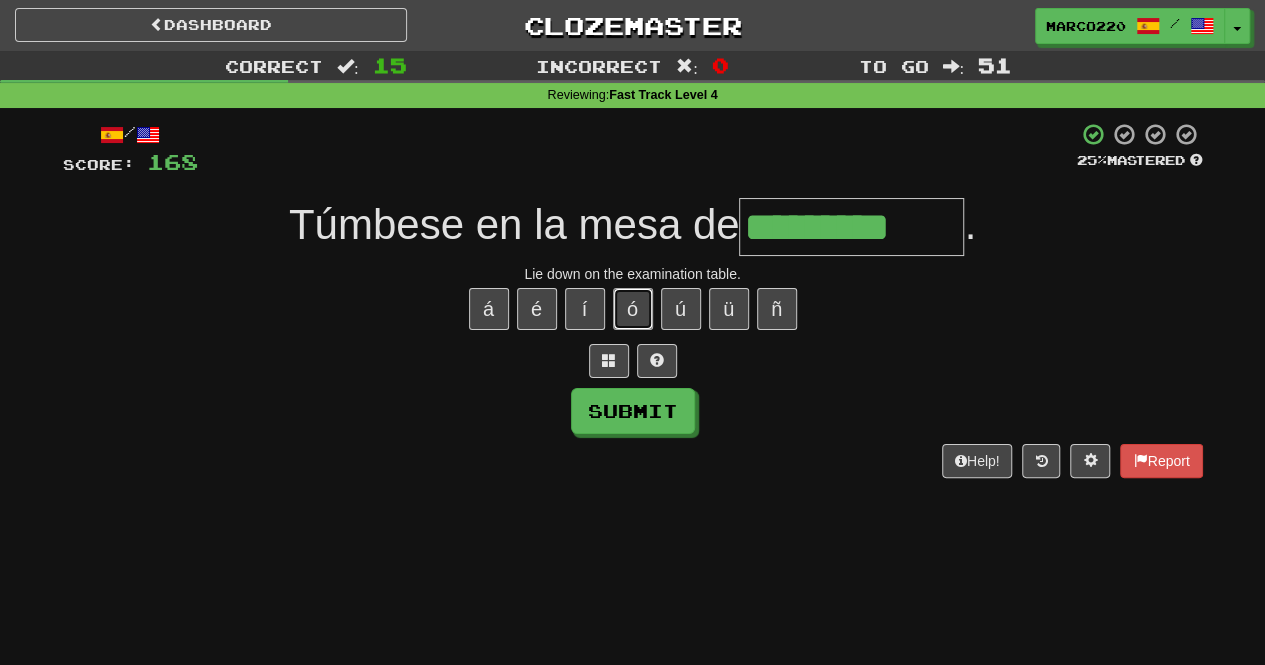 click on "ó" at bounding box center (633, 309) 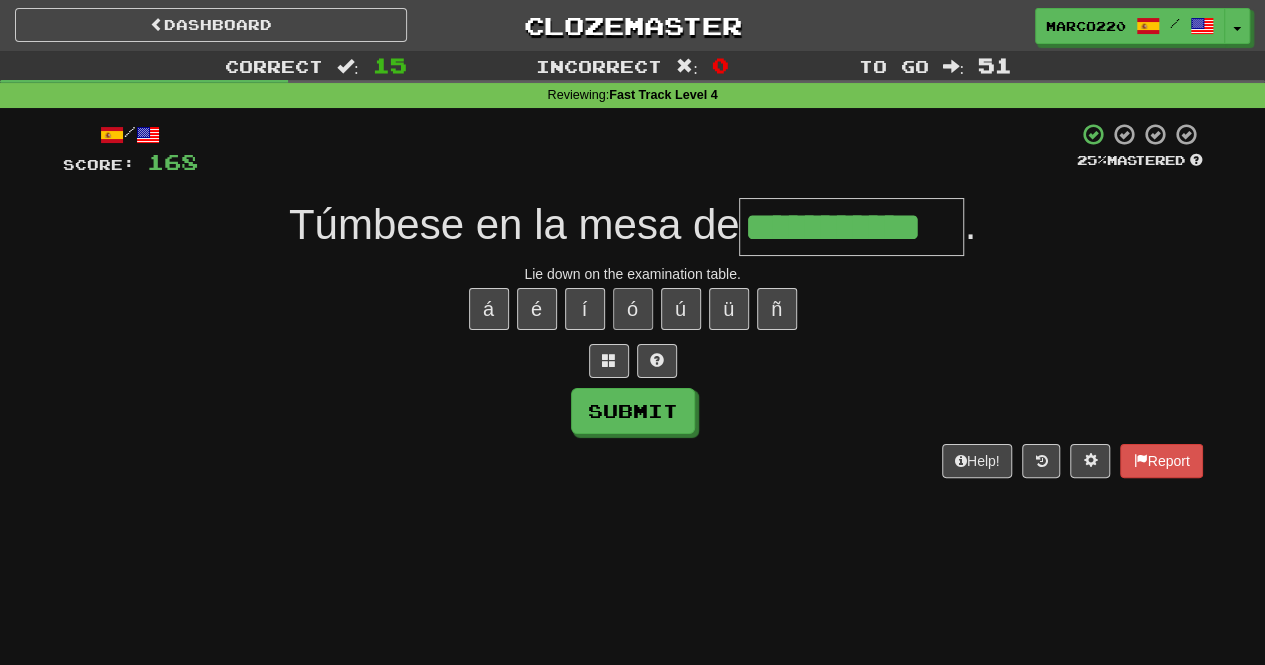type on "**********" 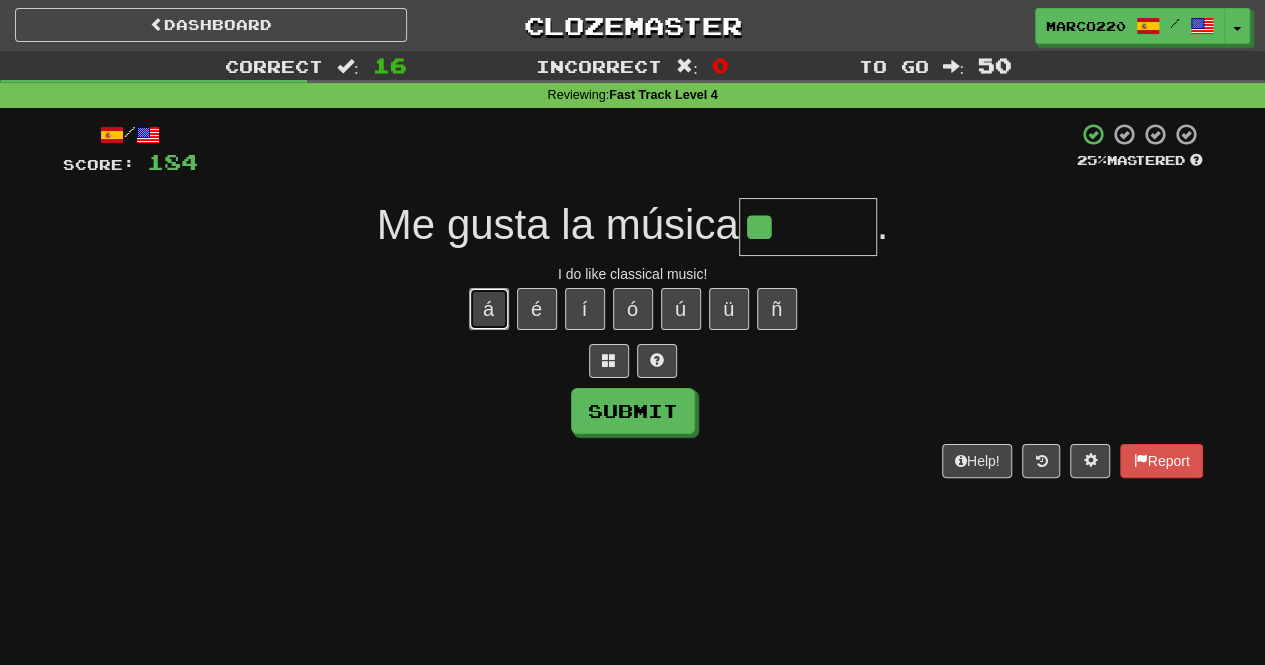 click on "á" at bounding box center (489, 309) 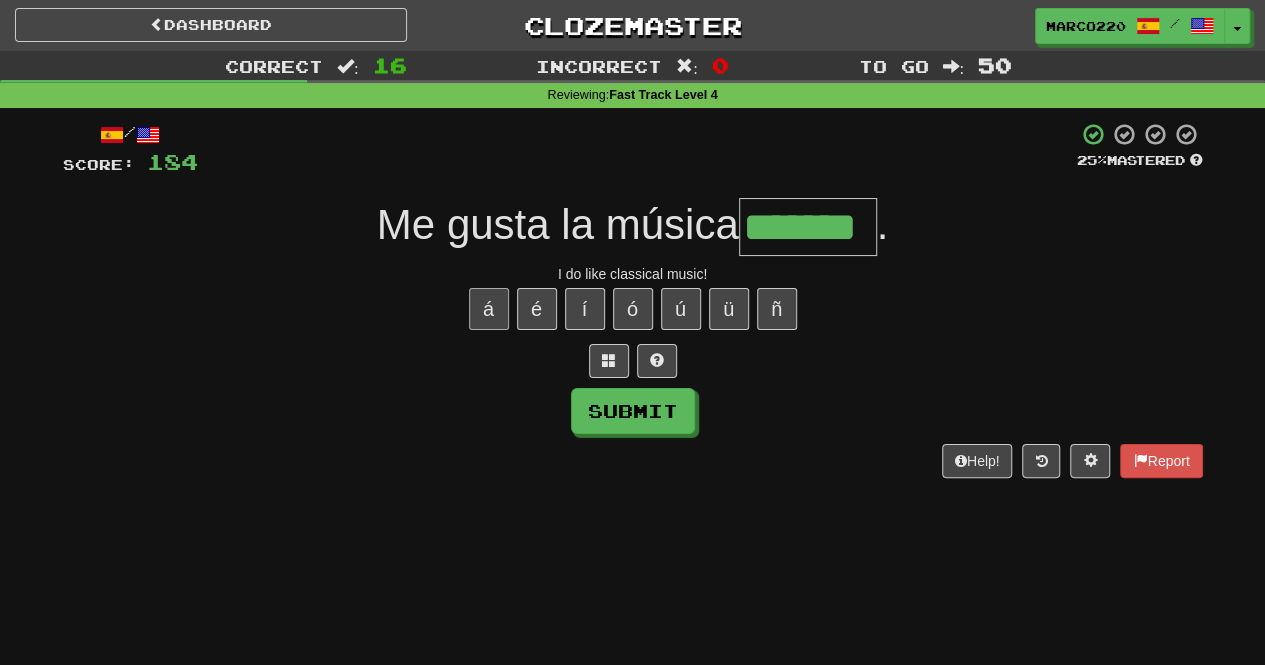 type on "*******" 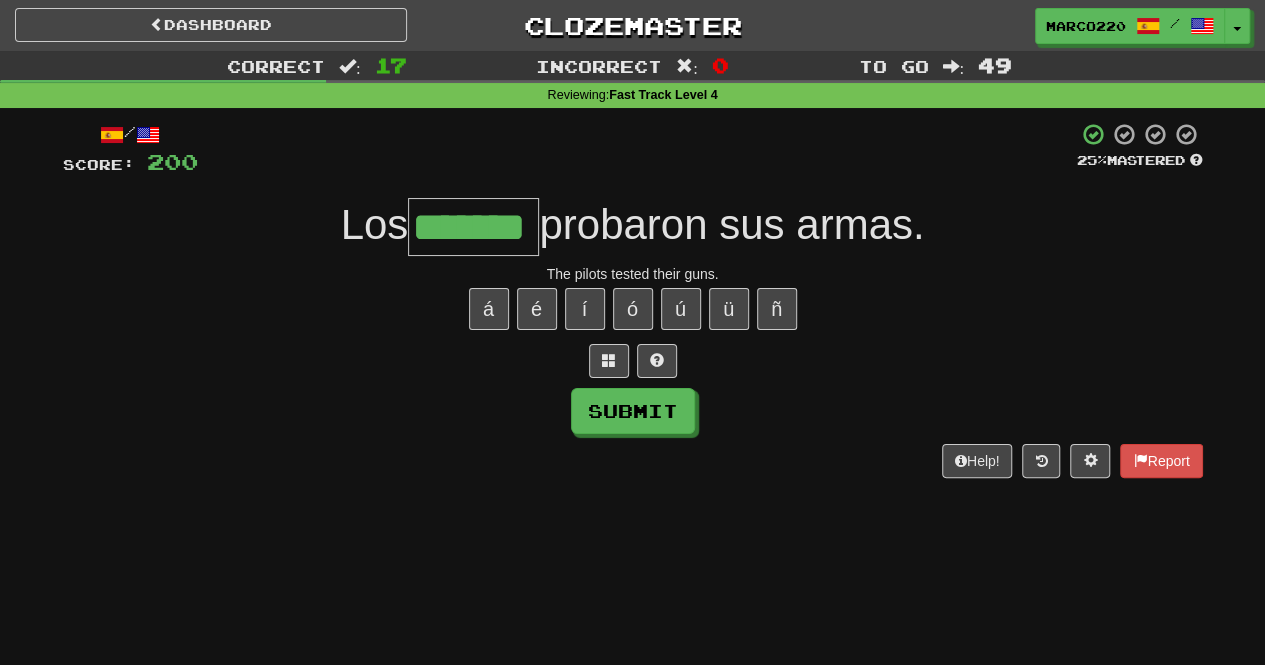 type on "*******" 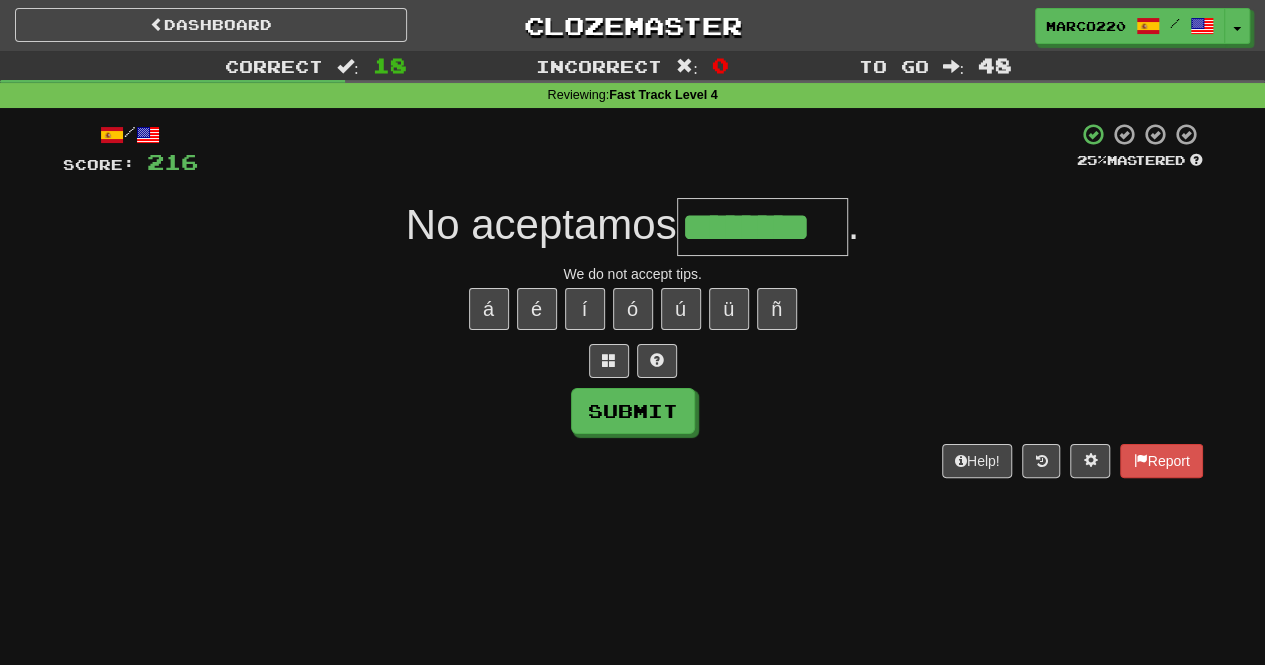 type on "********" 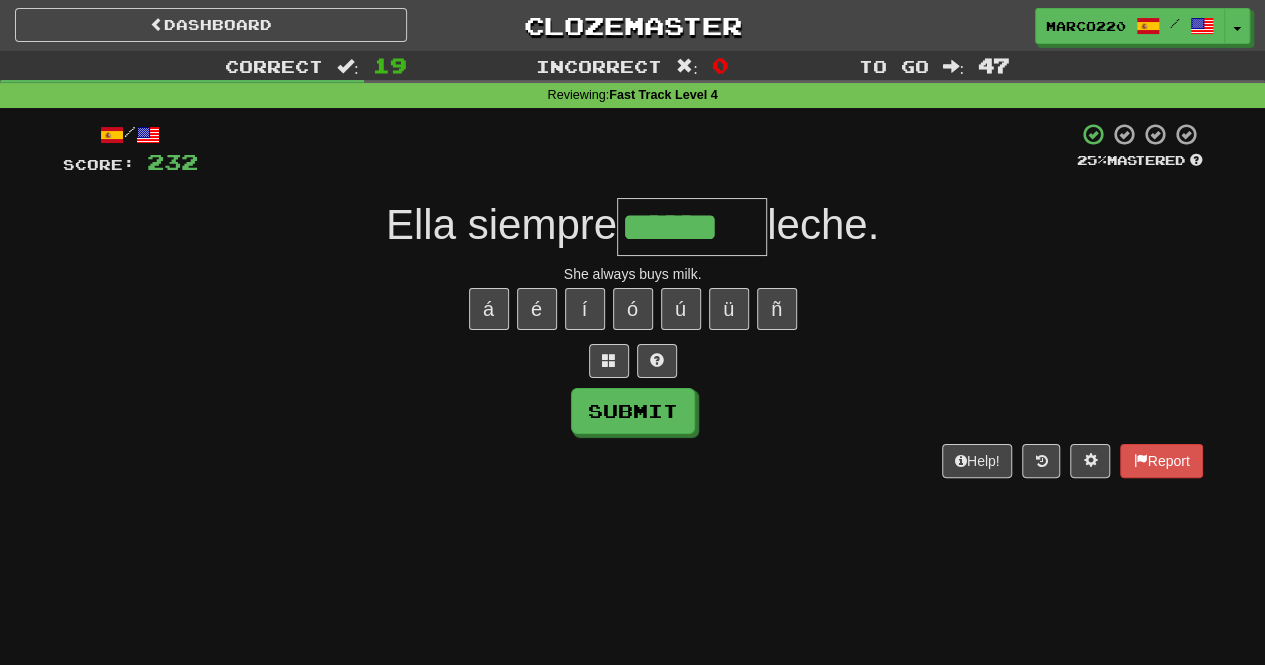 type on "******" 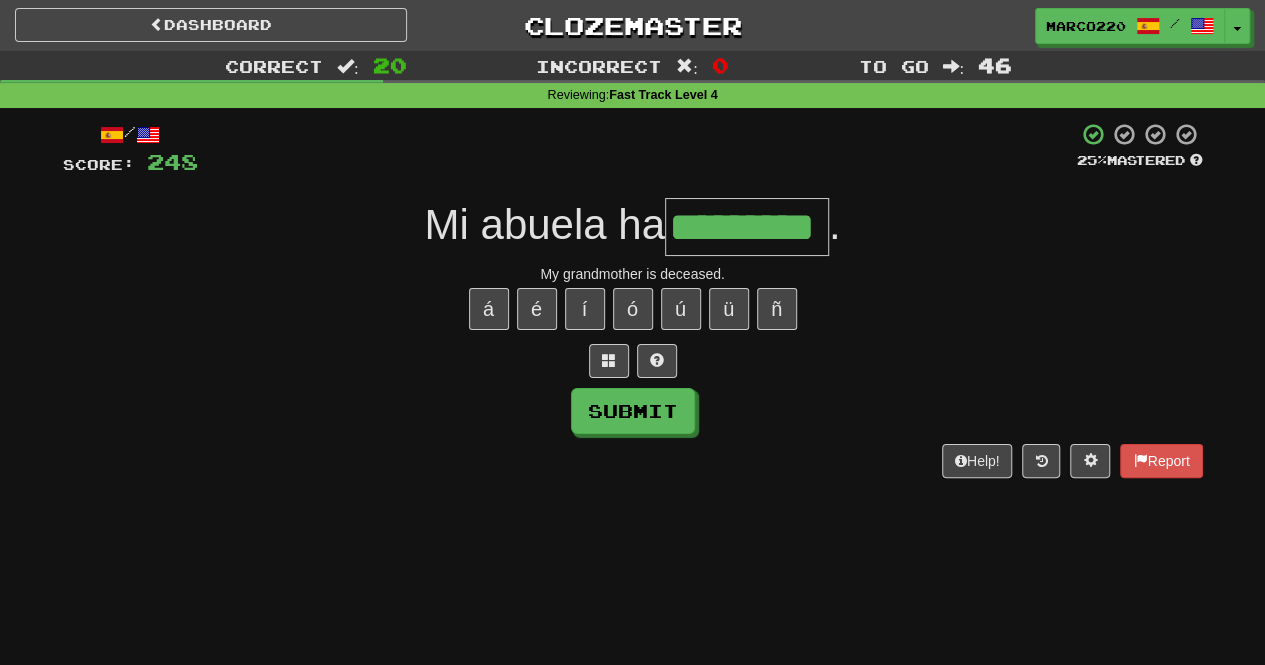 type on "*********" 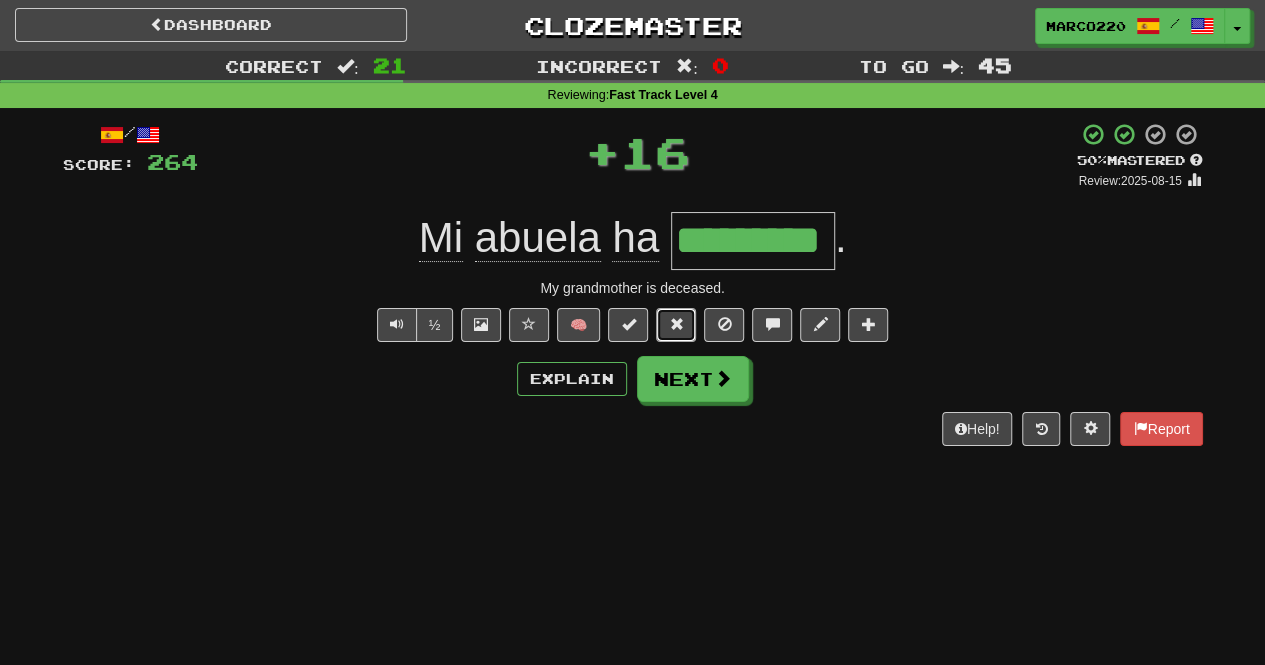 click at bounding box center (676, 325) 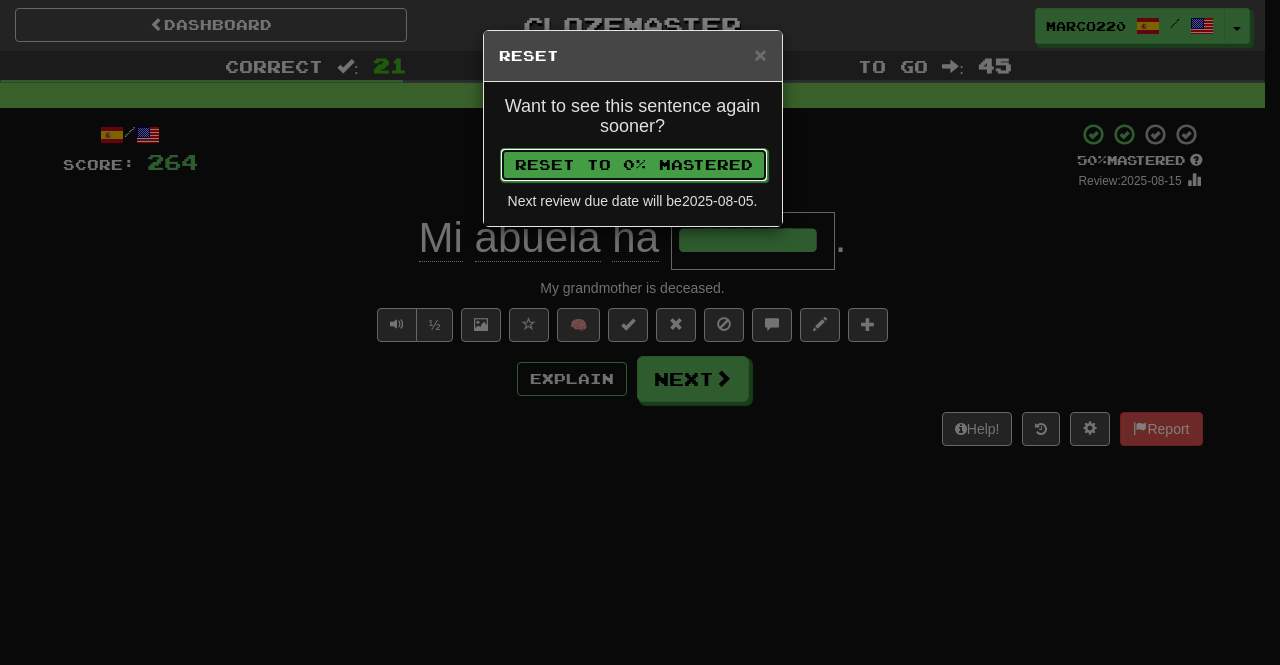 click on "Reset to 0% Mastered" at bounding box center (634, 165) 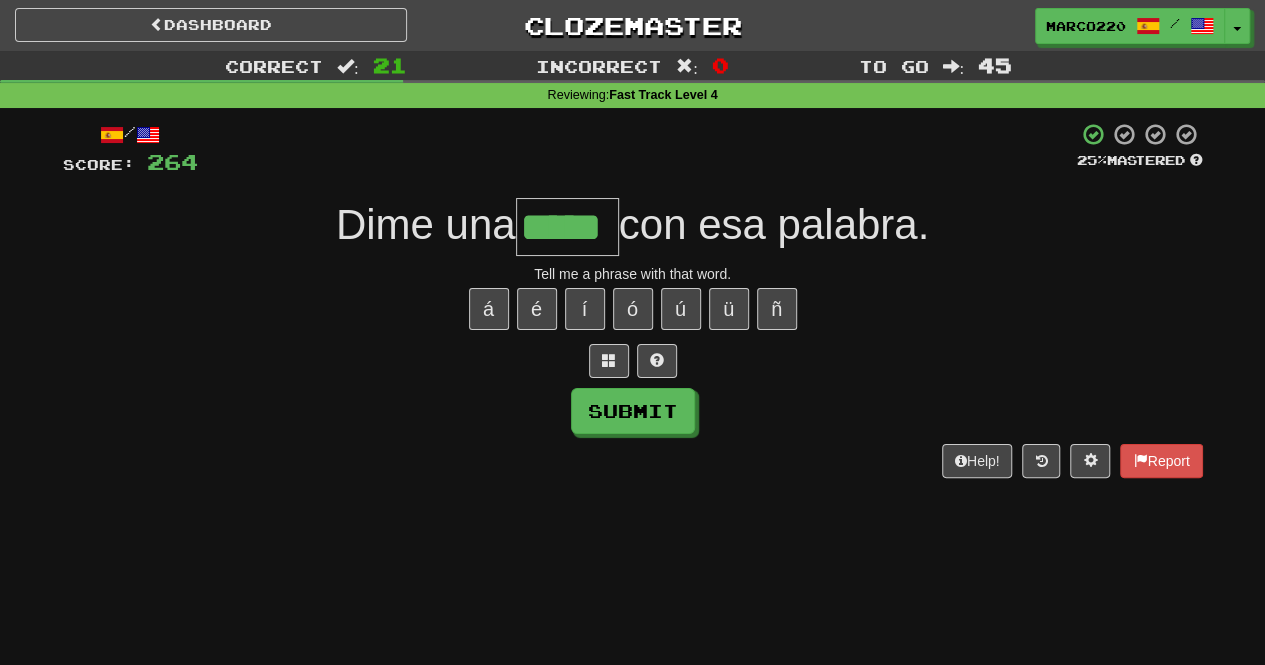 type on "*****" 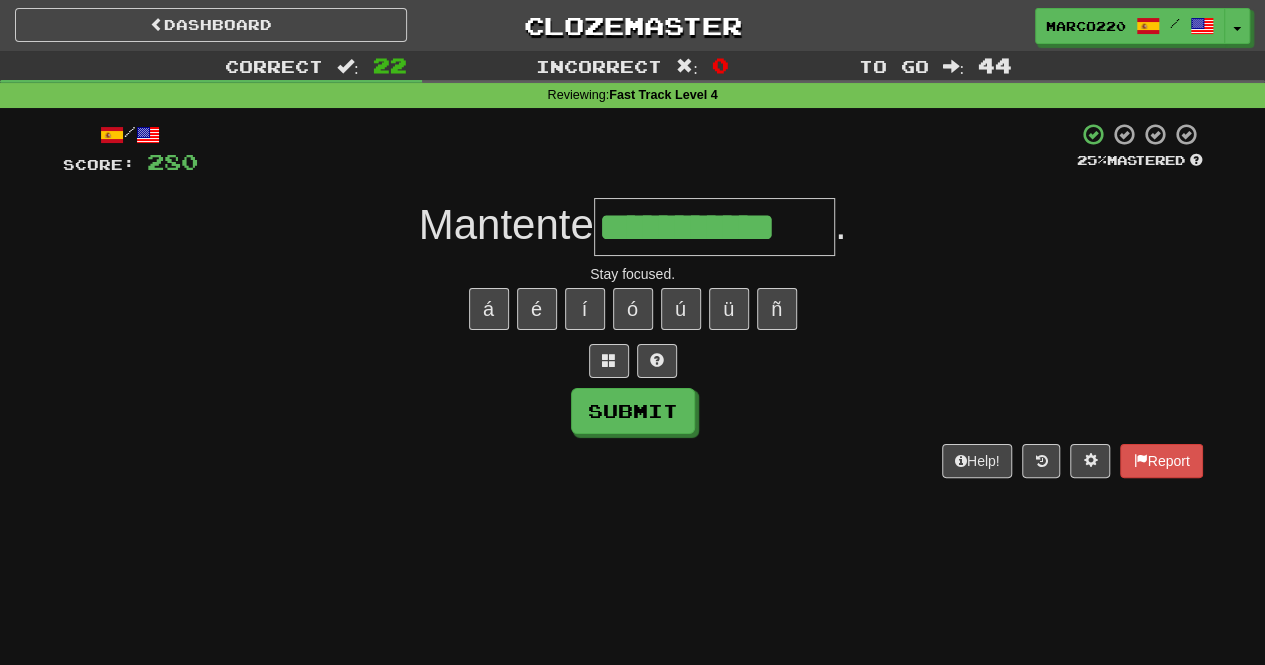 type on "**********" 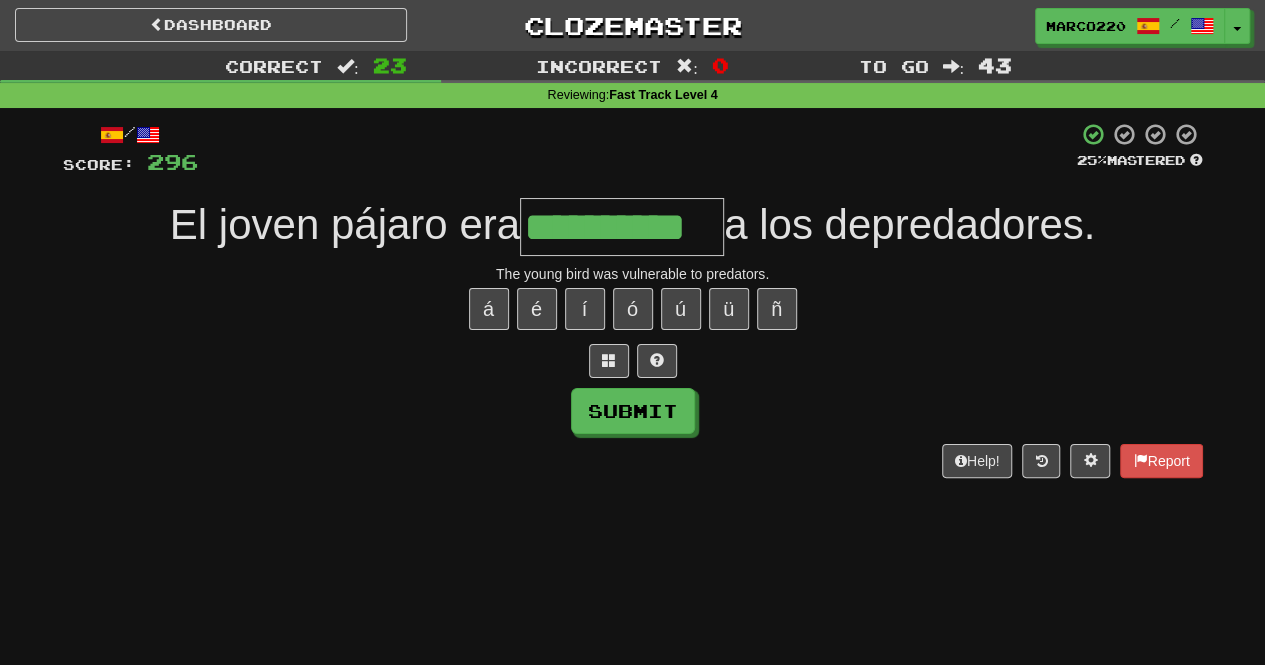 type on "**********" 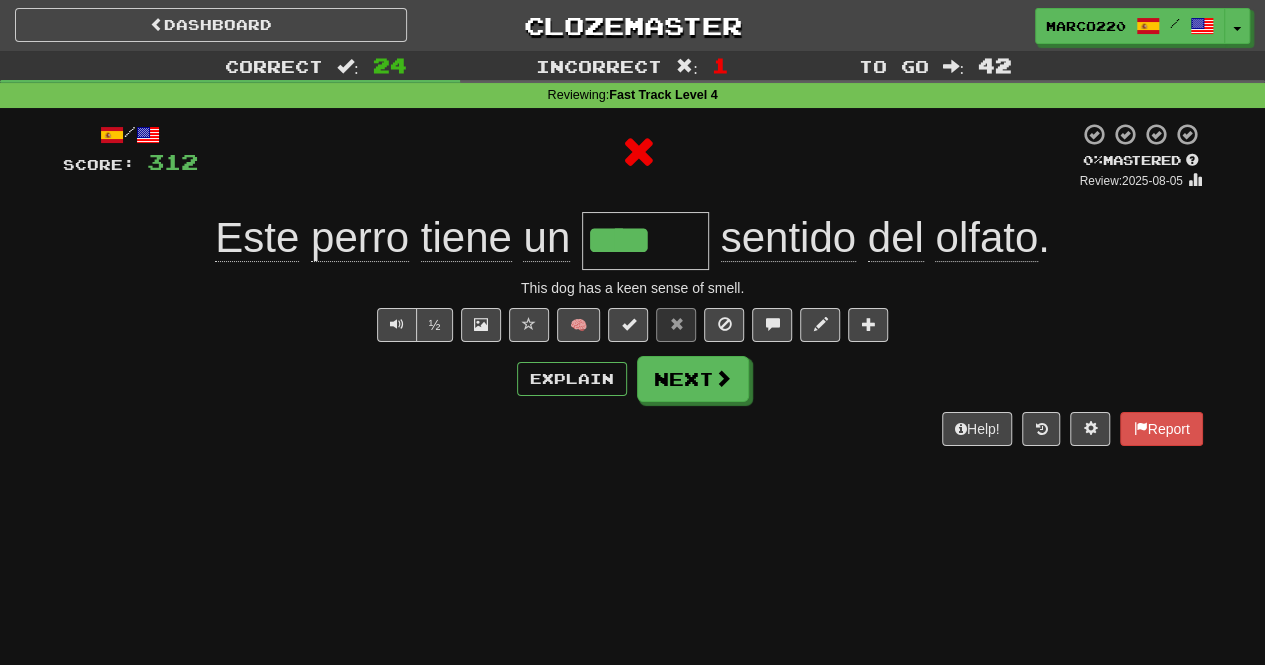 type on "*****" 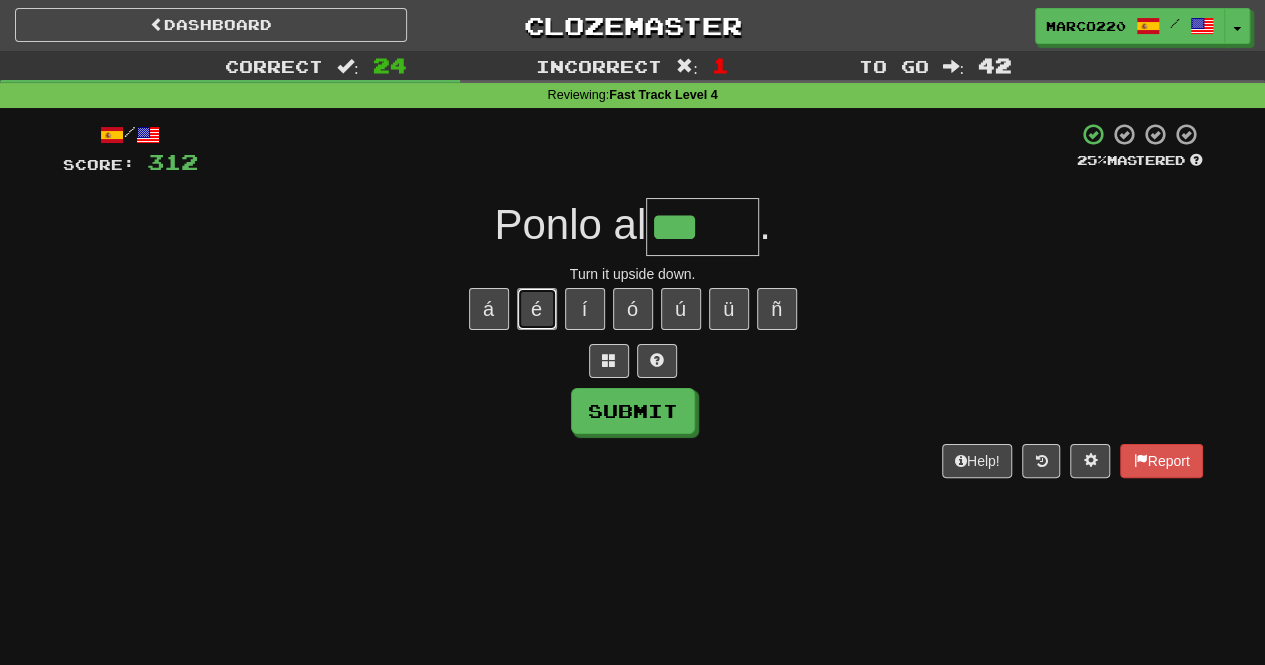 click on "é" at bounding box center [537, 309] 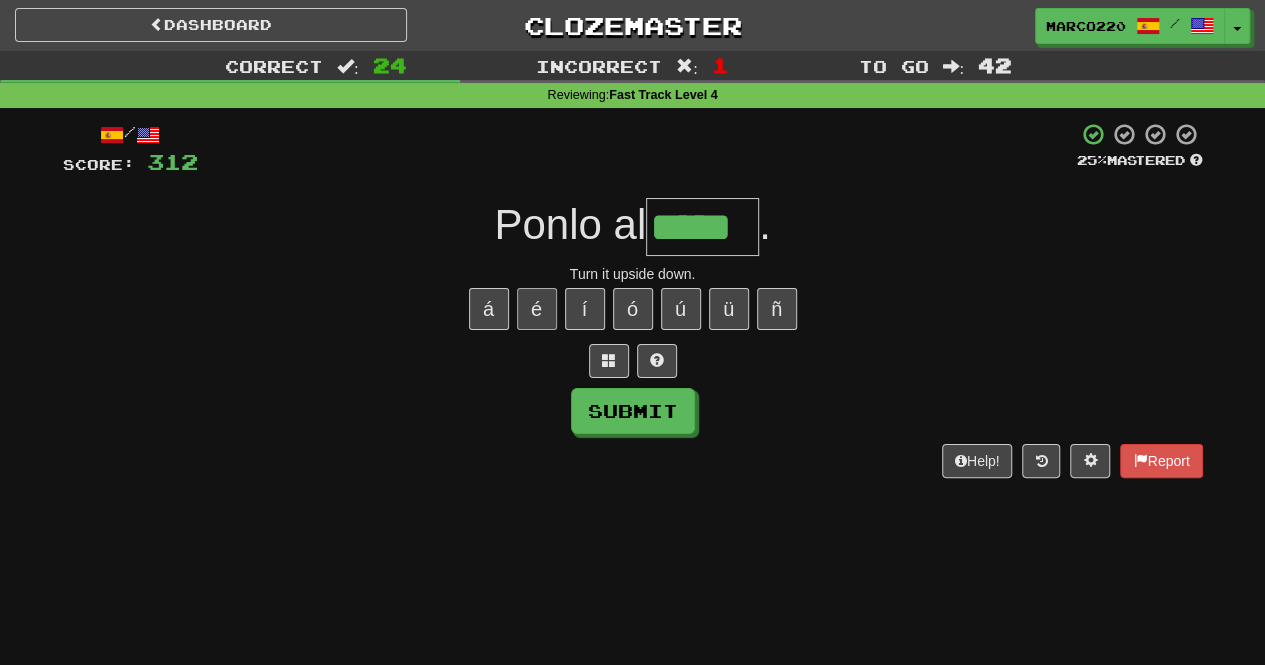 type on "*****" 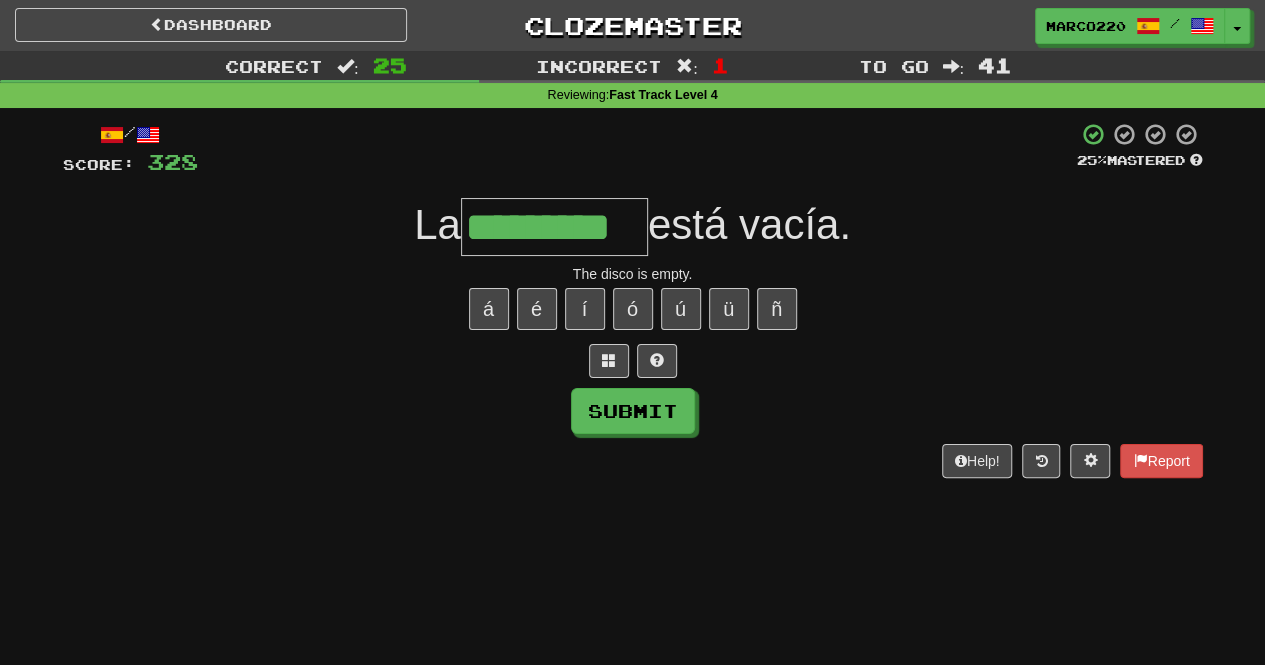 type on "*********" 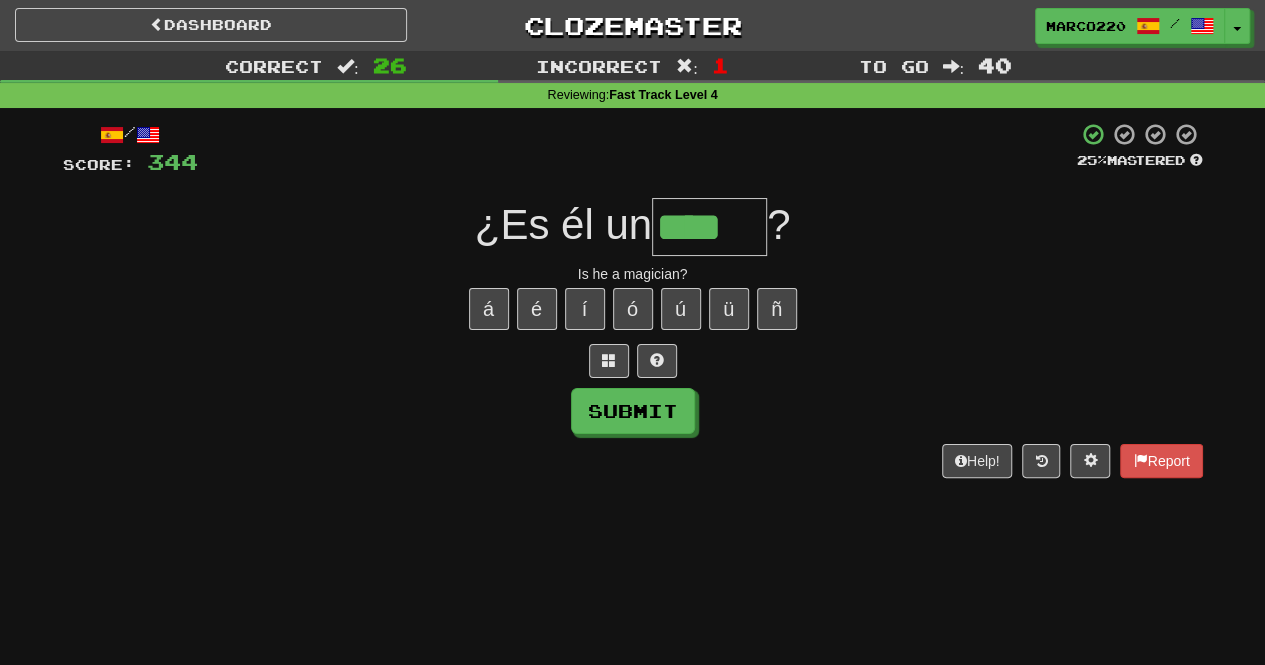 type on "****" 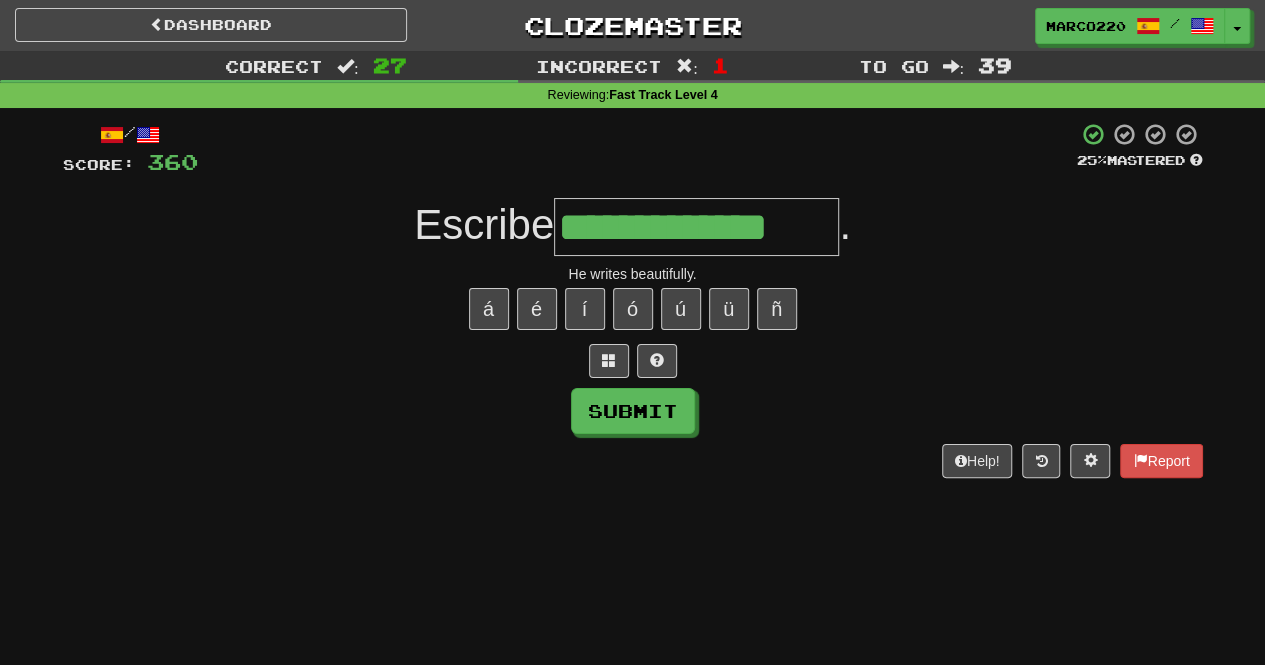 type on "**********" 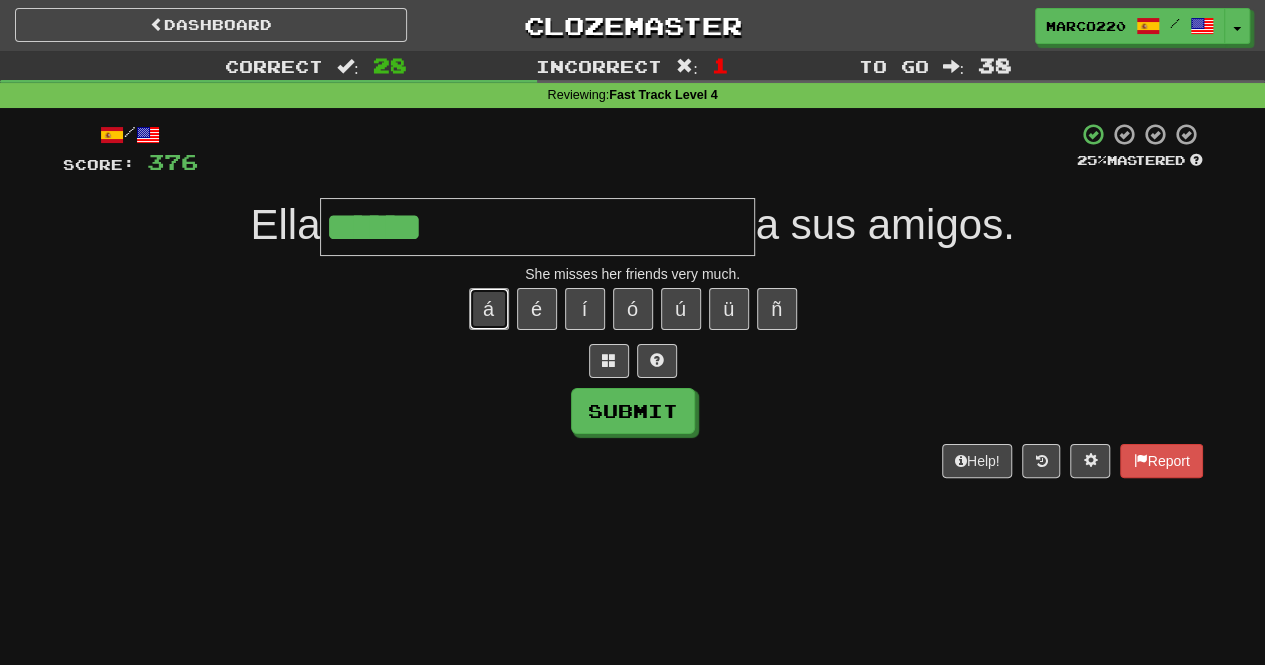 click on "á" at bounding box center (489, 309) 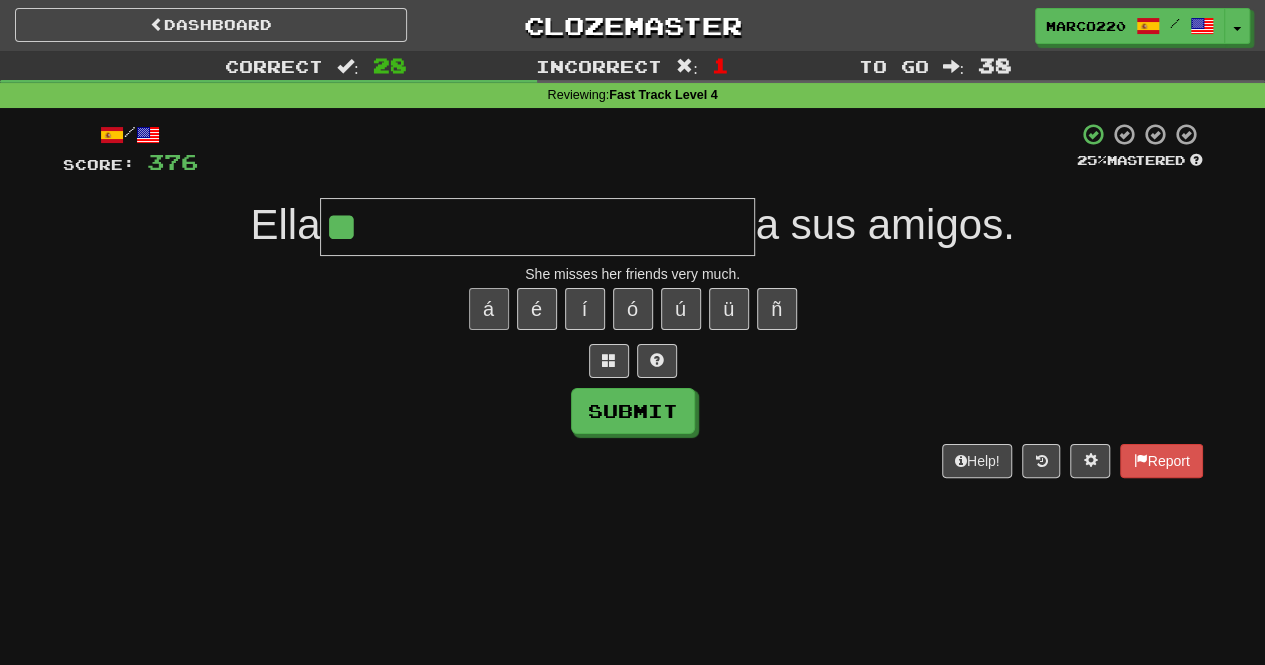 type on "*" 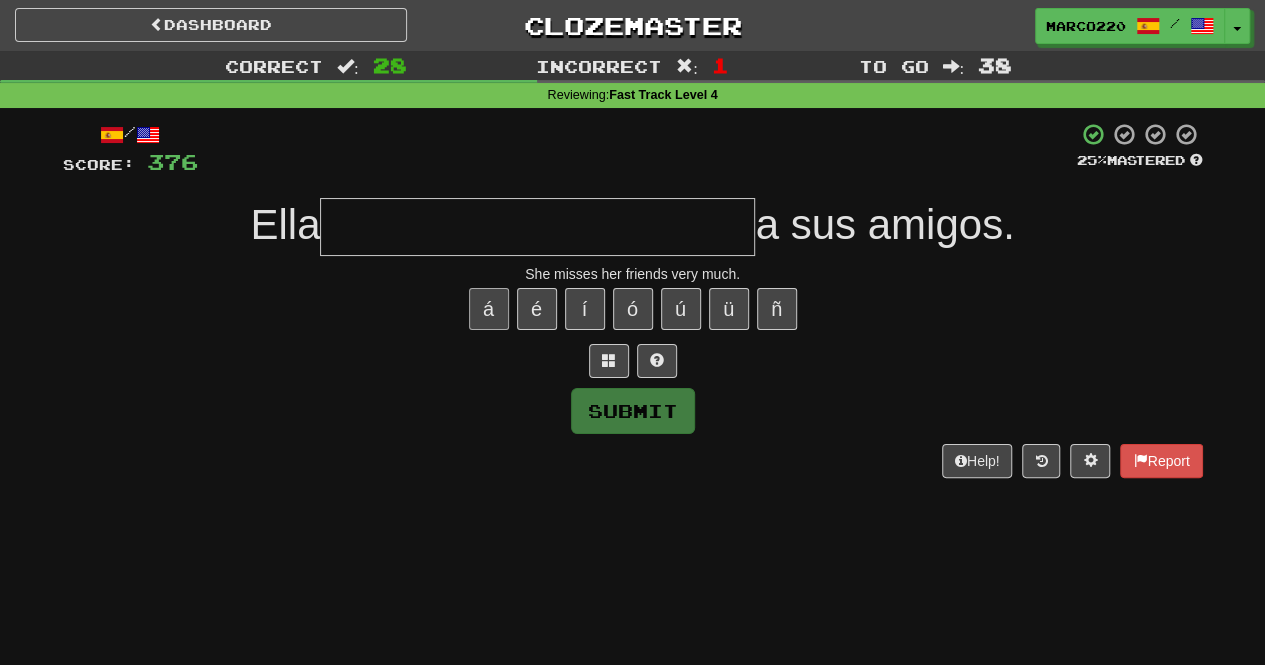 type on "**********" 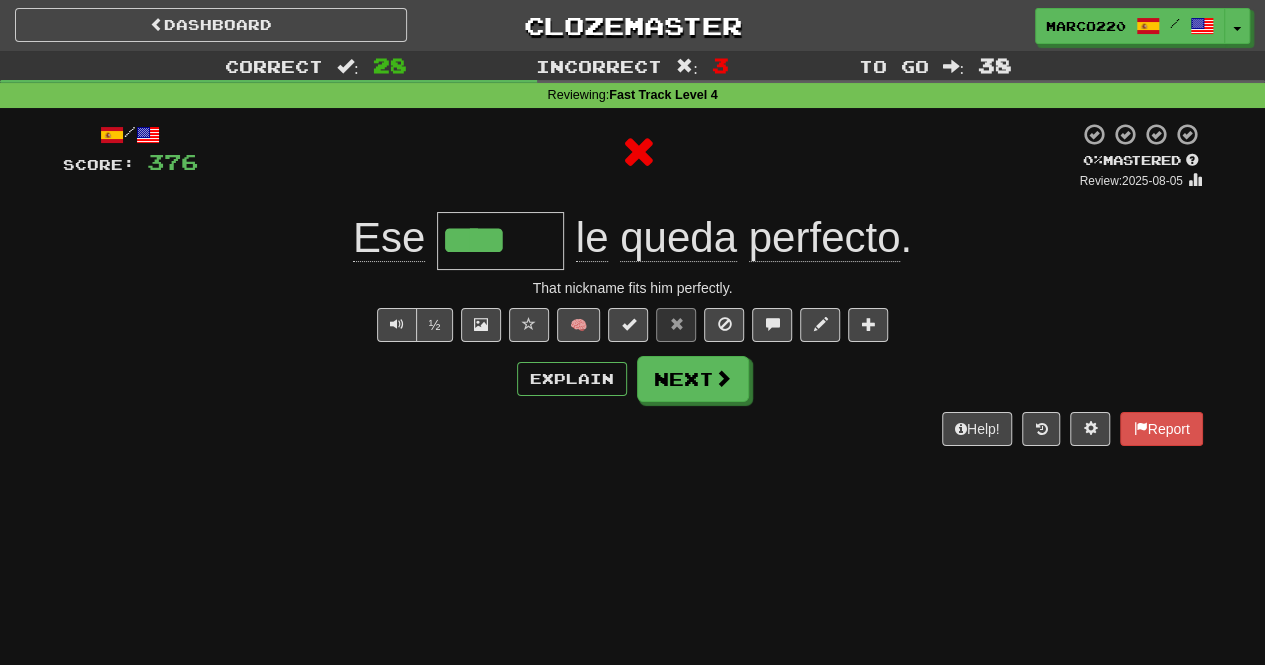 type on "*****" 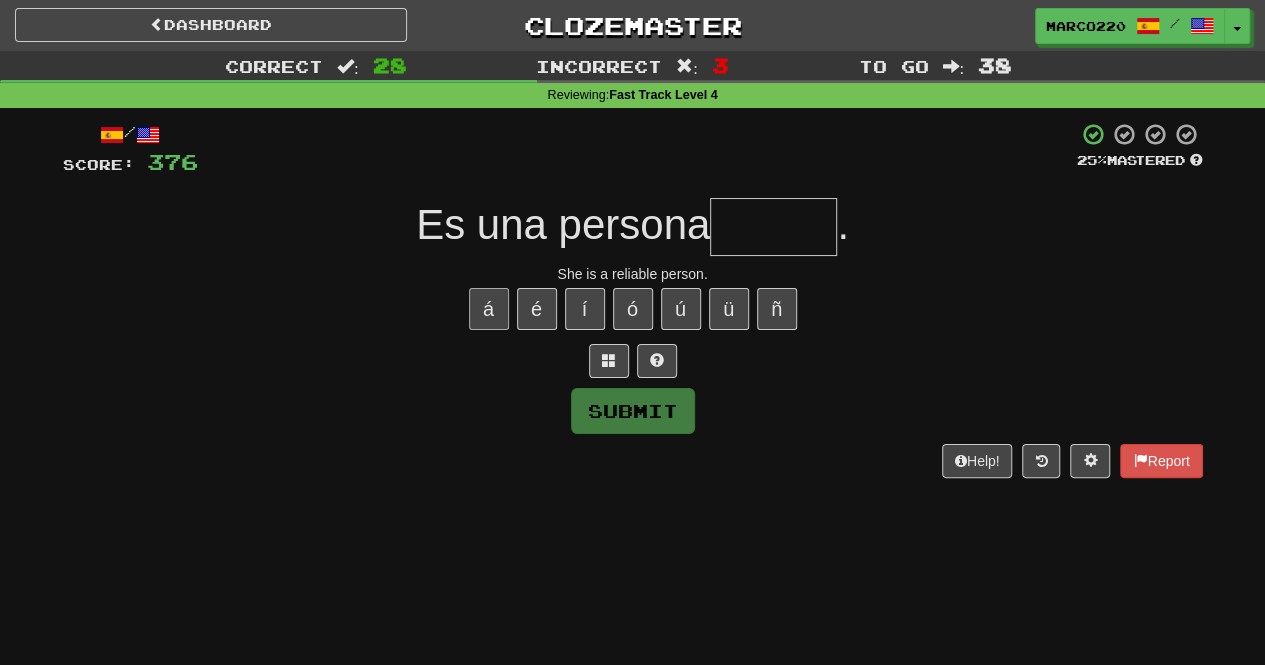 type on "*" 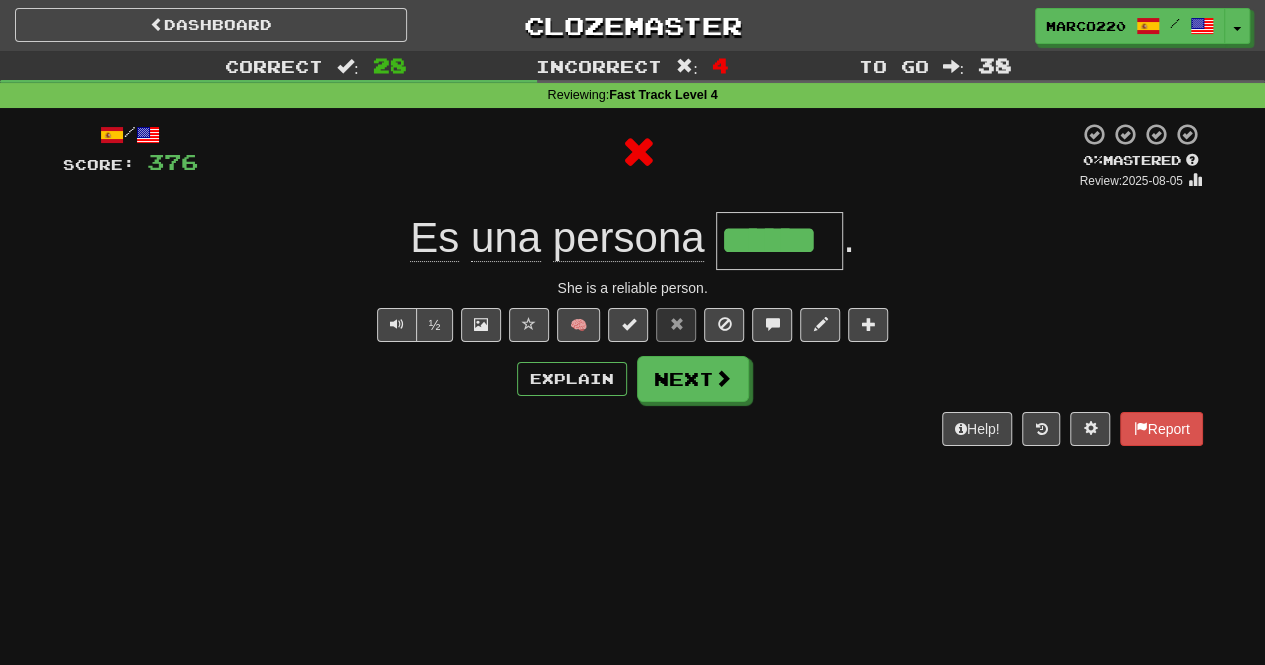 type on "*******" 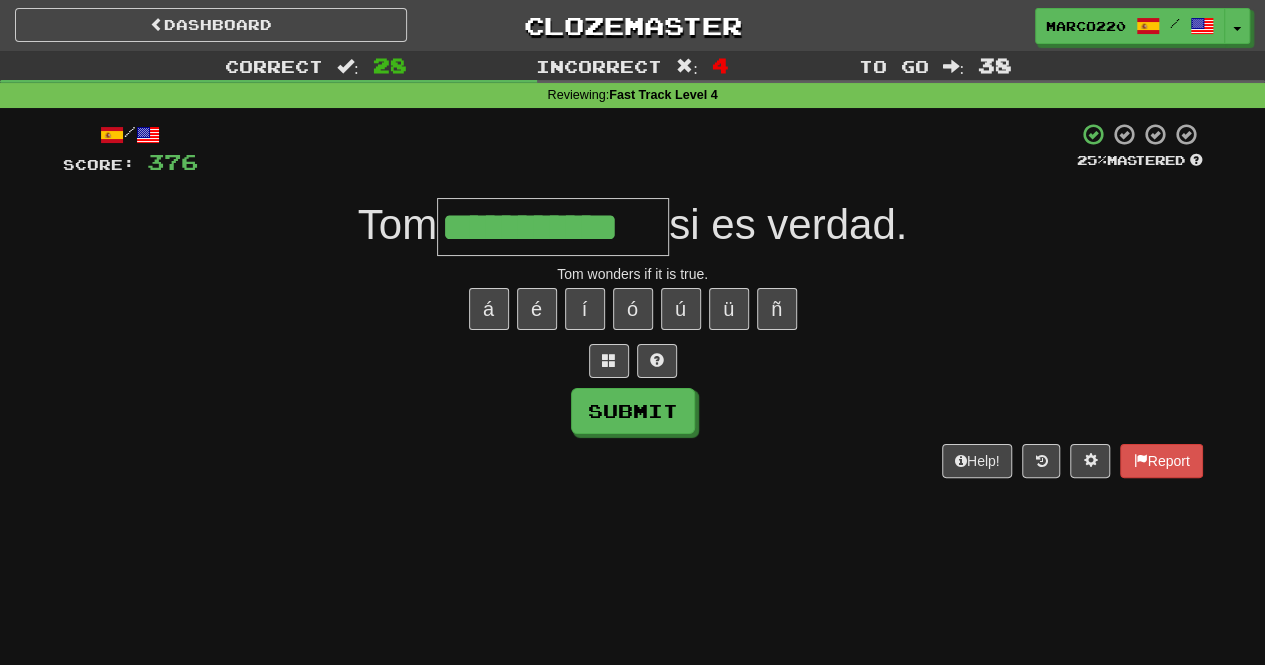type on "**********" 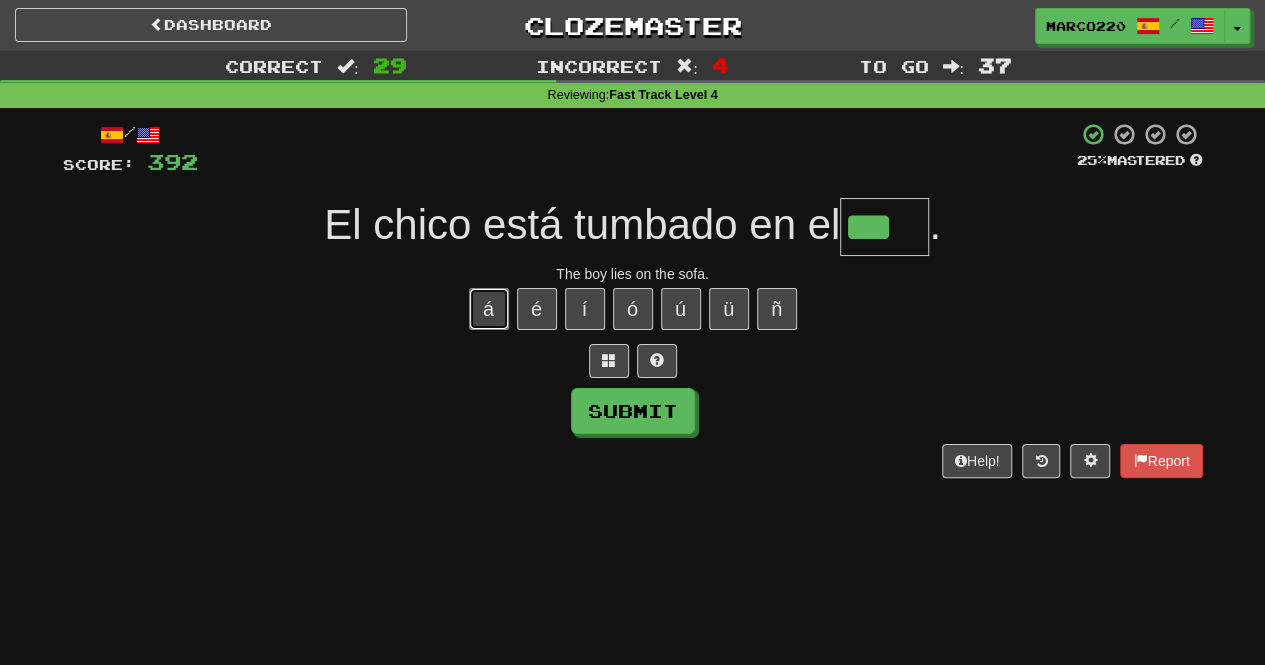 click on "á" at bounding box center (489, 309) 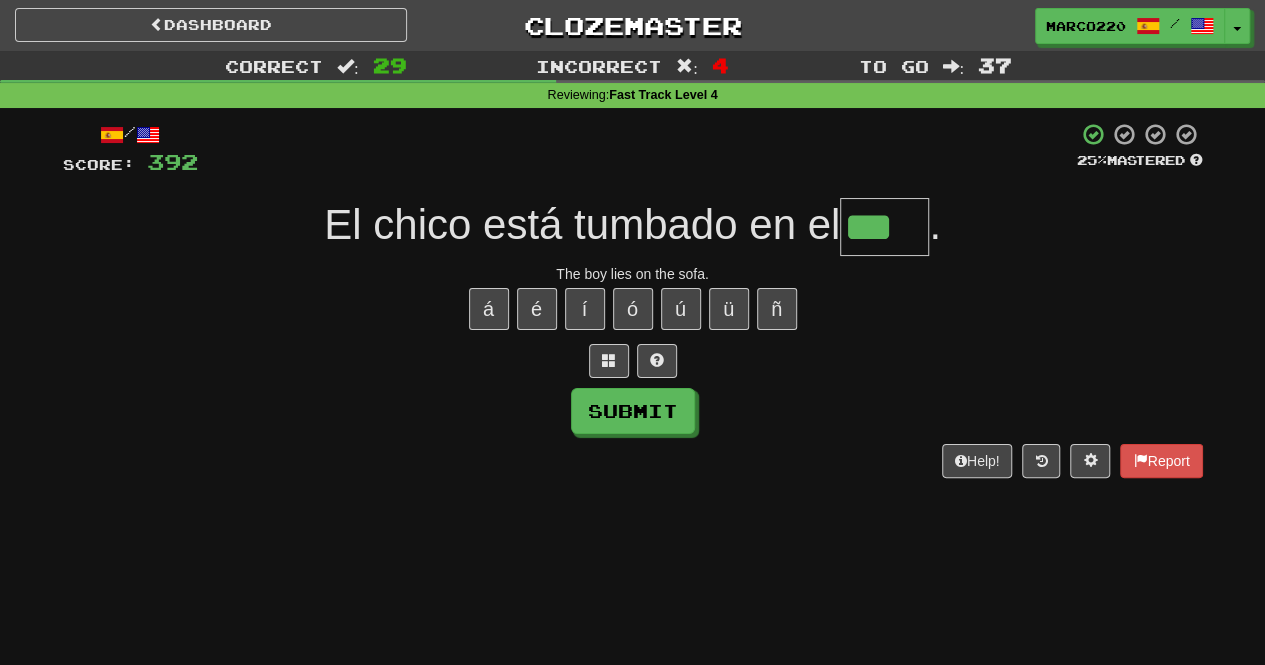 type on "****" 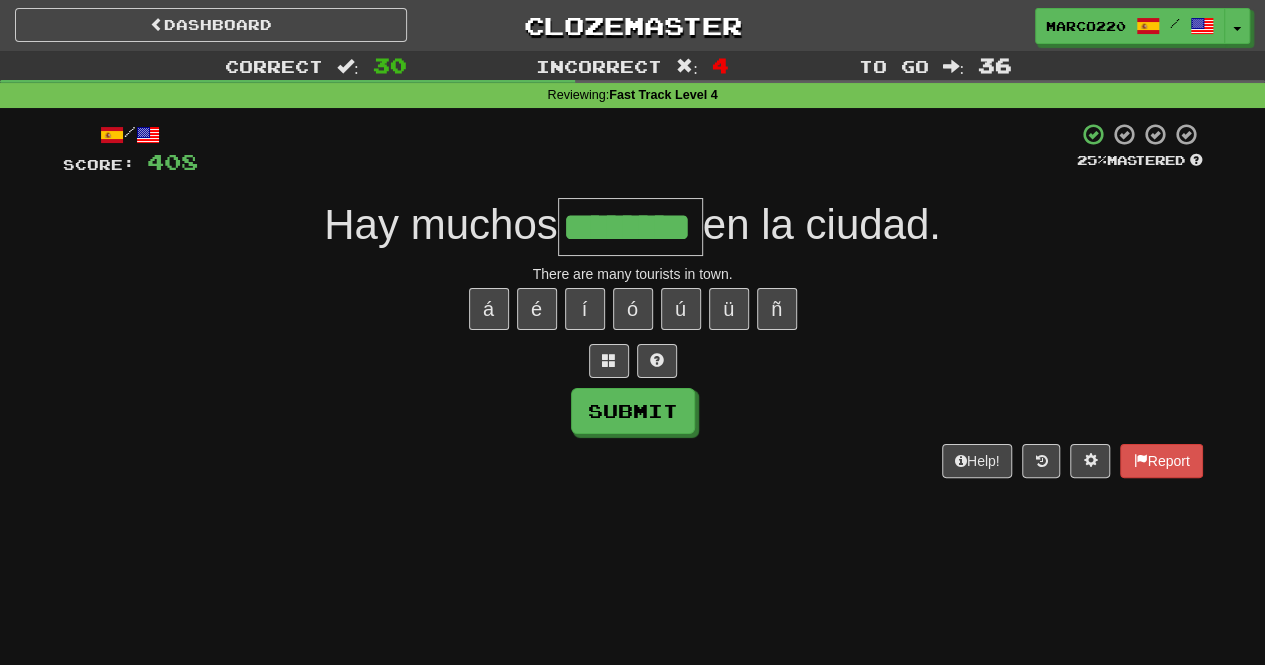 type on "********" 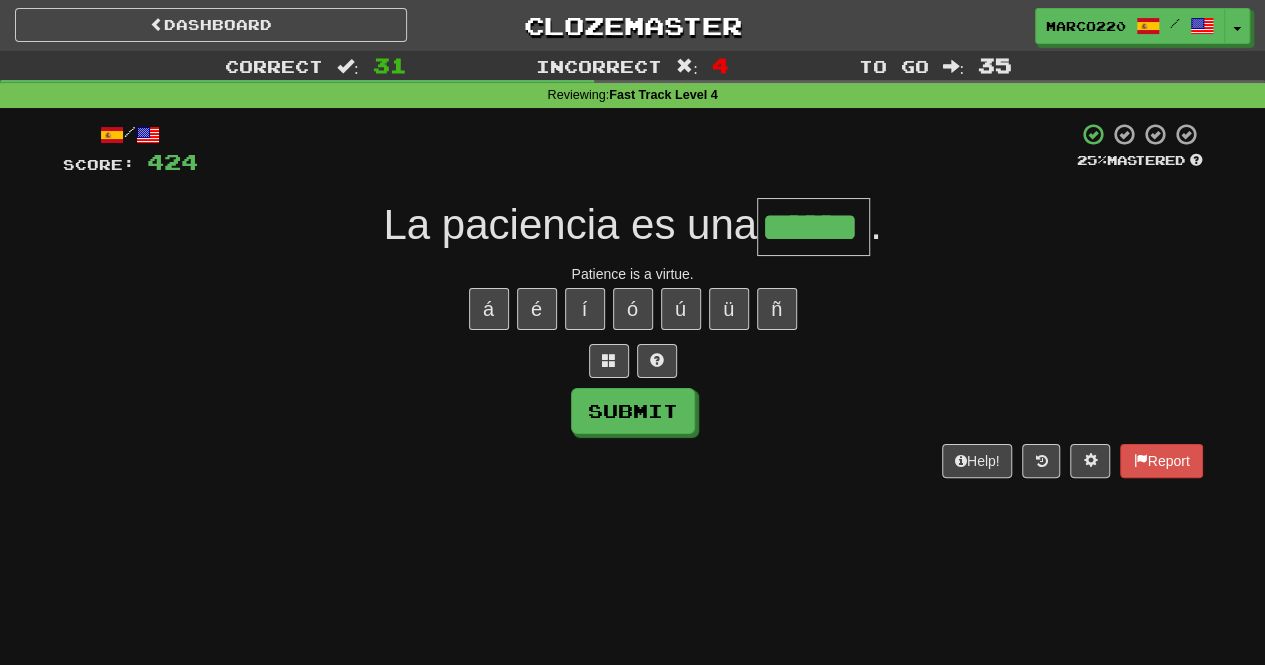 type on "******" 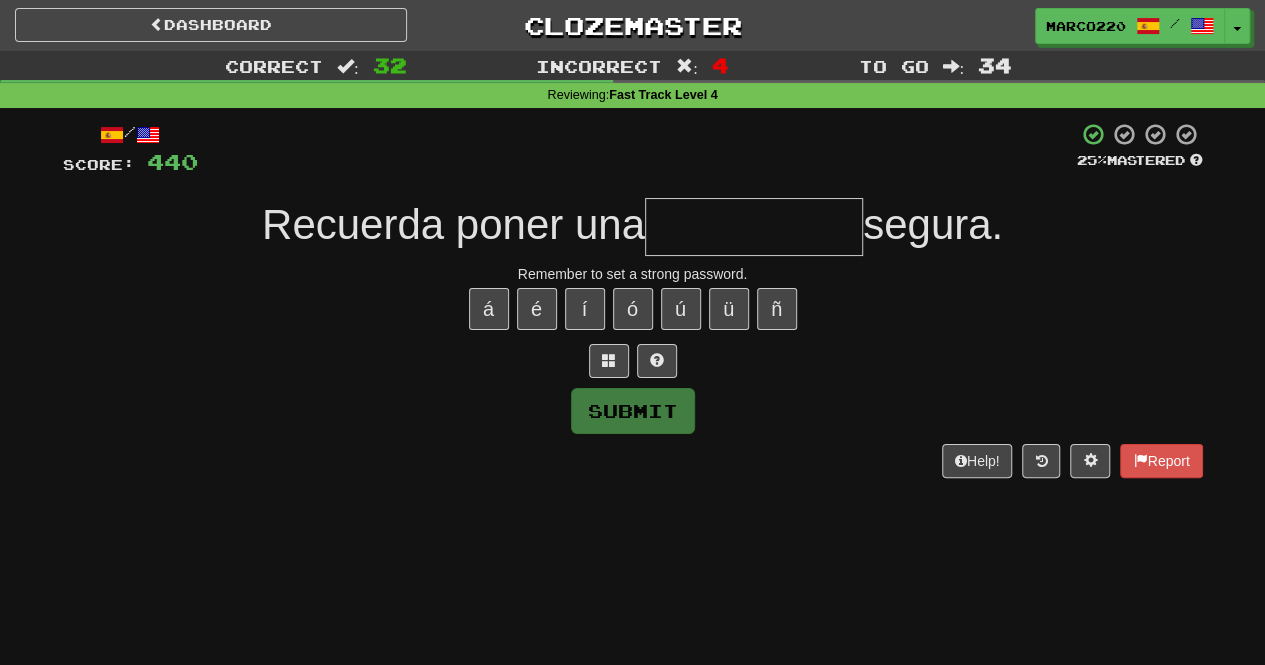 type on "*" 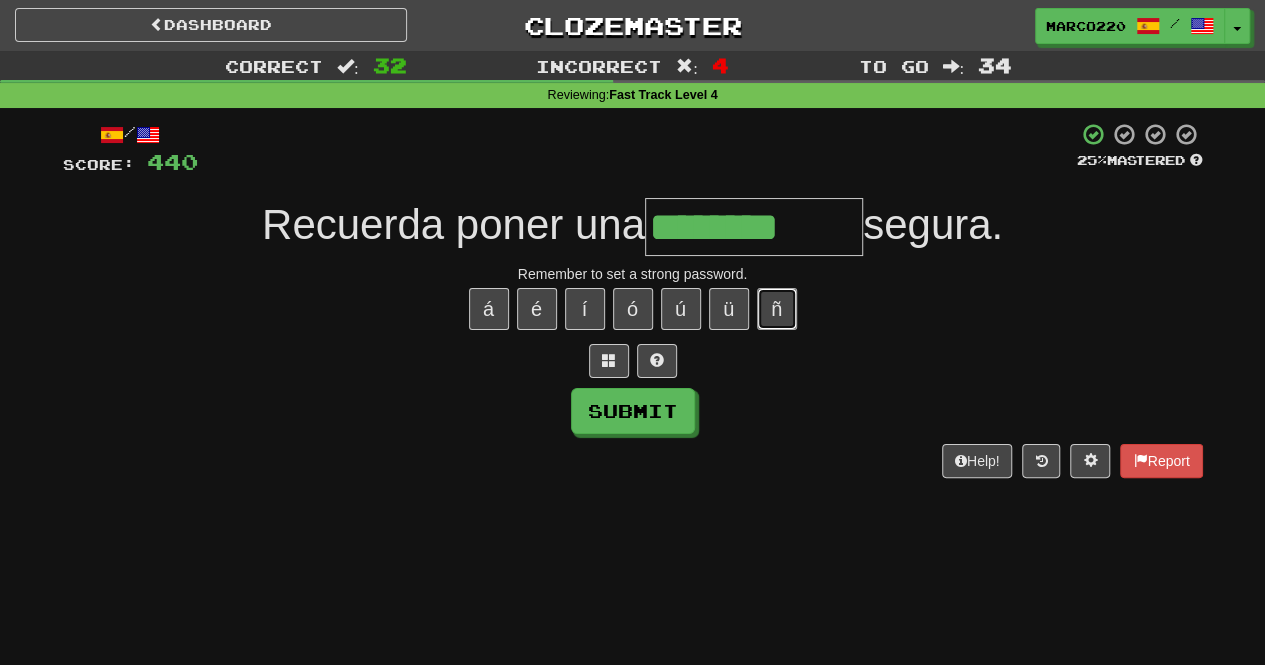 click on "ñ" at bounding box center (777, 309) 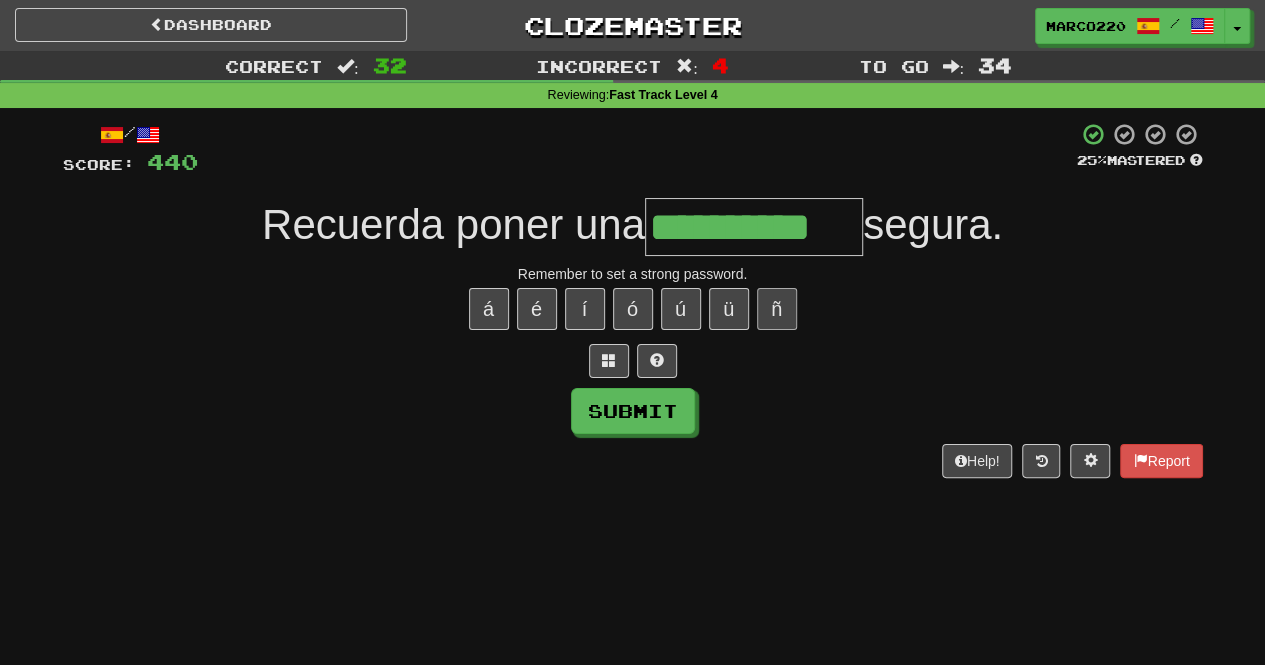 type on "**********" 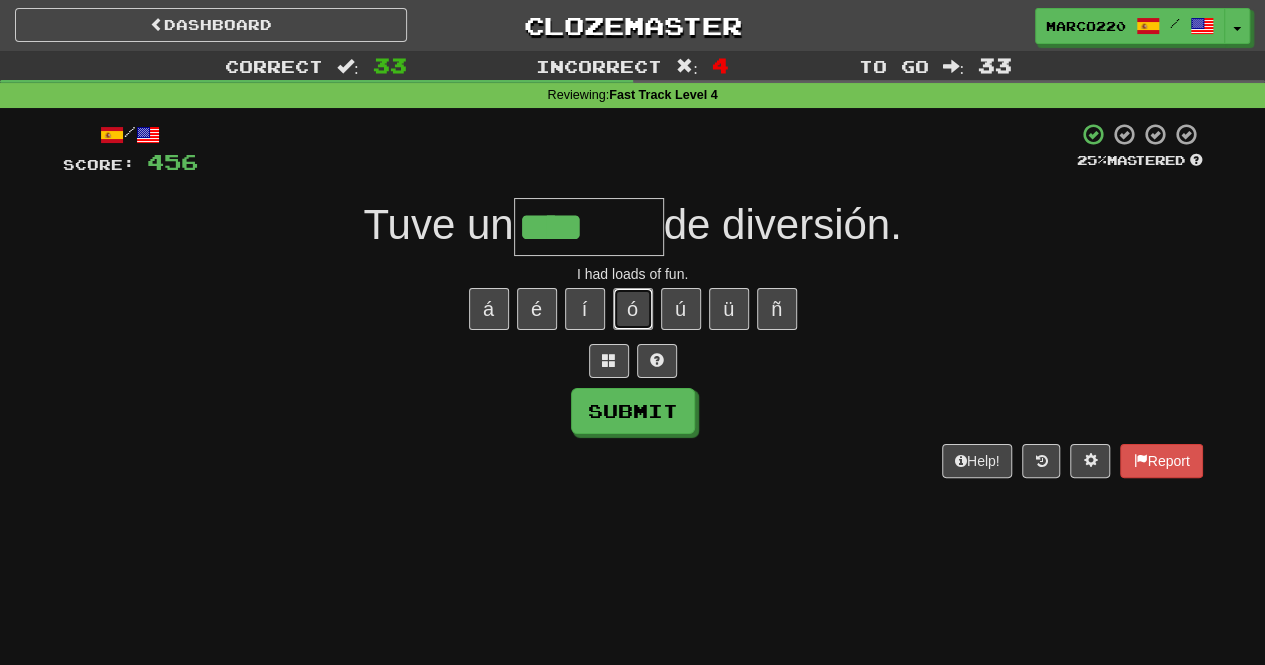 click on "ó" at bounding box center [633, 309] 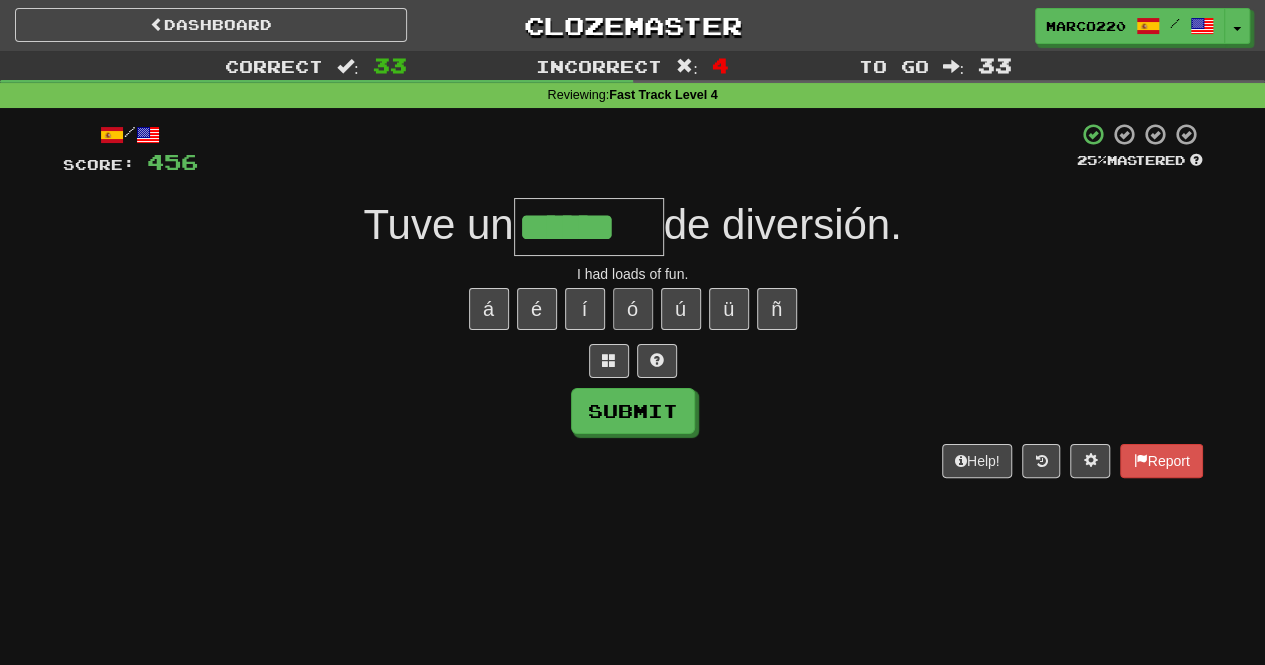 type on "******" 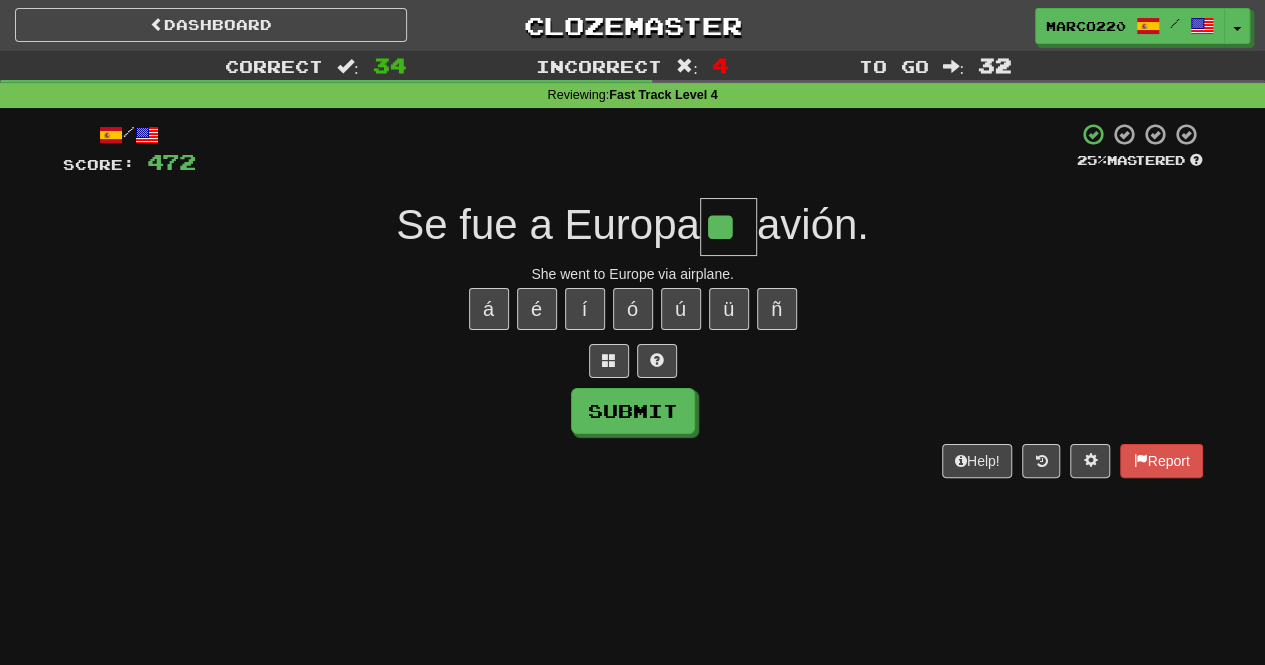 type on "**" 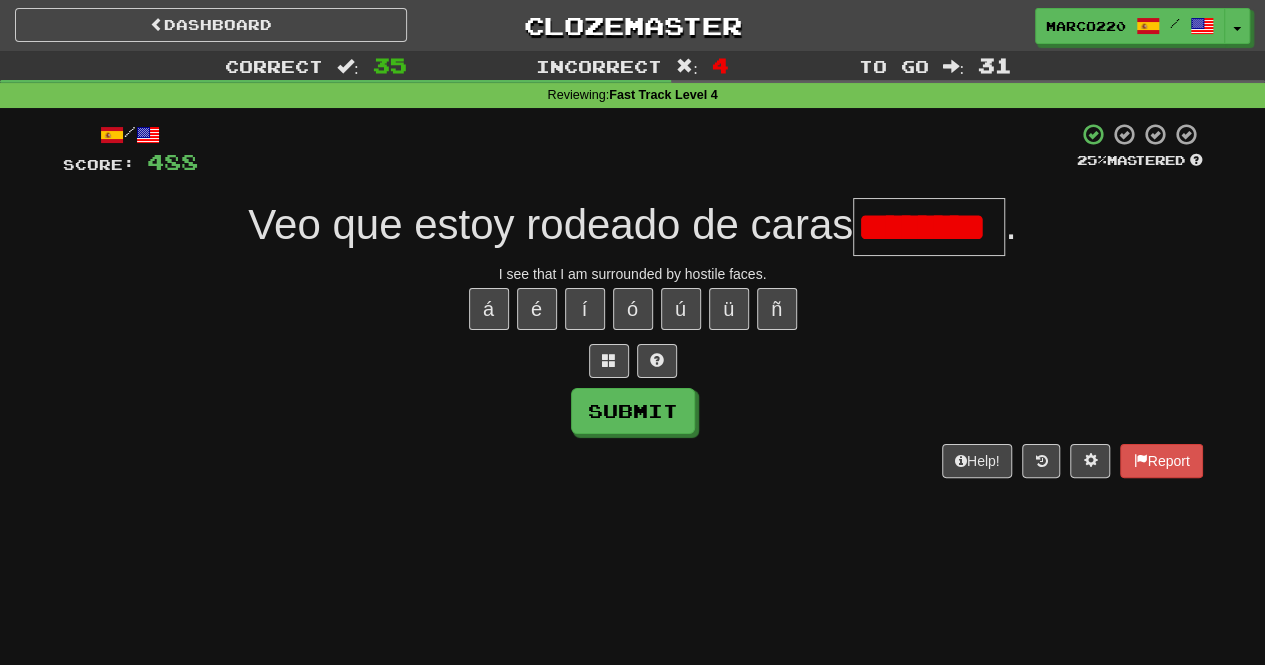 type on "********" 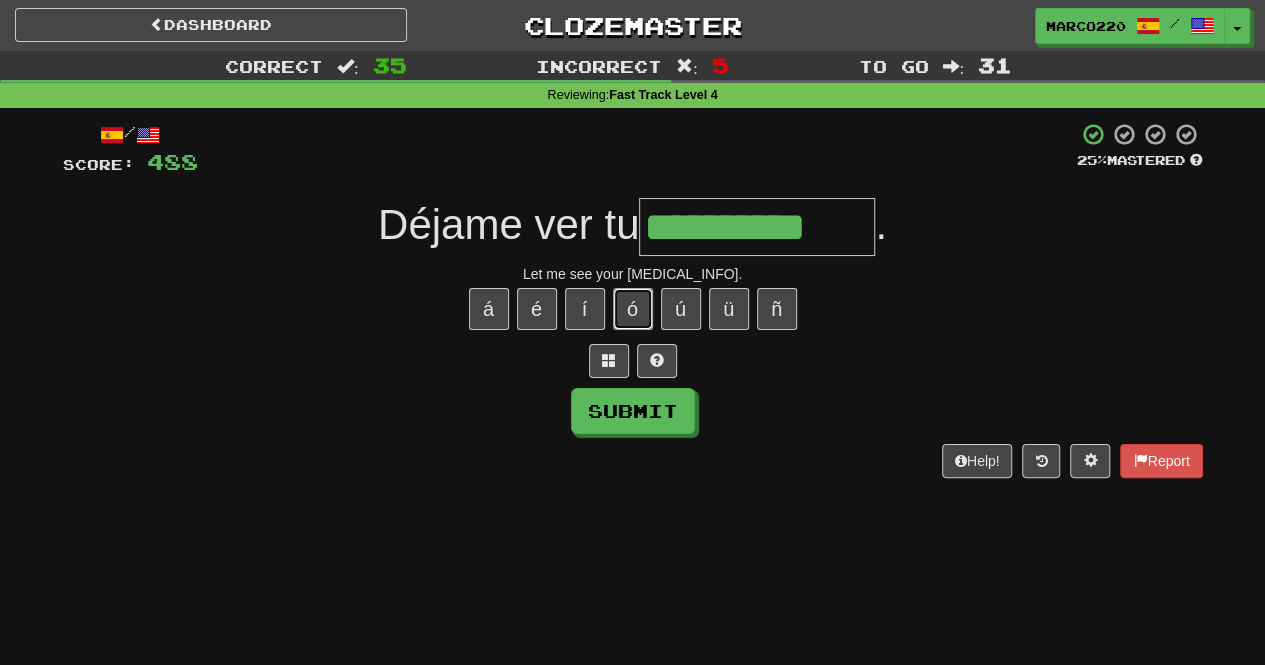 click on "ó" at bounding box center [633, 309] 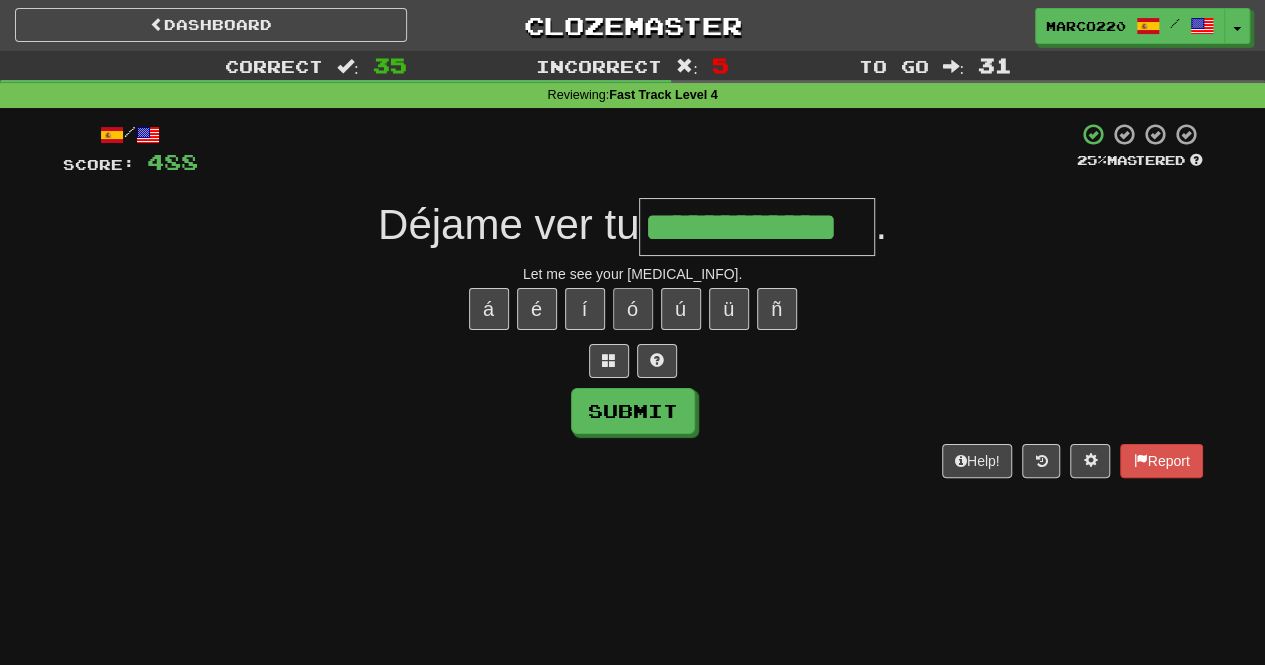 type on "**********" 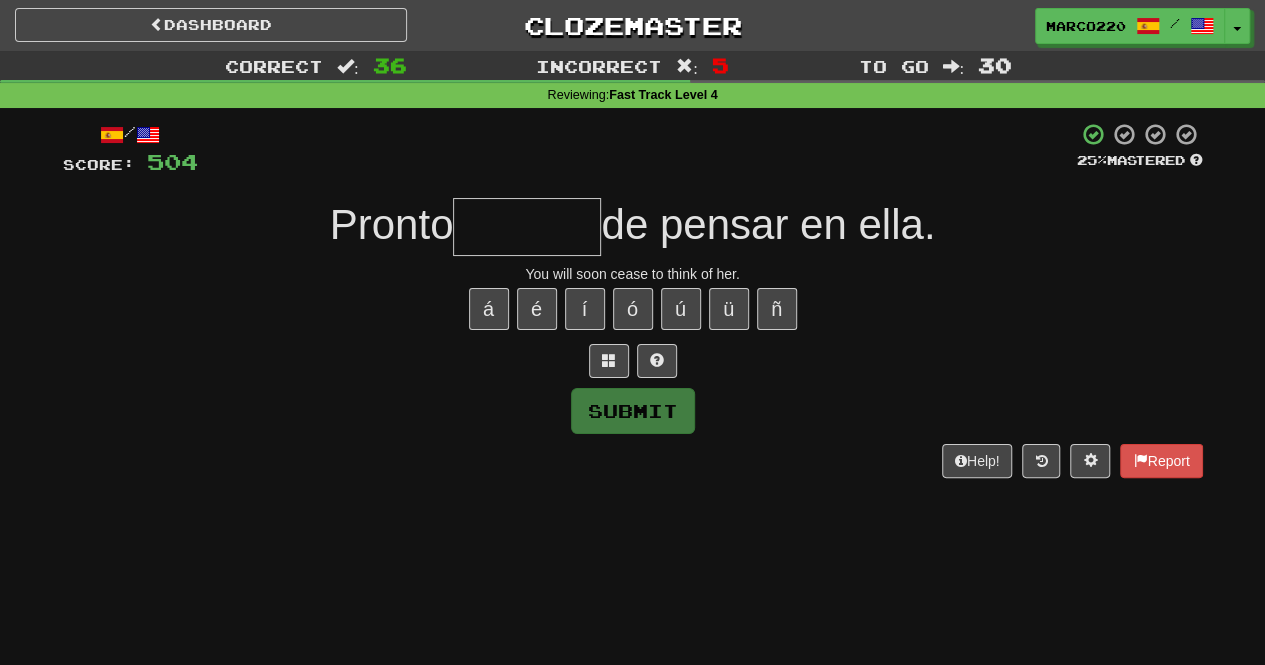 type on "*" 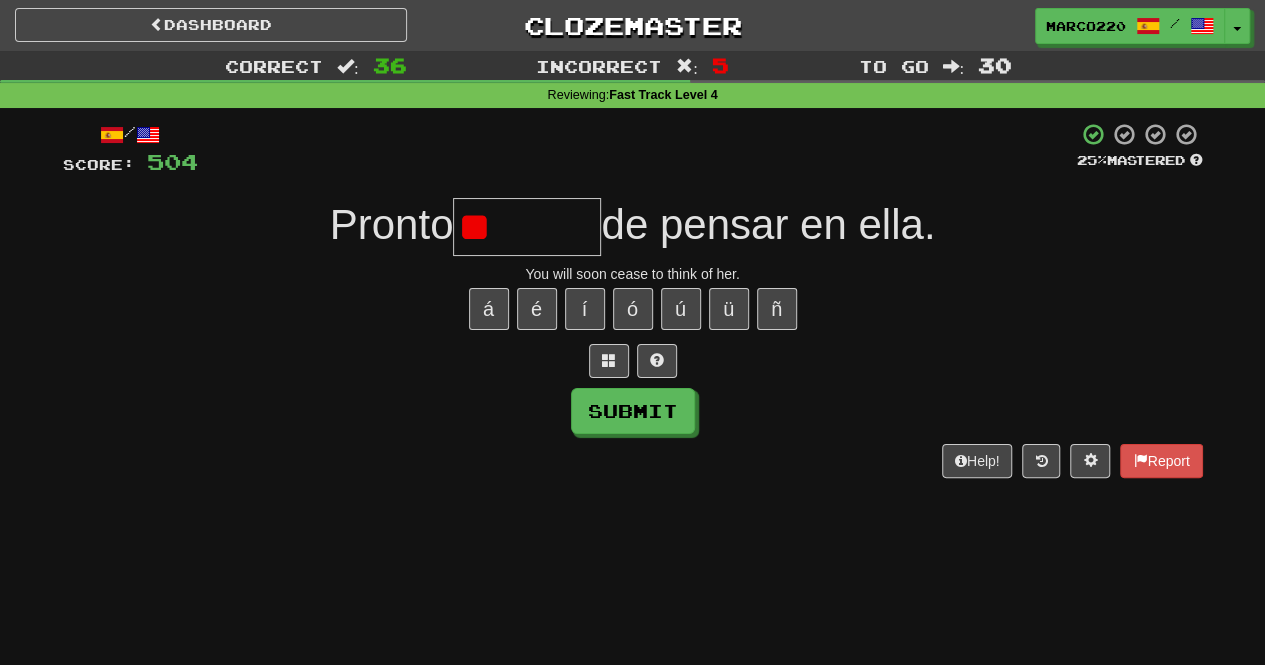 type on "*" 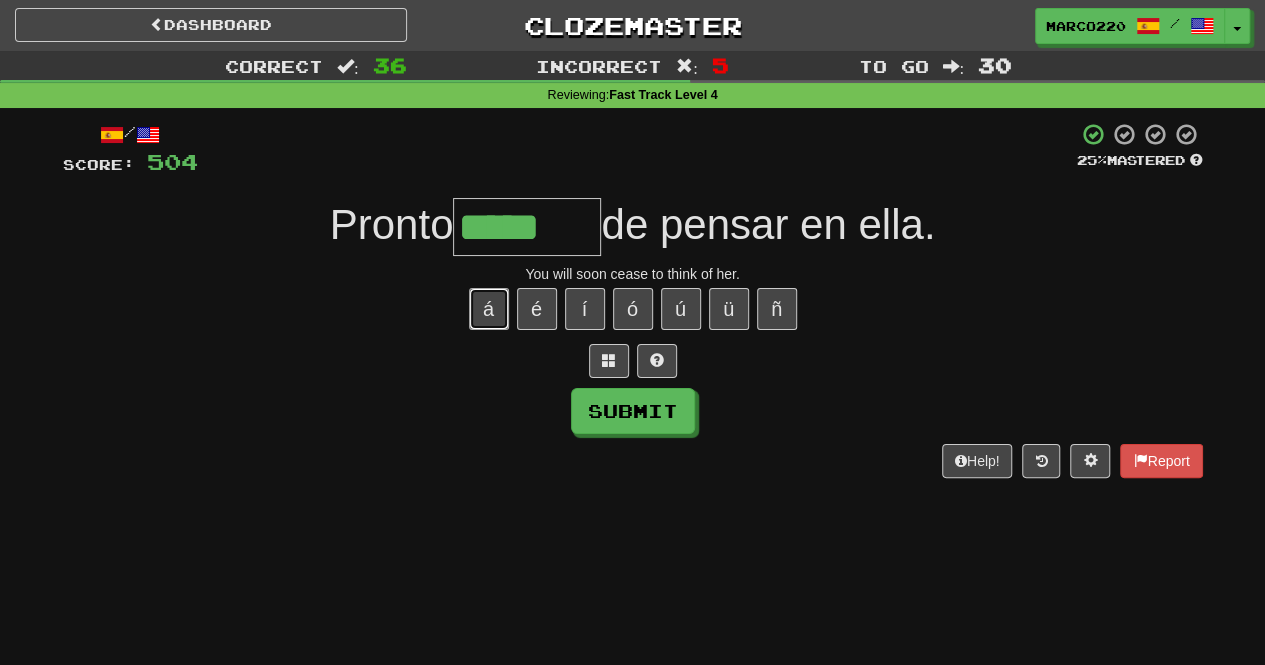 click on "á" at bounding box center (489, 309) 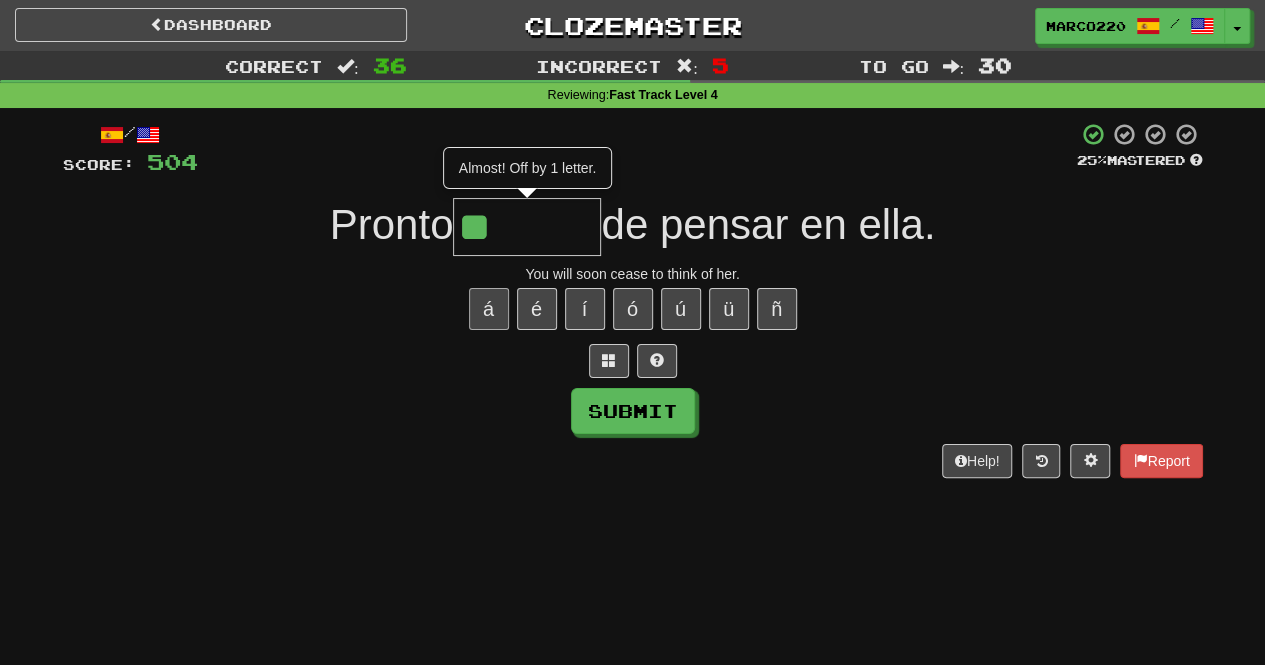 type on "*" 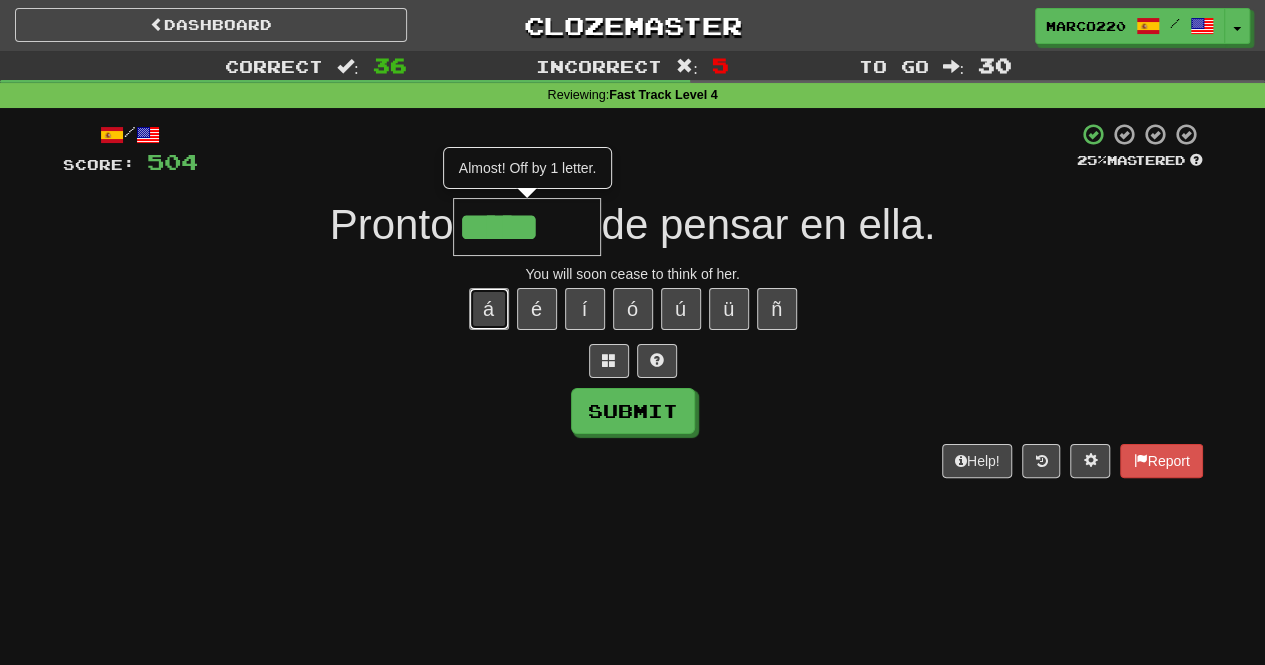 click on "á" at bounding box center [489, 309] 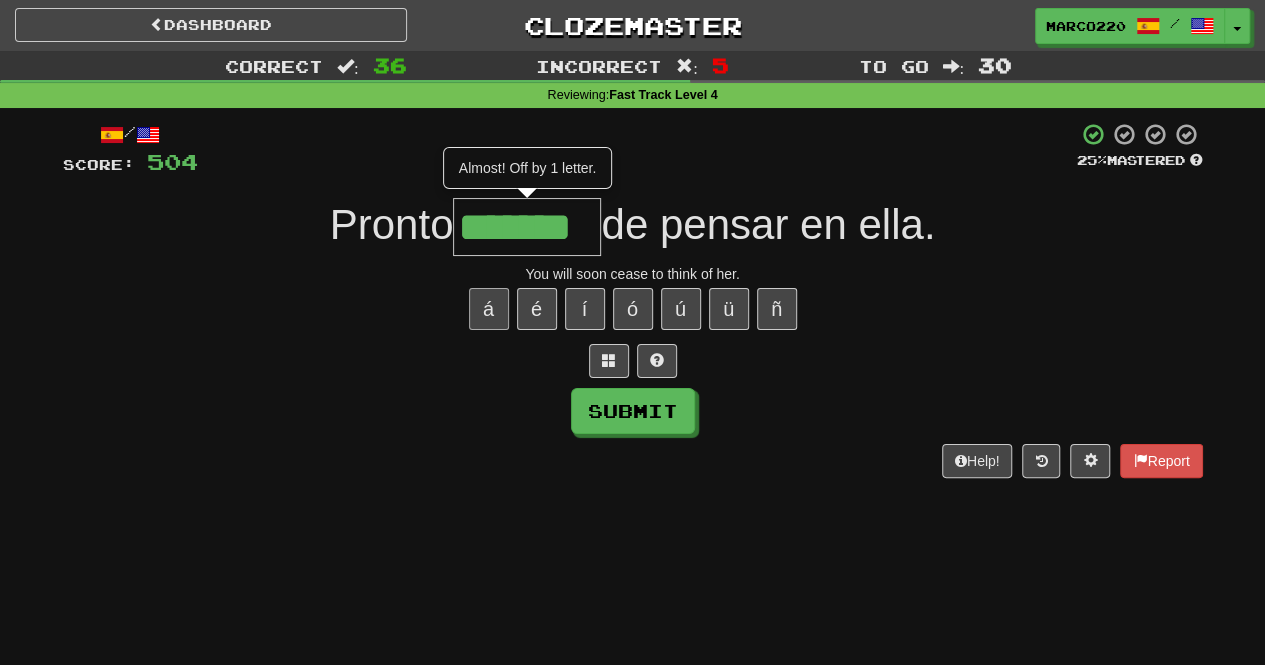 type on "*******" 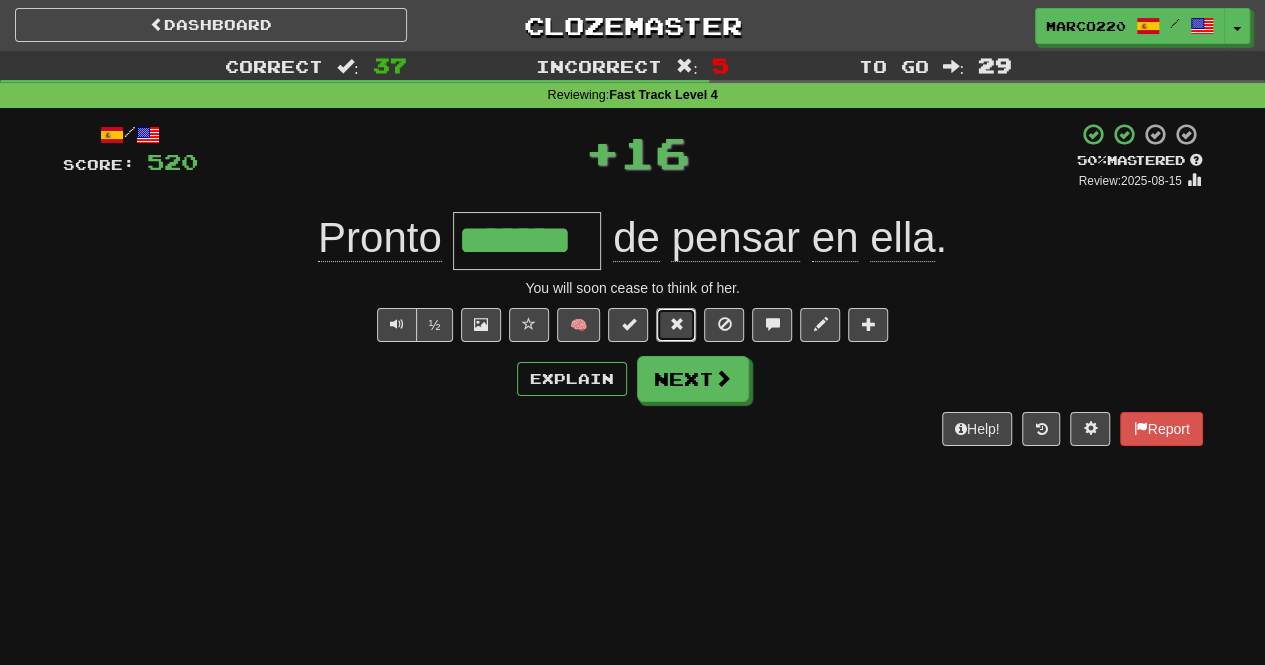 click at bounding box center [676, 325] 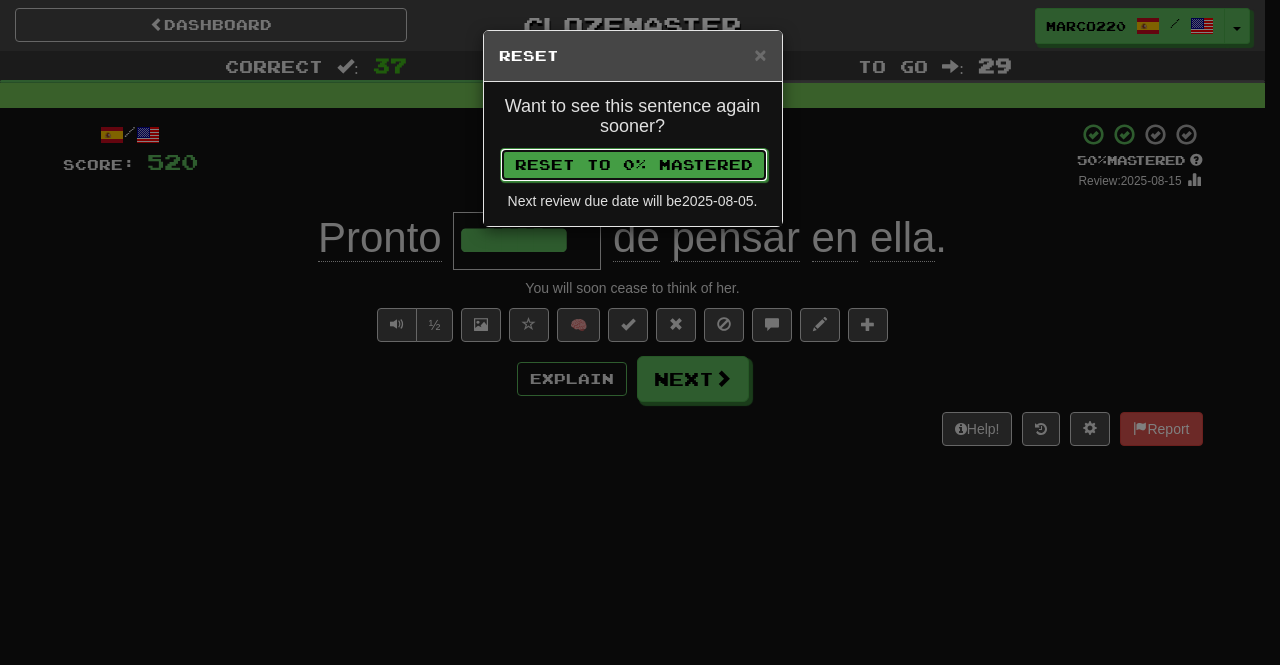click on "Reset to 0% Mastered" at bounding box center (634, 165) 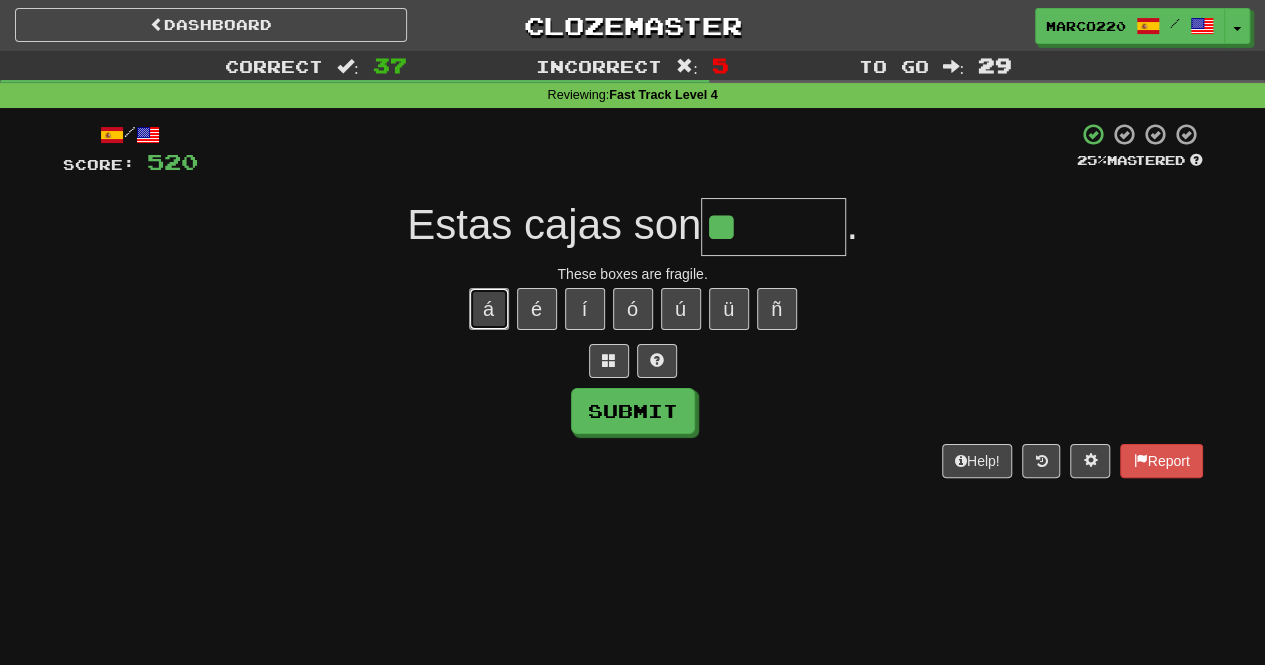 click on "á" at bounding box center (489, 309) 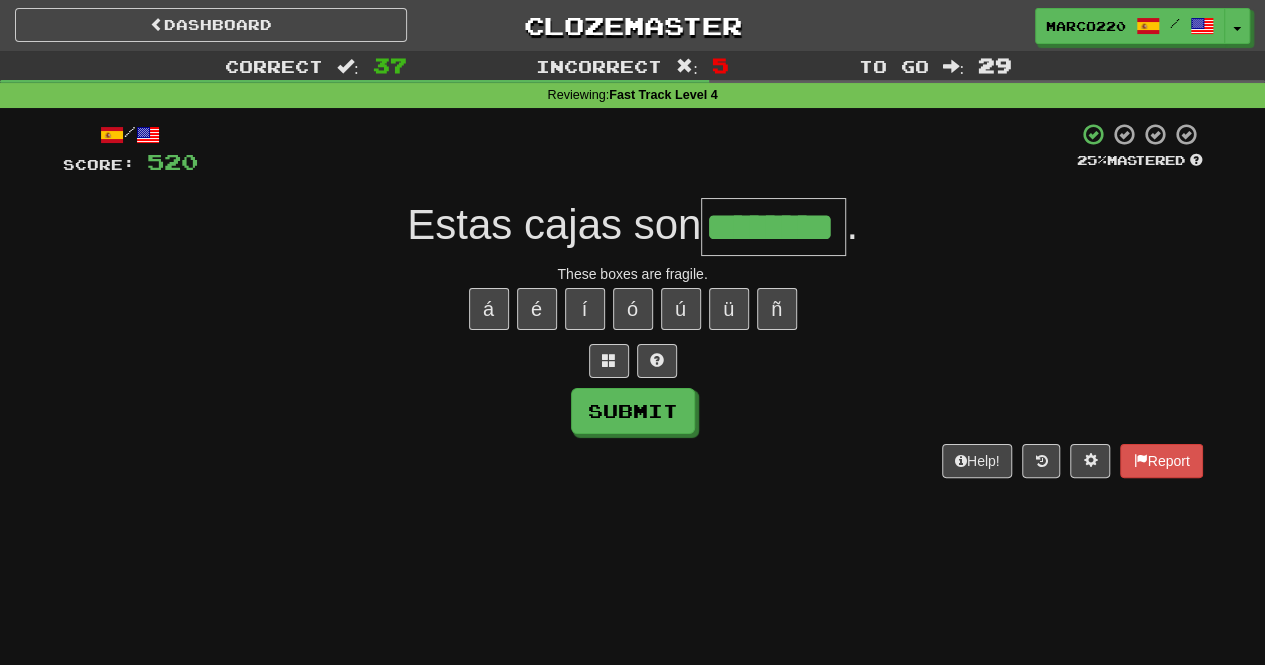 type on "********" 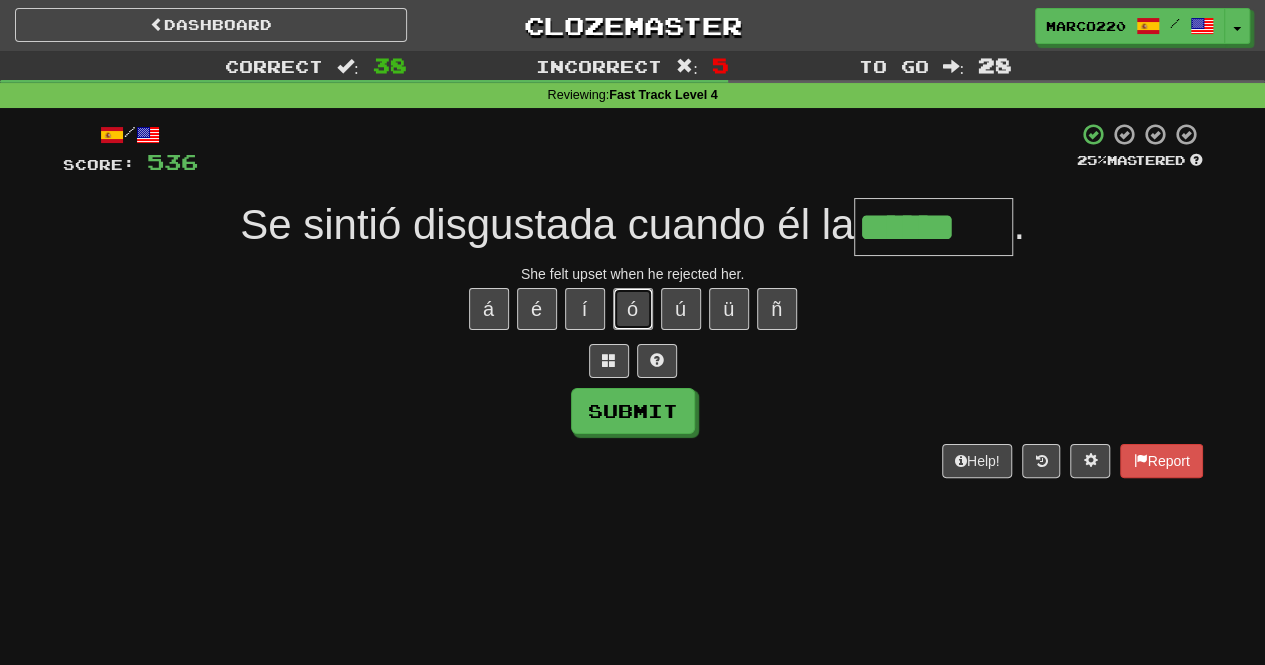 click on "ó" at bounding box center [633, 309] 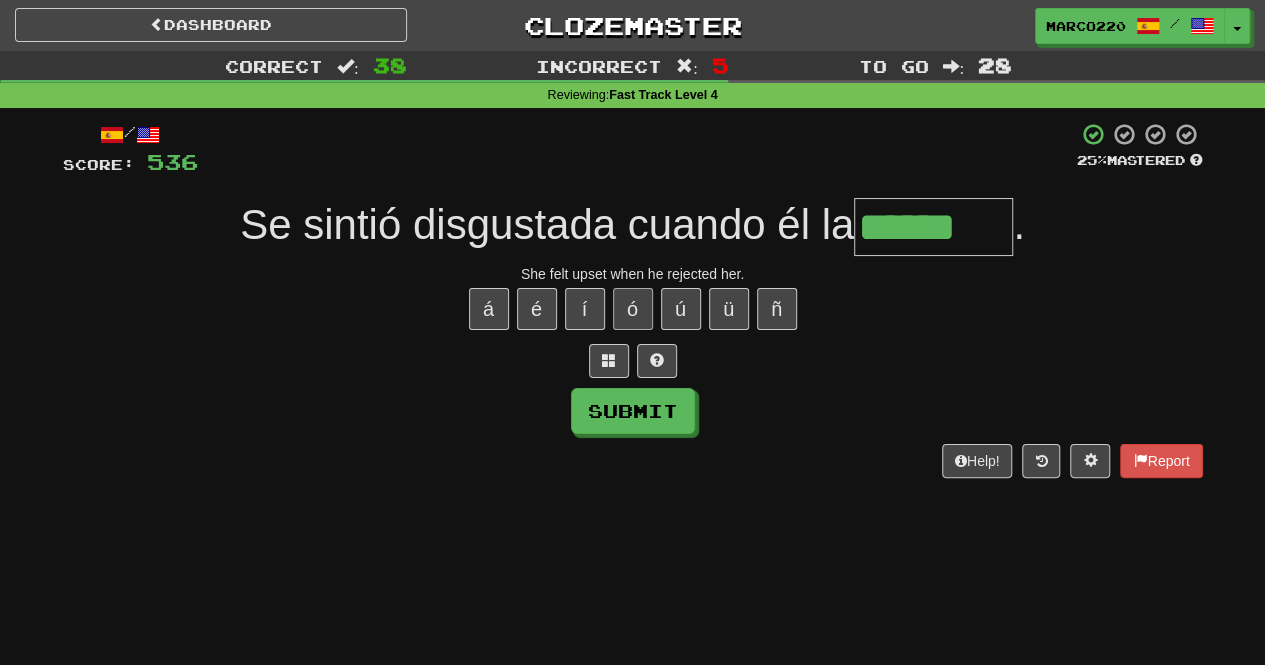 type on "*******" 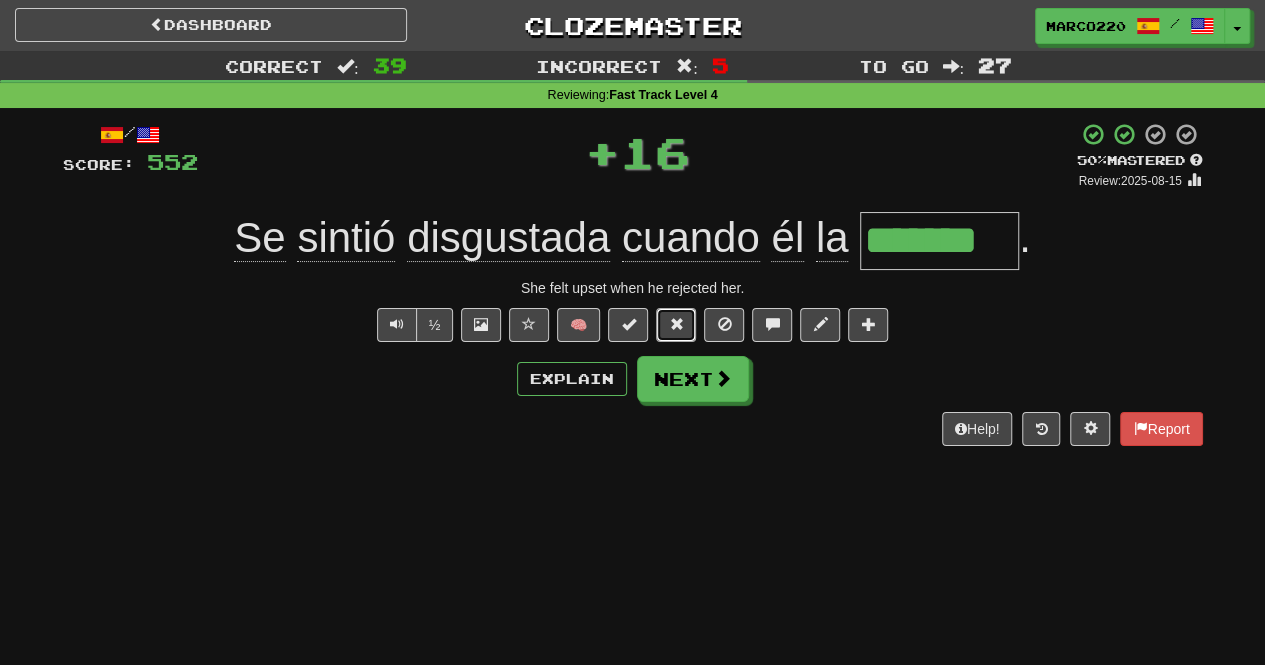 click at bounding box center (676, 324) 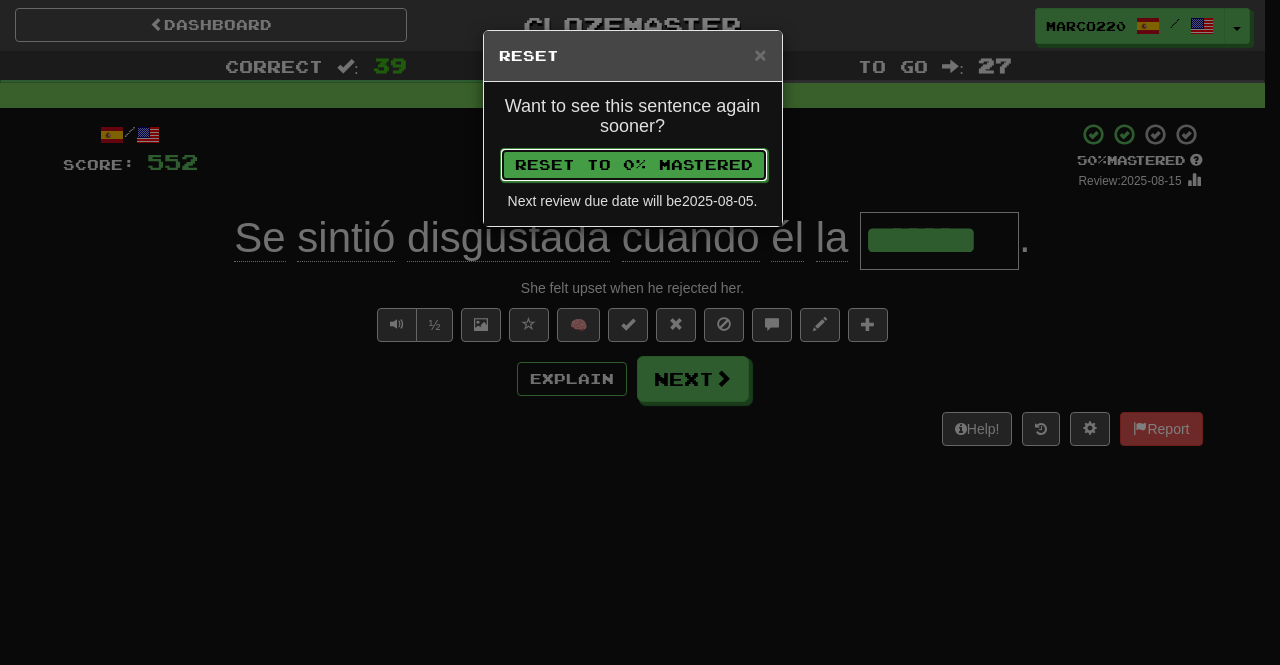 click on "Reset to 0% Mastered" at bounding box center (634, 165) 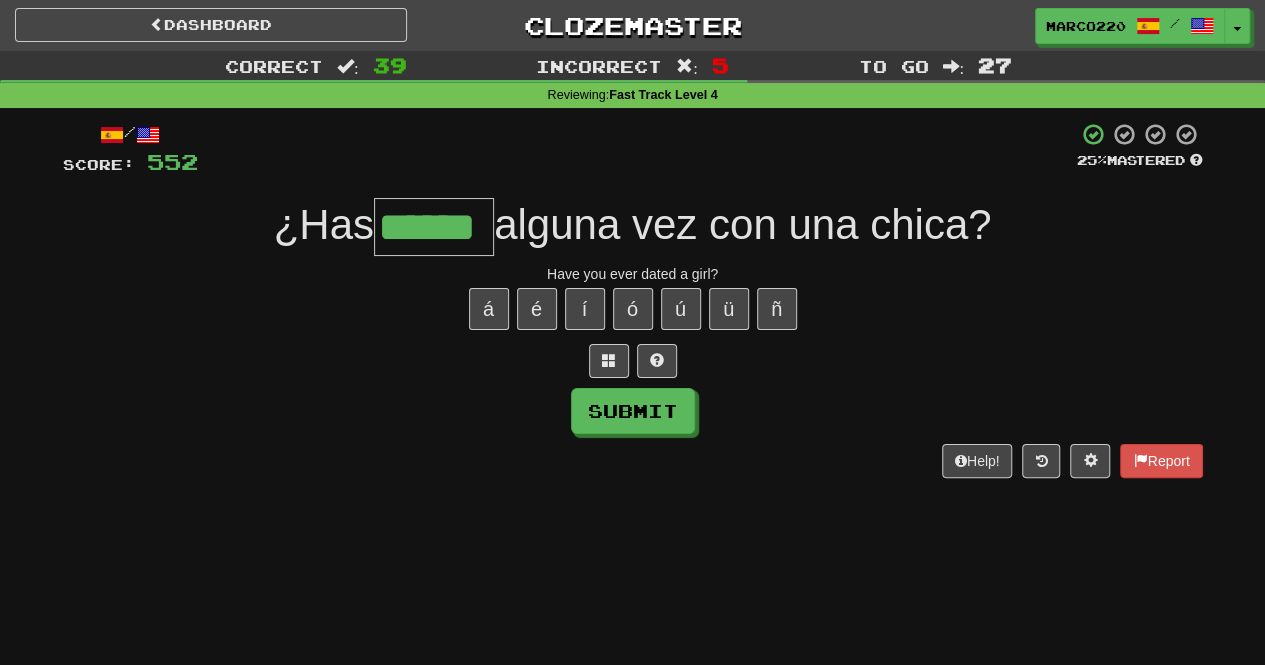 type on "******" 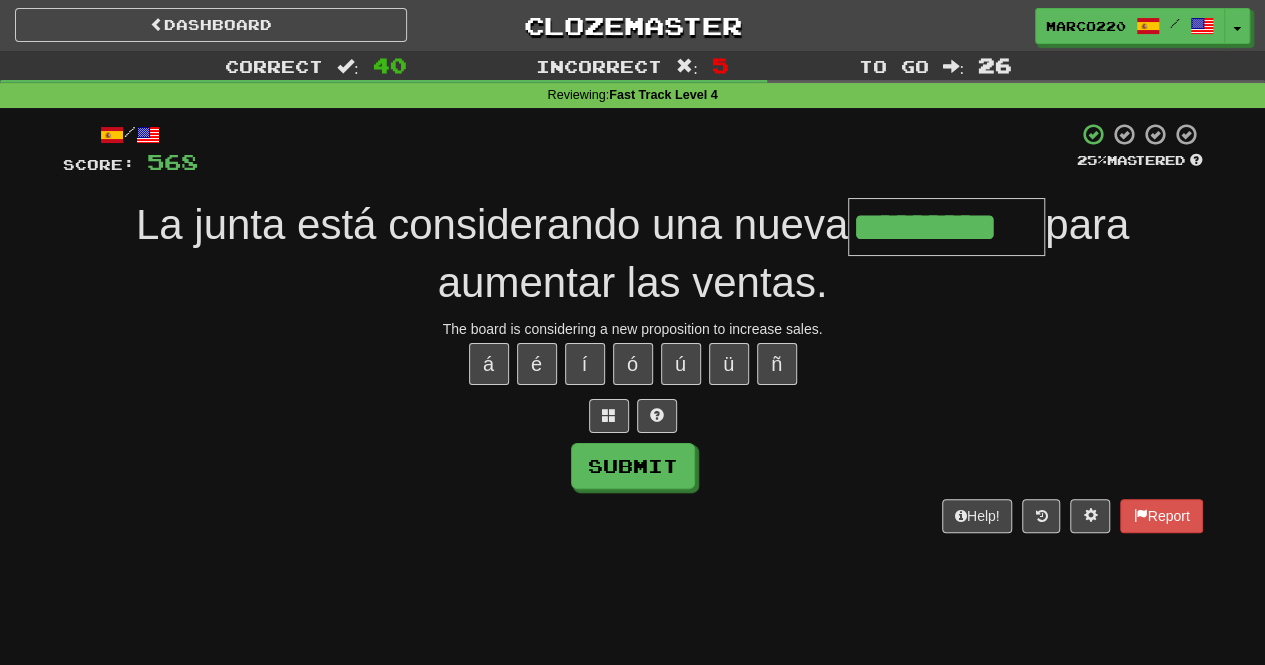 type on "*********" 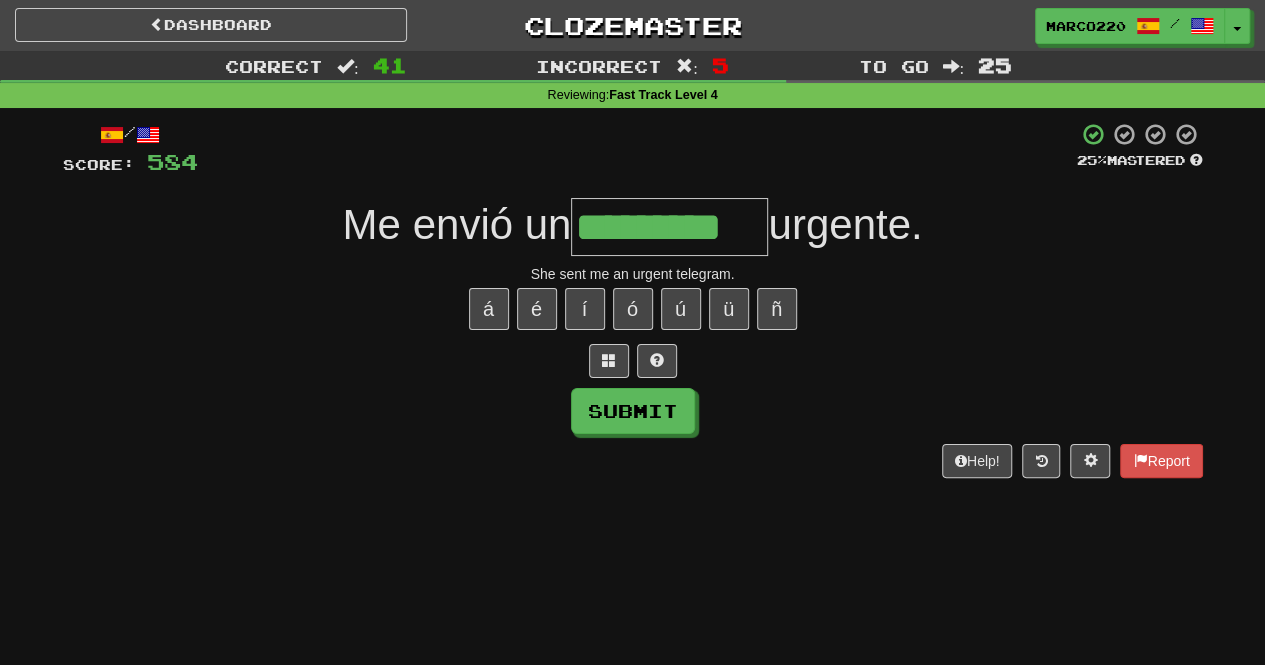 type on "*********" 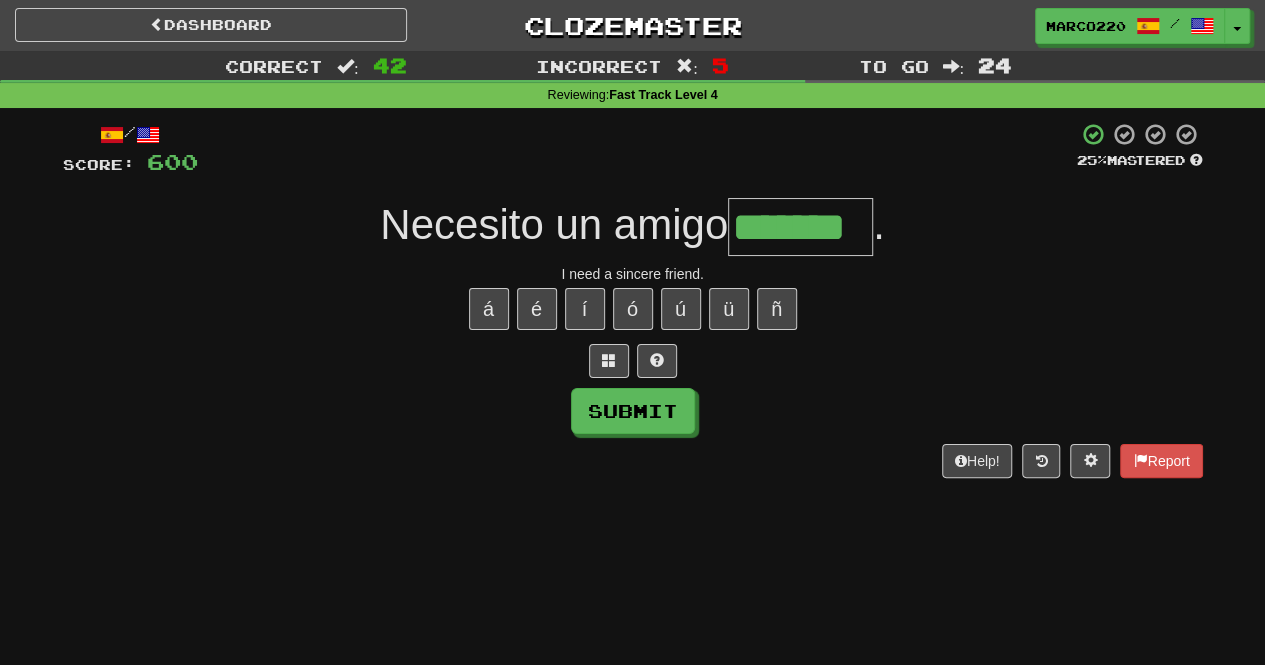 type on "*******" 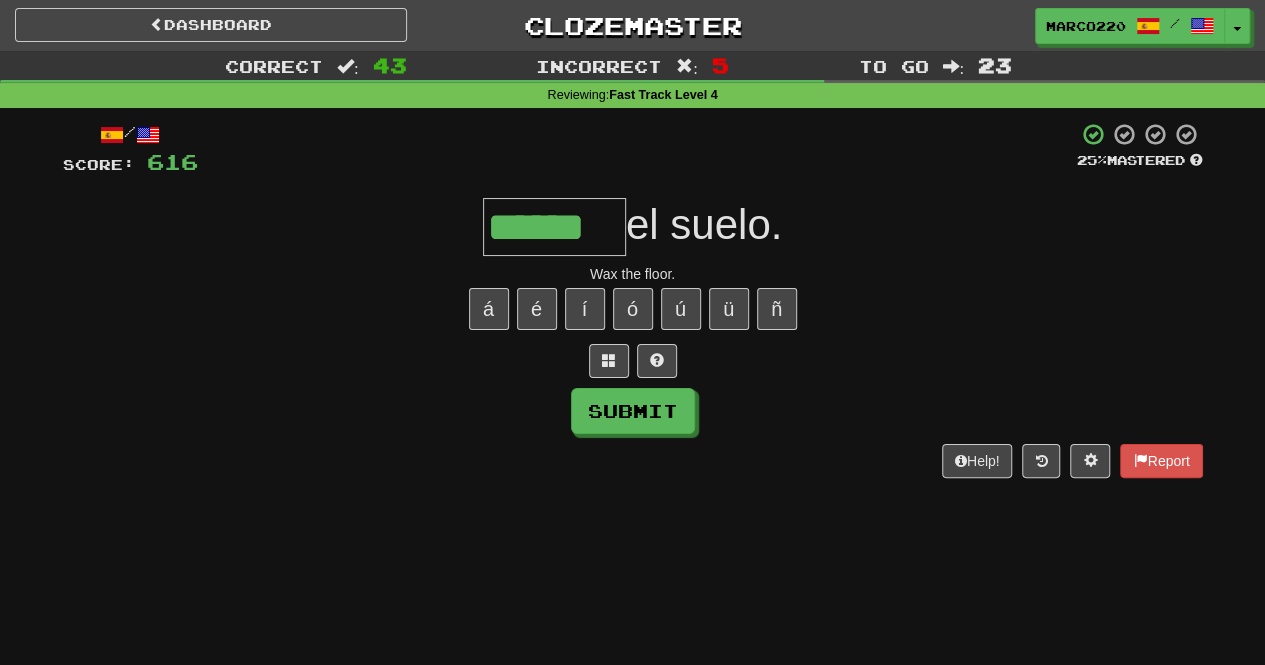 type on "******" 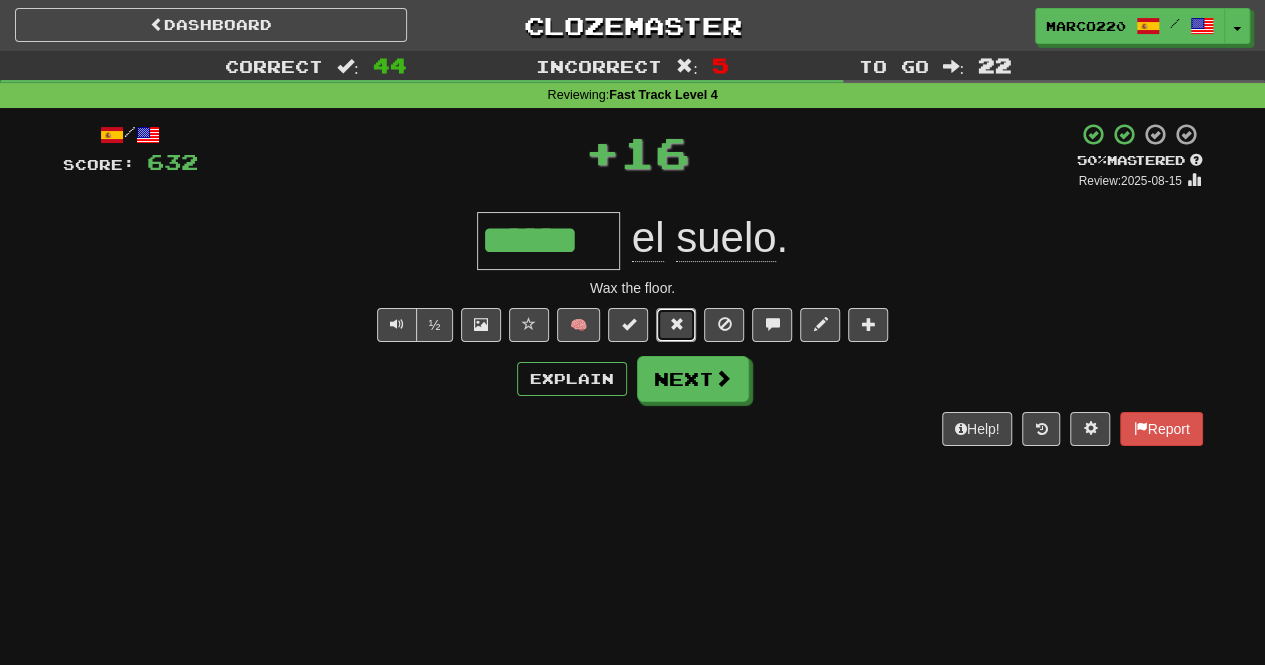 click at bounding box center [676, 325] 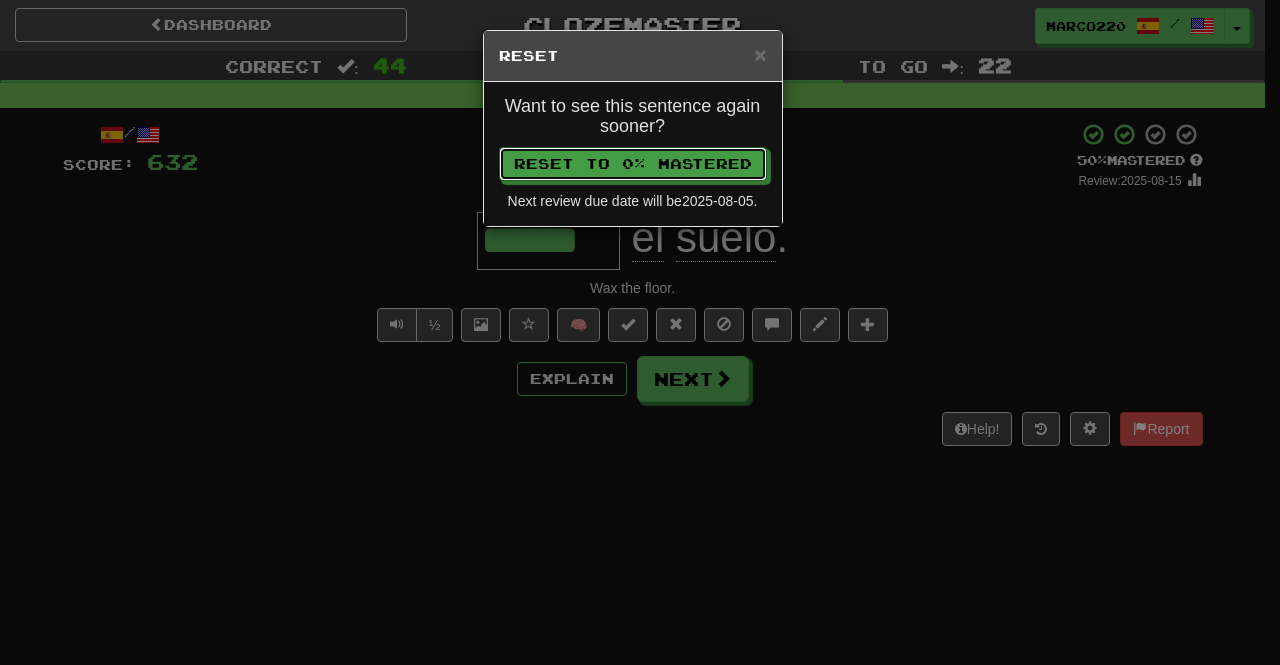 click on "Reset to 0% Mastered" at bounding box center (633, 164) 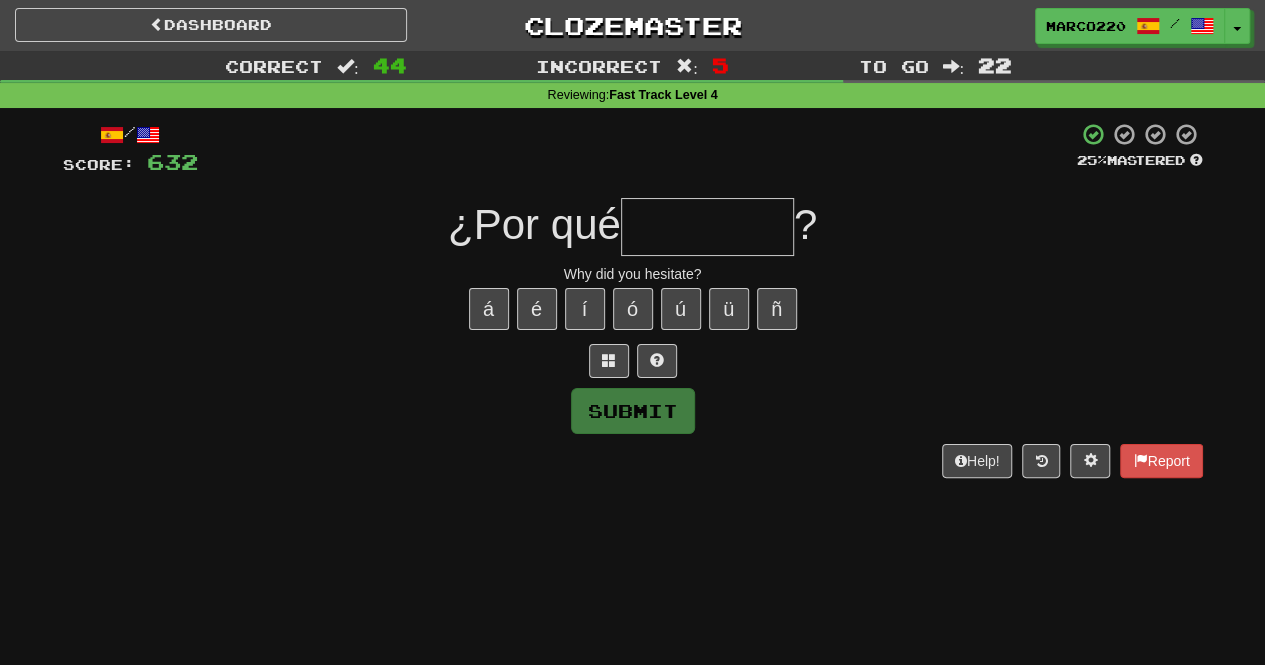 type on "*" 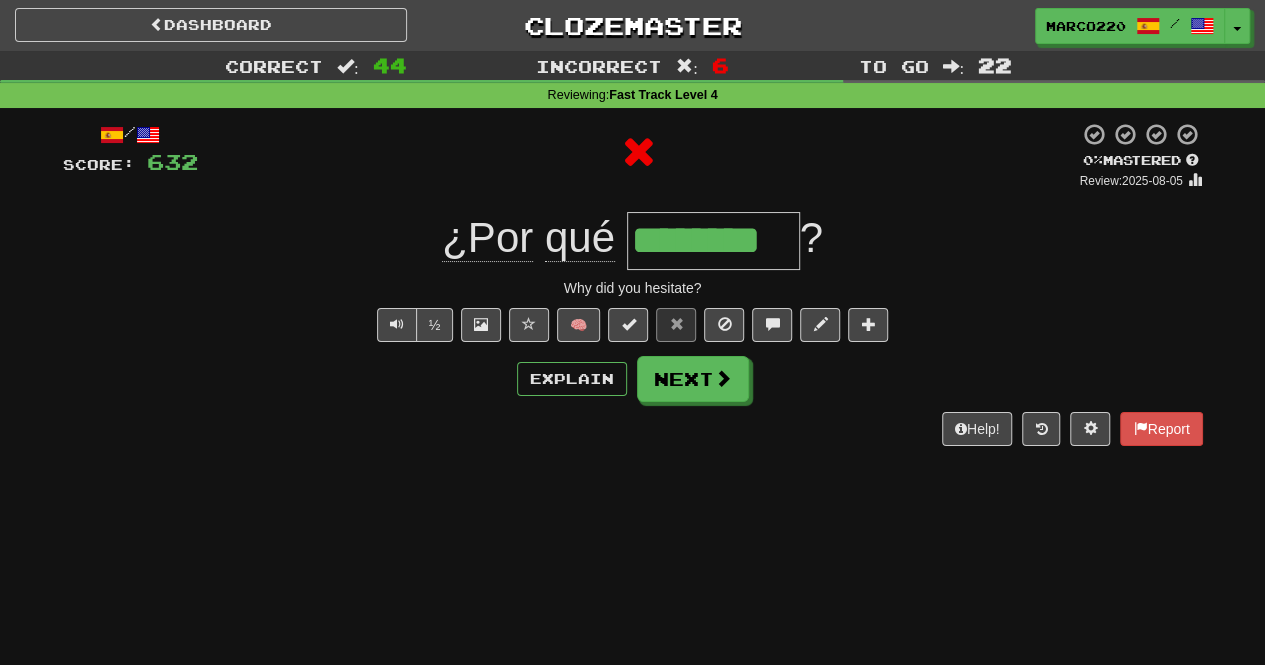 type on "*********" 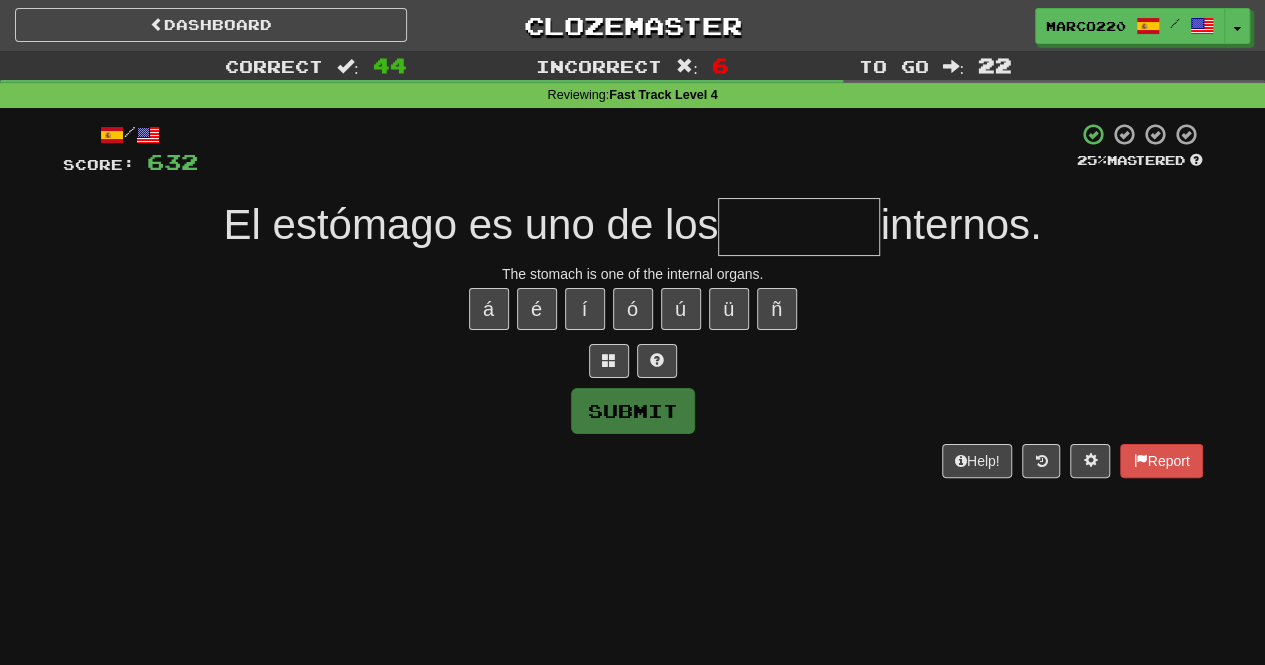type on "*" 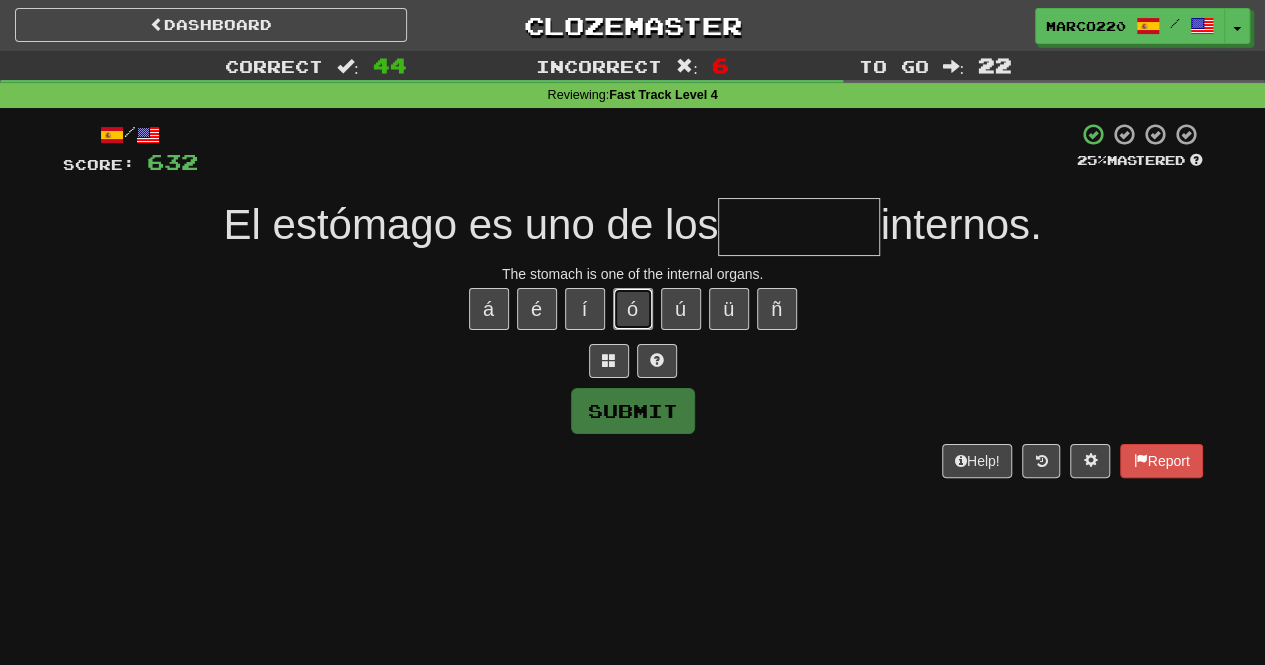 click on "ó" at bounding box center [633, 309] 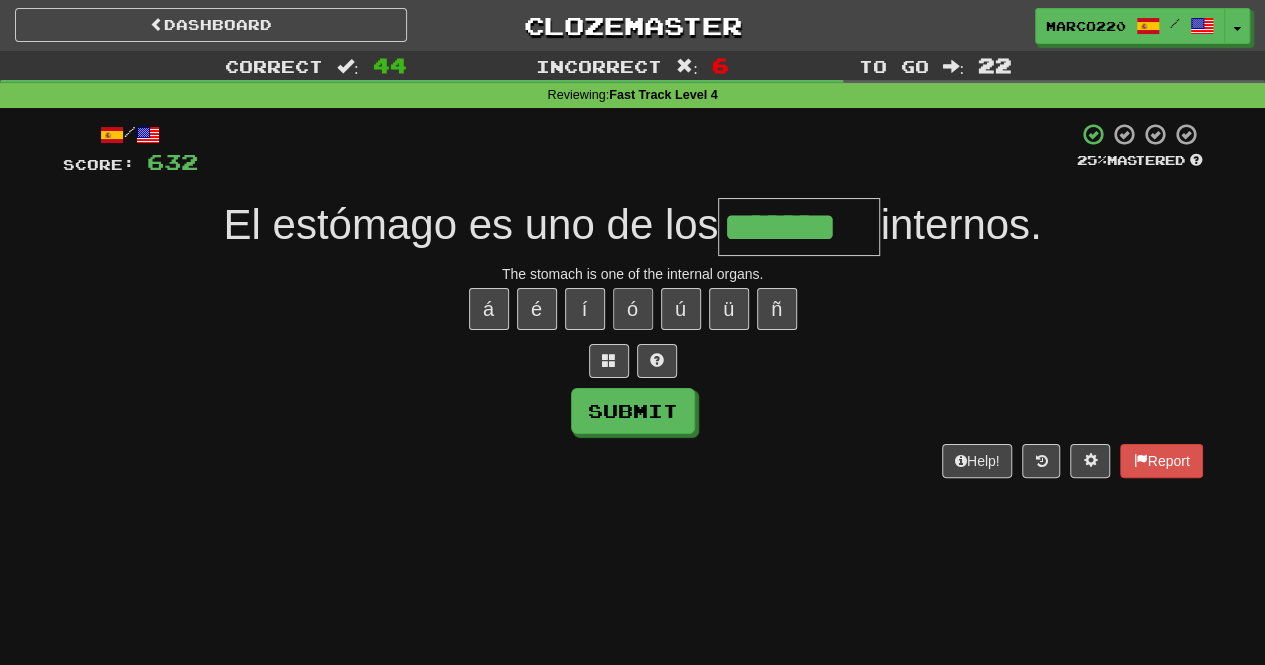 type on "*******" 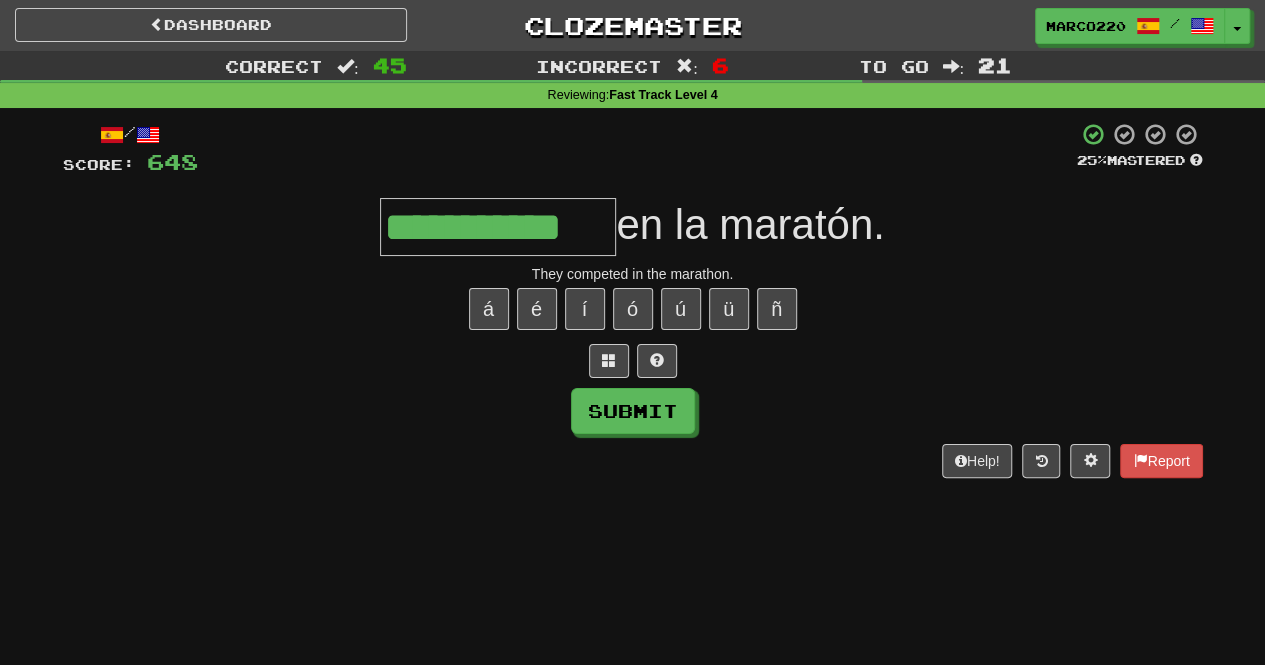 type on "**********" 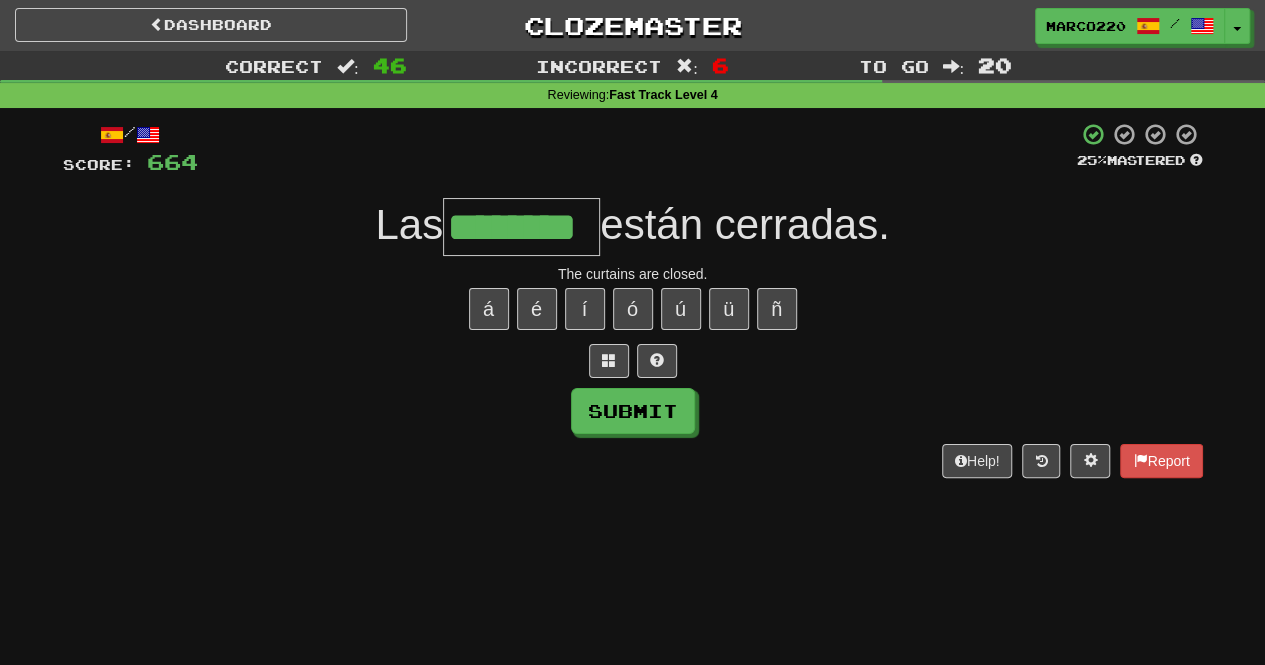 type on "********" 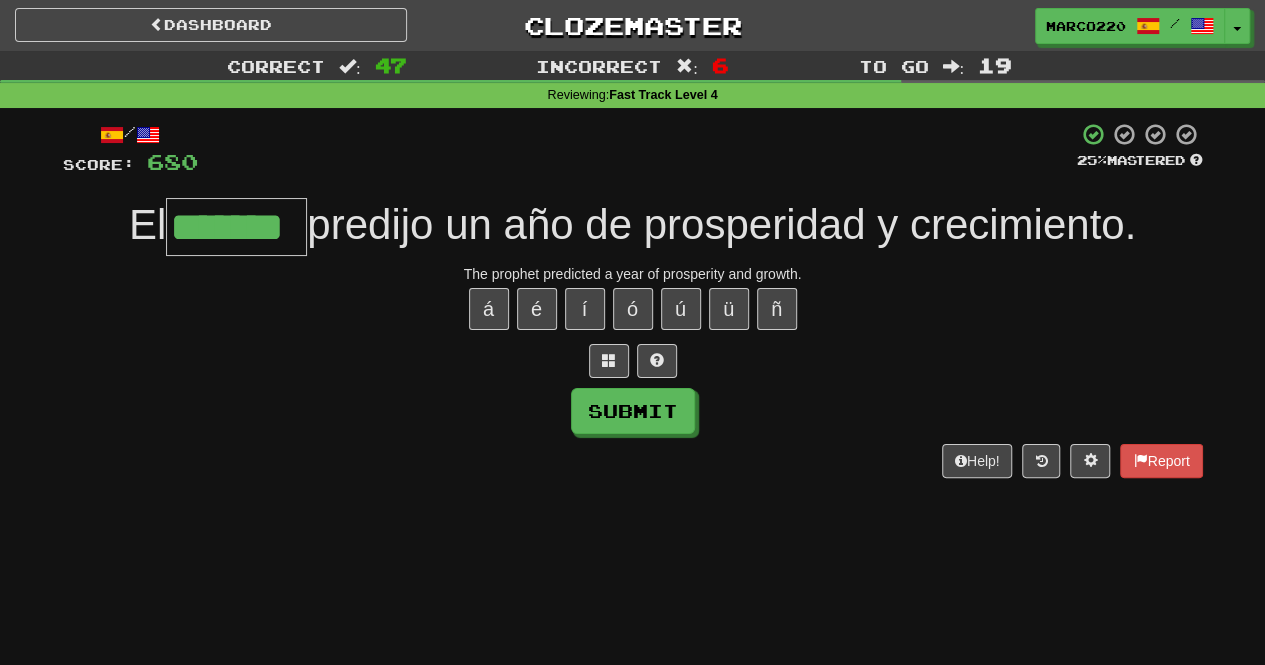 type on "*******" 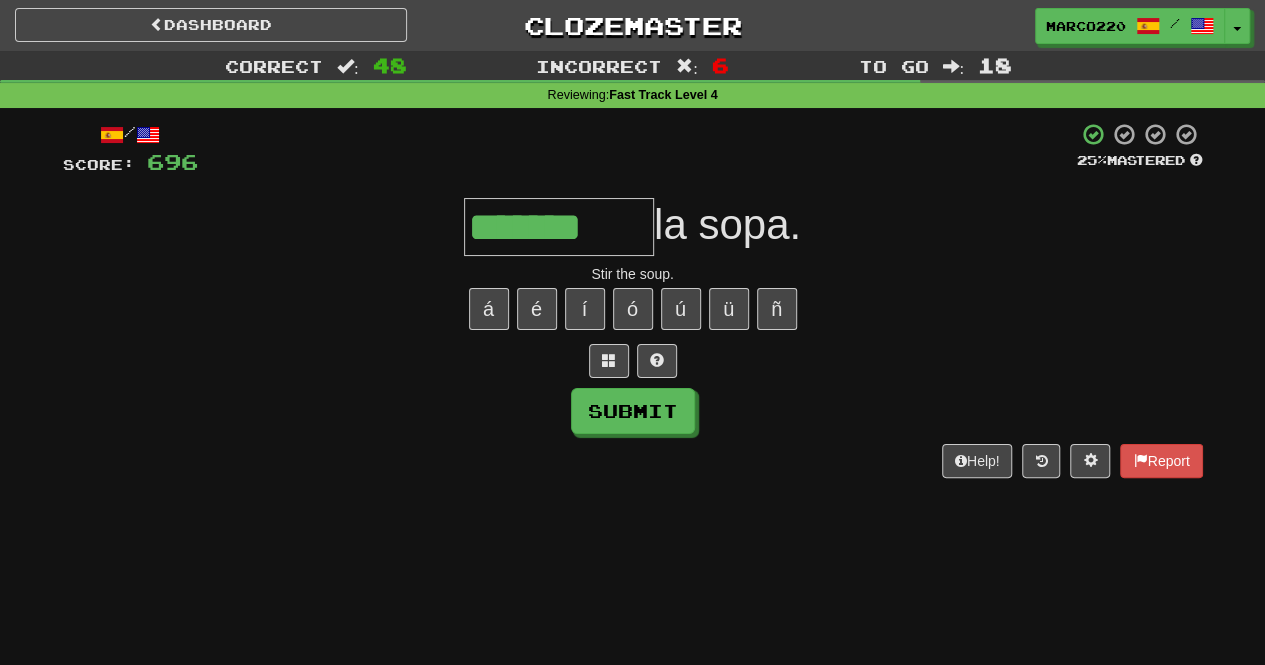type on "*******" 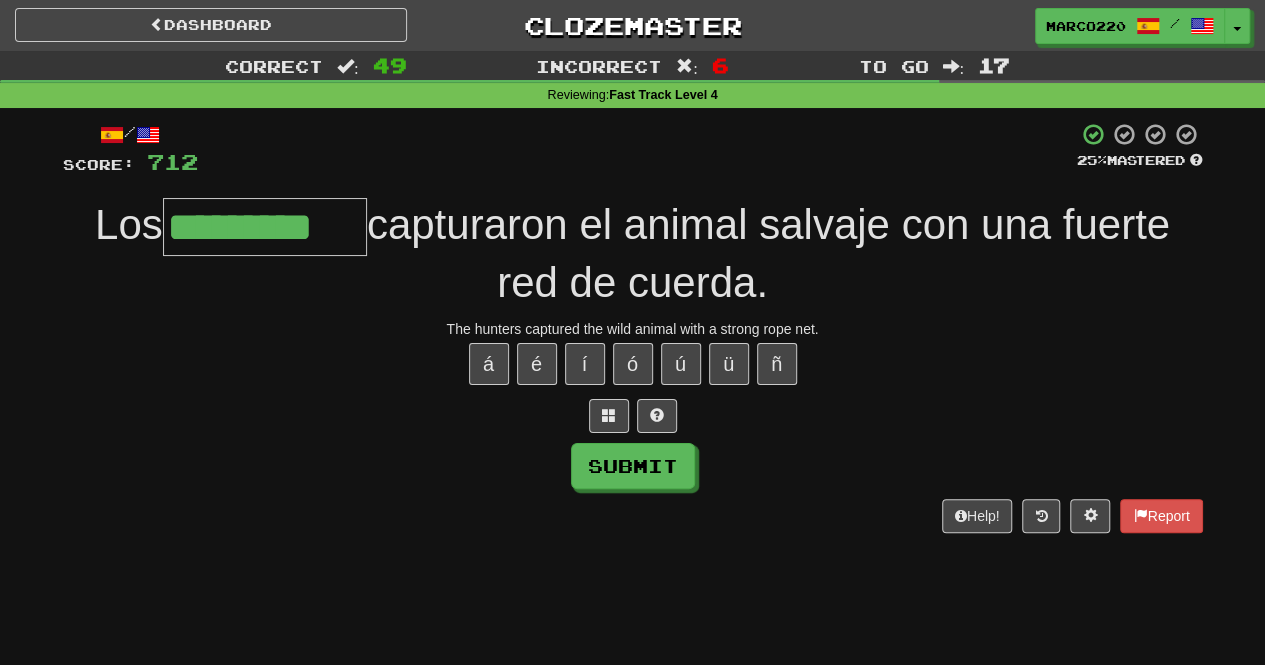 type on "*********" 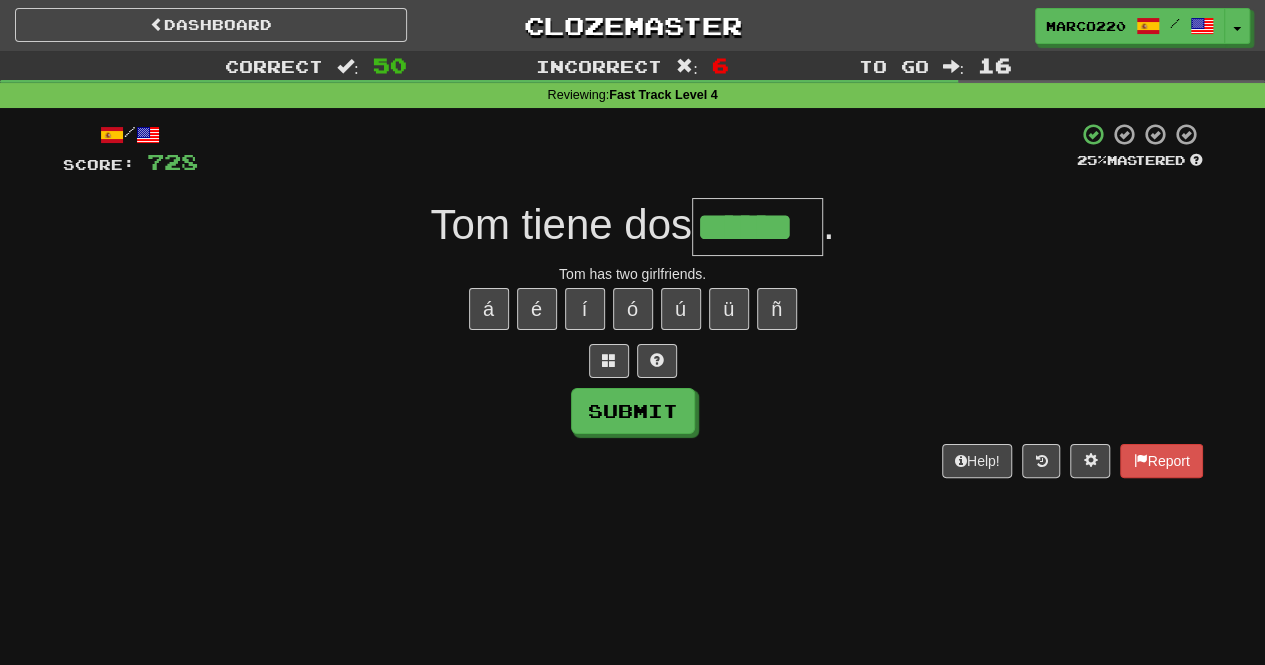 type on "******" 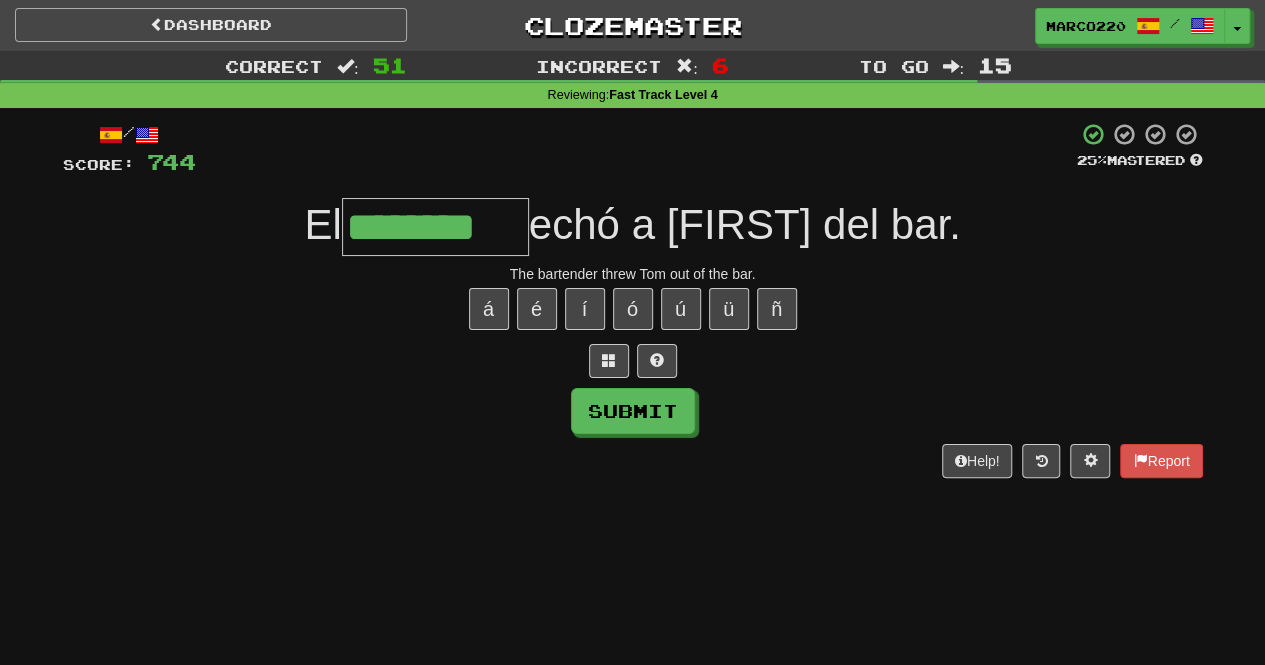 type on "********" 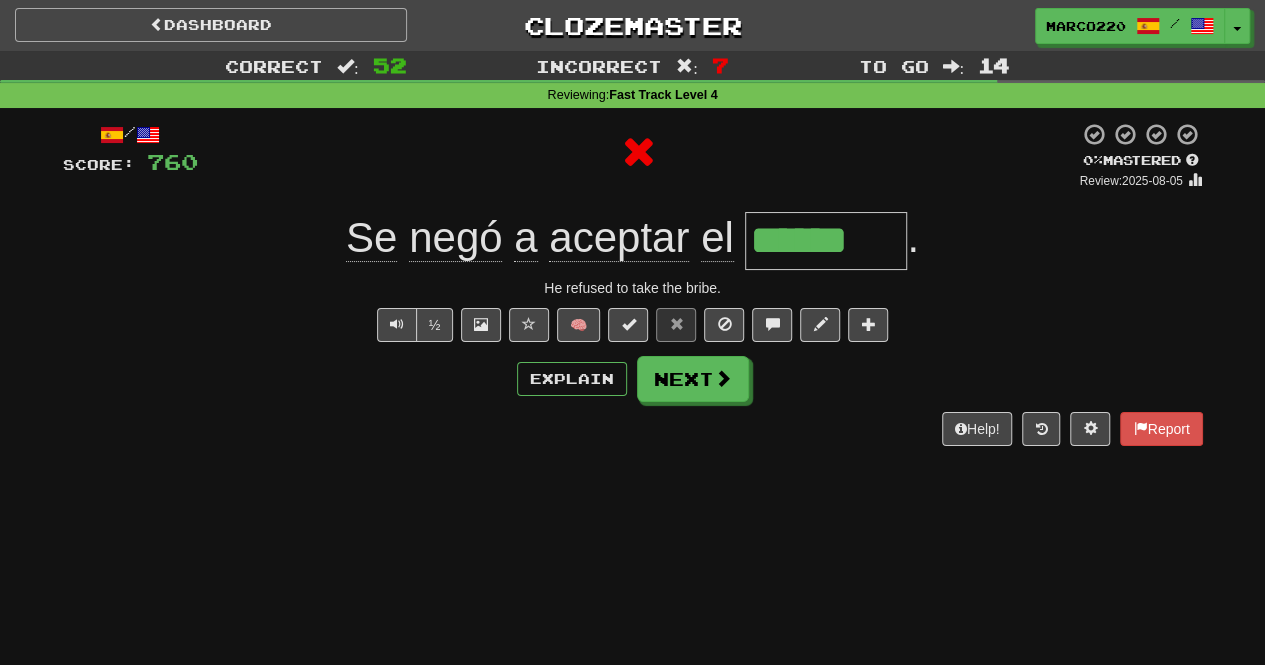 type on "*******" 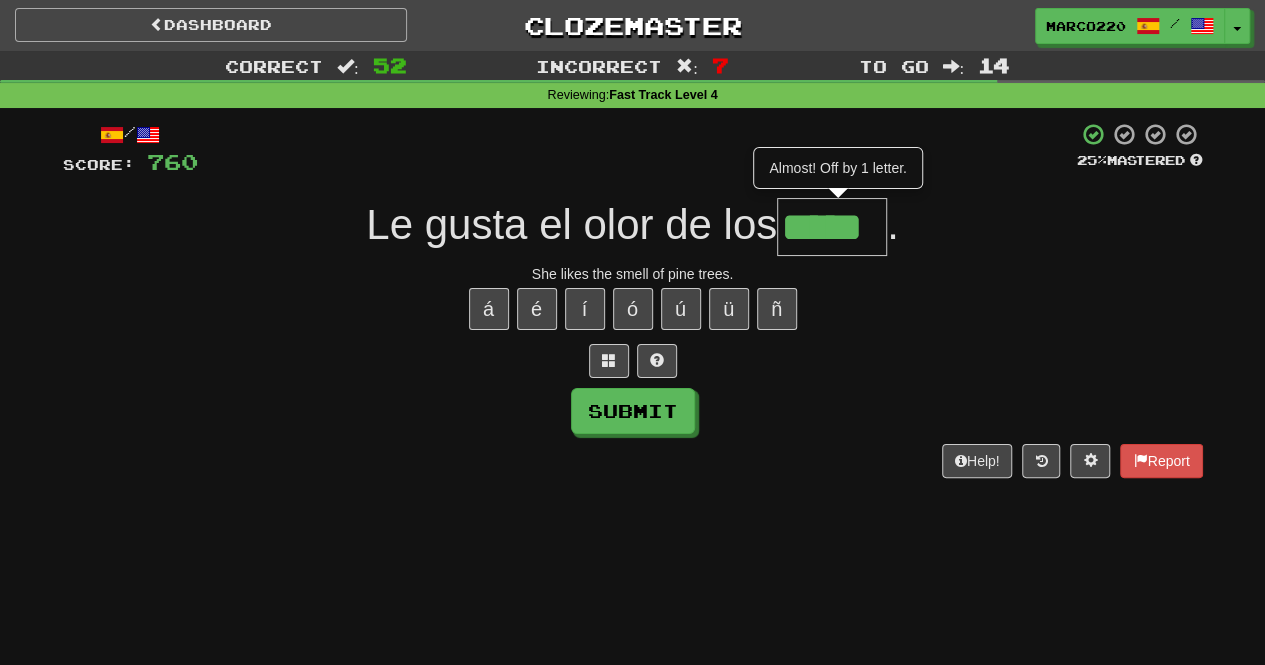 type on "*****" 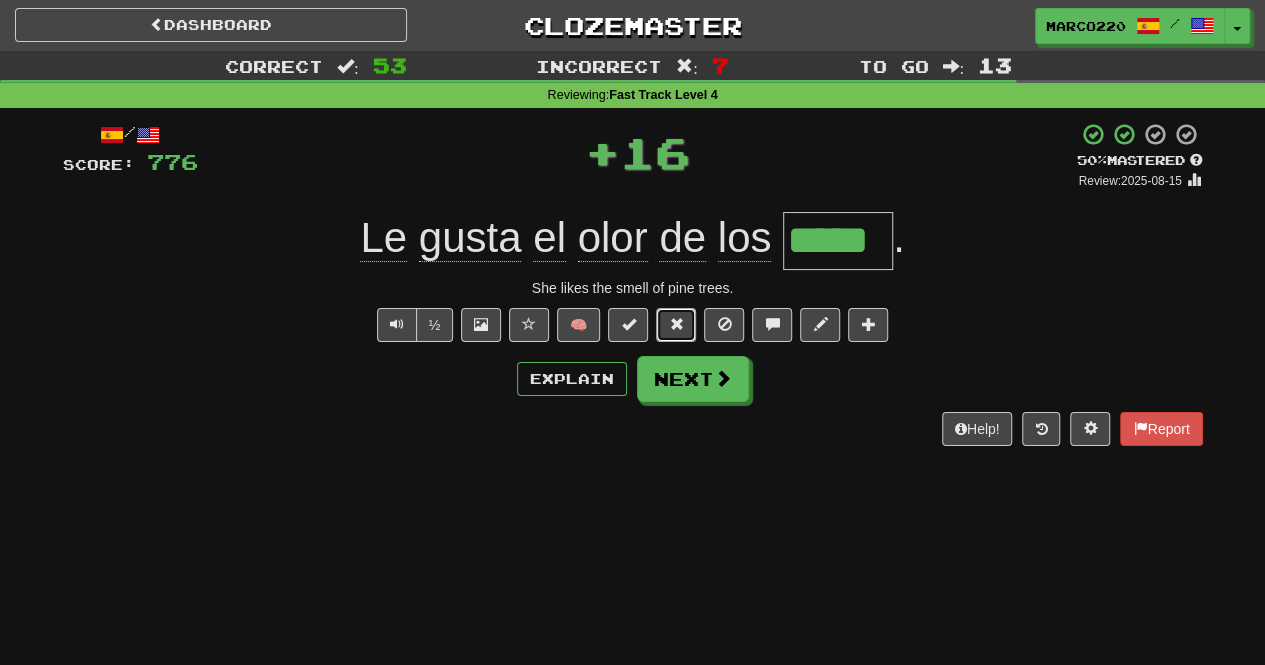 click at bounding box center [676, 324] 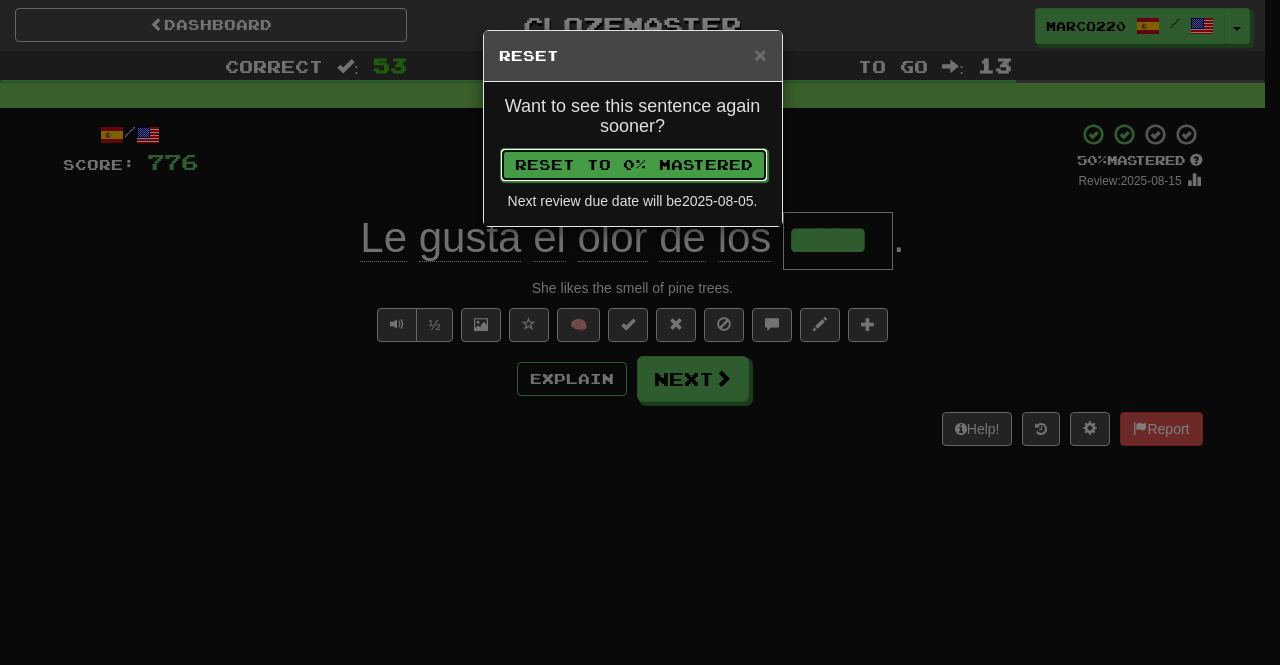 click on "Reset to 0% Mastered" at bounding box center [634, 165] 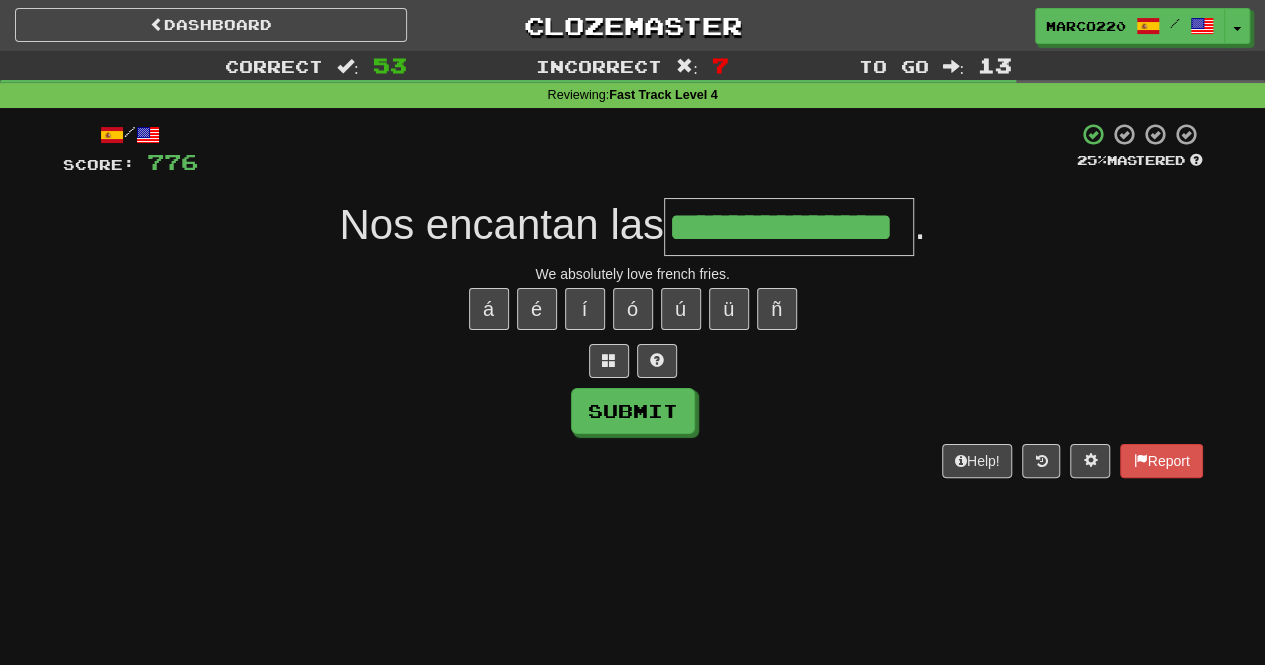 type on "**********" 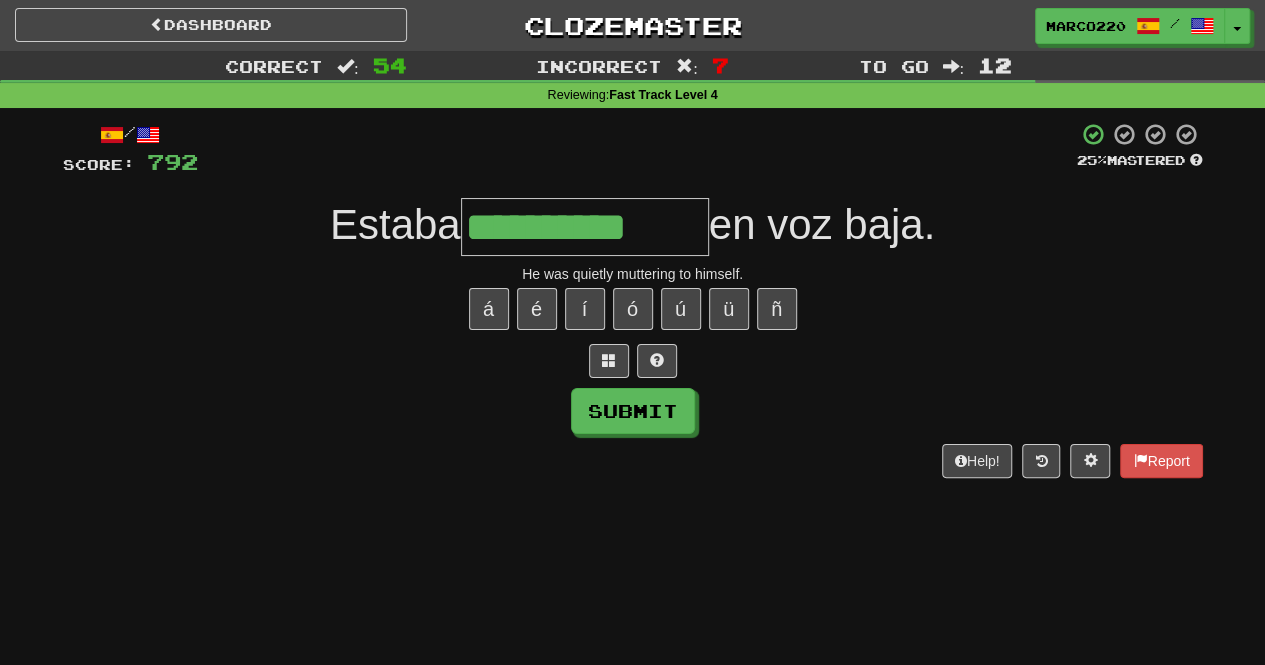 type on "**********" 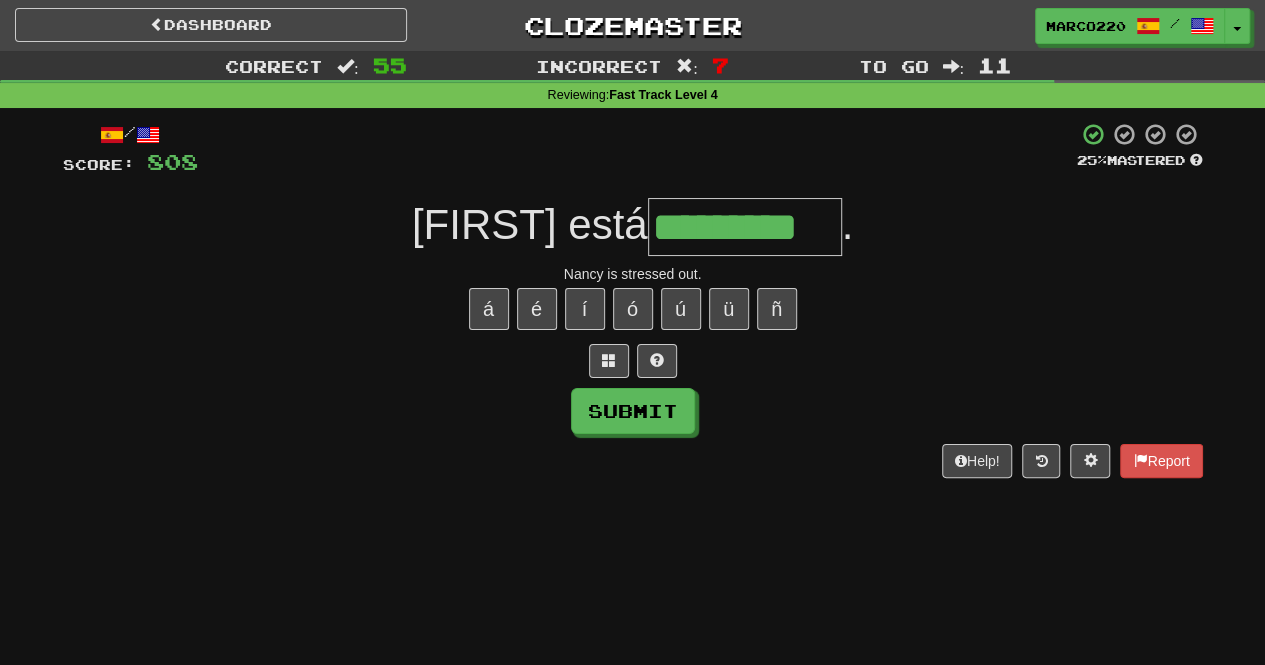 type on "*********" 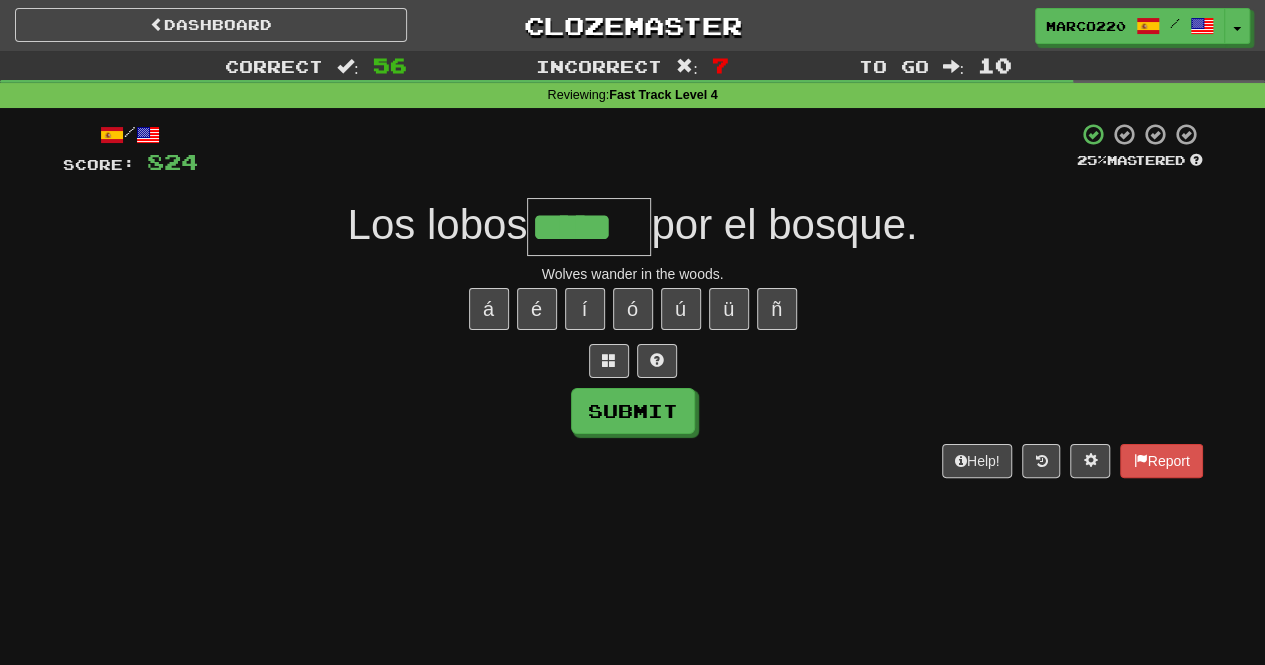 type on "*****" 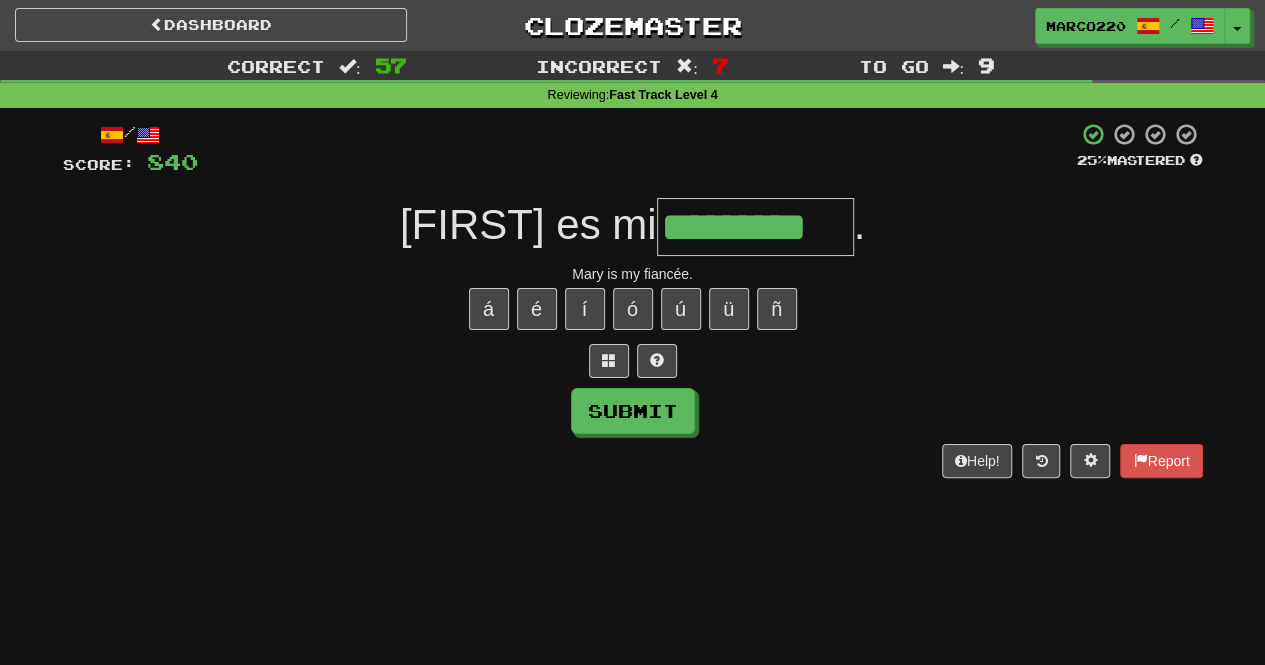 type on "*********" 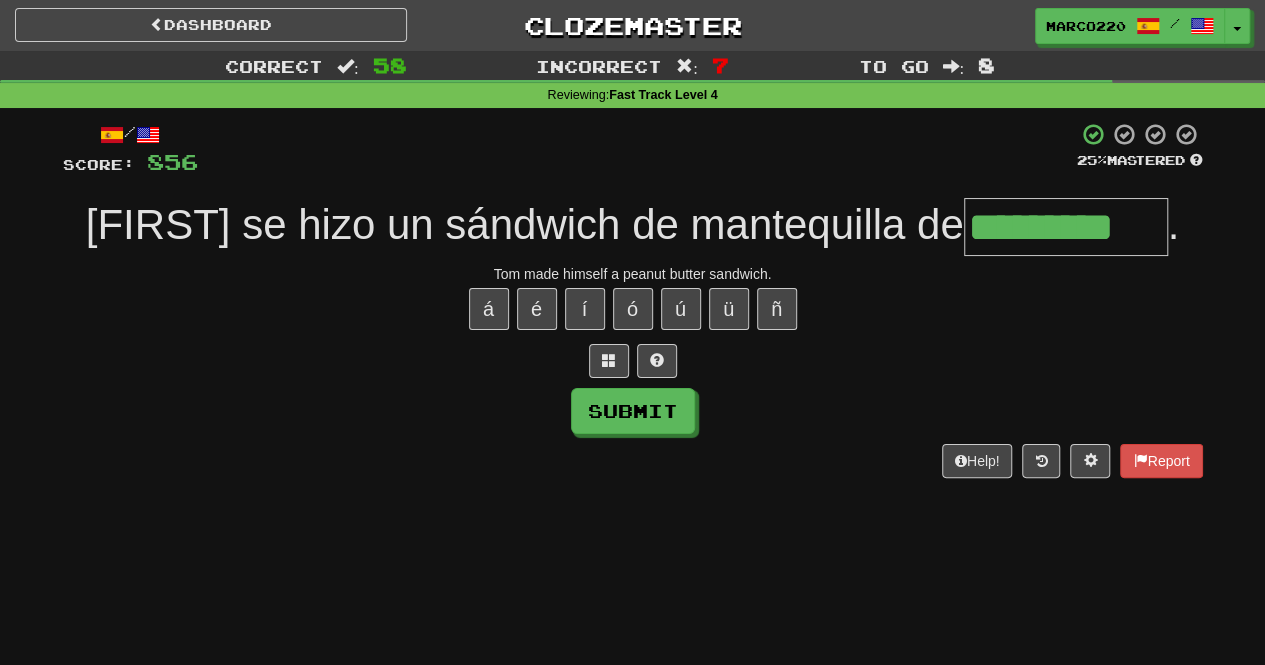 type on "*********" 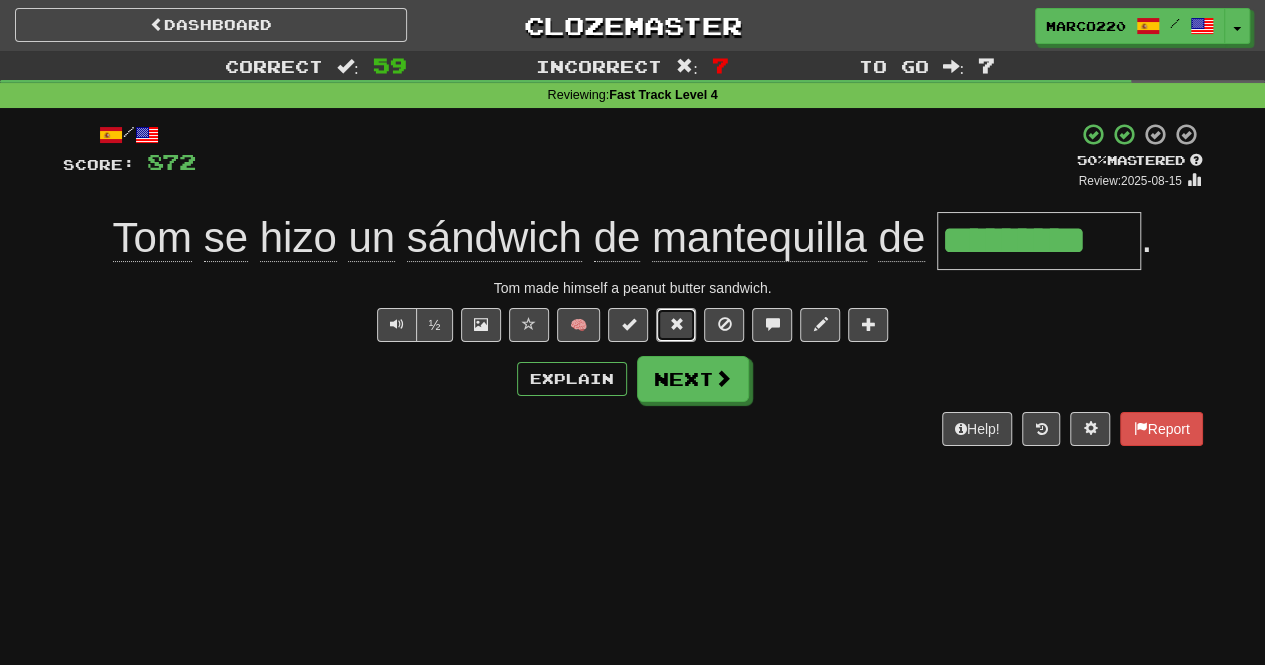 click at bounding box center (676, 325) 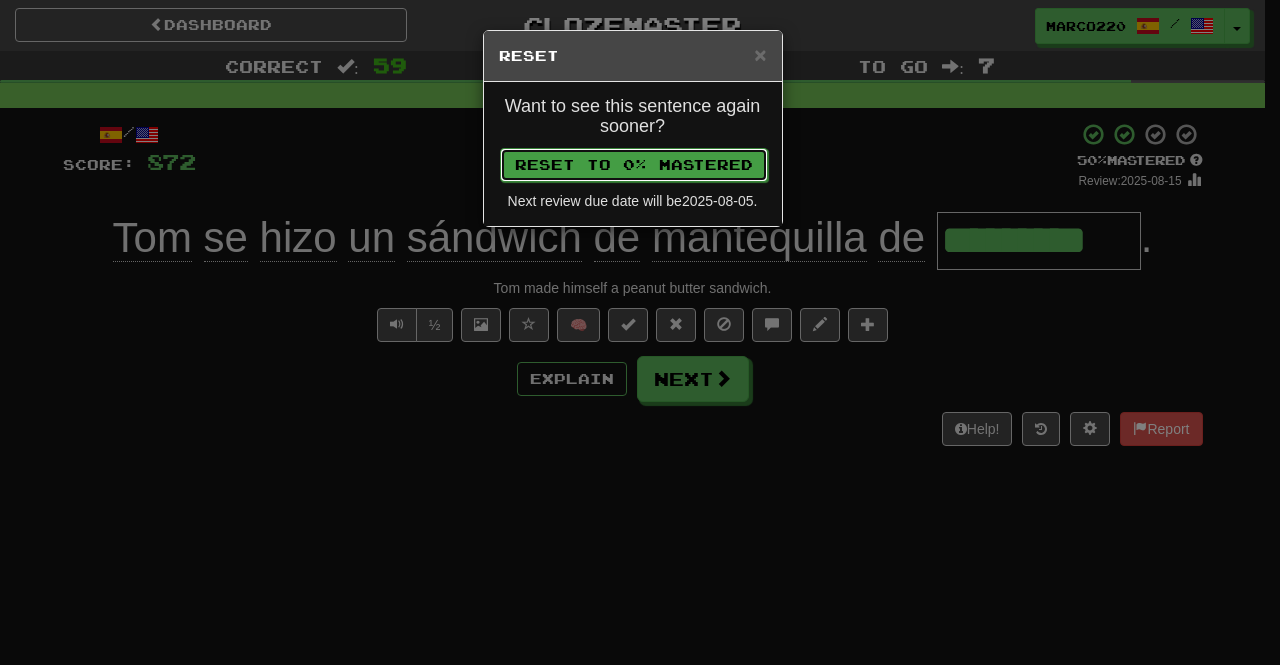 click on "Reset to 0% Mastered" at bounding box center [634, 165] 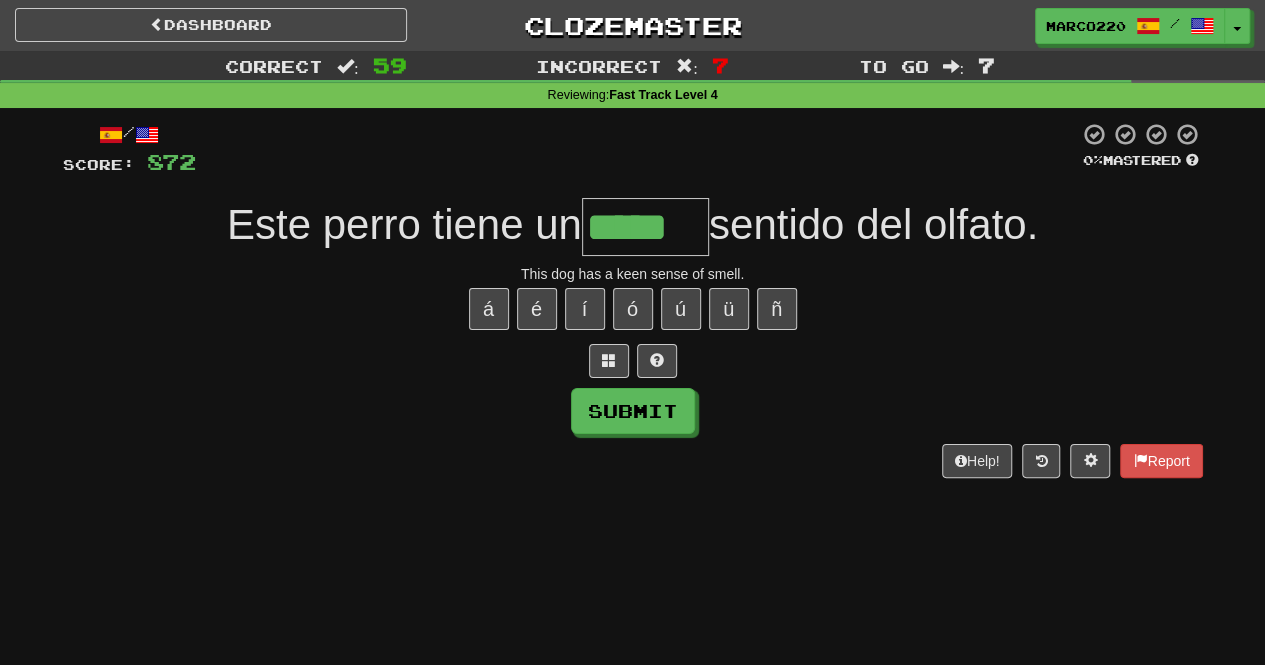 type on "*****" 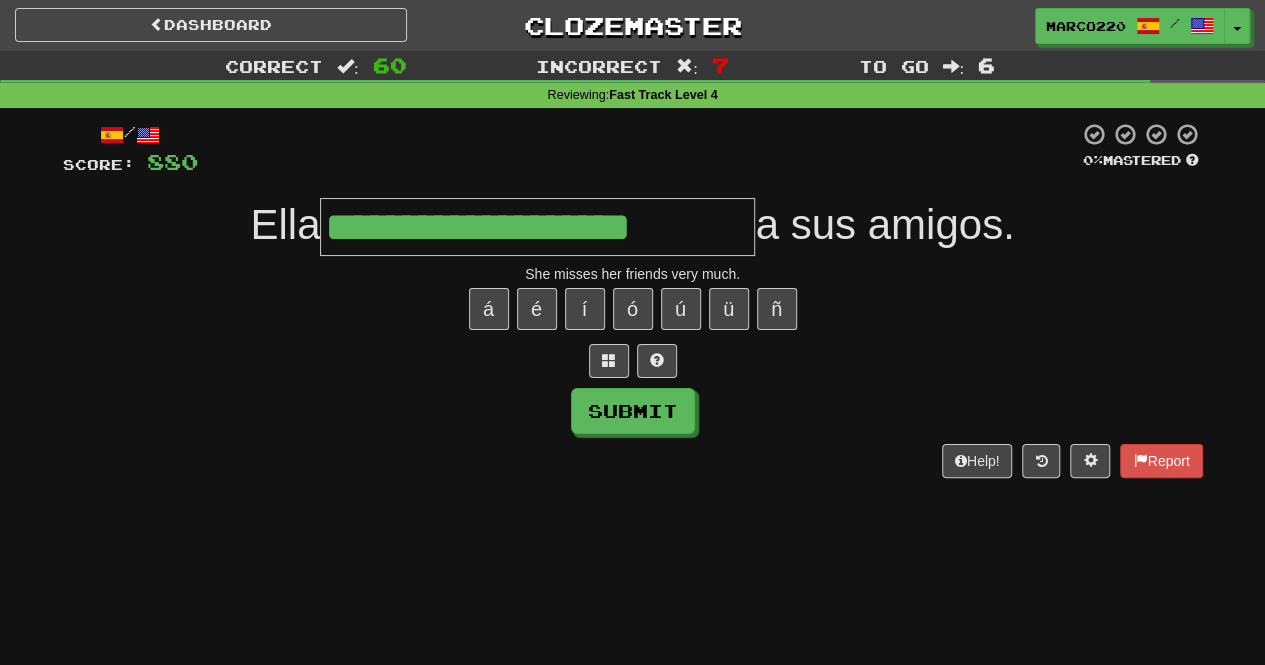 type on "**********" 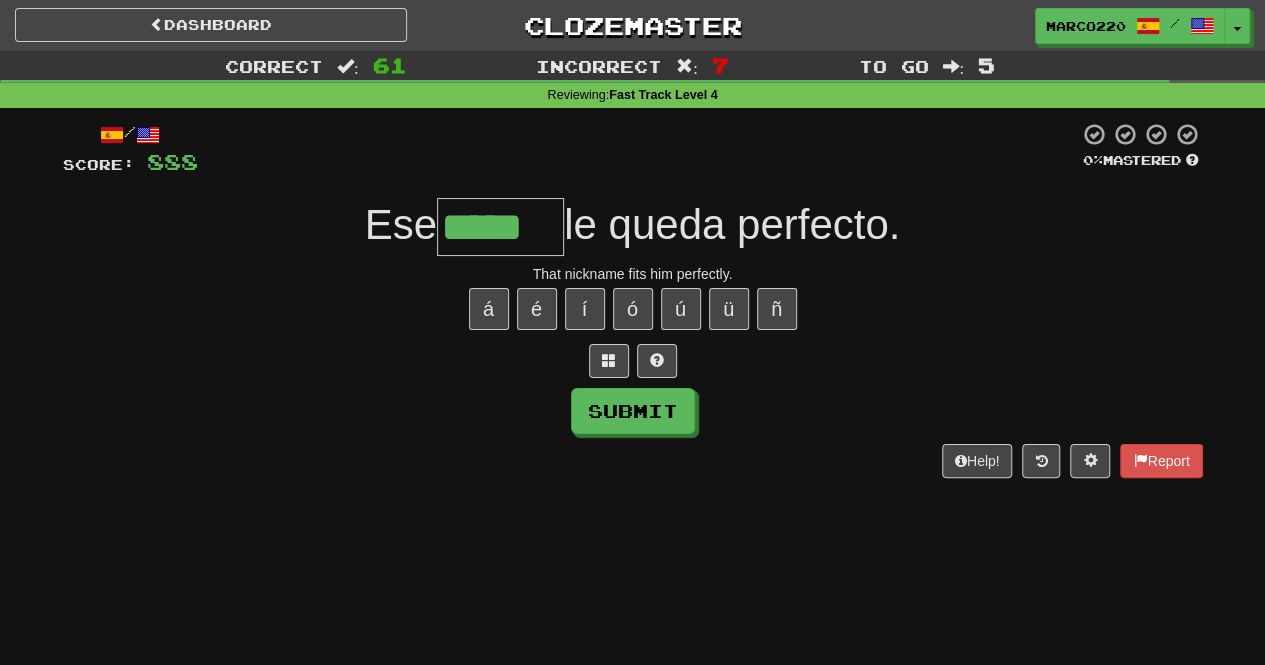 type on "*****" 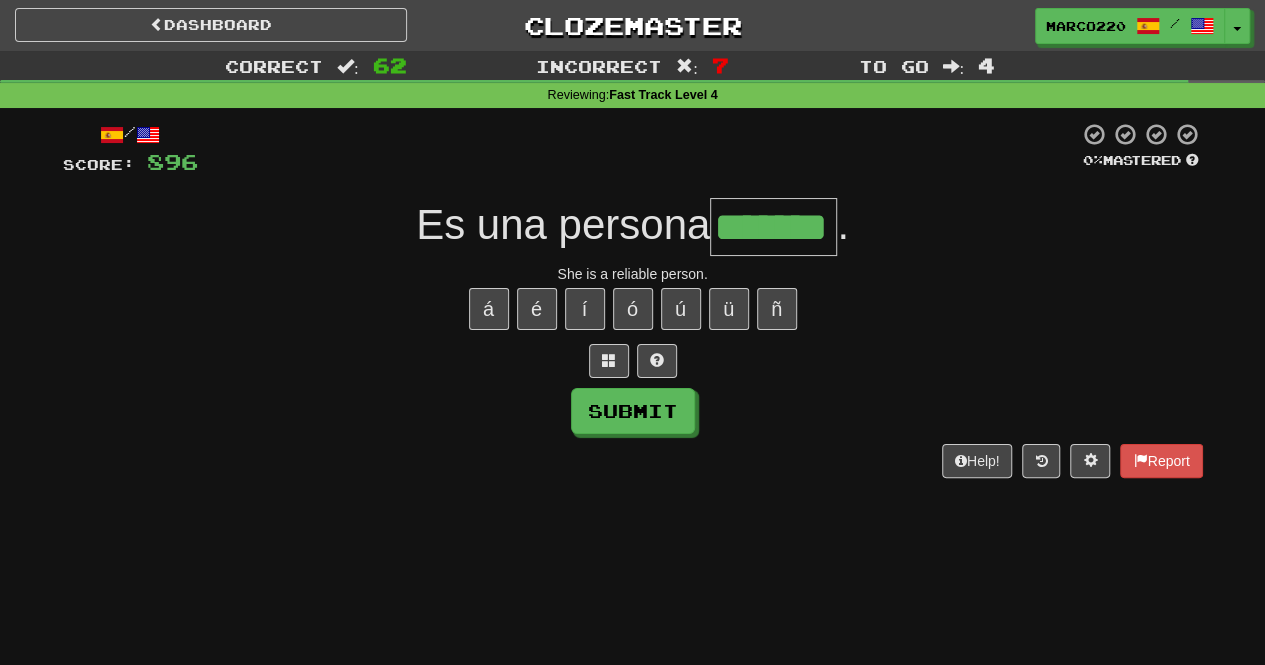 type on "*******" 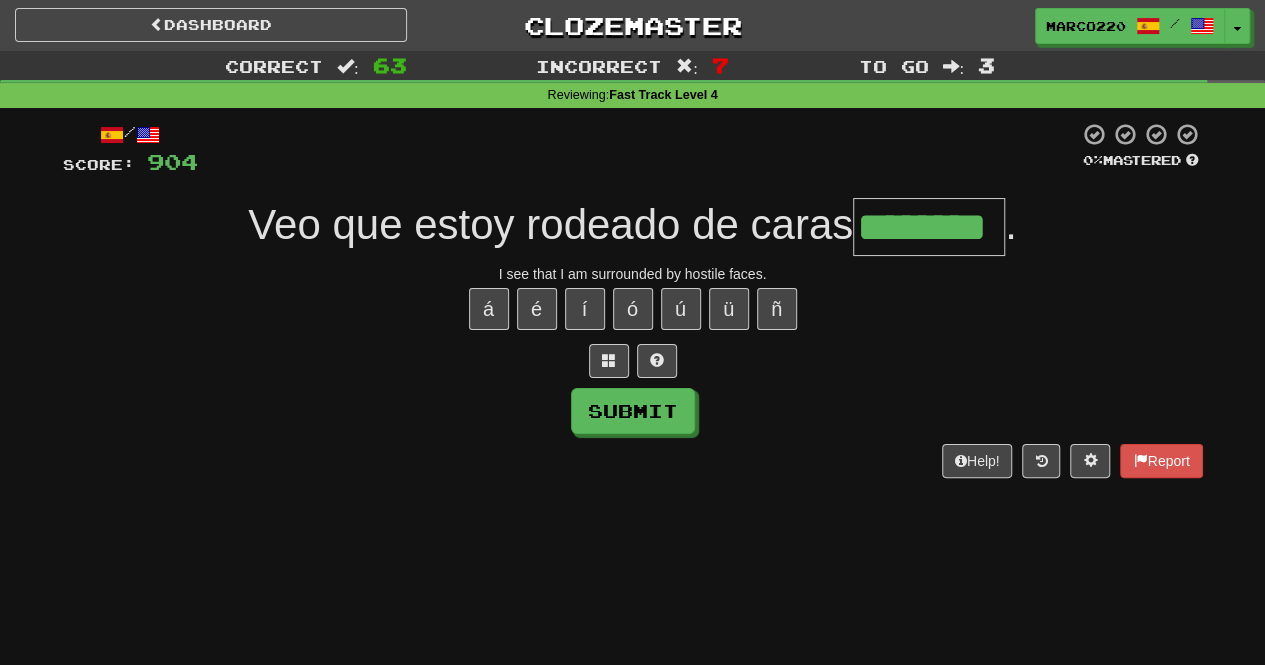 type on "********" 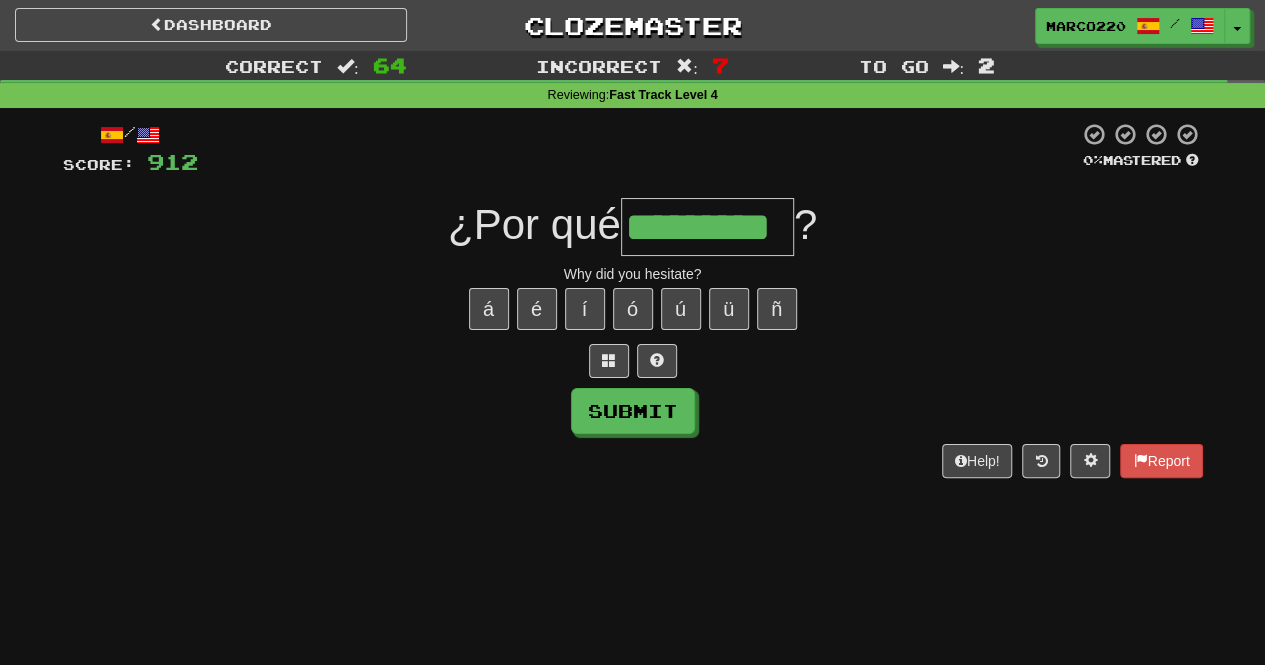 type on "*********" 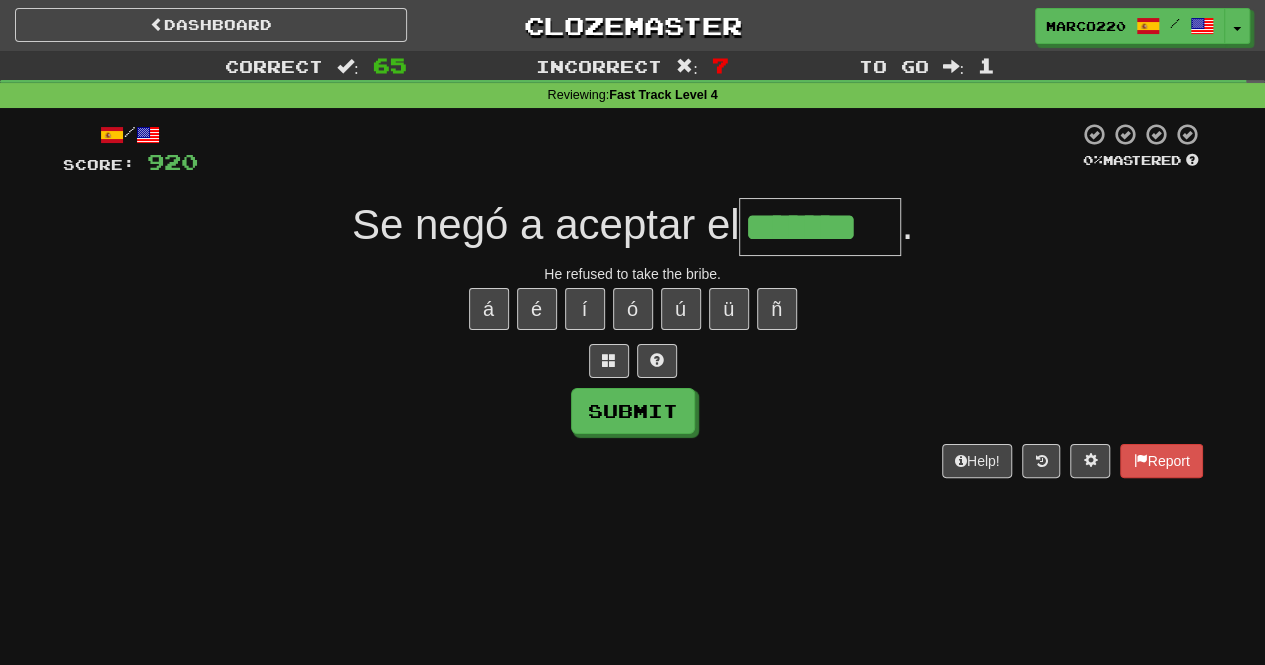 type on "*******" 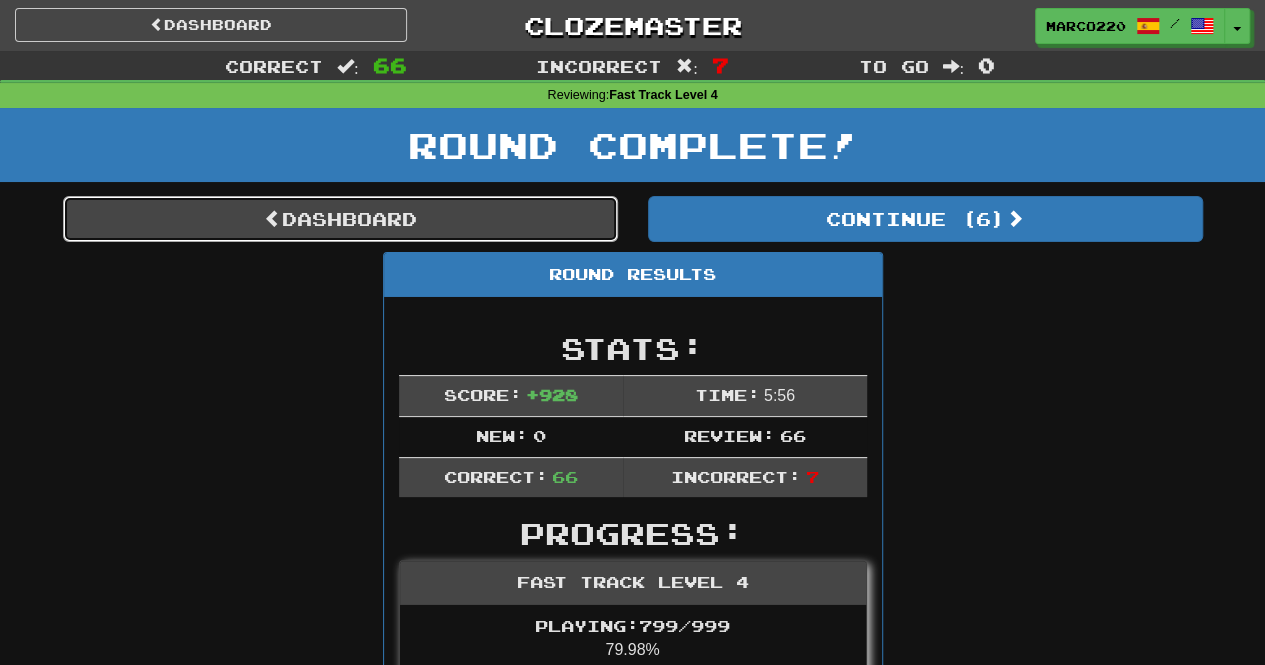 click on "Dashboard" at bounding box center (340, 219) 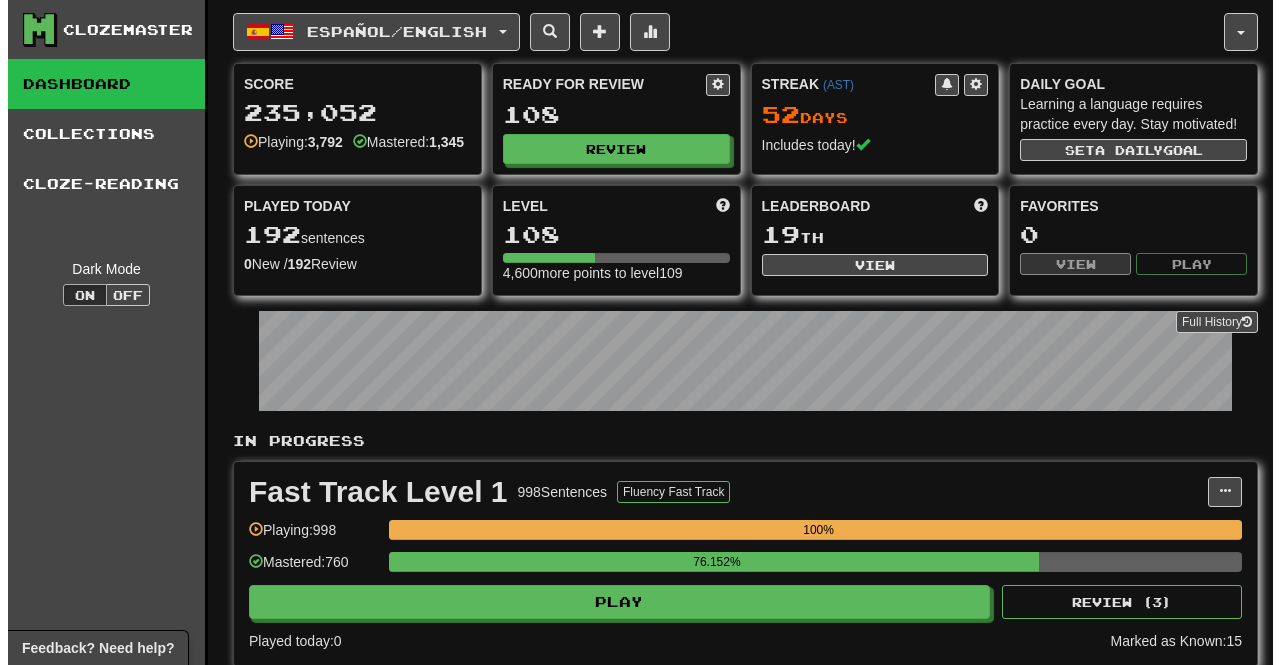scroll, scrollTop: 0, scrollLeft: 0, axis: both 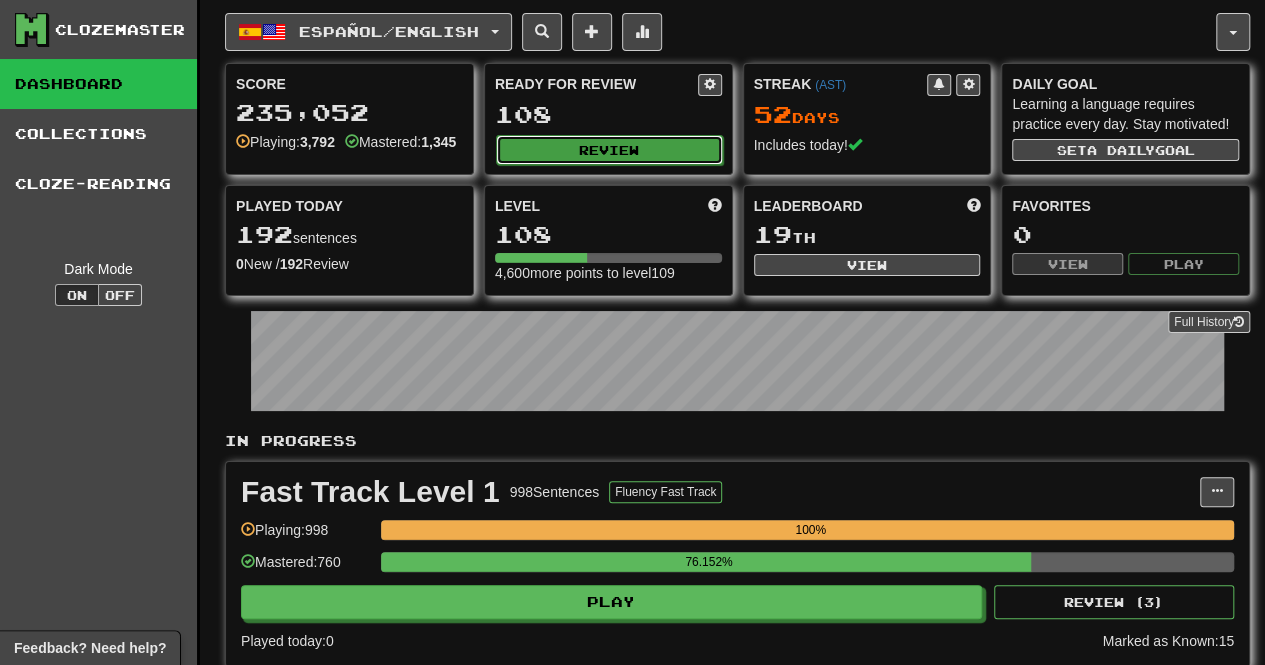 click on "Review" at bounding box center [609, 150] 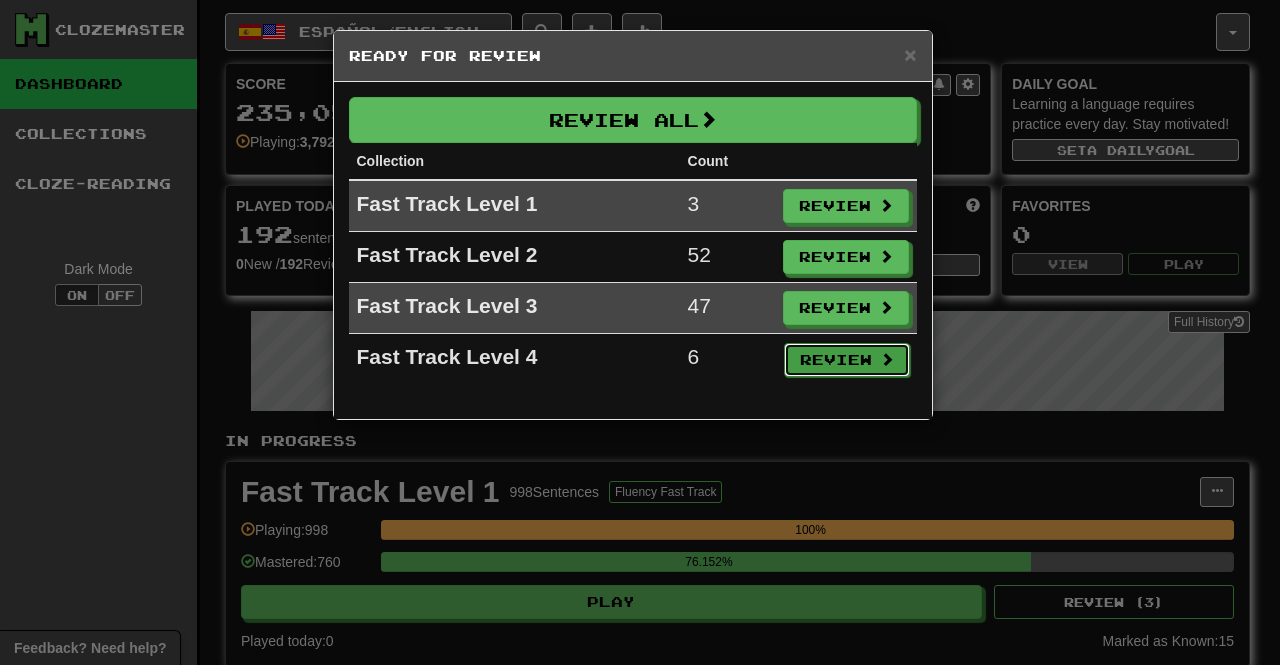 click on "Review" at bounding box center (847, 360) 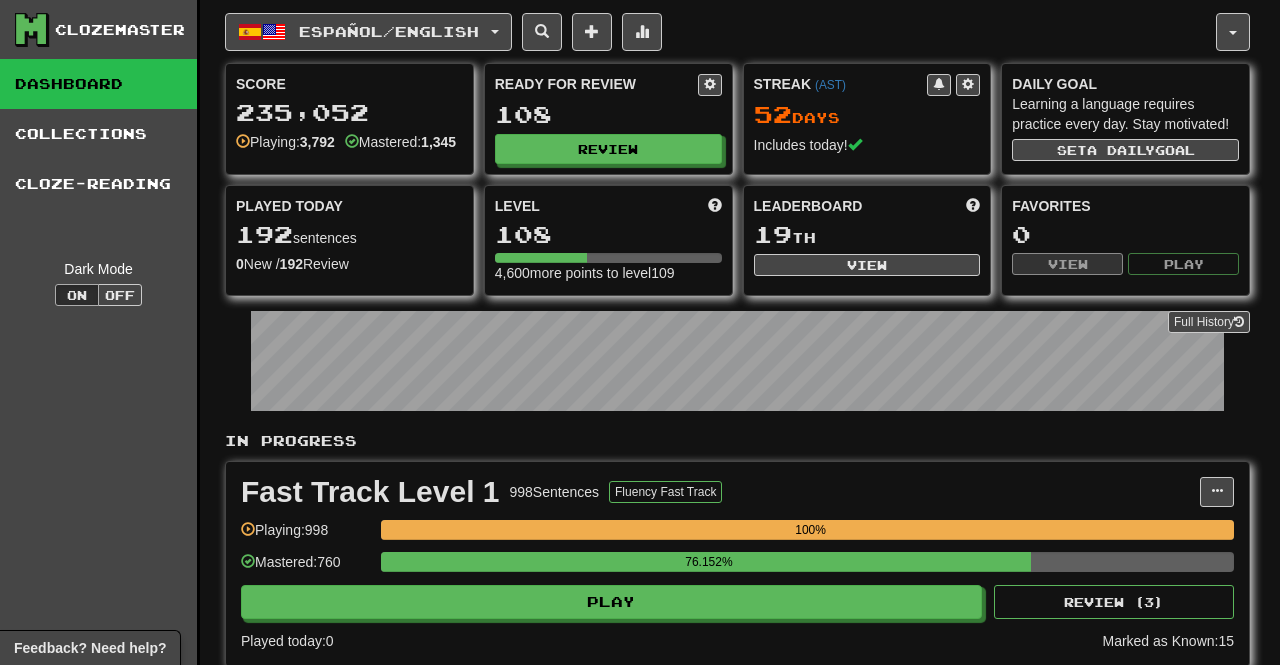 select on "***" 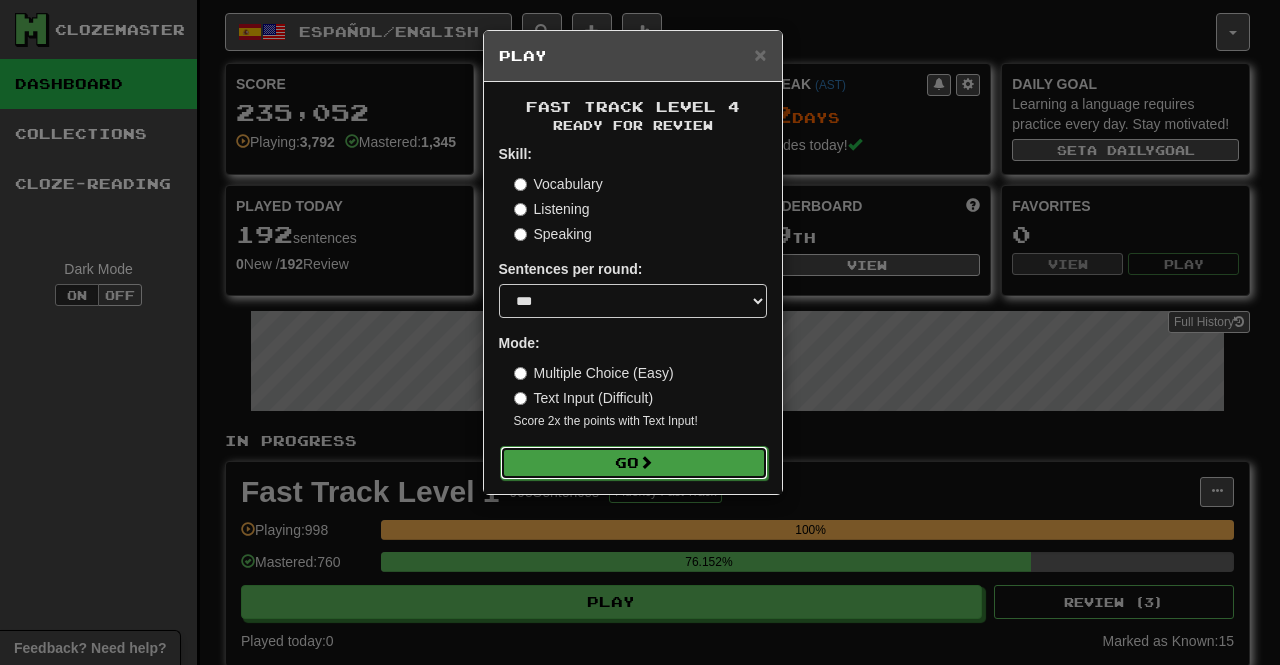 click on "Go" at bounding box center [634, 463] 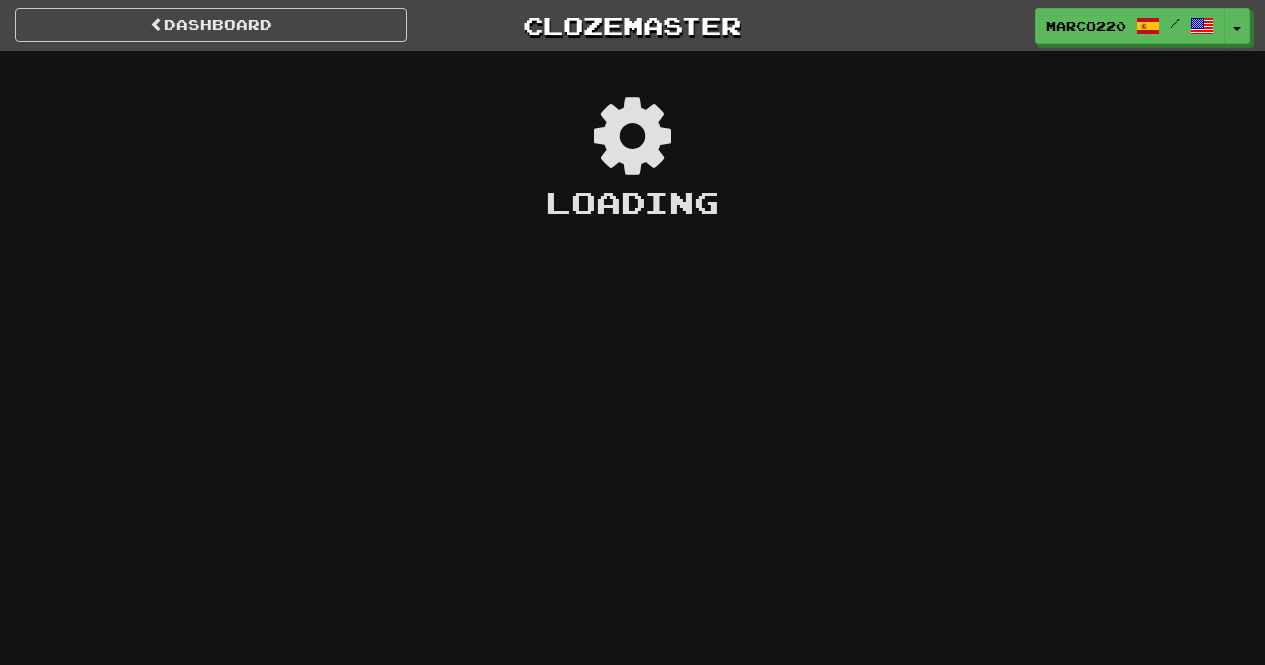 scroll, scrollTop: 0, scrollLeft: 0, axis: both 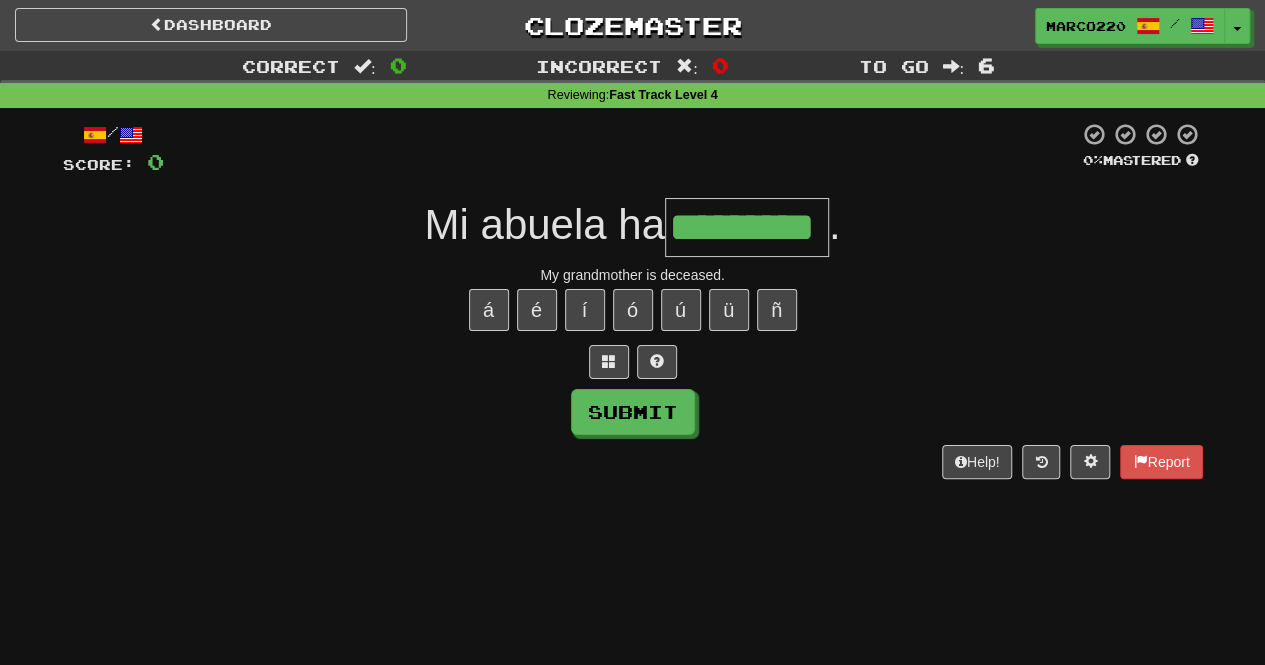 type on "*********" 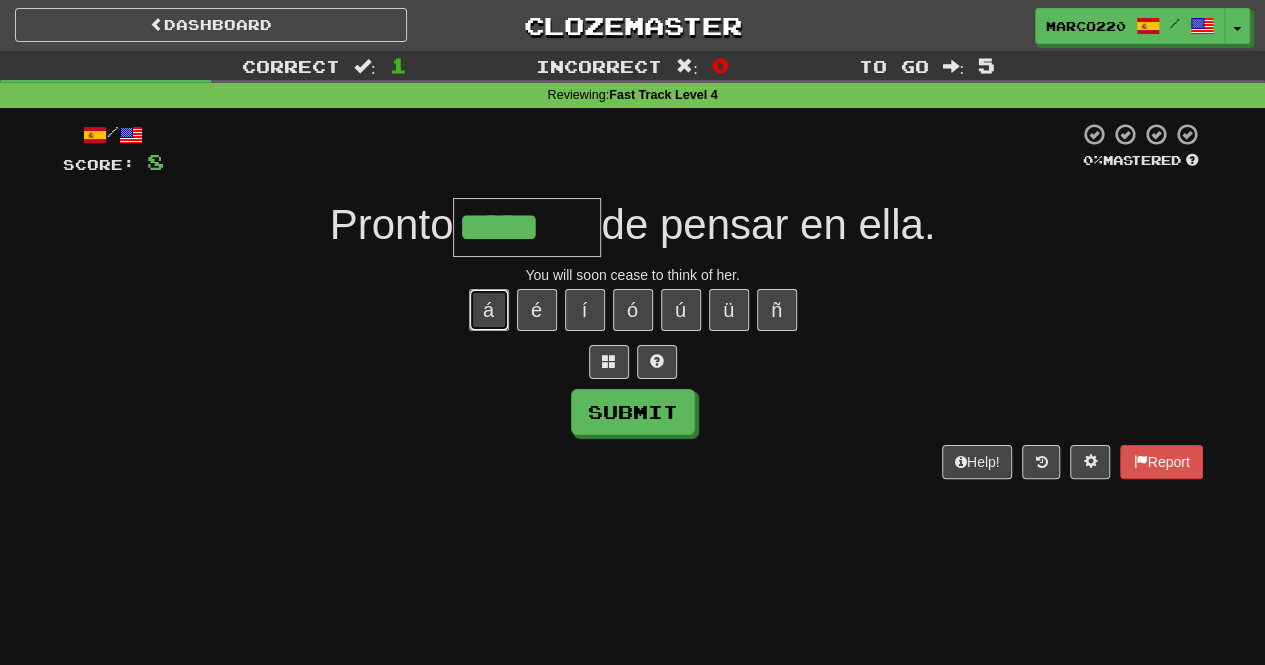 click on "á" at bounding box center (489, 310) 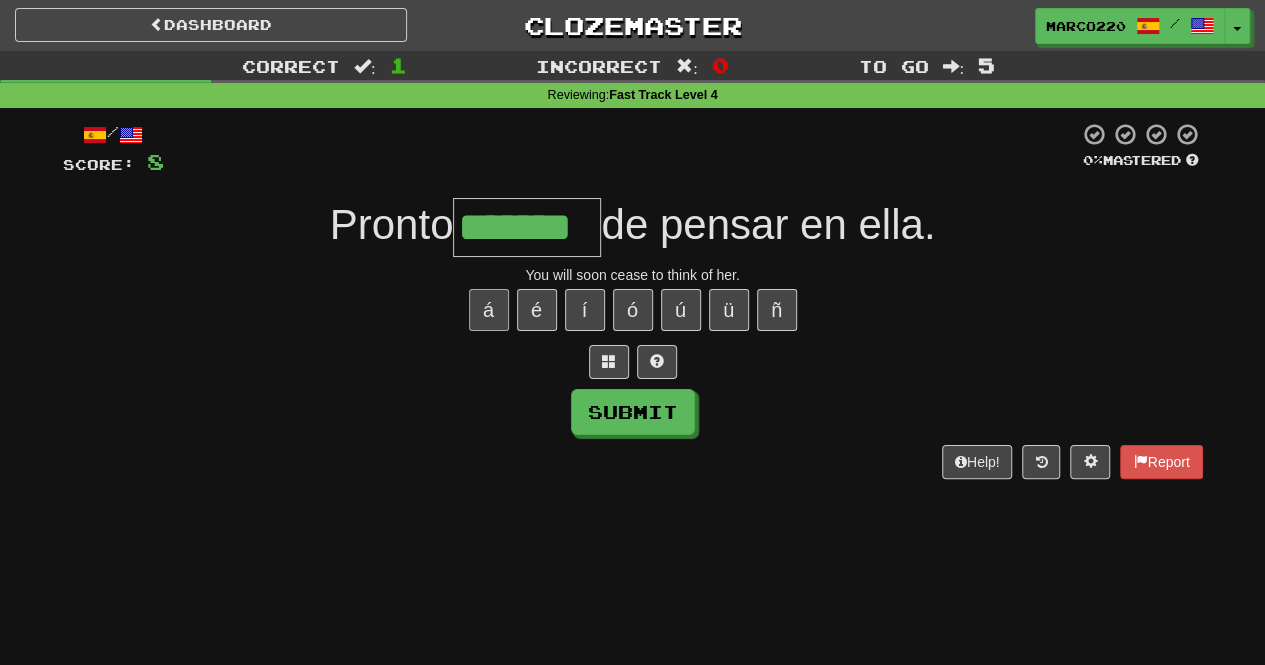 type on "*******" 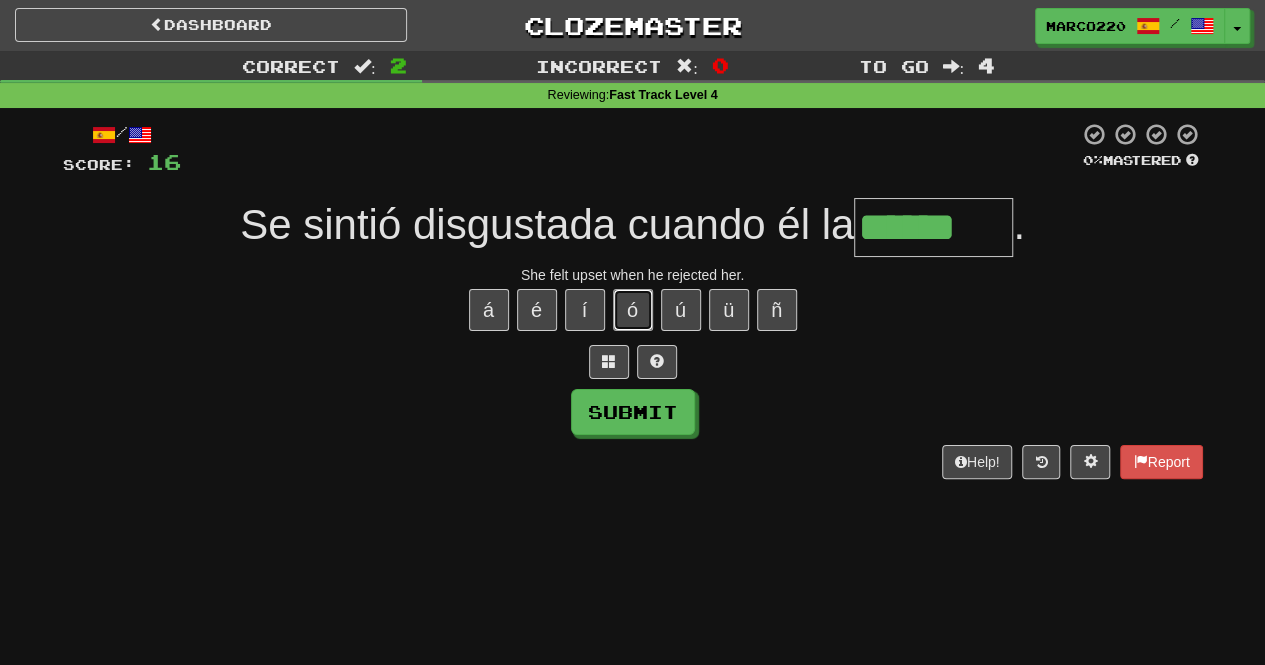 click on "ó" at bounding box center [633, 310] 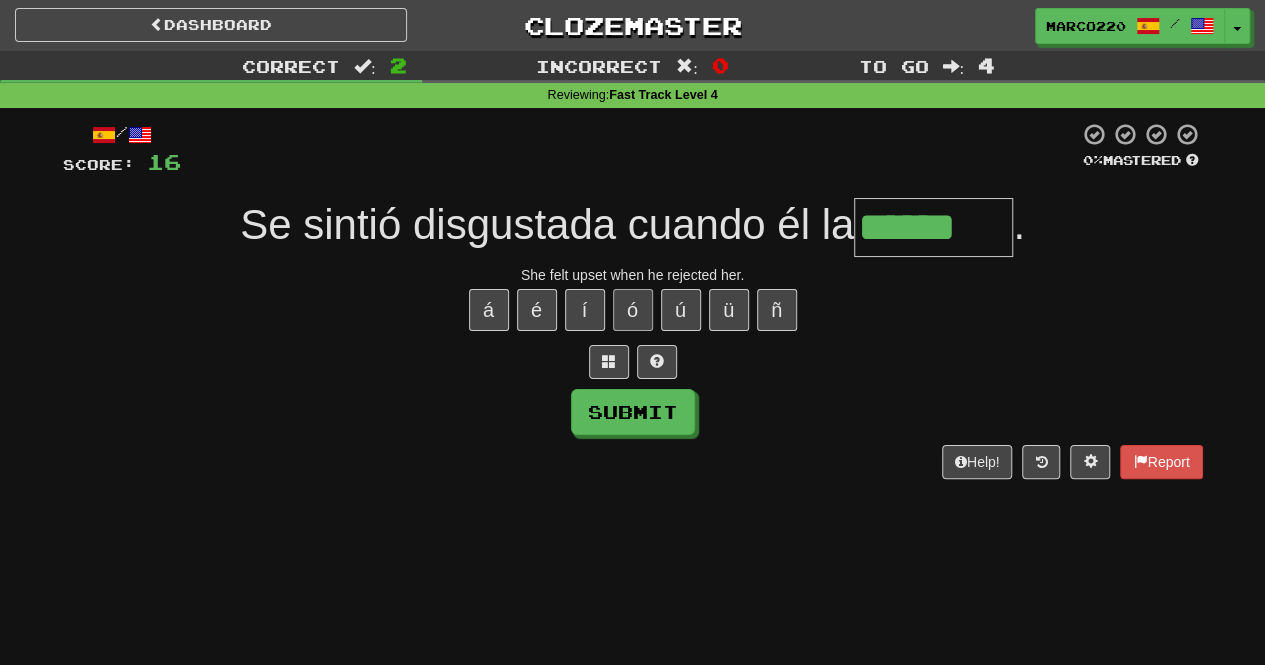 type on "*******" 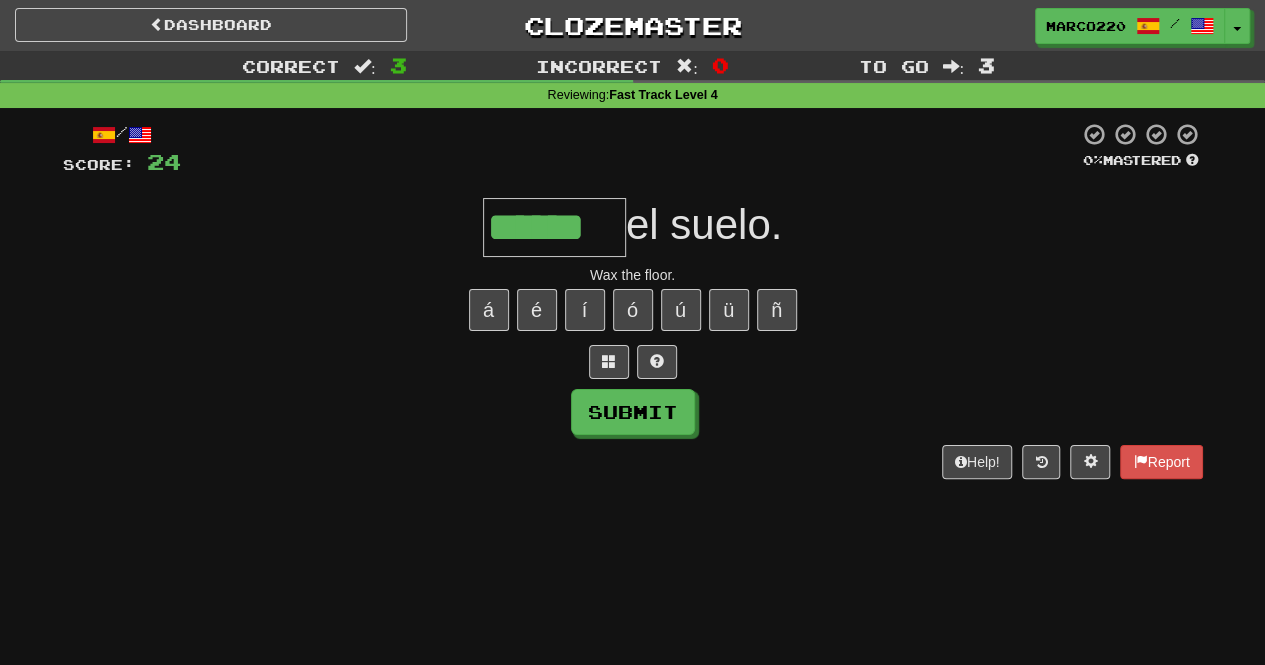 type on "******" 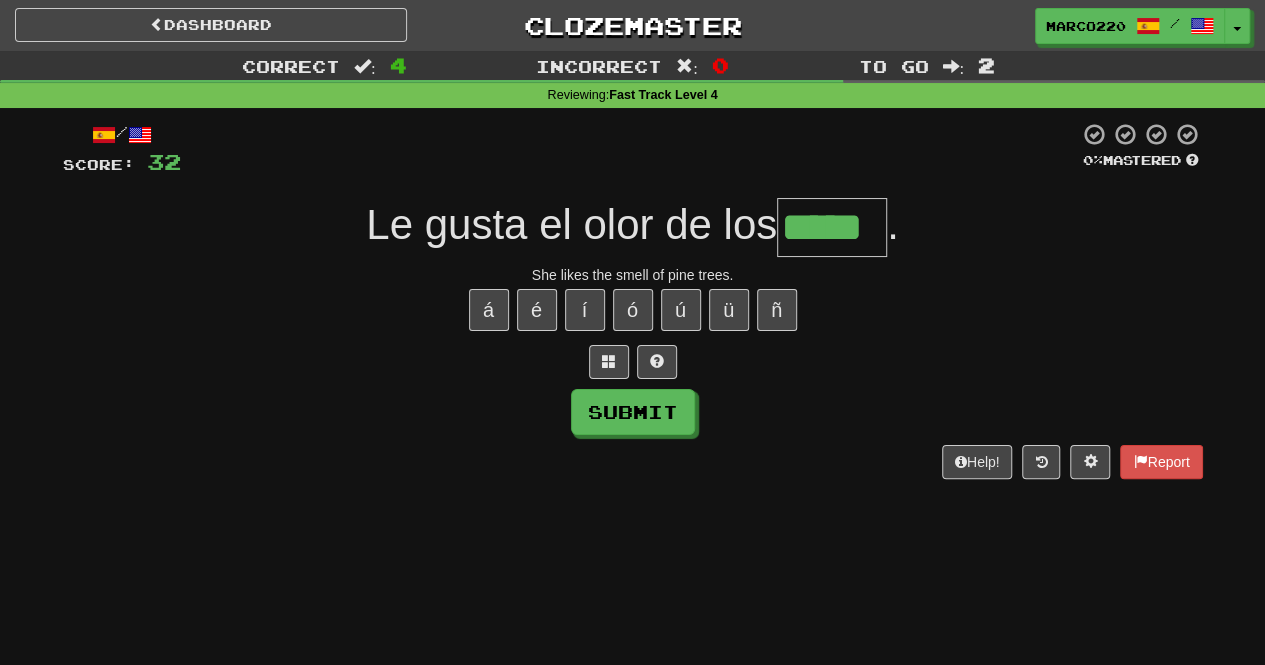 type on "*****" 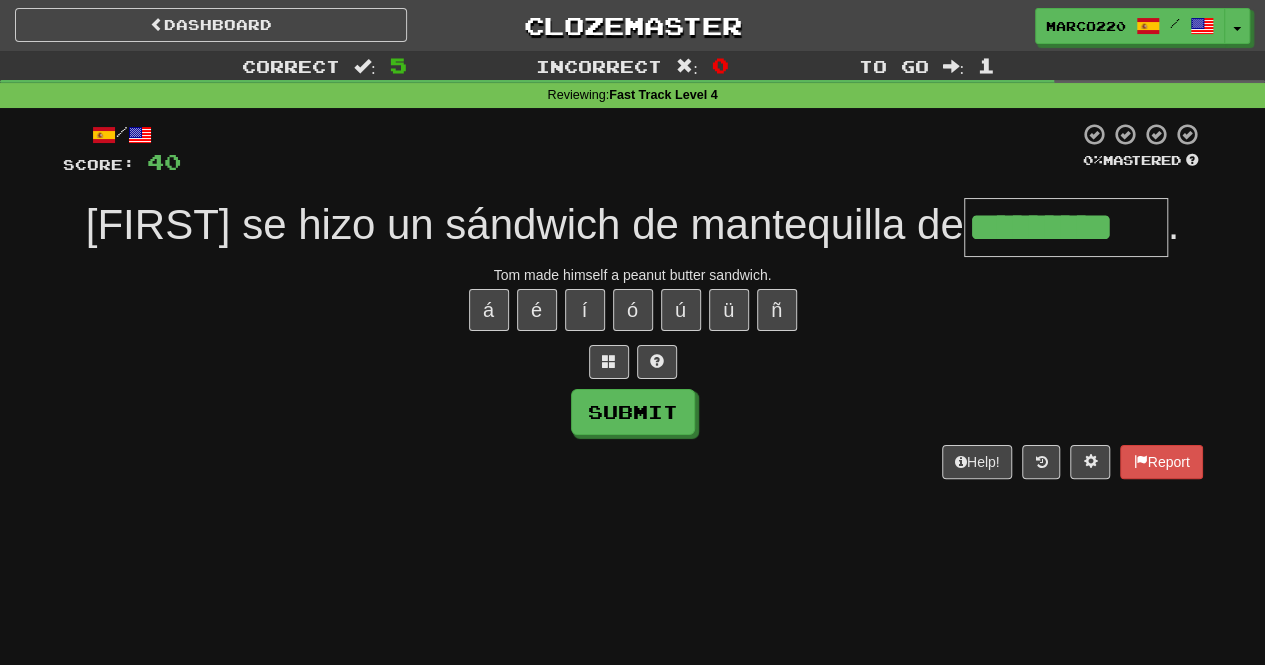 type on "*********" 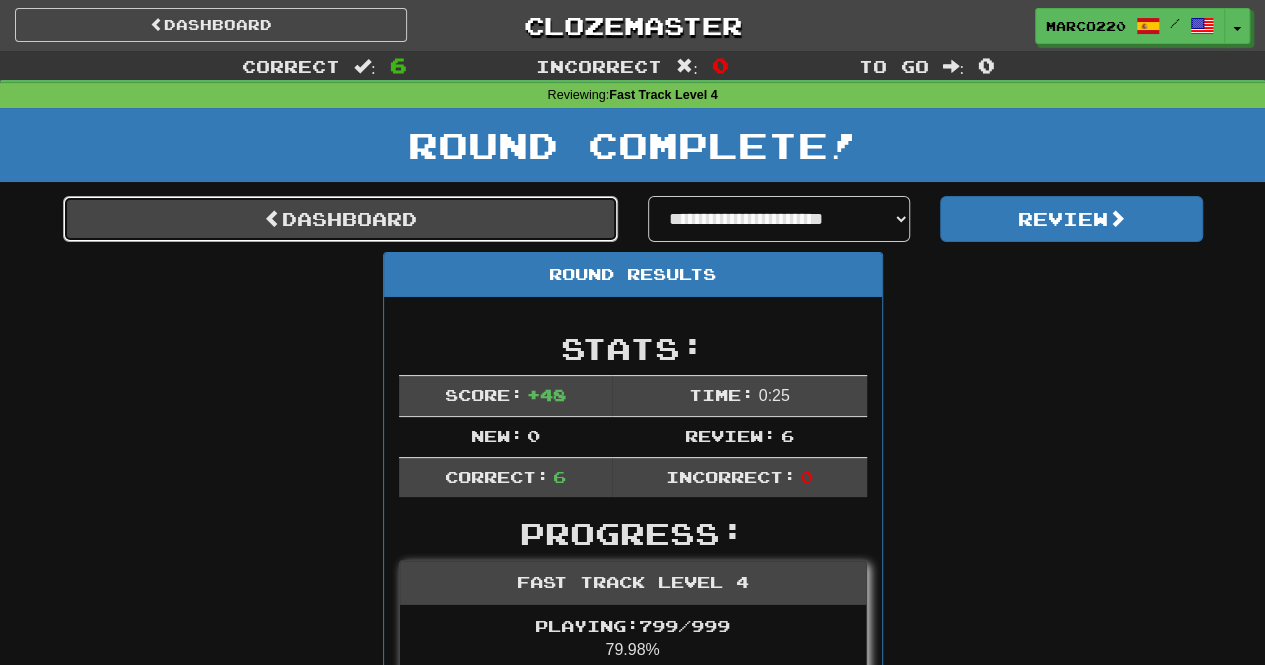 click on "Dashboard" at bounding box center [340, 219] 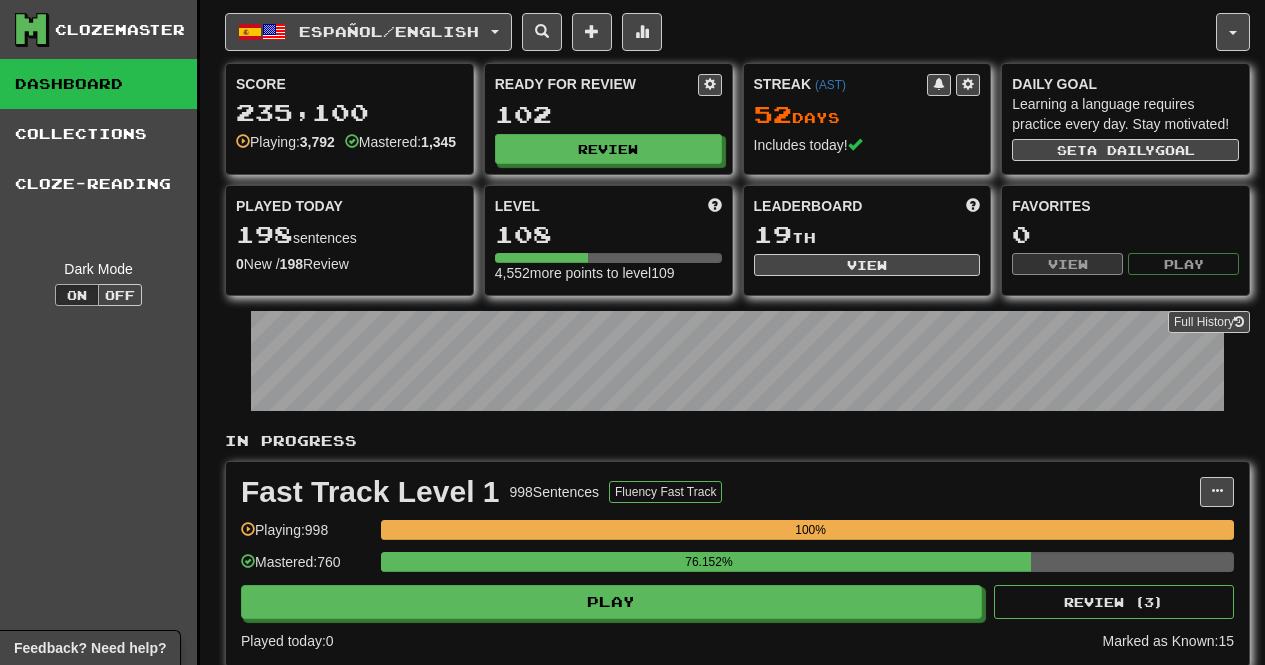 scroll, scrollTop: 0, scrollLeft: 0, axis: both 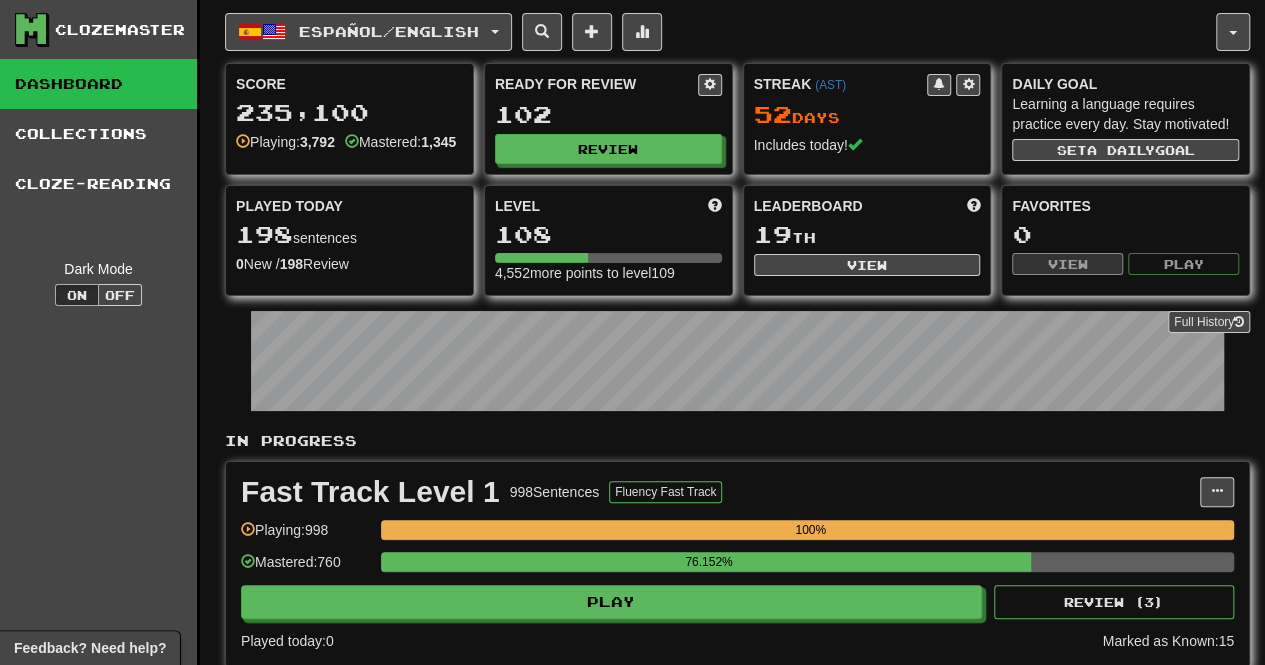 click on "102" at bounding box center [608, 114] 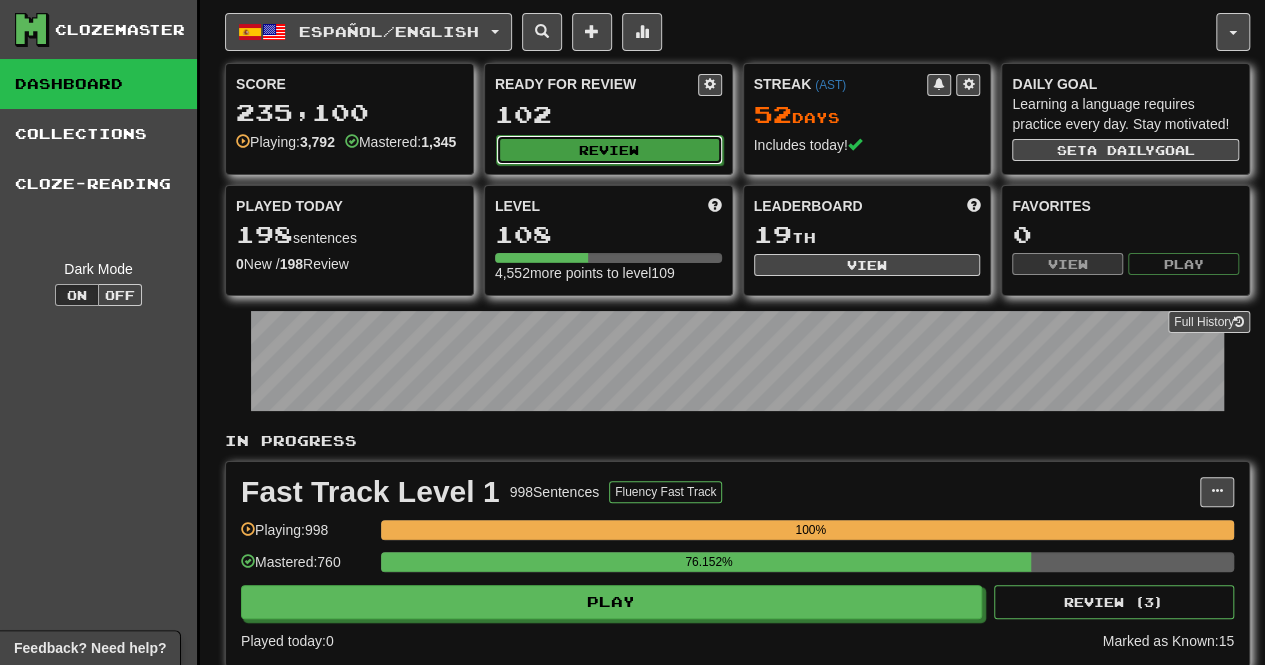 click on "Review" at bounding box center (609, 150) 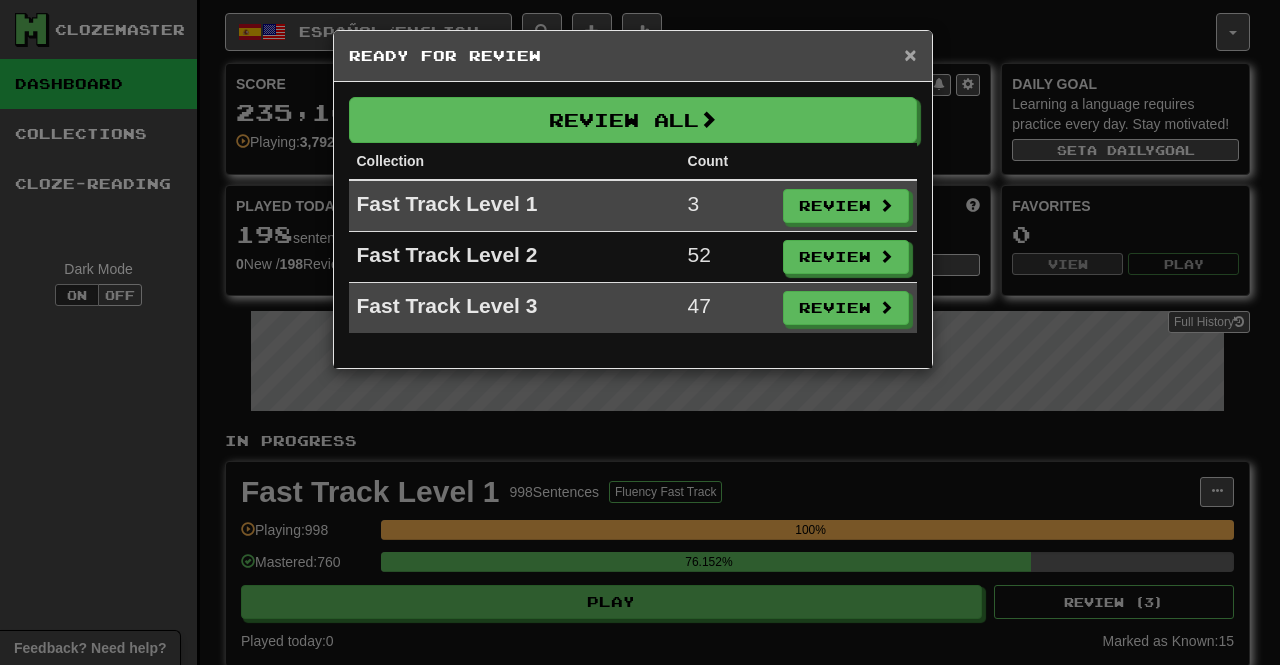 click on "×" at bounding box center (910, 54) 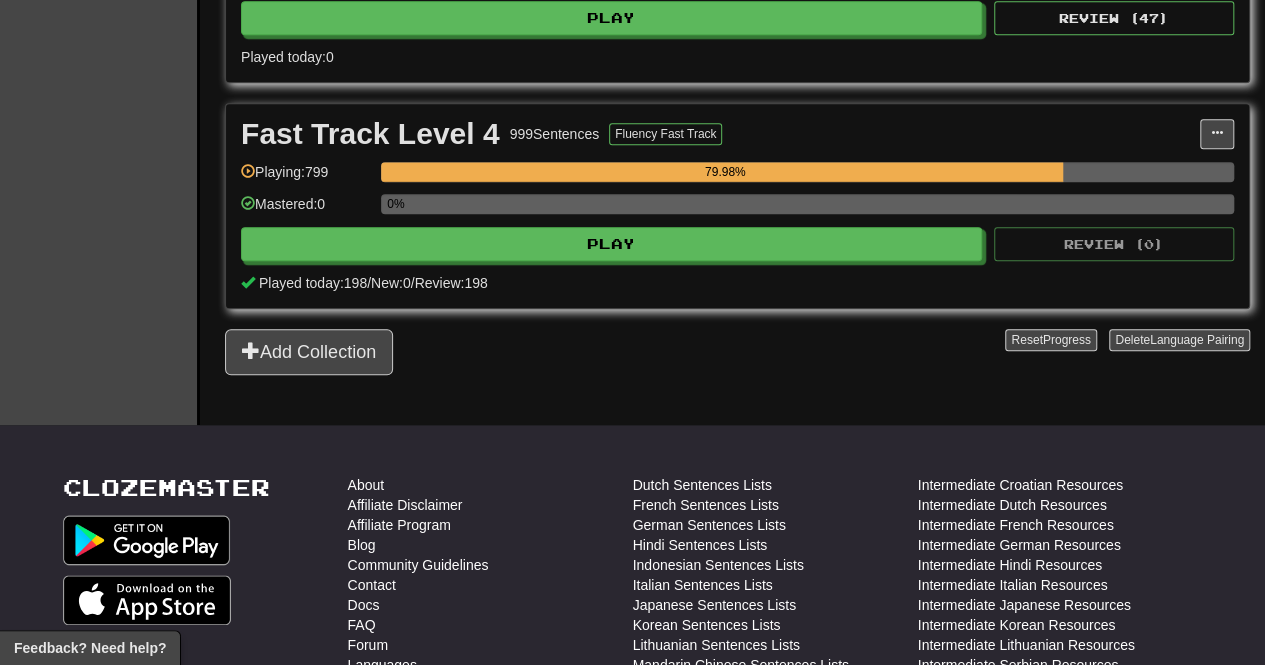 scroll, scrollTop: 0, scrollLeft: 0, axis: both 